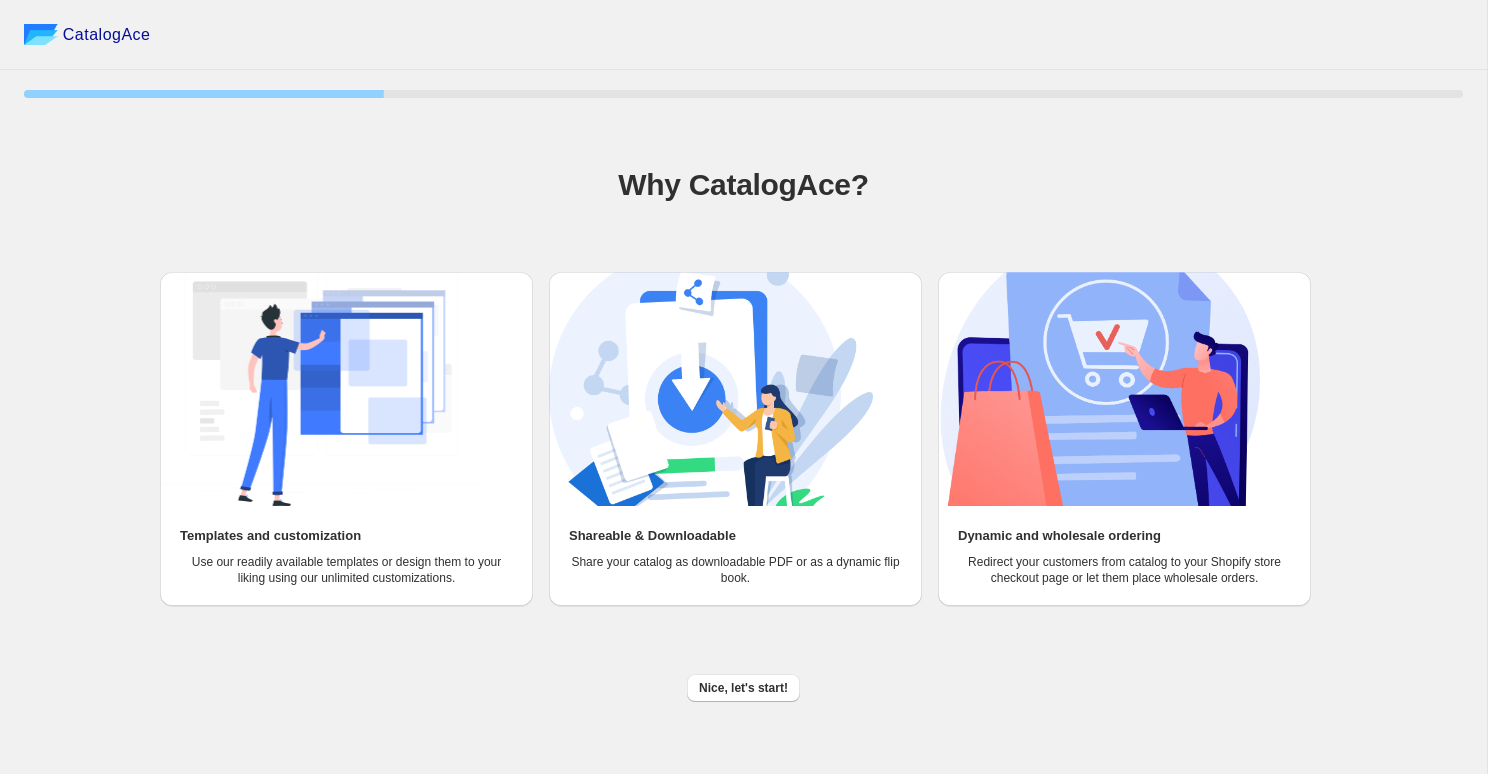 scroll, scrollTop: 0, scrollLeft: 0, axis: both 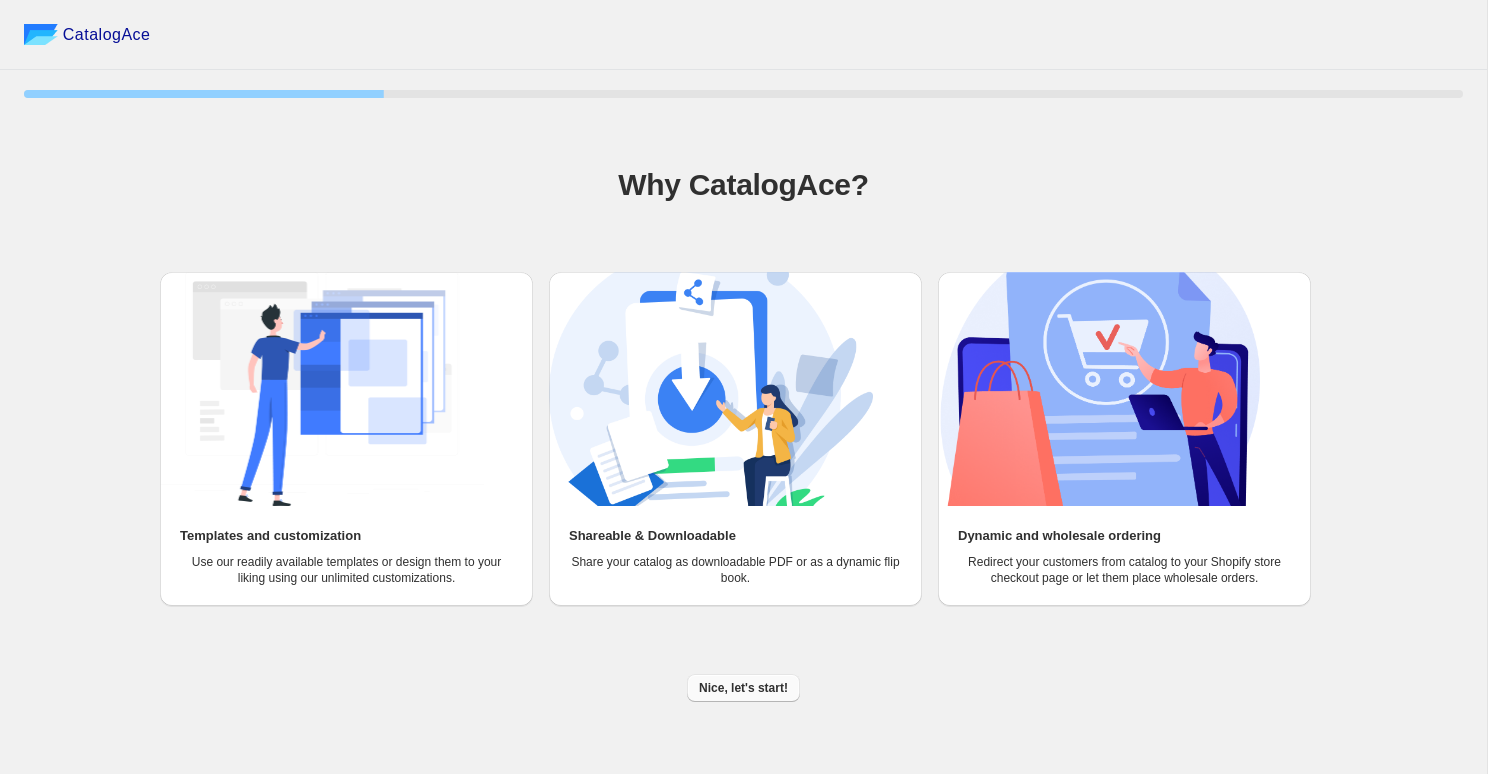 click on "Nice, let's start!" at bounding box center [743, 688] 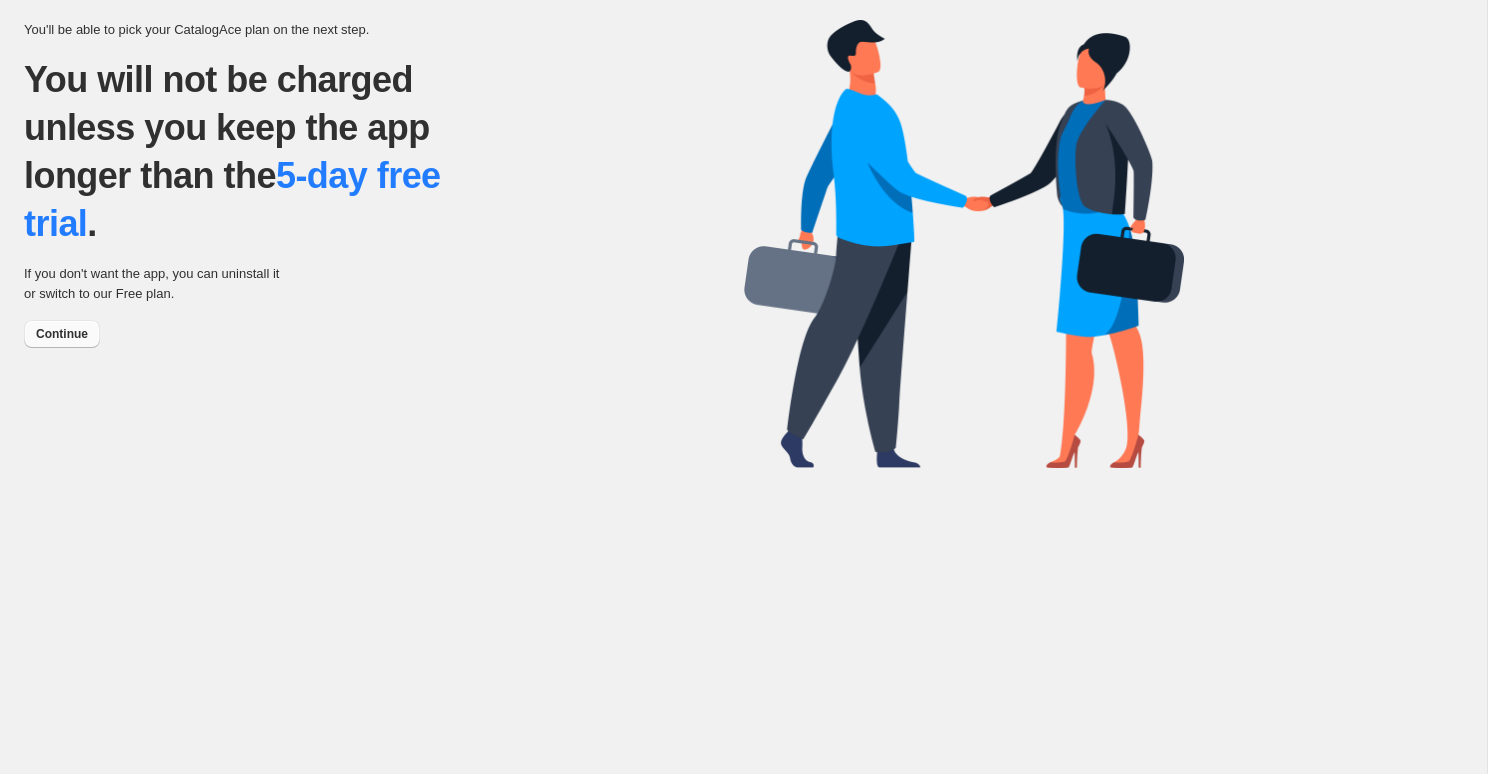 click on "Continue" at bounding box center (62, 334) 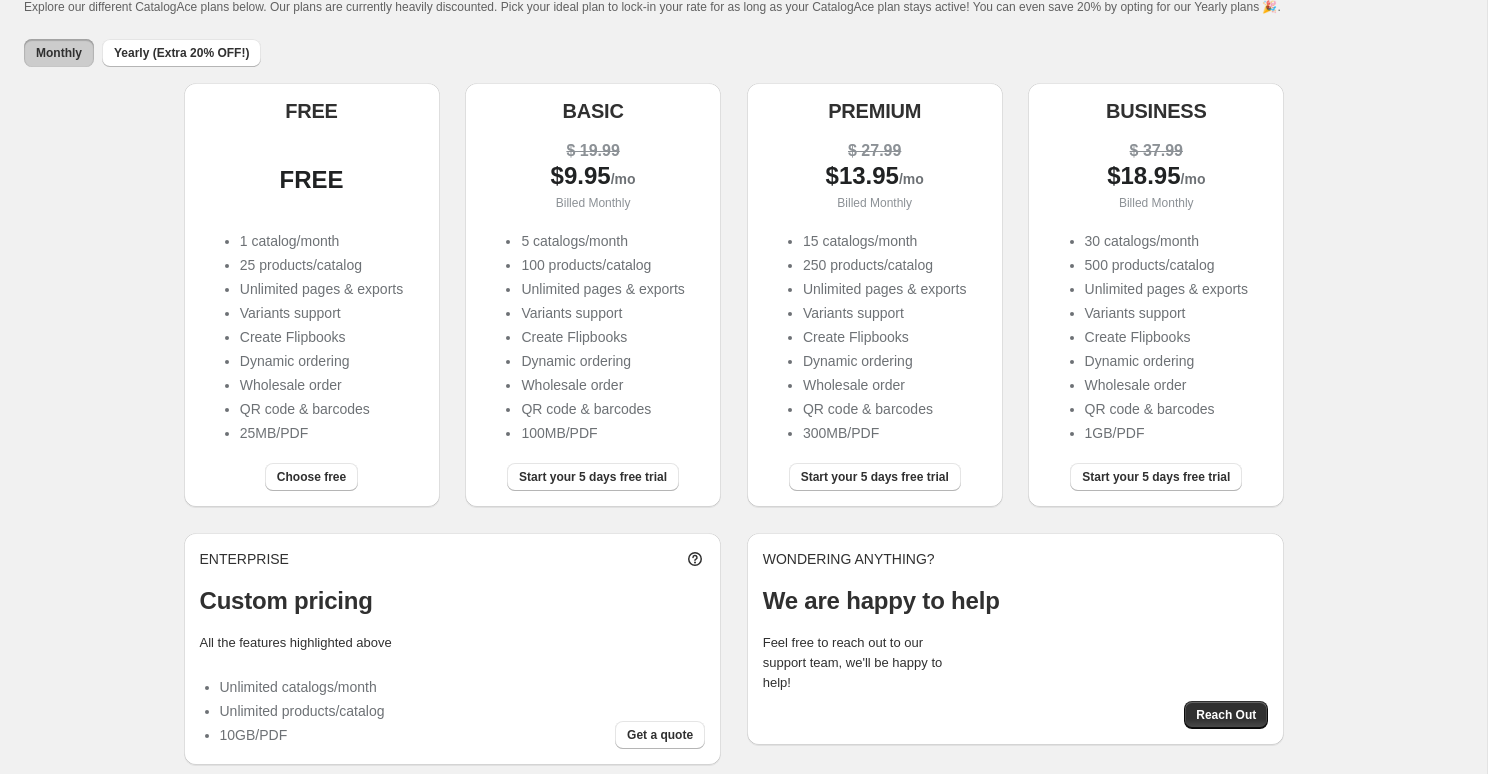 scroll, scrollTop: 120, scrollLeft: 0, axis: vertical 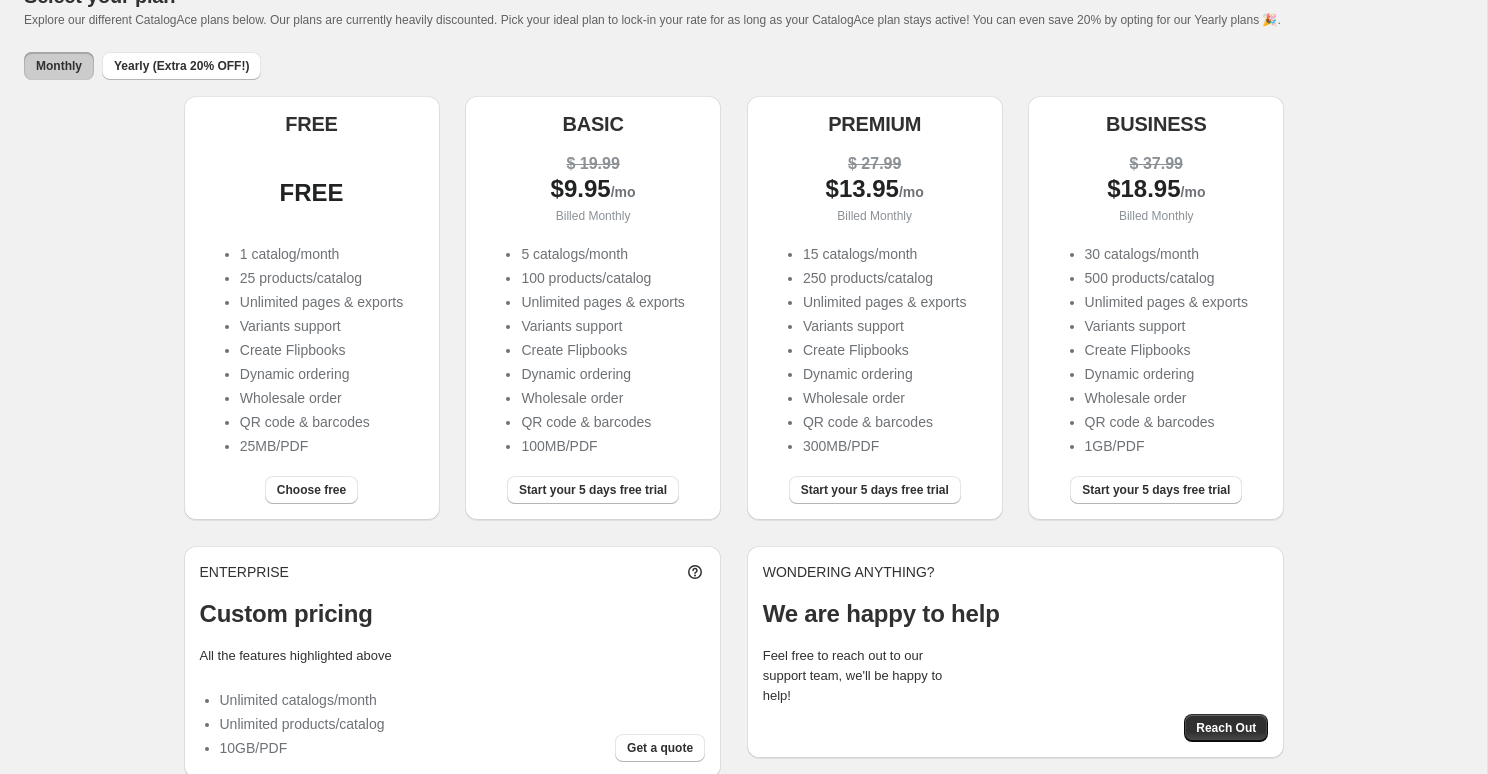 click on "25 products/catalog" at bounding box center (321, 278) 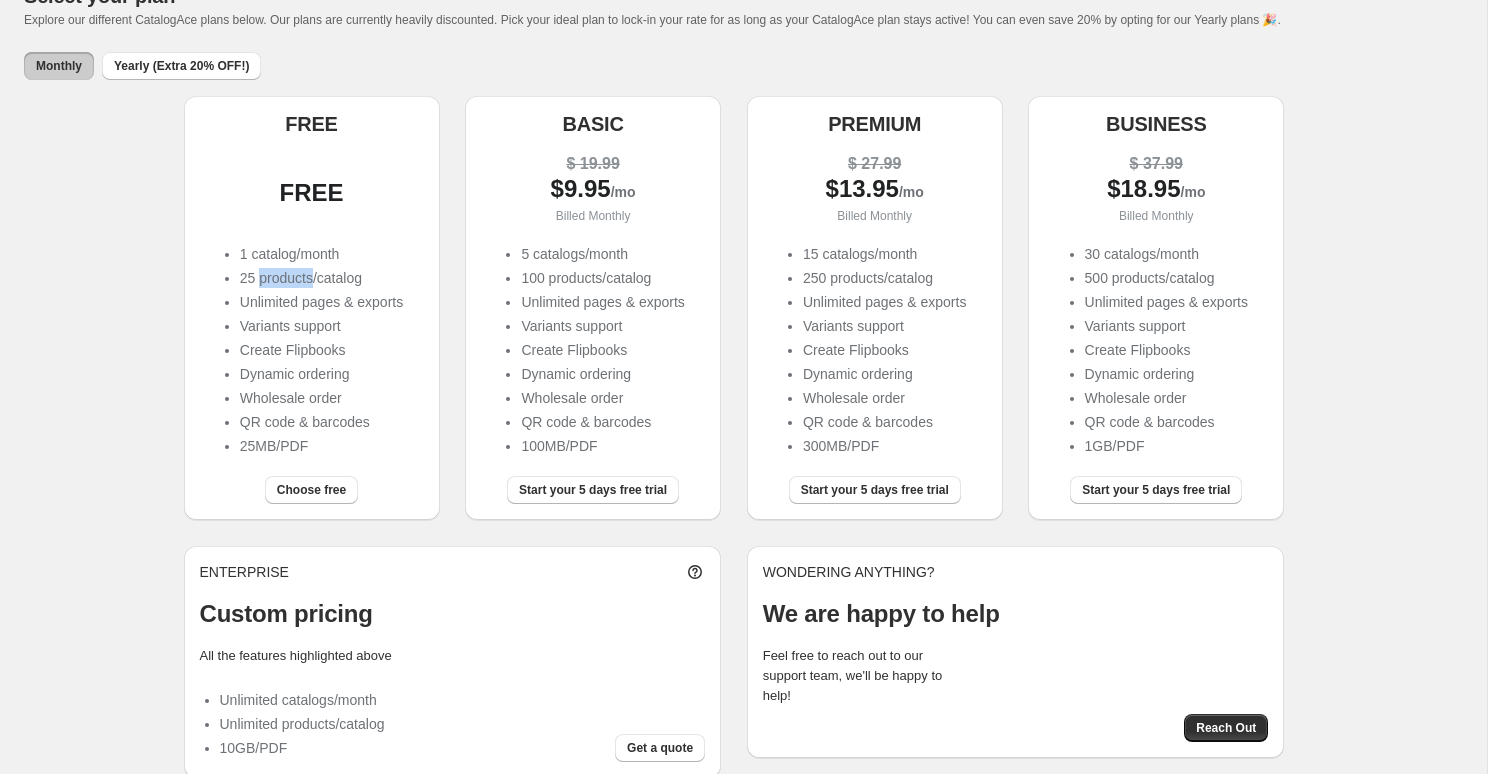 click on "25 products/catalog" at bounding box center (321, 278) 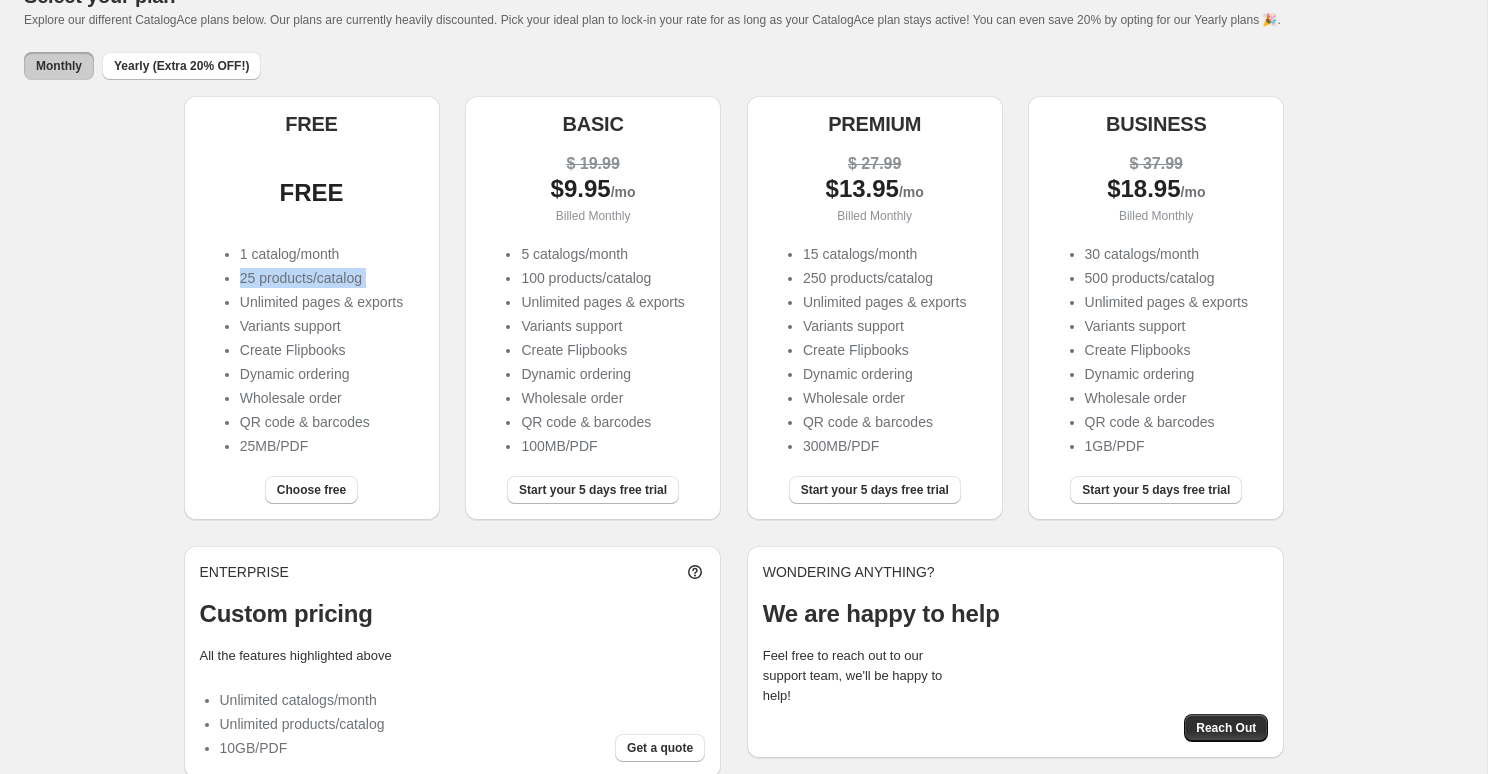 click on "Unlimited pages & exports" at bounding box center [321, 302] 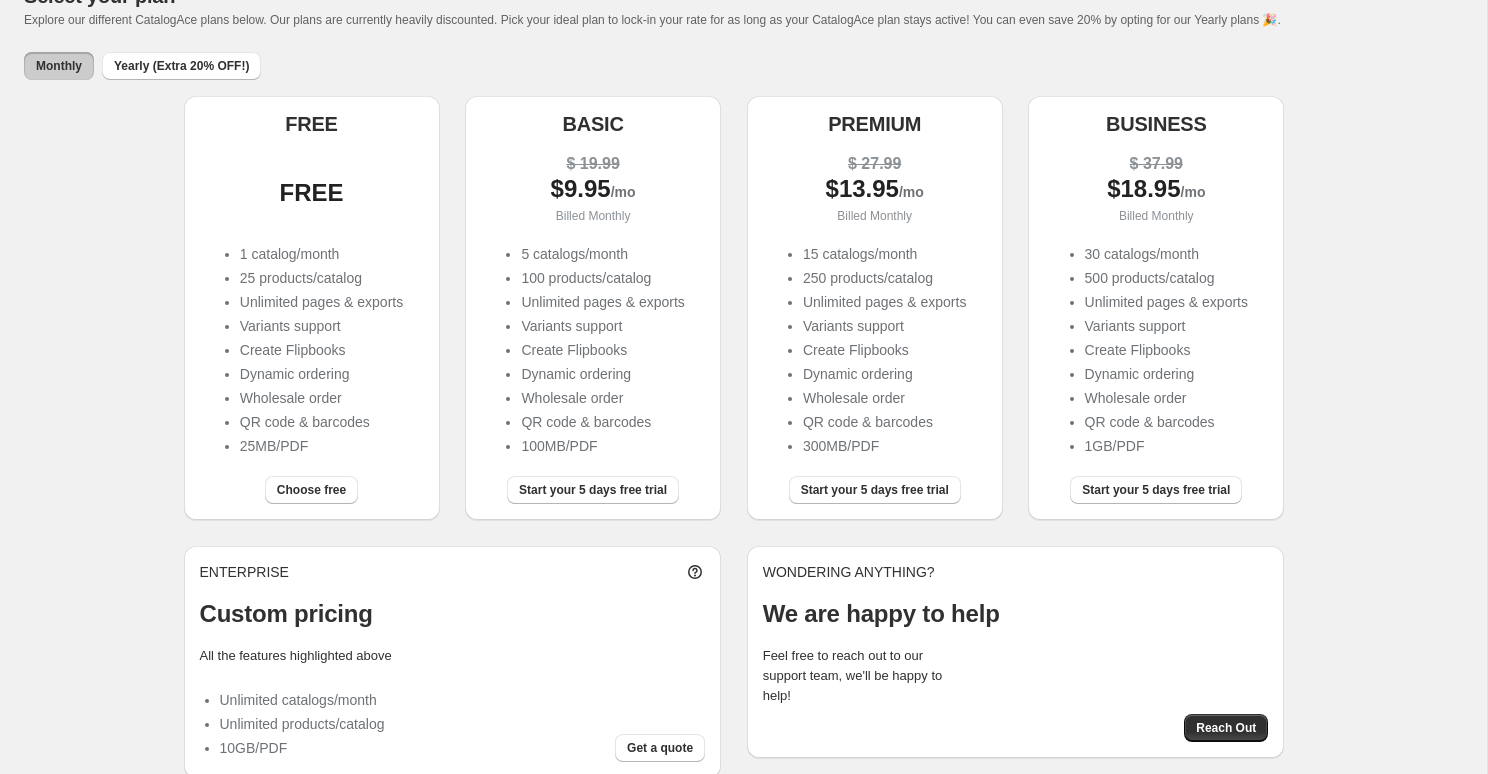 click on "Unlimited pages & exports" at bounding box center (321, 302) 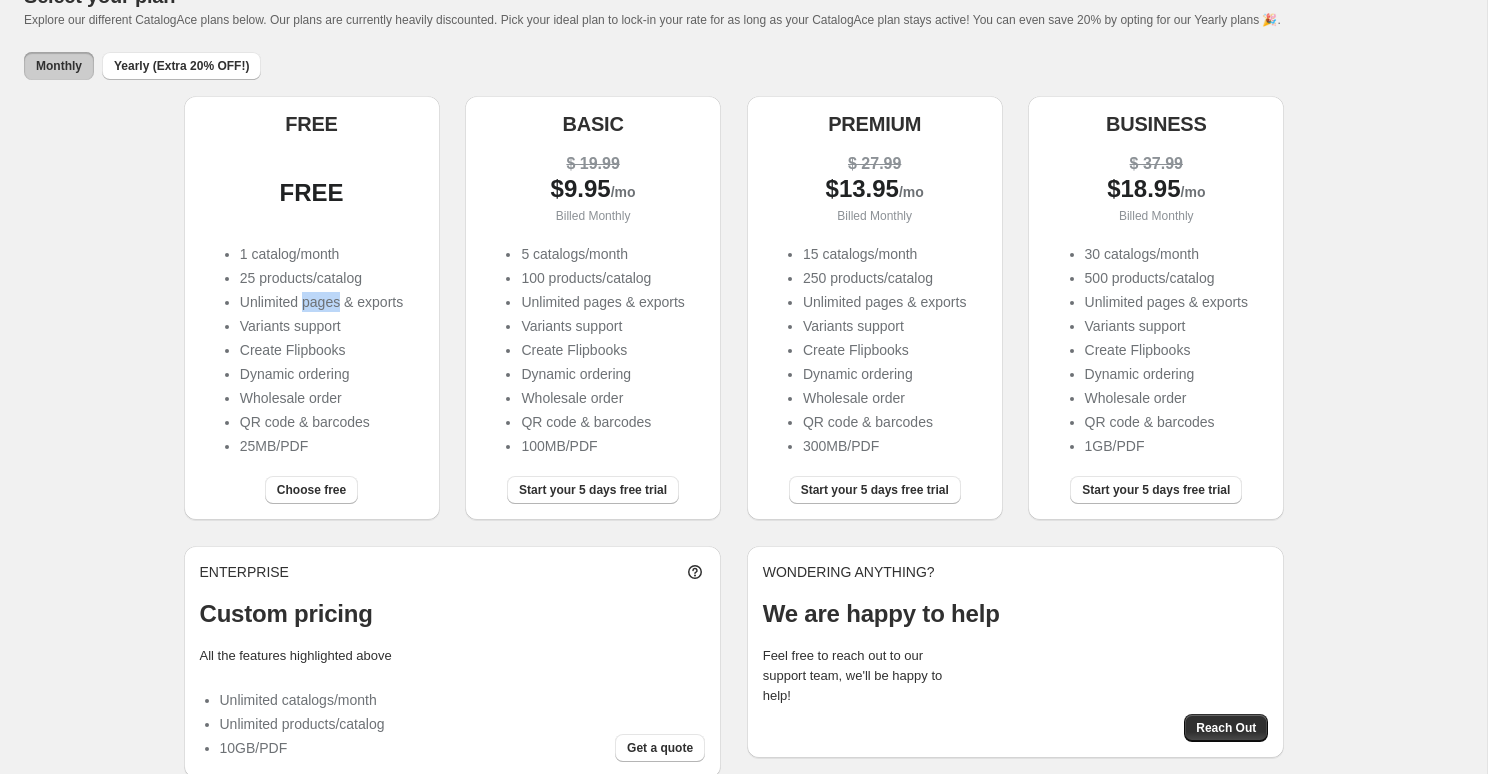 click on "Unlimited pages & exports" at bounding box center [321, 302] 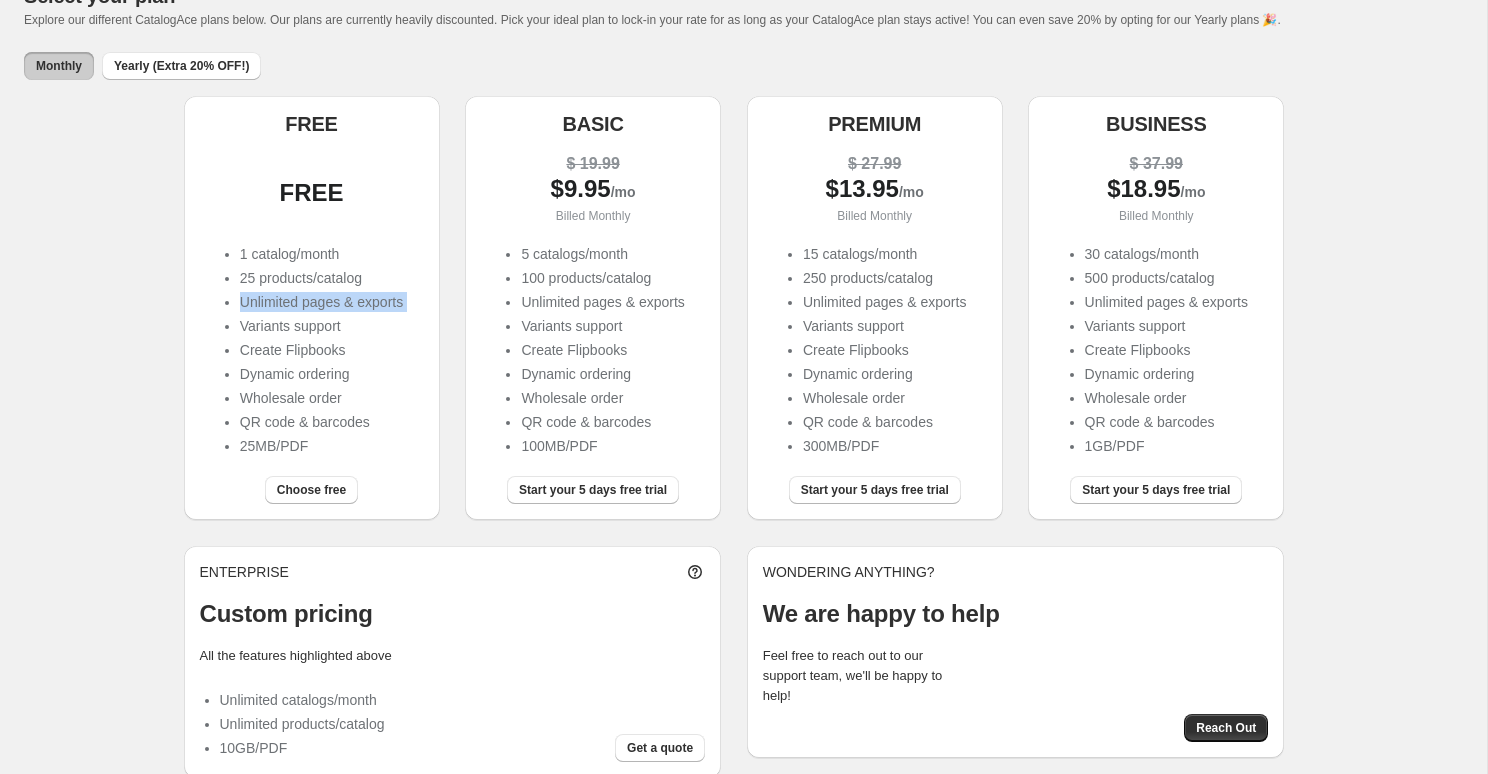 click on "Unlimited pages & exports" at bounding box center (321, 302) 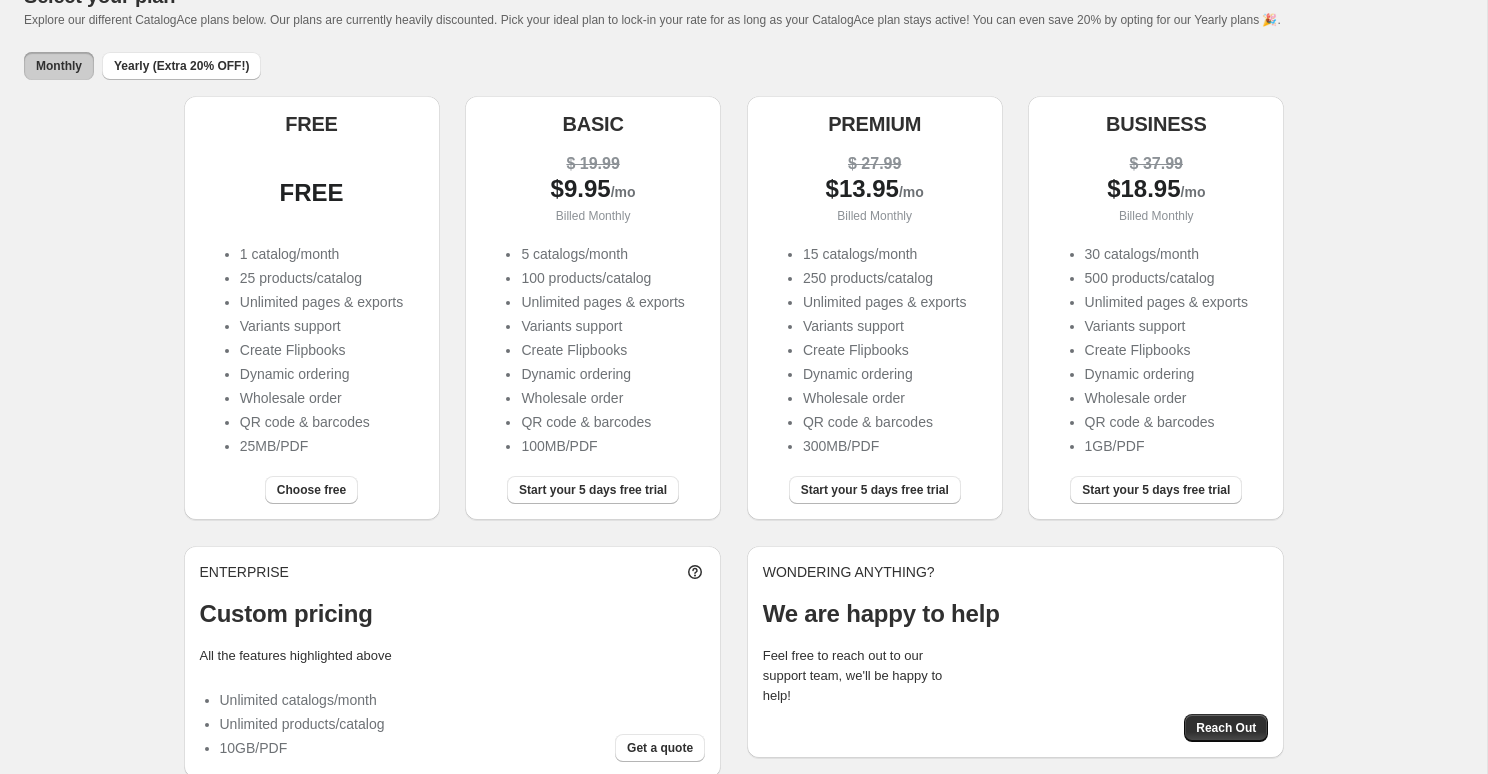 scroll, scrollTop: 150, scrollLeft: 0, axis: vertical 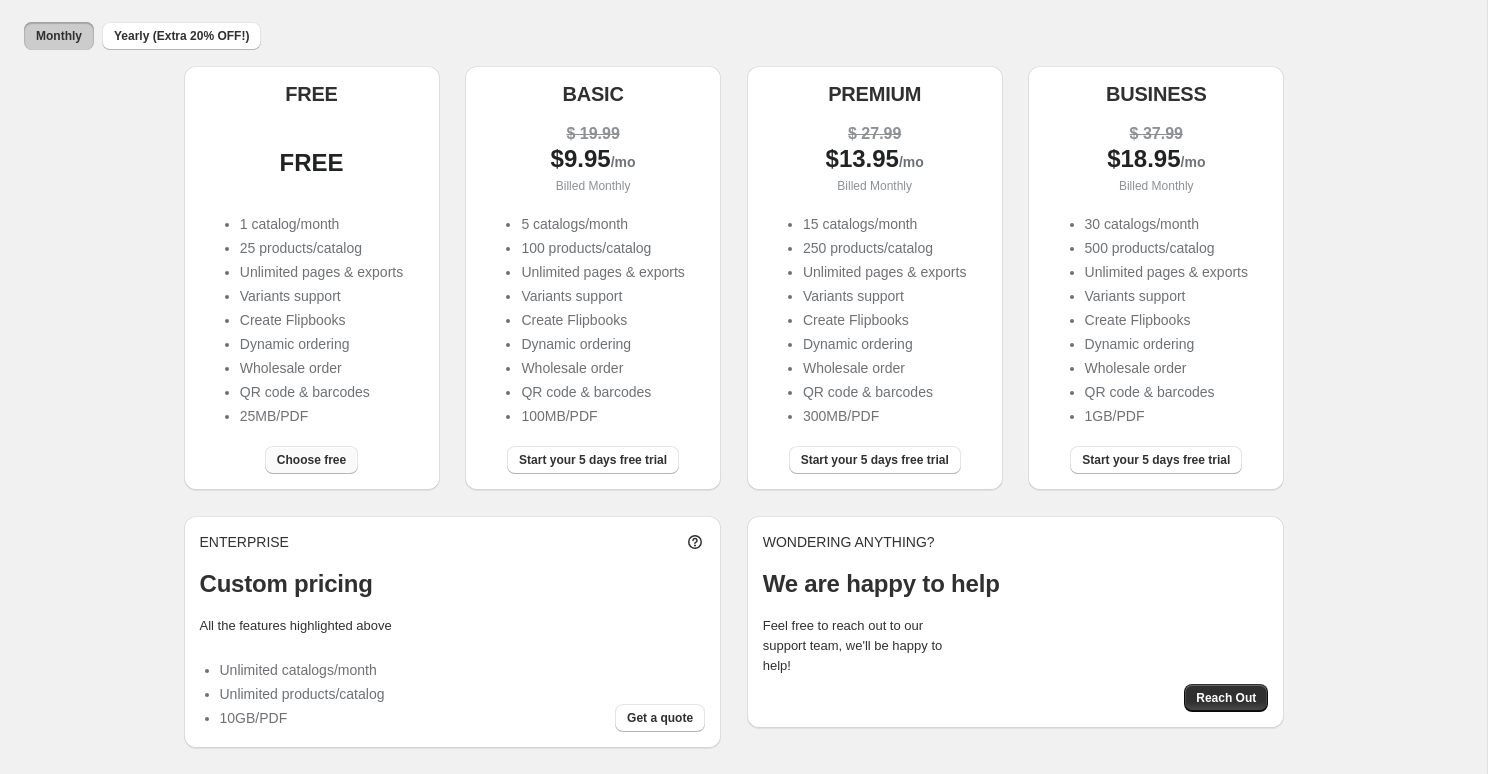 click on "Choose free" at bounding box center [311, 460] 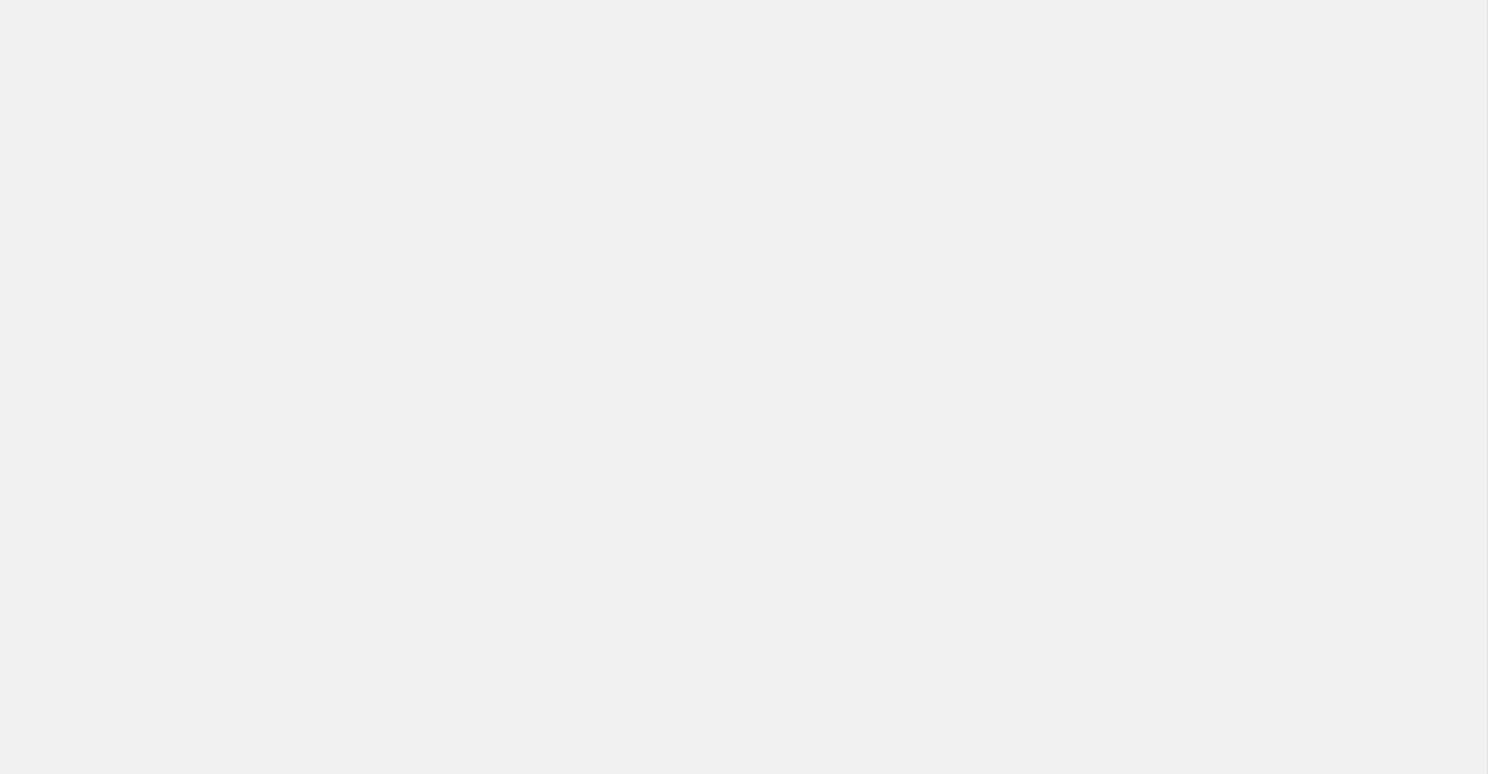 scroll, scrollTop: 0, scrollLeft: 0, axis: both 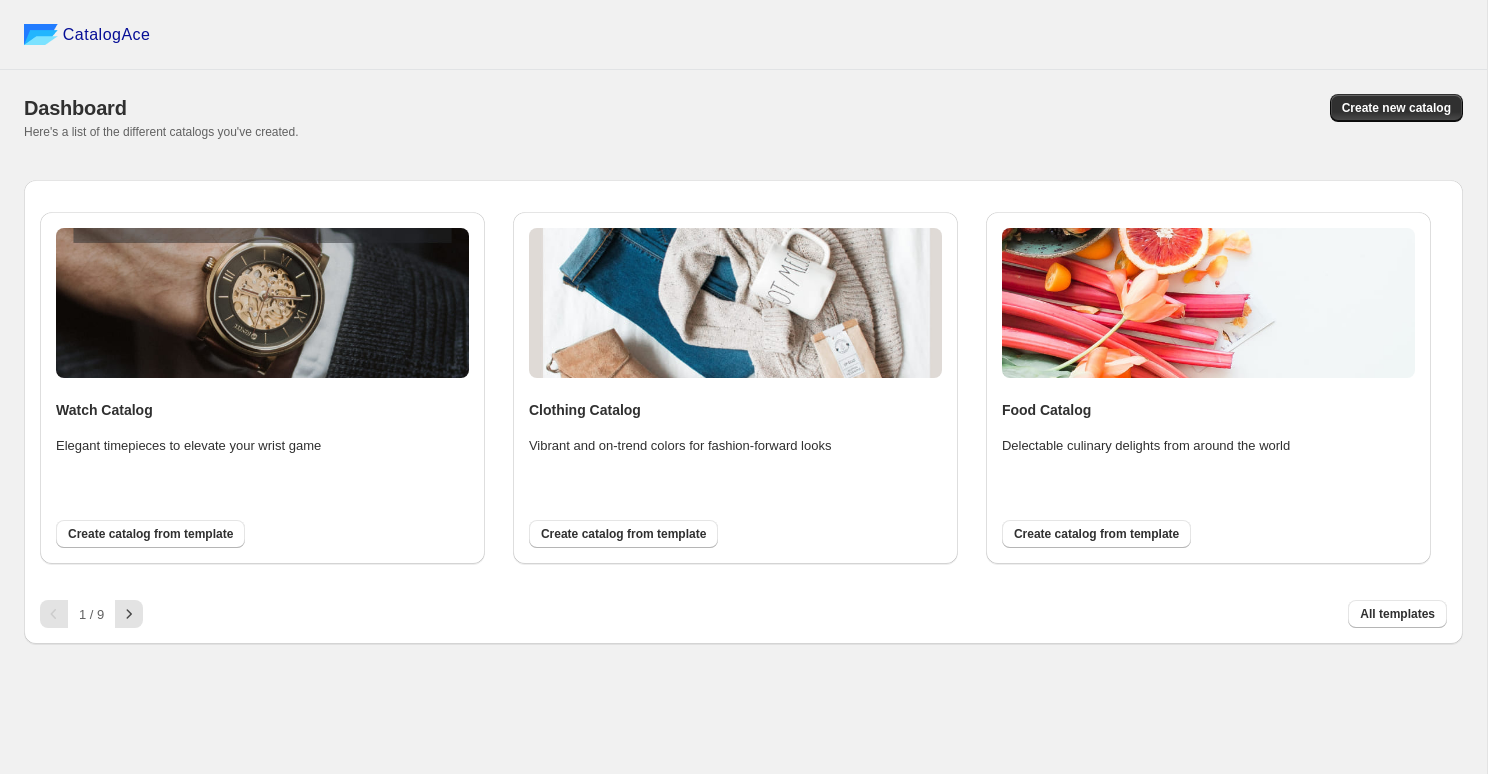 click on "Create new catalog" at bounding box center (1099, 108) 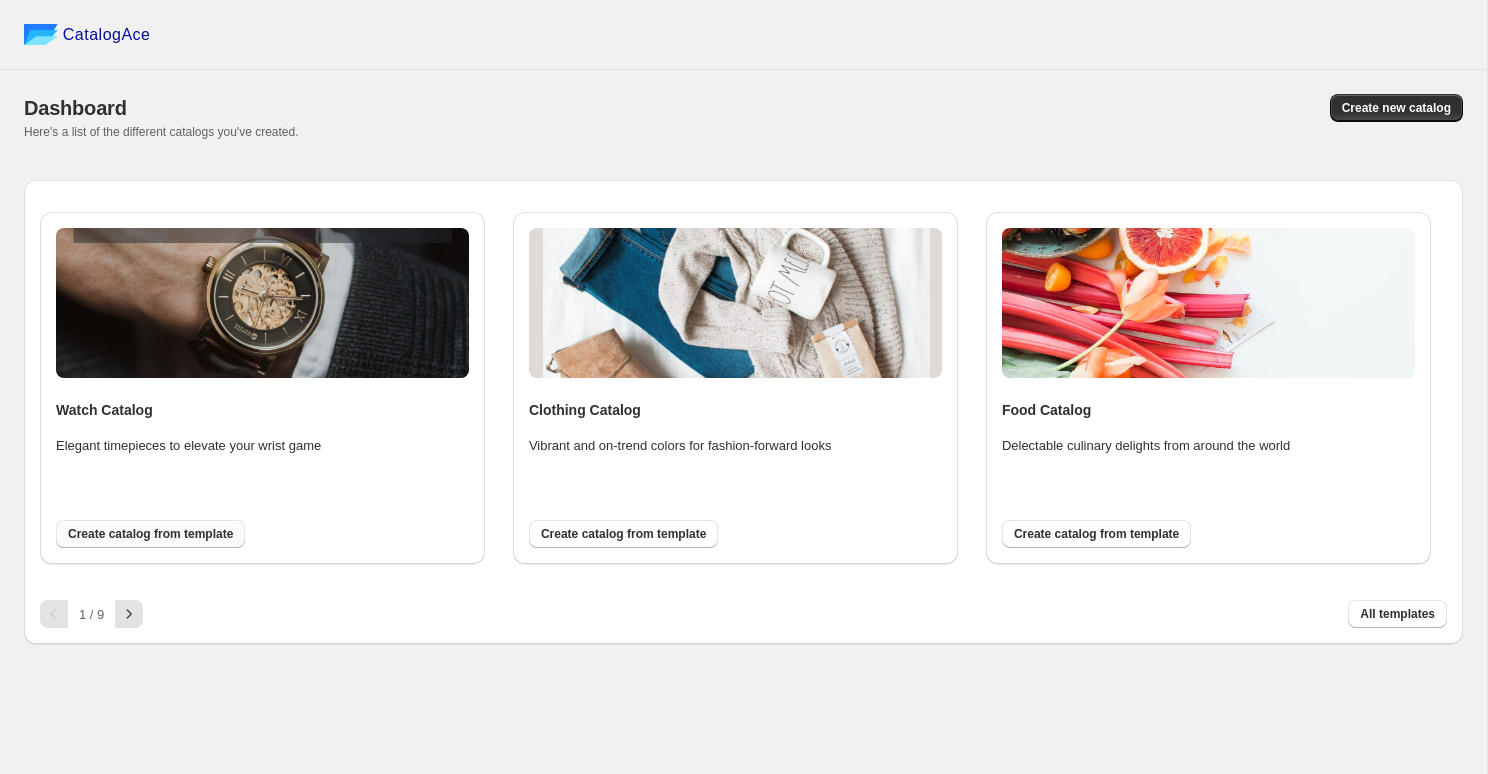 click on "Create catalog from template" at bounding box center (150, 534) 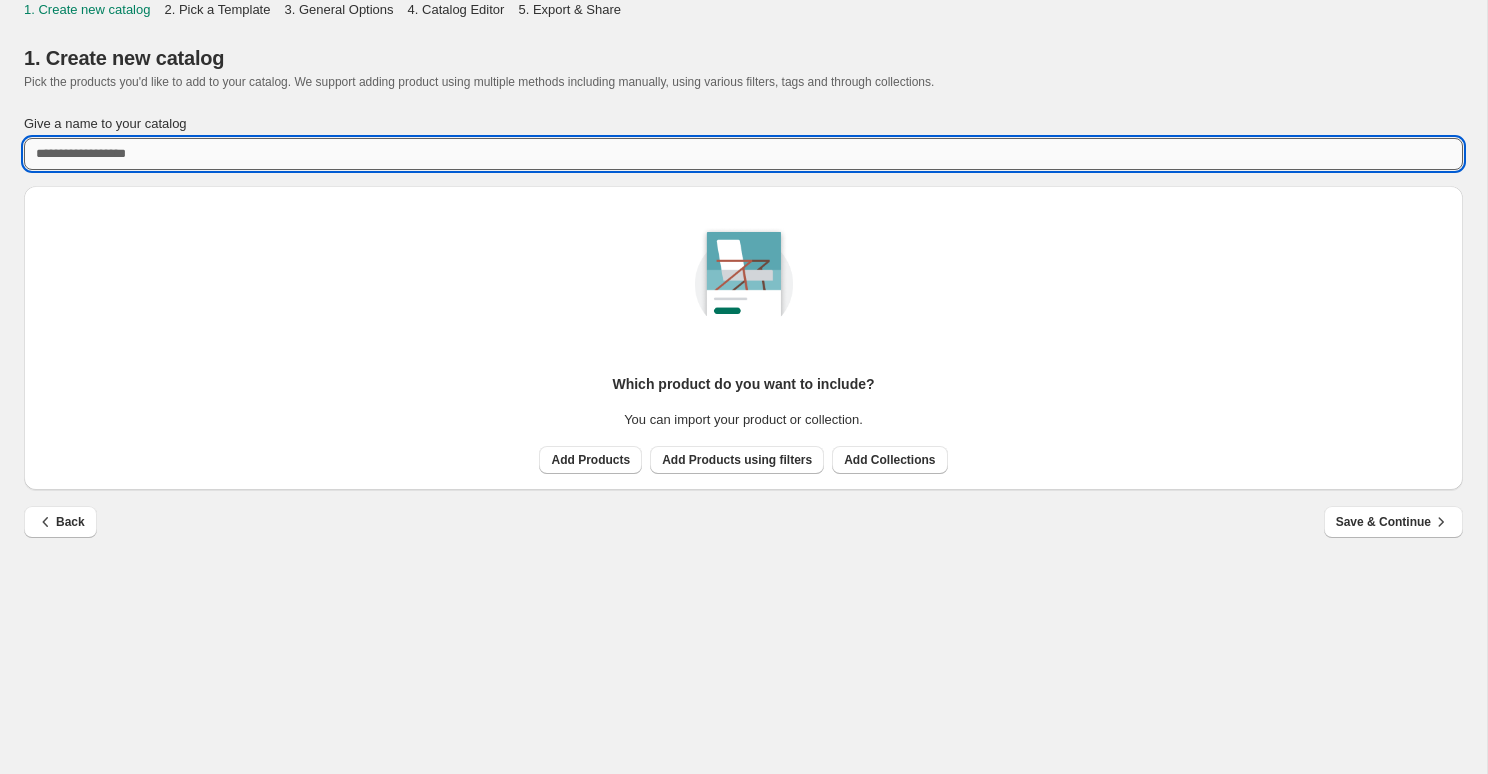 click on "Give a name to your catalog" at bounding box center [743, 154] 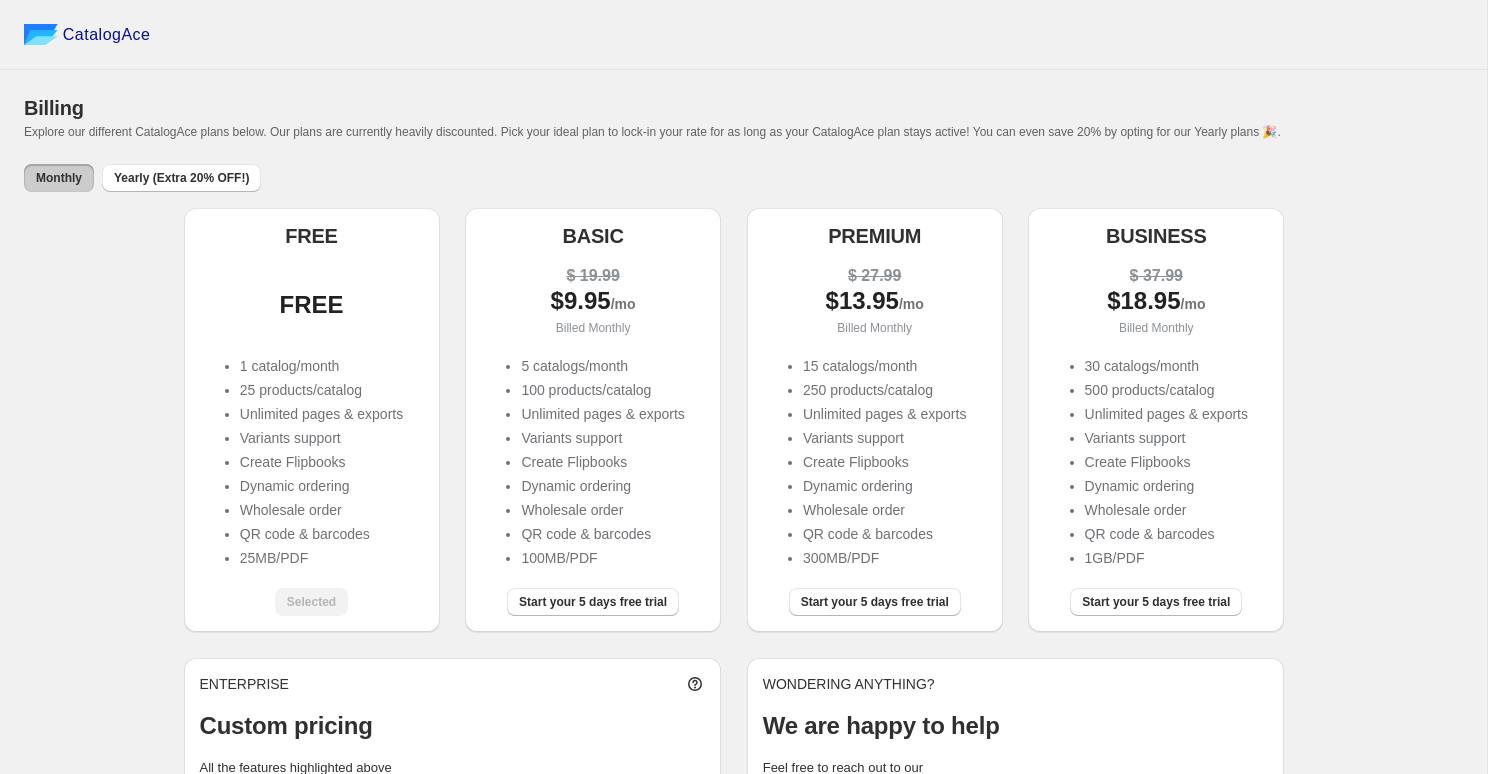 scroll, scrollTop: 142, scrollLeft: 0, axis: vertical 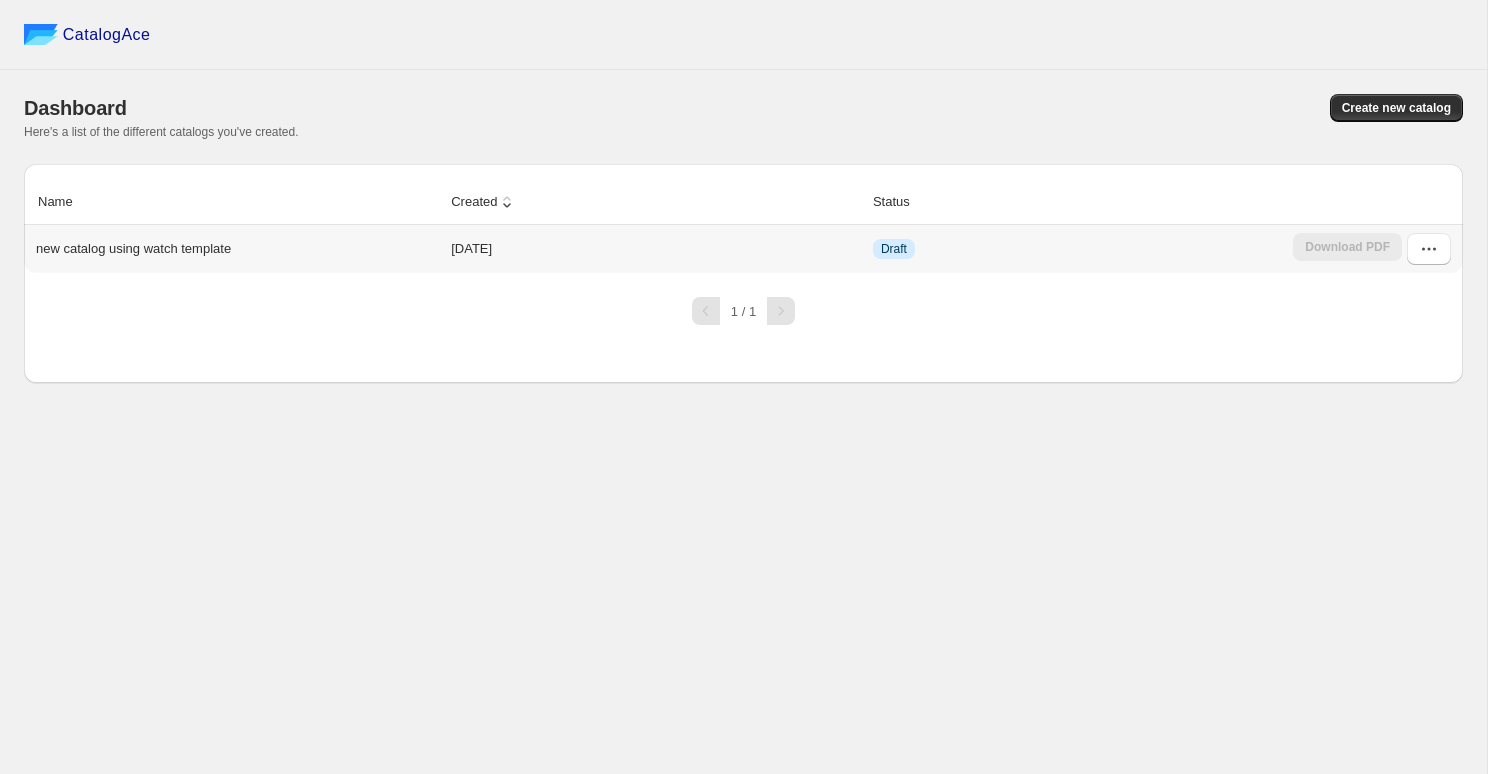 click on "new catalog using watch template" at bounding box center (133, 249) 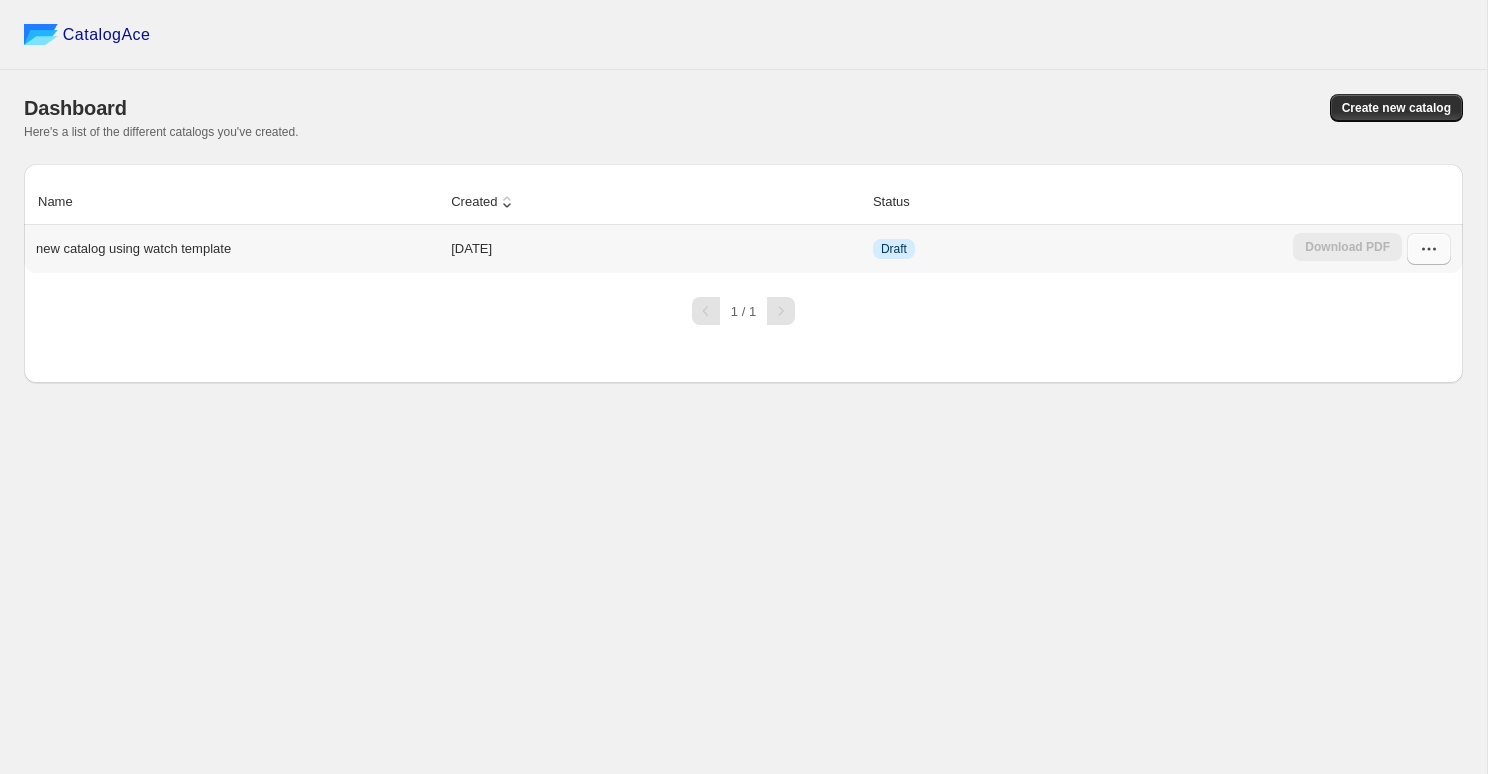 click 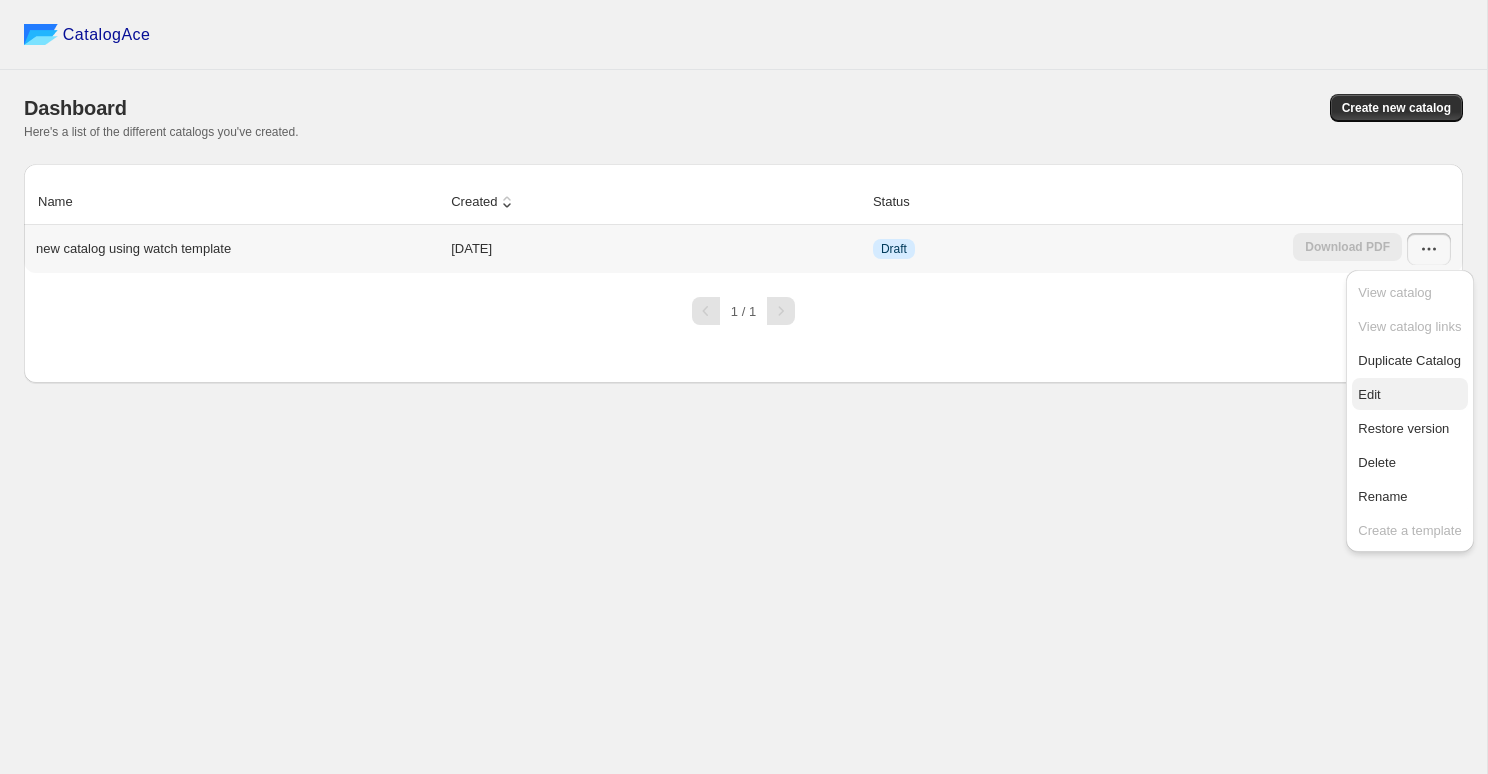 click on "Edit" at bounding box center (1409, 395) 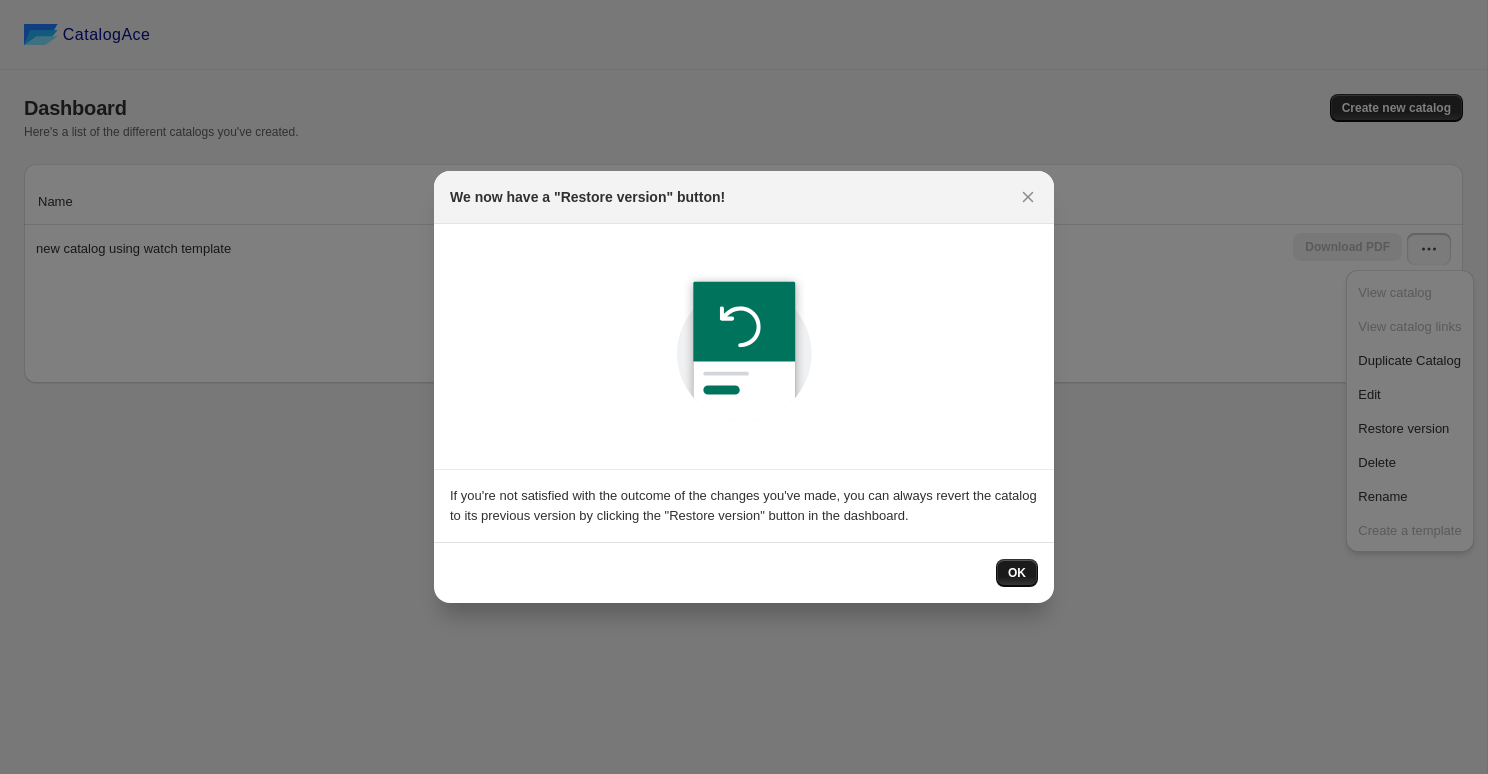click on "OK" at bounding box center (1017, 573) 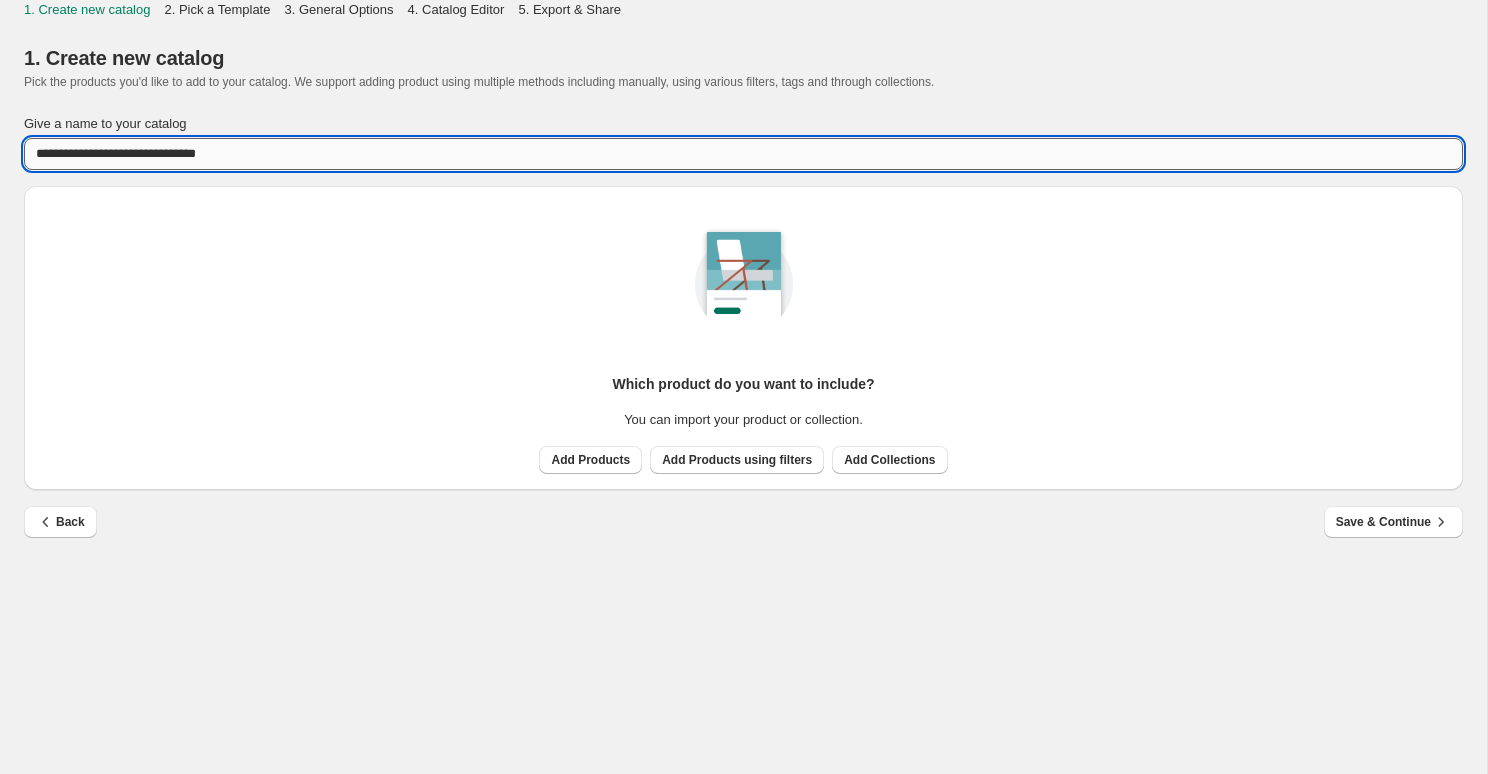 click on "**********" at bounding box center (743, 154) 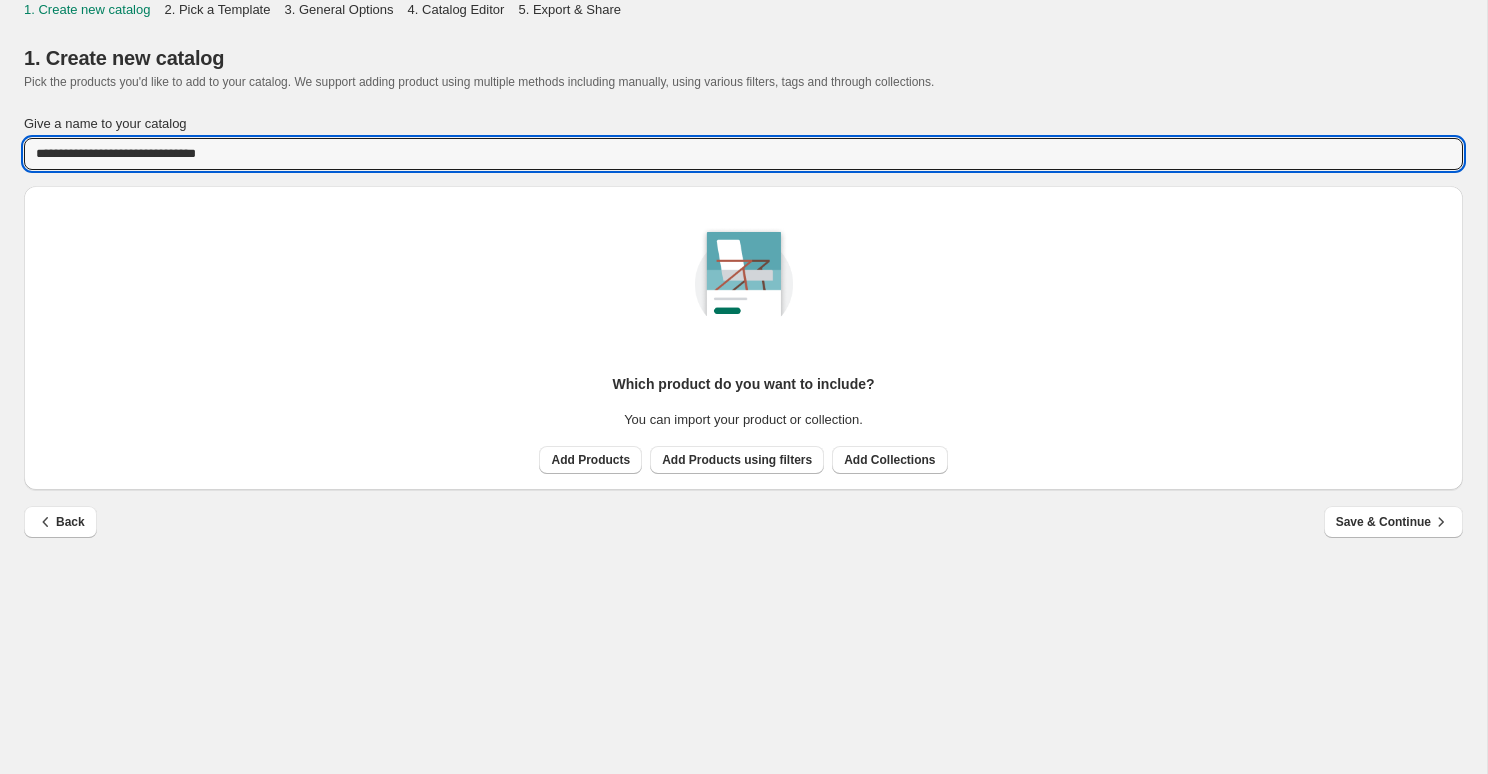click on "1. Create new catalog Pick the products you'd like to add to your catalog. We support adding product using multiple methods including manually, using various filters, tags and through collections." at bounding box center (743, 67) 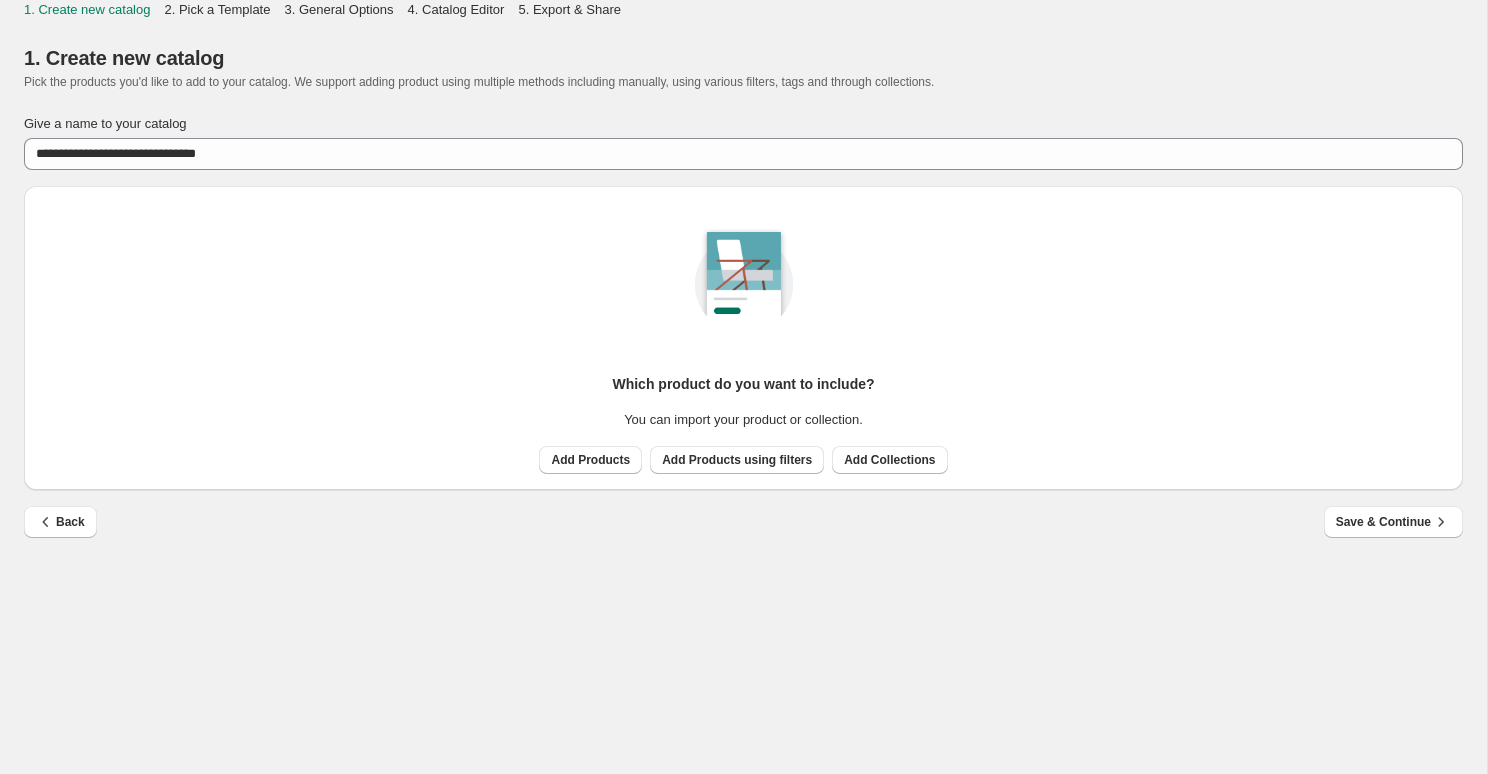 click on "1. Create new catalog Pick the products you'd like to add to your catalog. We support adding product using multiple methods including manually, using various filters, tags and through collections." at bounding box center [743, 67] 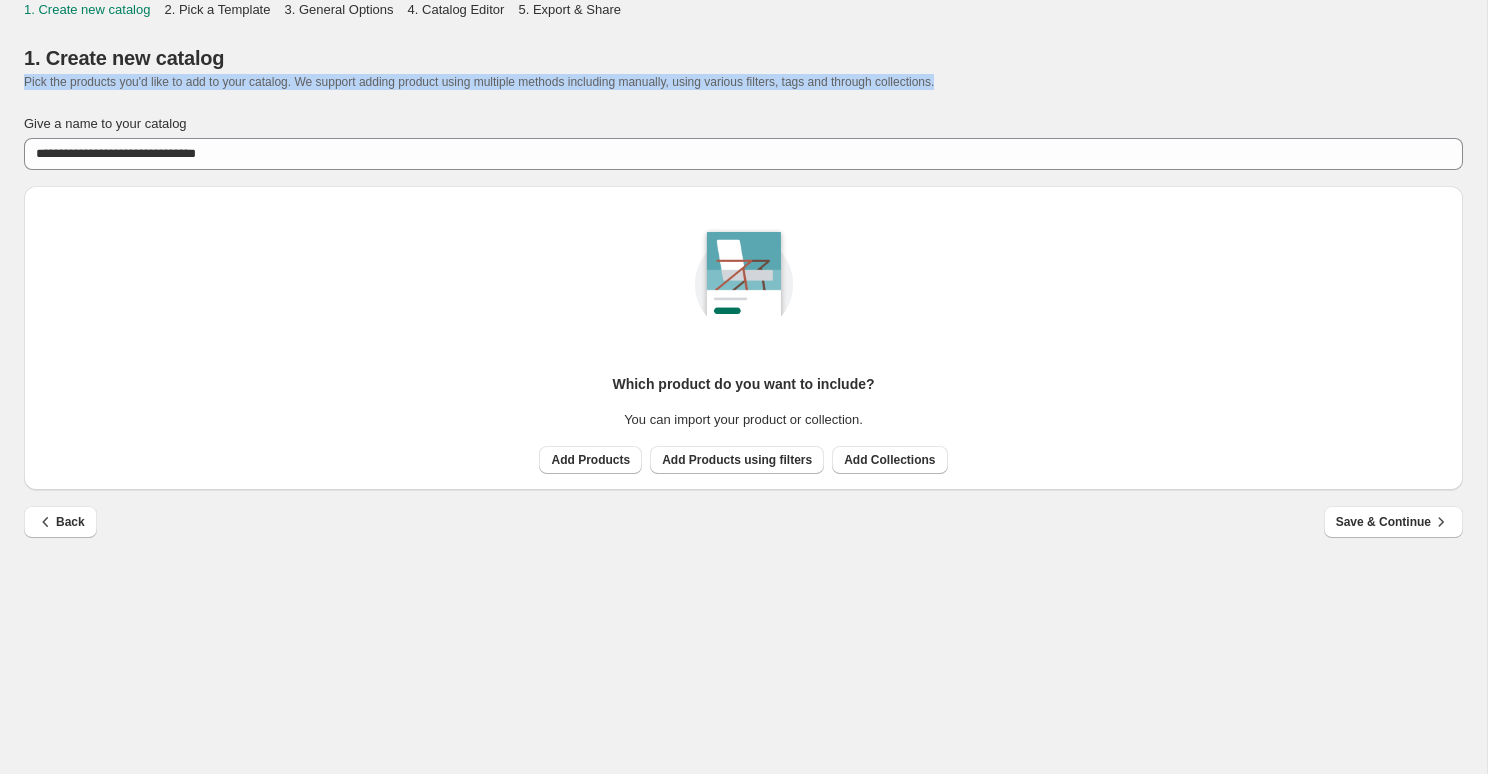 click on "1. Create new catalog Pick the products you'd like to add to your catalog. We support adding product using multiple methods including manually, using various filters, tags and through collections." at bounding box center [743, 67] 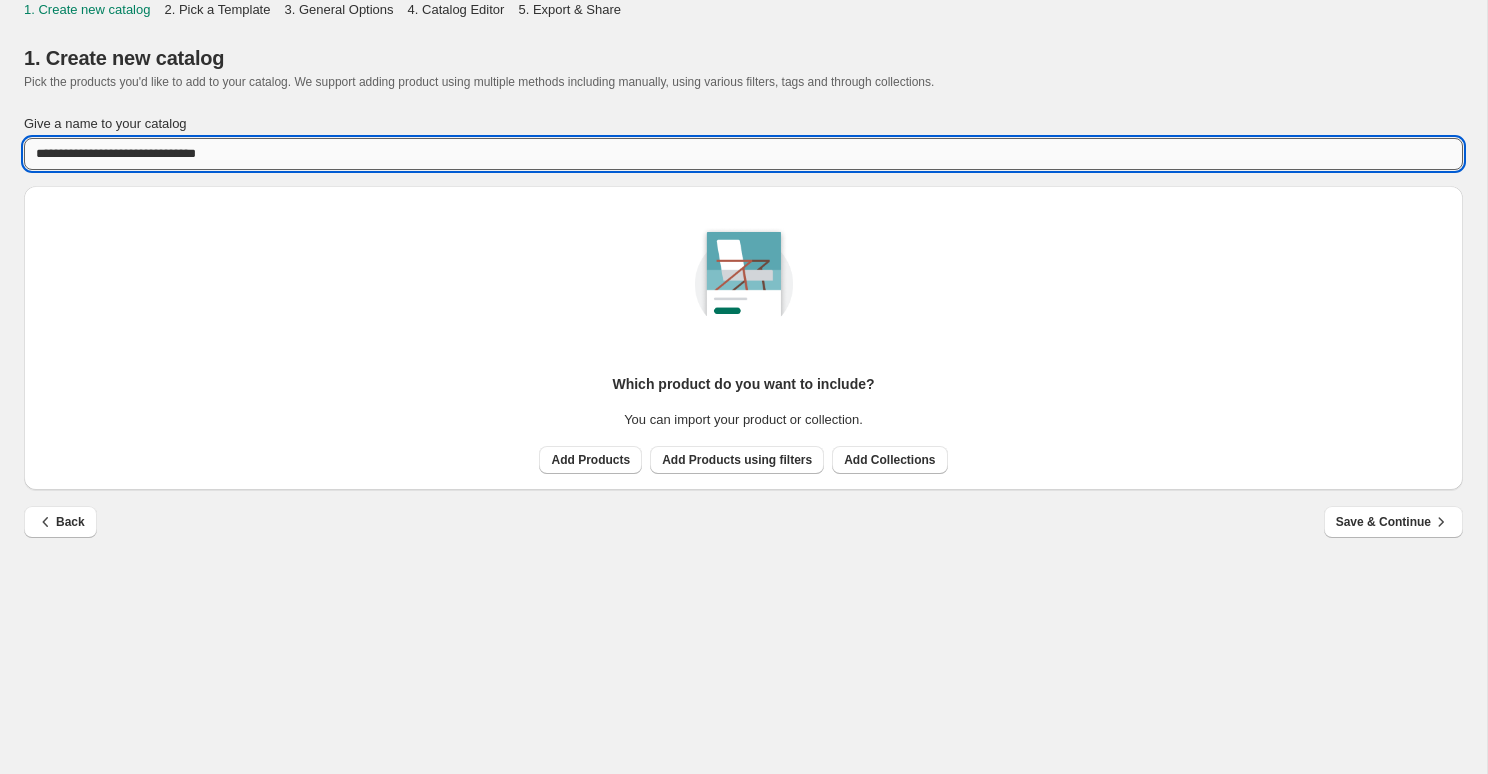 click on "**********" at bounding box center [743, 154] 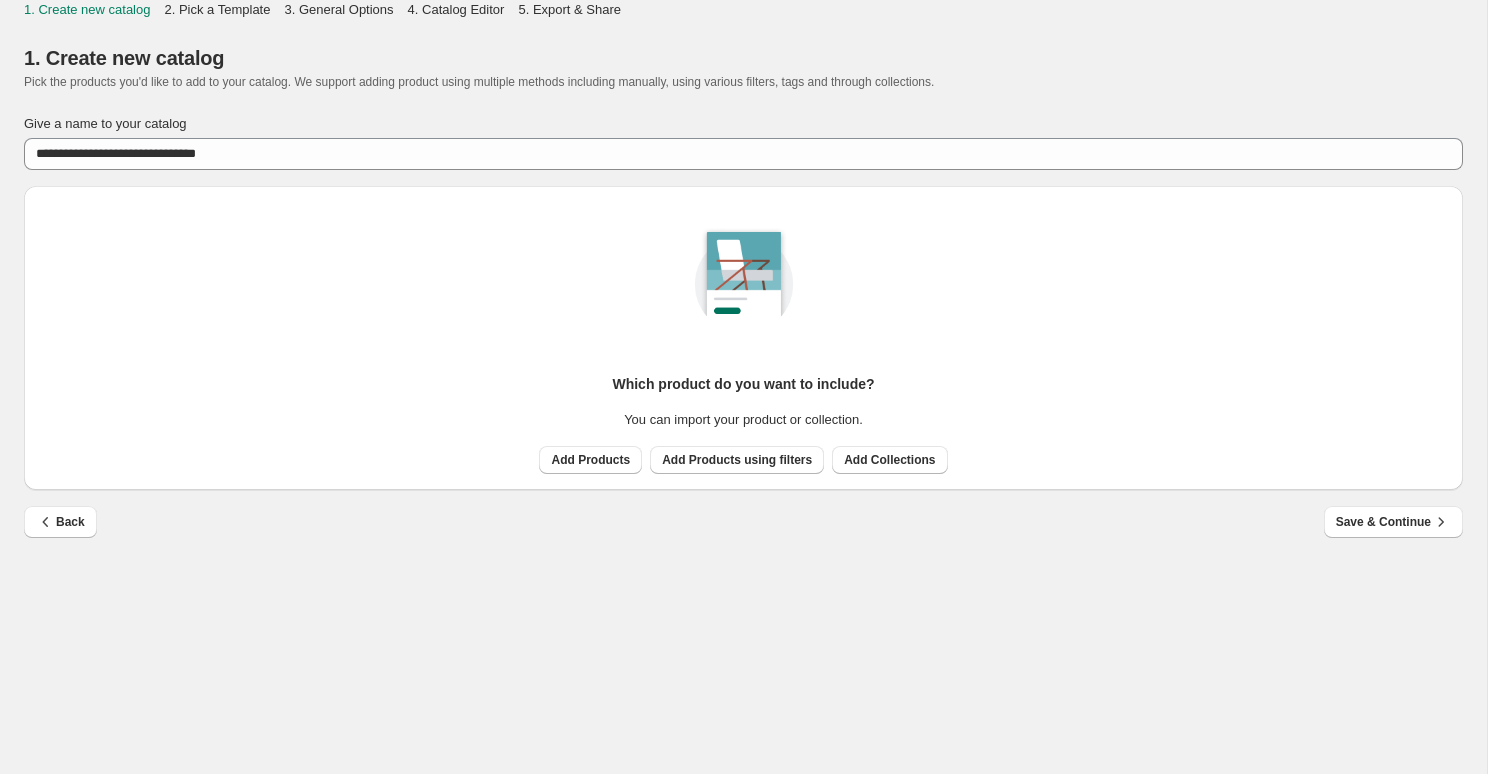 click on "Which product do you want to include? You can import your product or collection. Add Products Add Products using filters Add Collections" at bounding box center (743, 330) 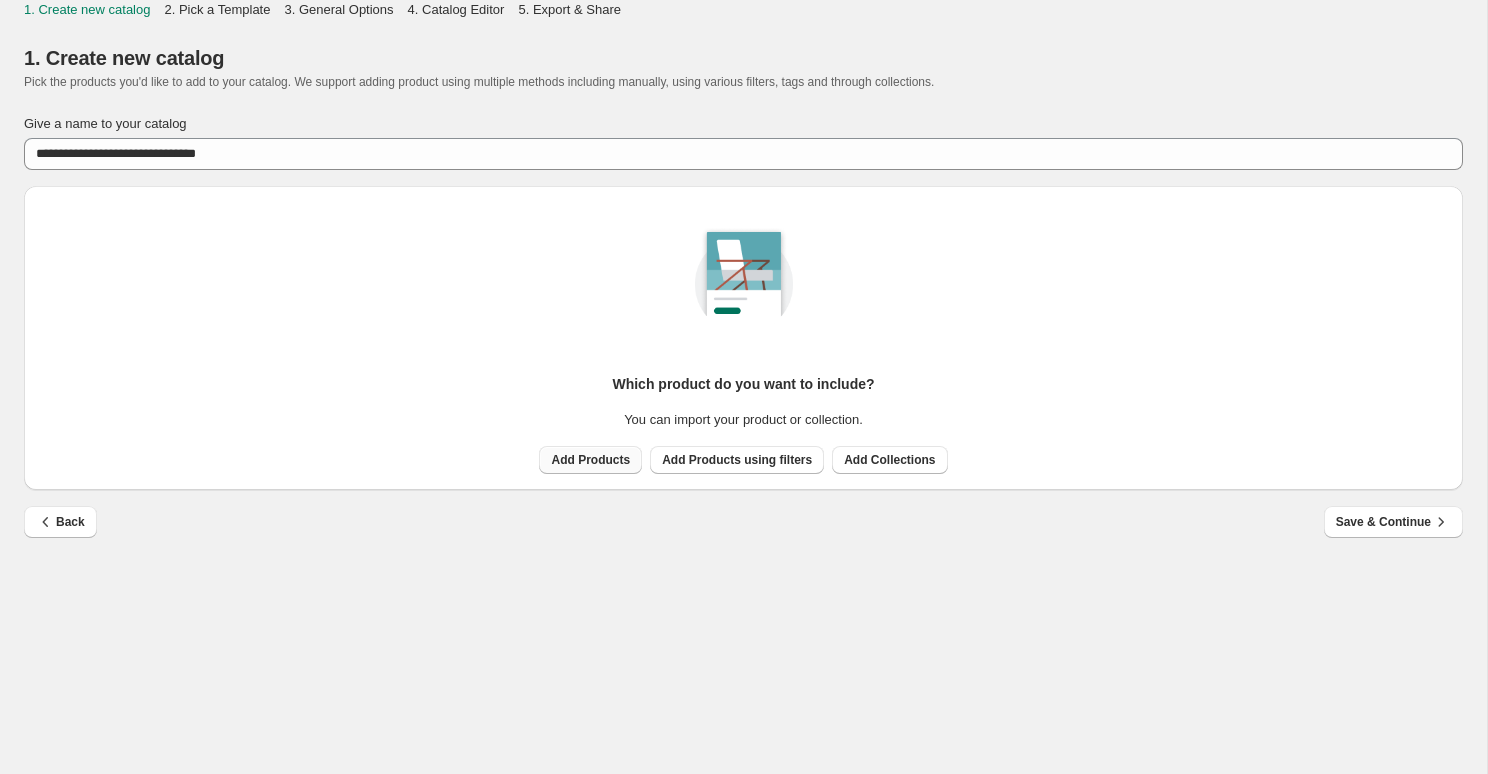 click on "Add Products" at bounding box center (590, 460) 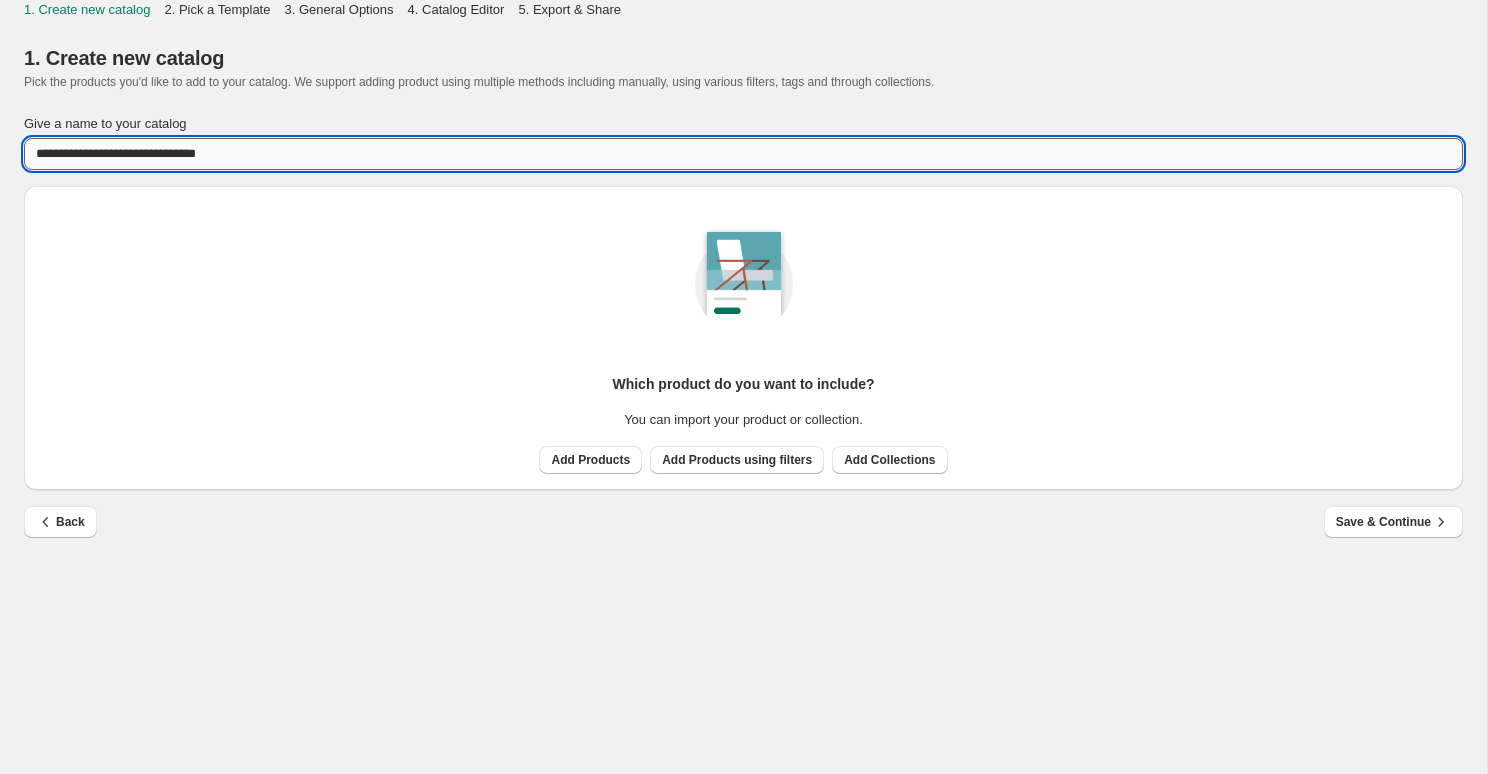 click on "**********" at bounding box center [743, 154] 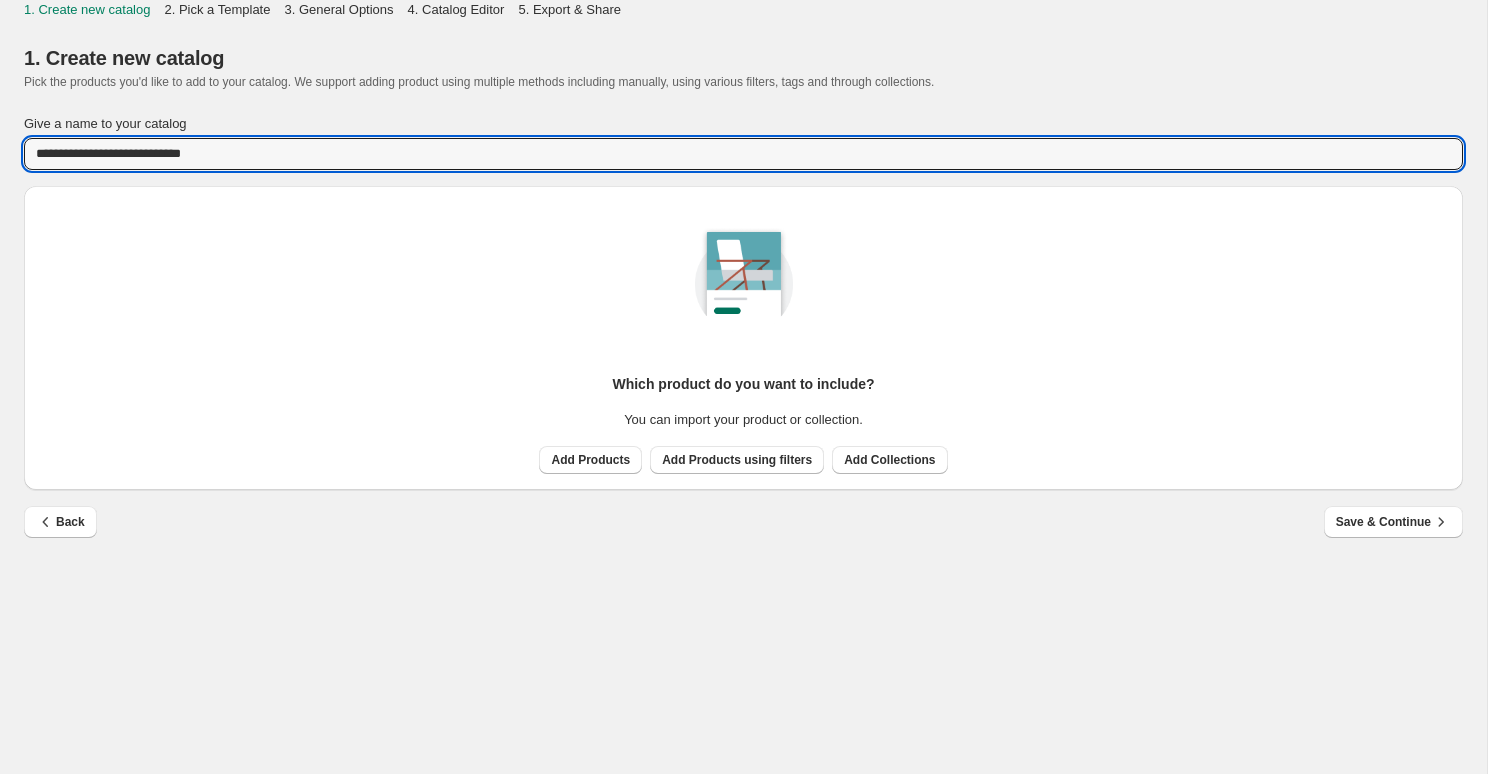 type on "**********" 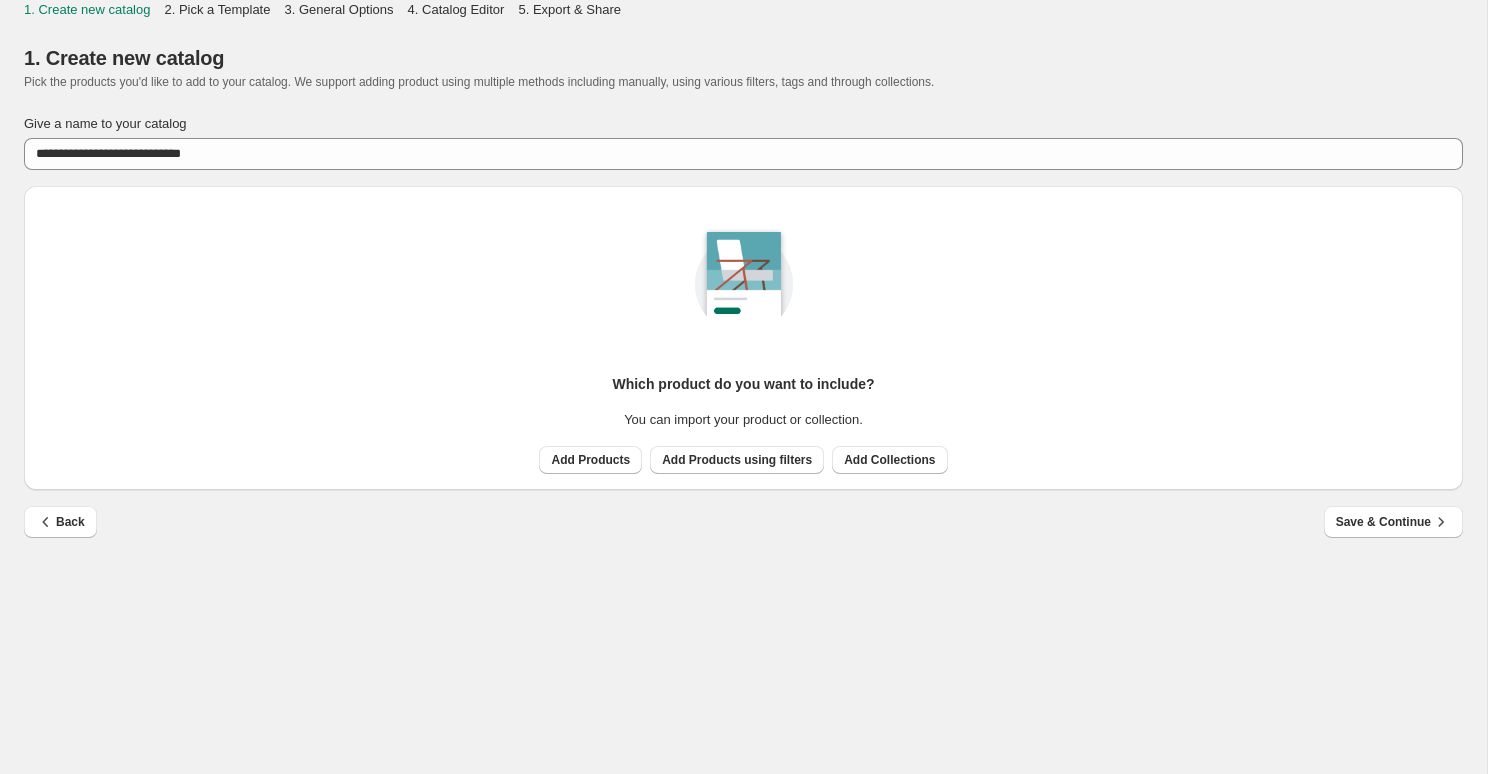 click on "Pick the products you'd like to add to your catalog. We support adding product using multiple methods including manually, using various filters, tags and through collections." at bounding box center [479, 82] 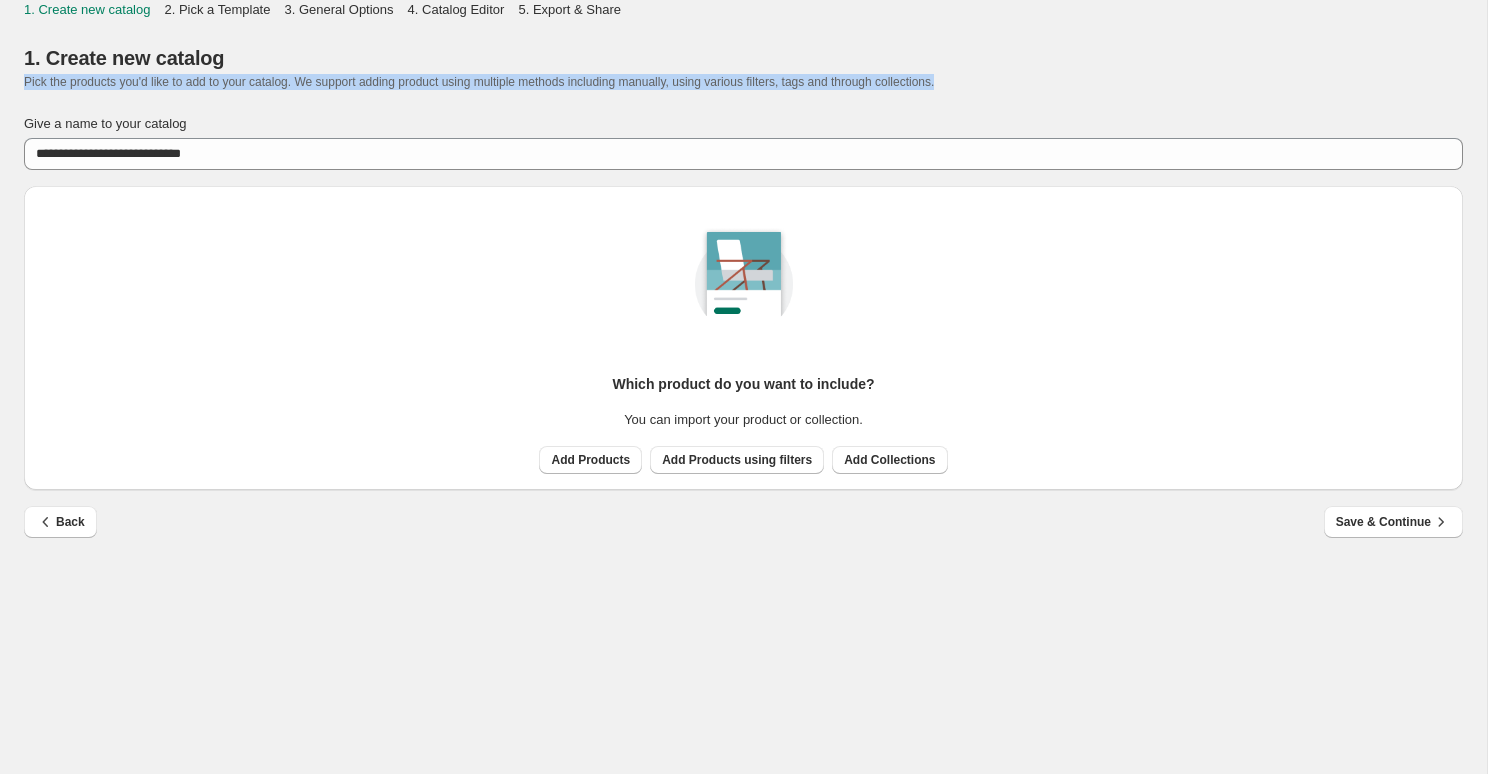 click on "Pick the products you'd like to add to your catalog. We support adding product using multiple methods including manually, using various filters, tags and through collections." at bounding box center (479, 82) 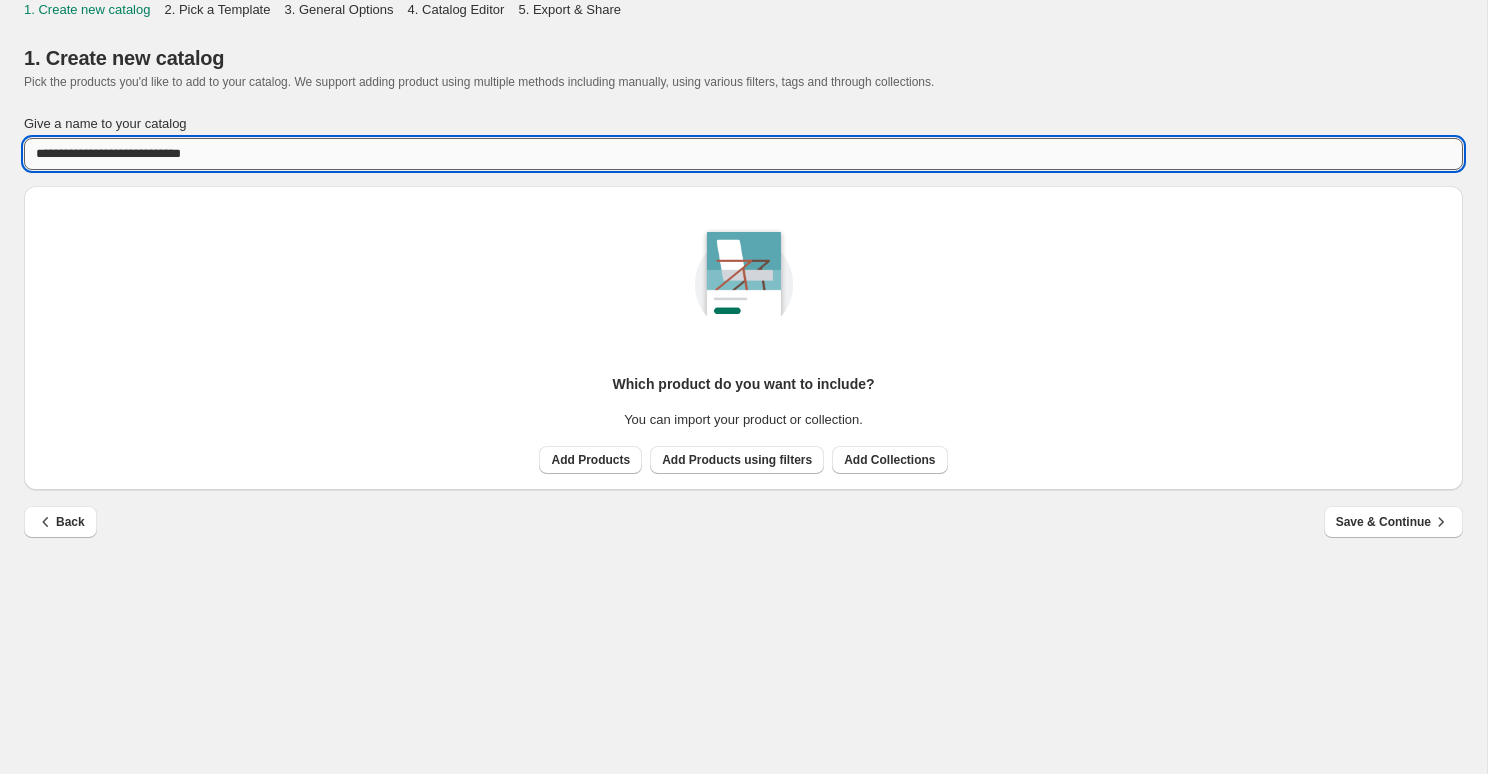 click on "**********" at bounding box center [743, 154] 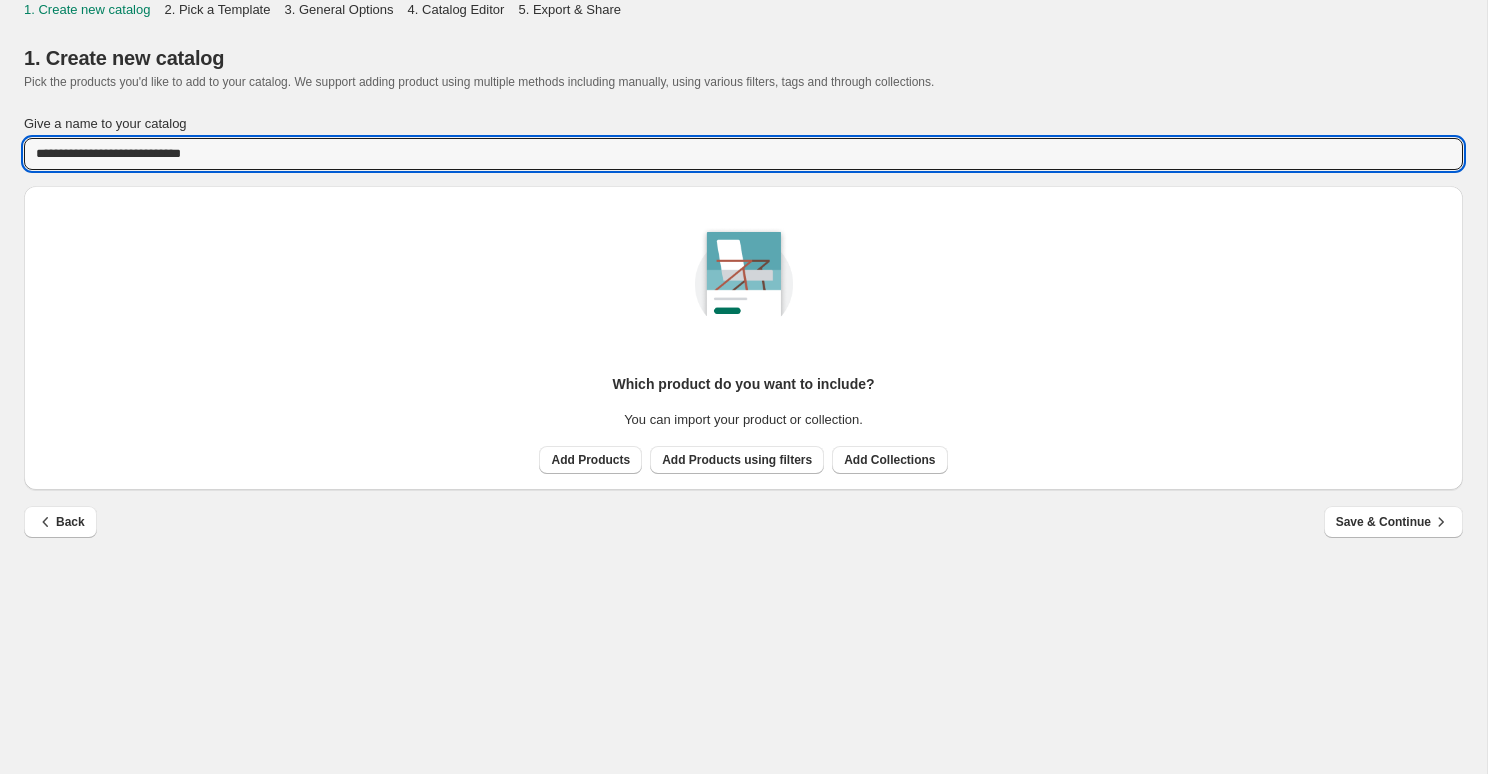 click on "**********" at bounding box center [743, 387] 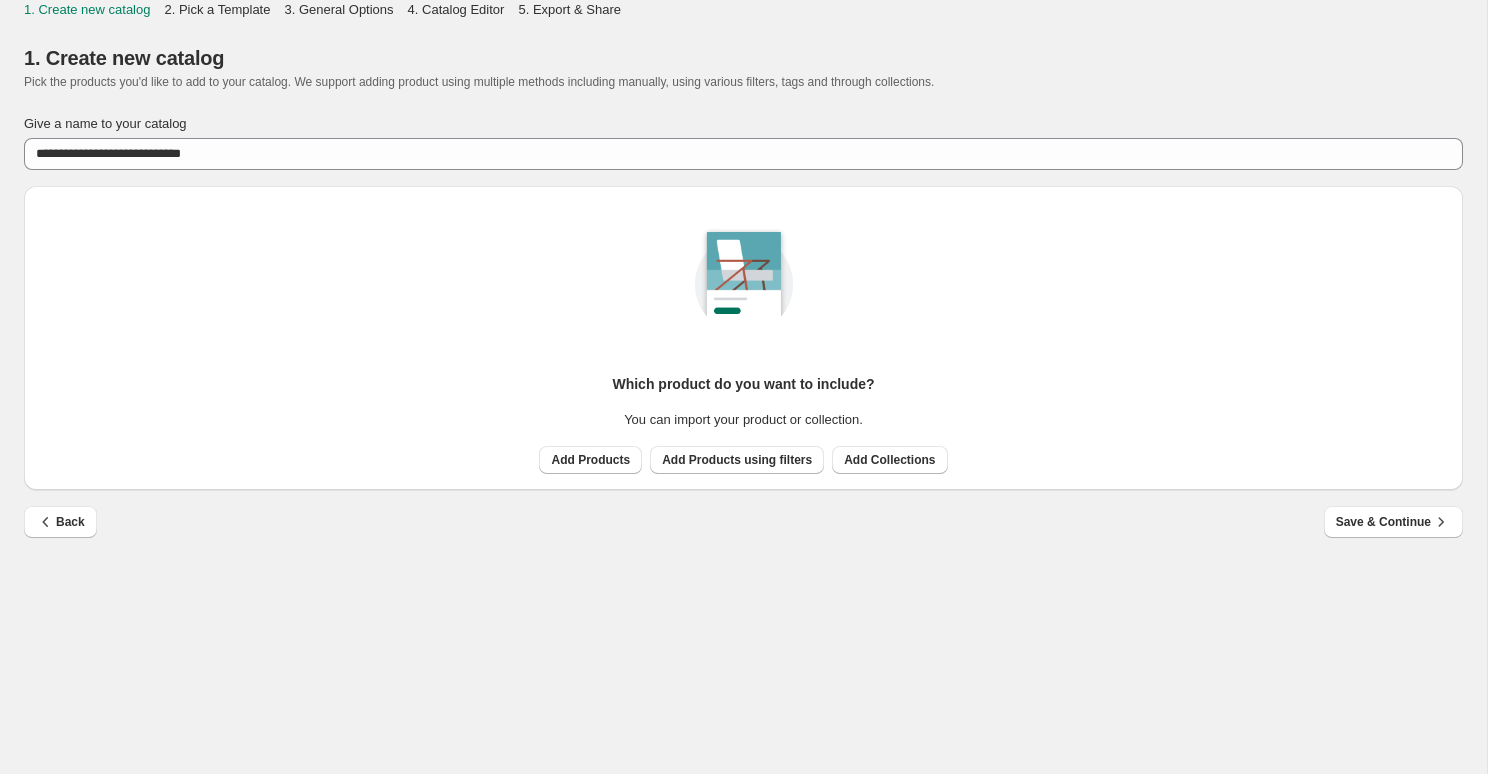 click on "Back Save & Continue" at bounding box center (735, 514) 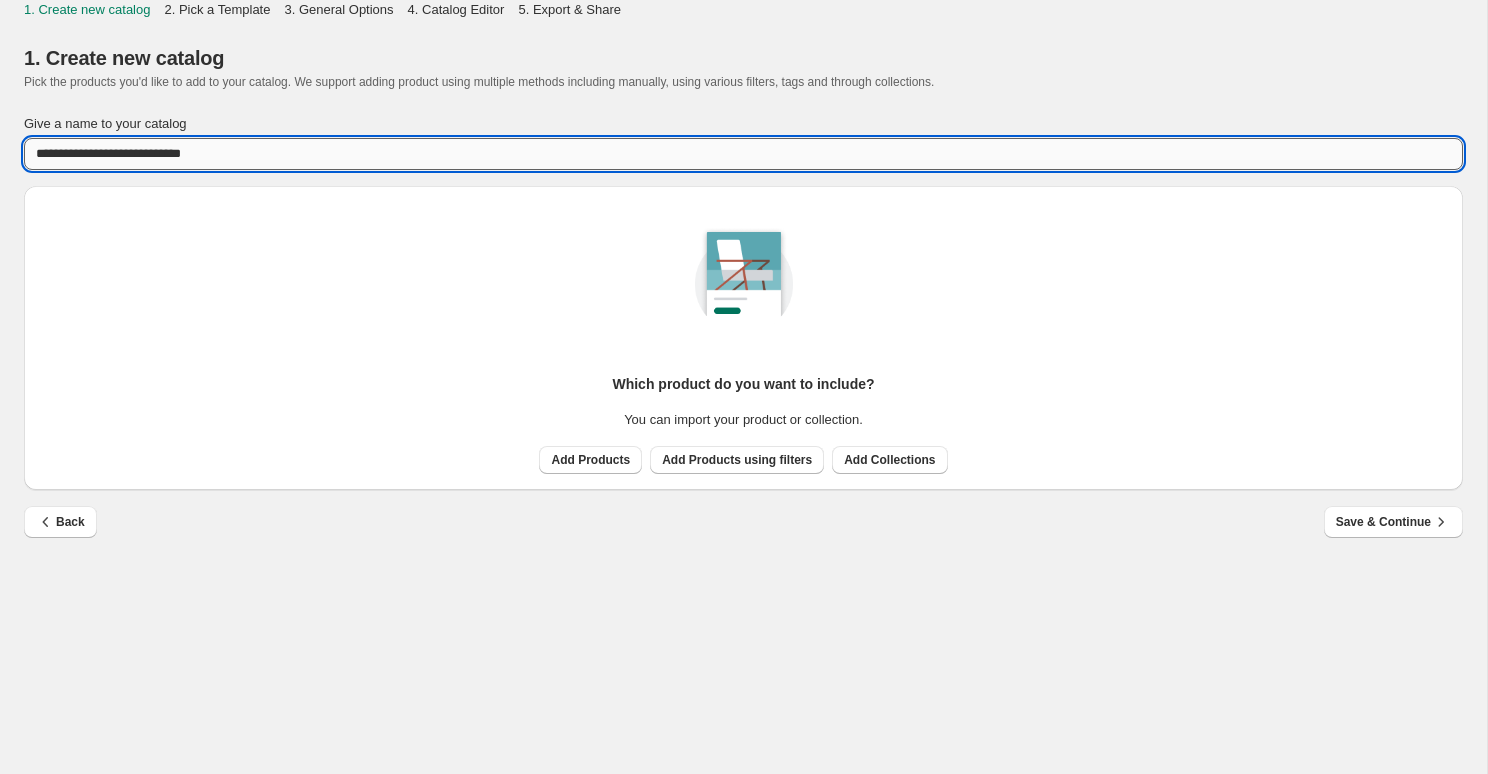 click on "**********" at bounding box center (743, 154) 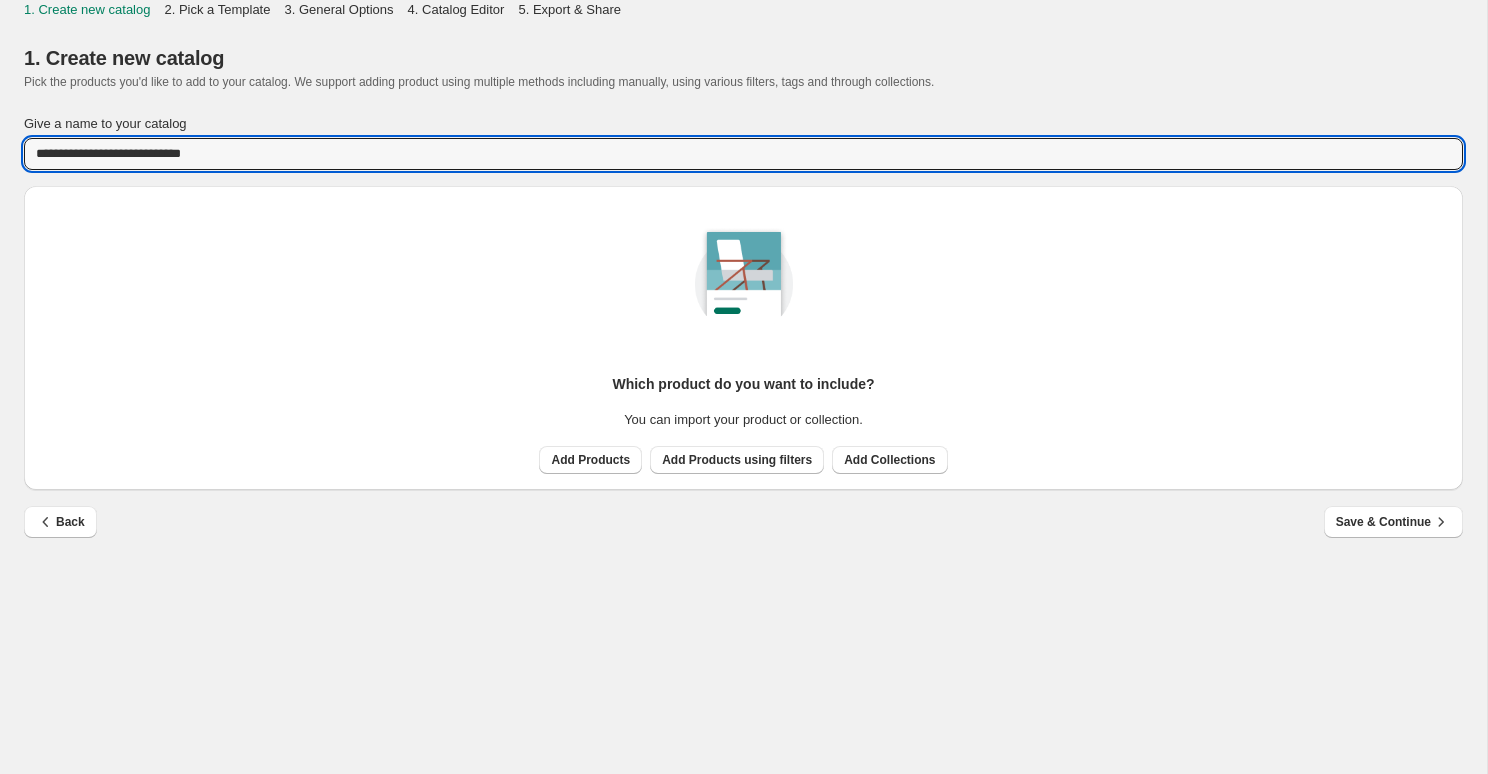 click on "Give a name to your catalog" at bounding box center (743, 124) 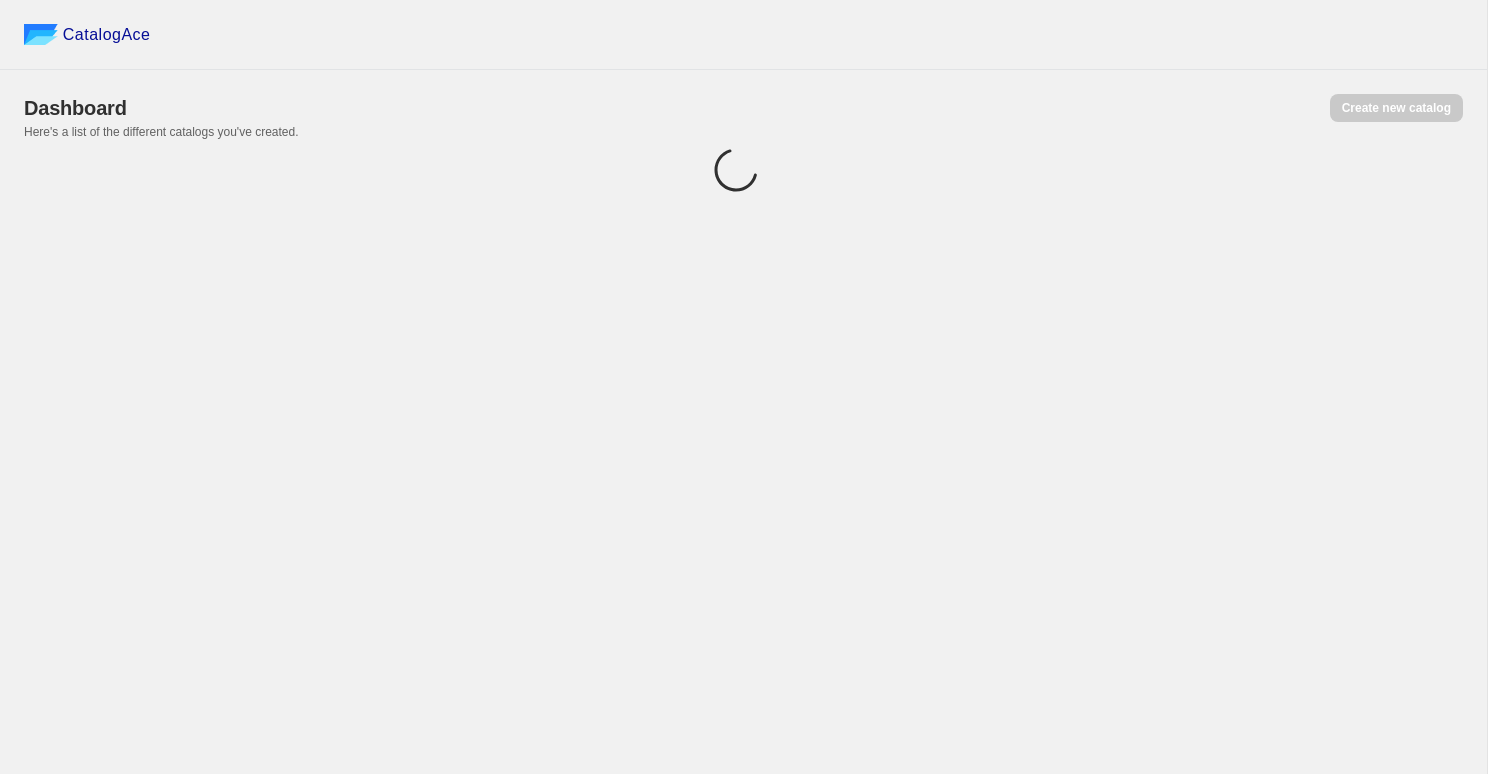 scroll, scrollTop: 0, scrollLeft: 0, axis: both 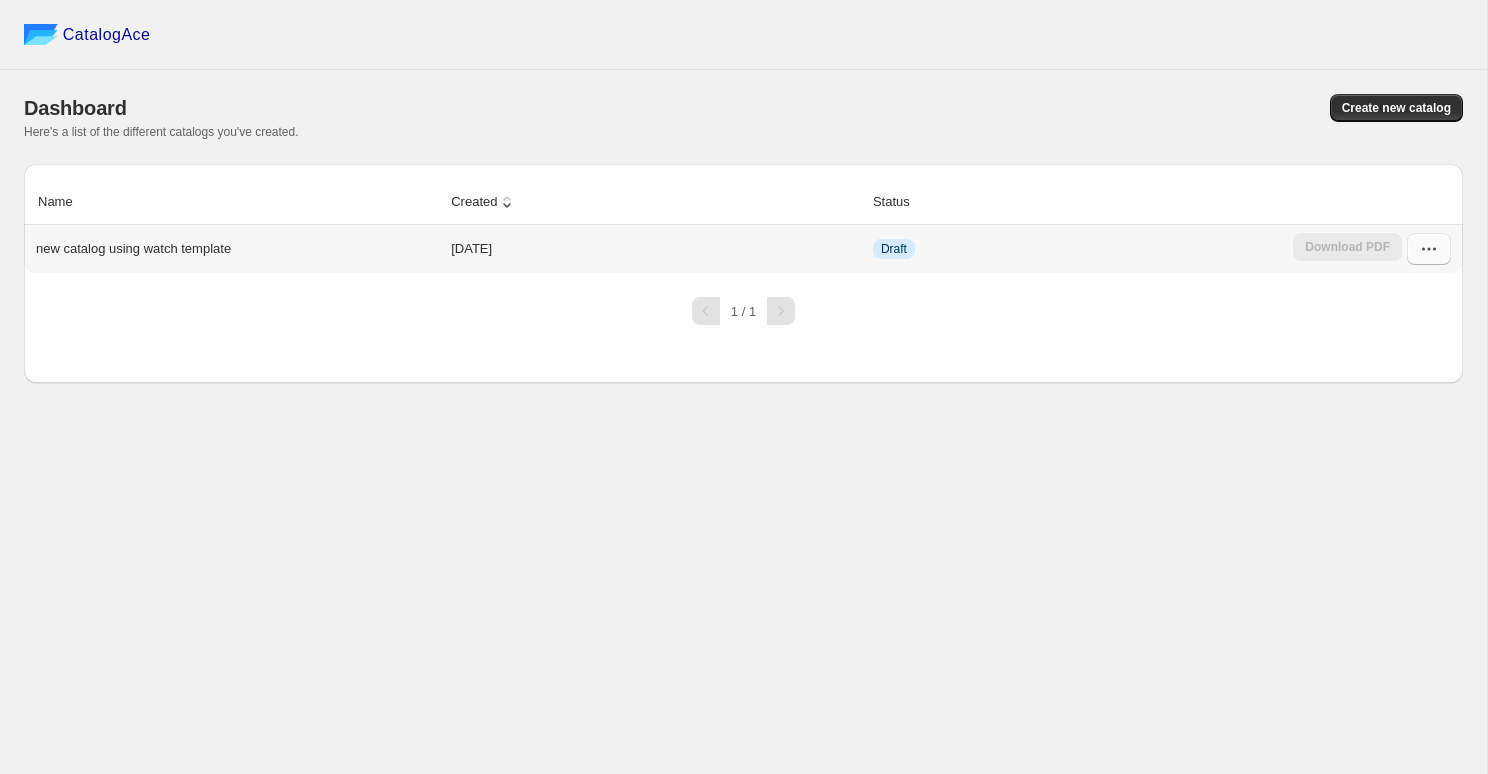 click 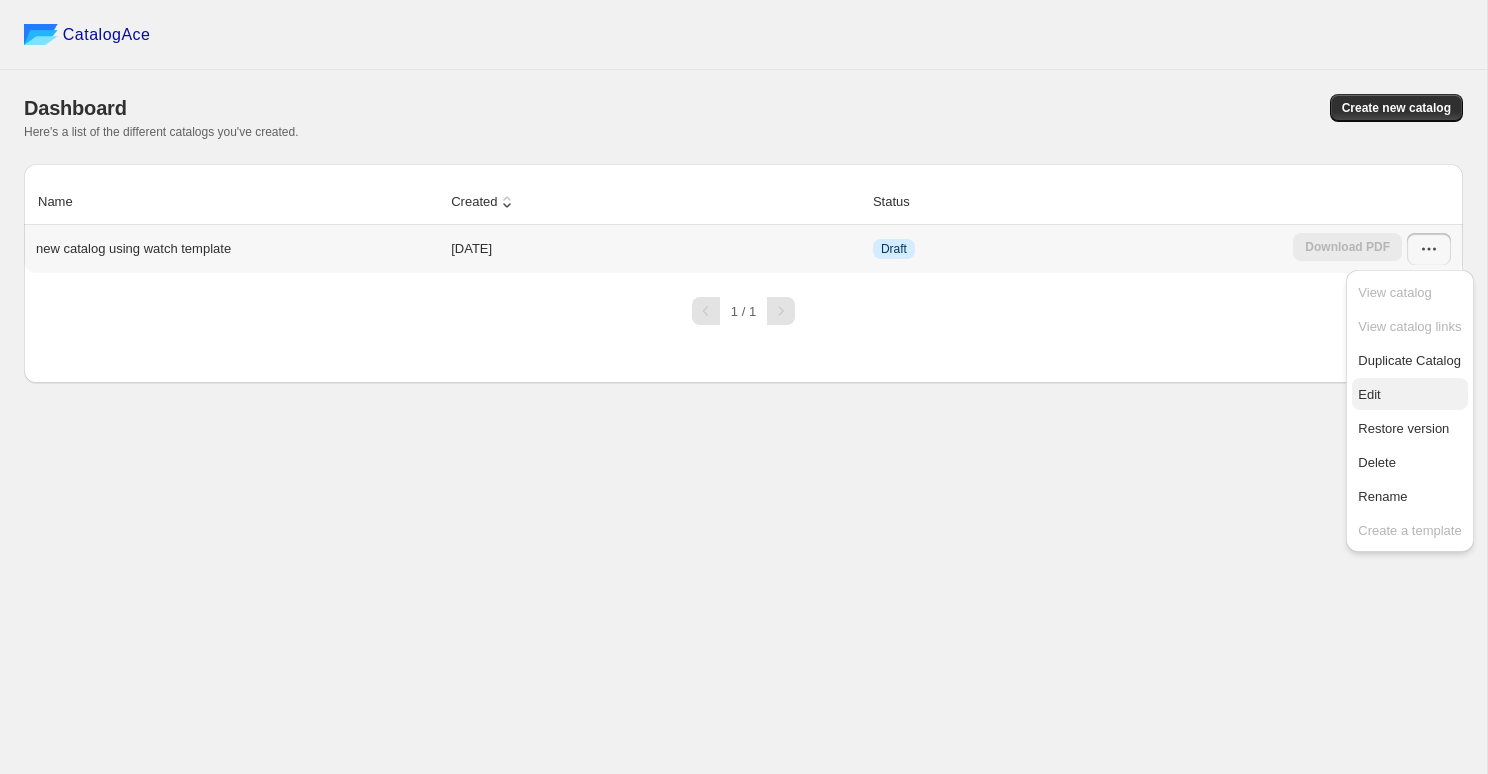 click on "Edit" at bounding box center (1409, 395) 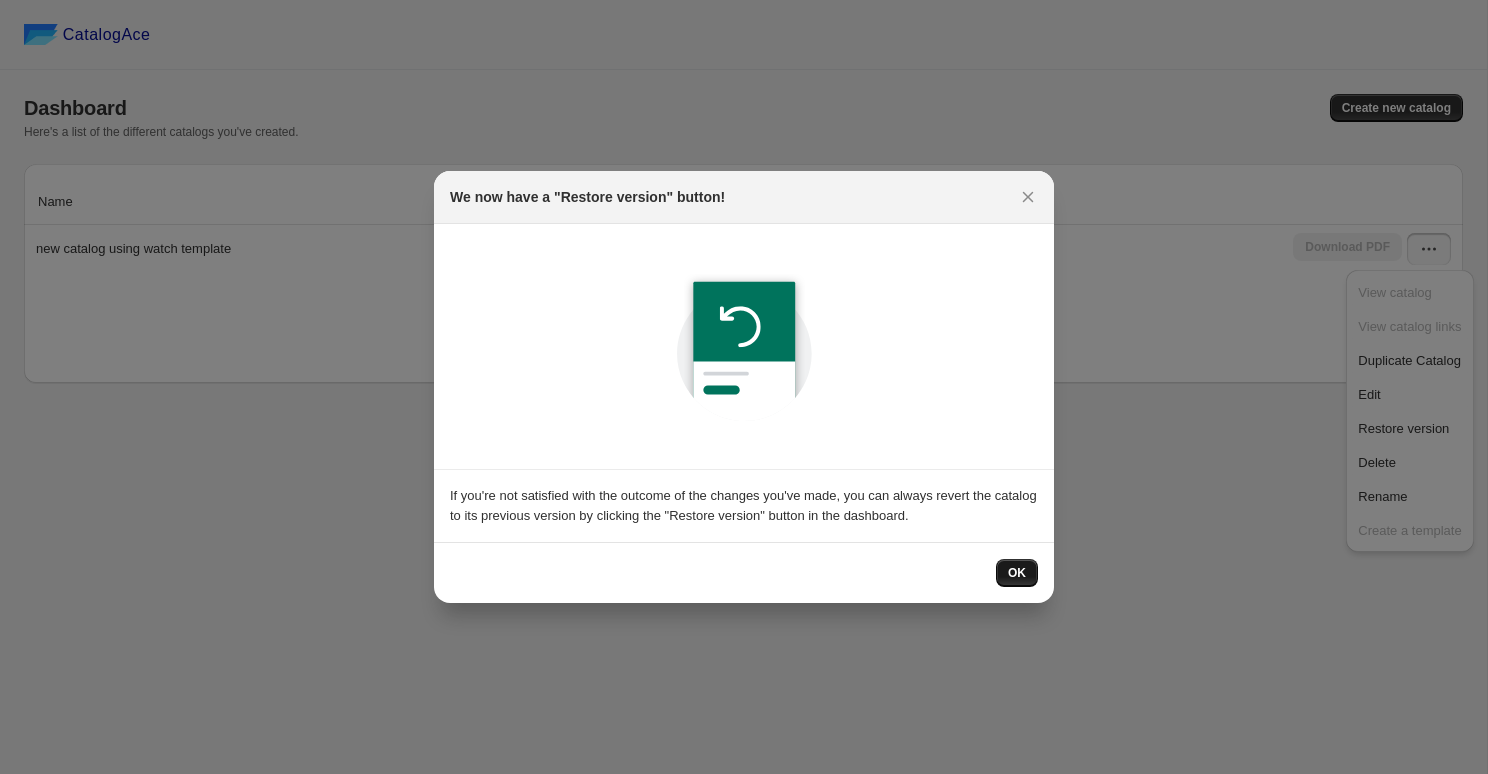 click on "OK" at bounding box center [1017, 573] 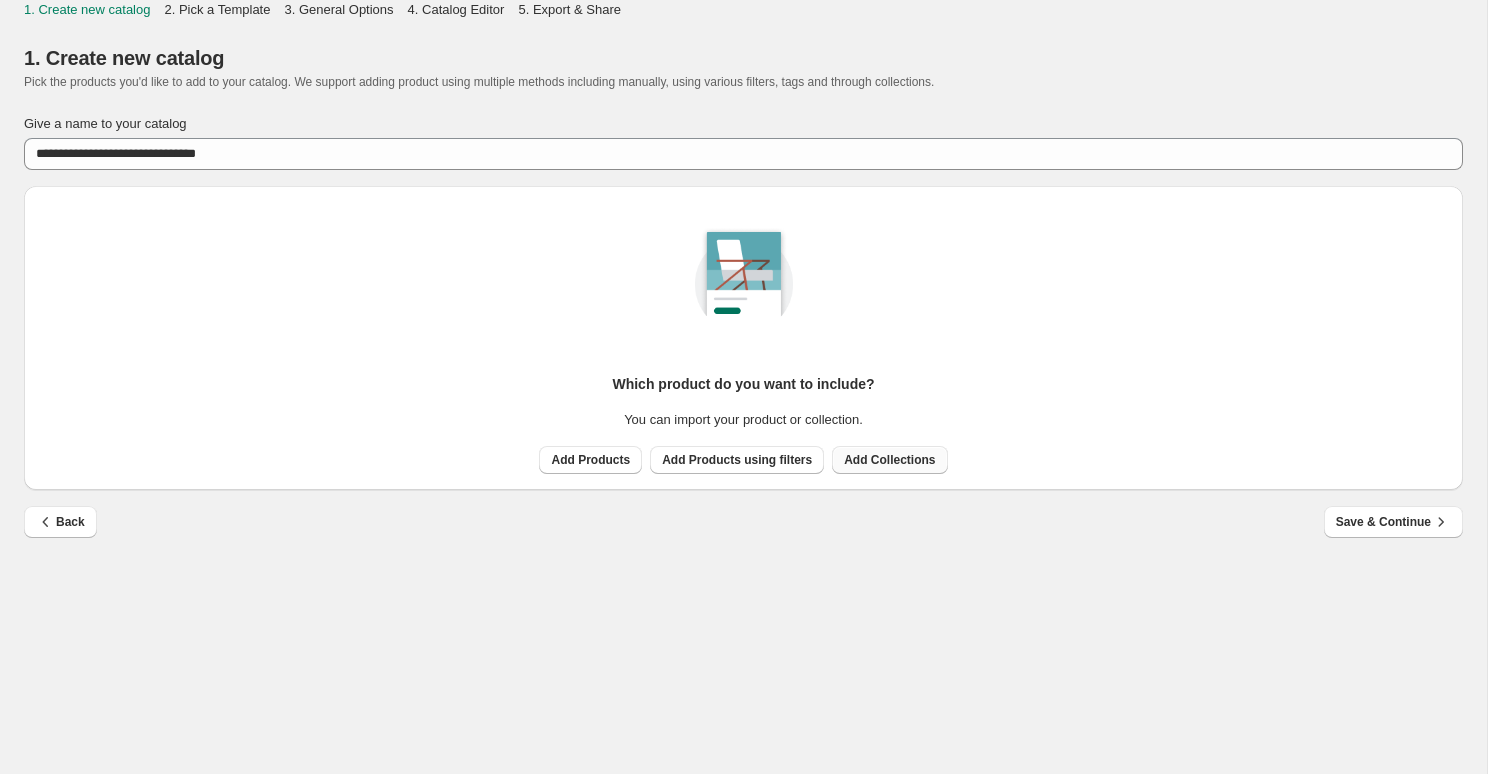 click on "Add Collections" at bounding box center (889, 460) 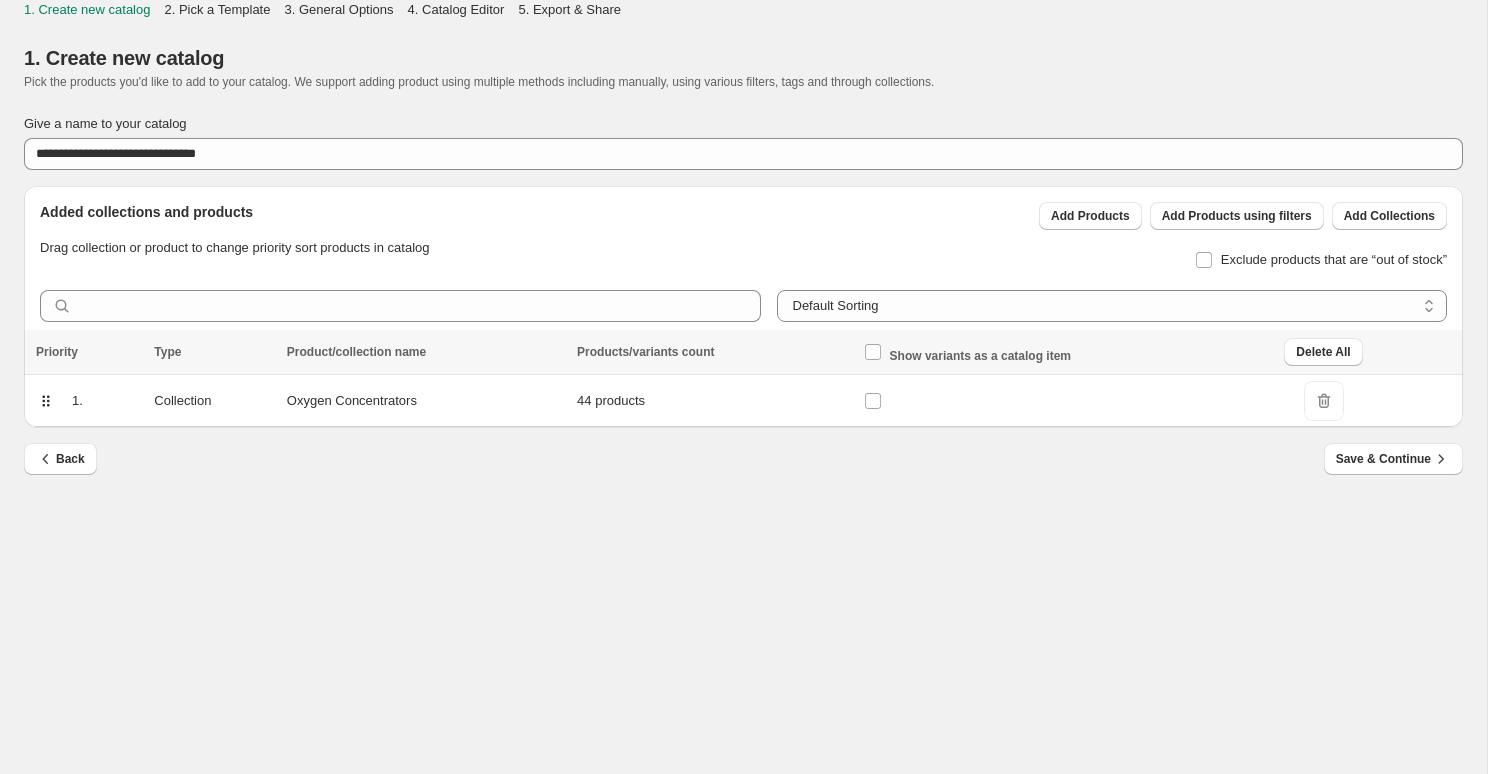 click on "44 products" at bounding box center (714, 401) 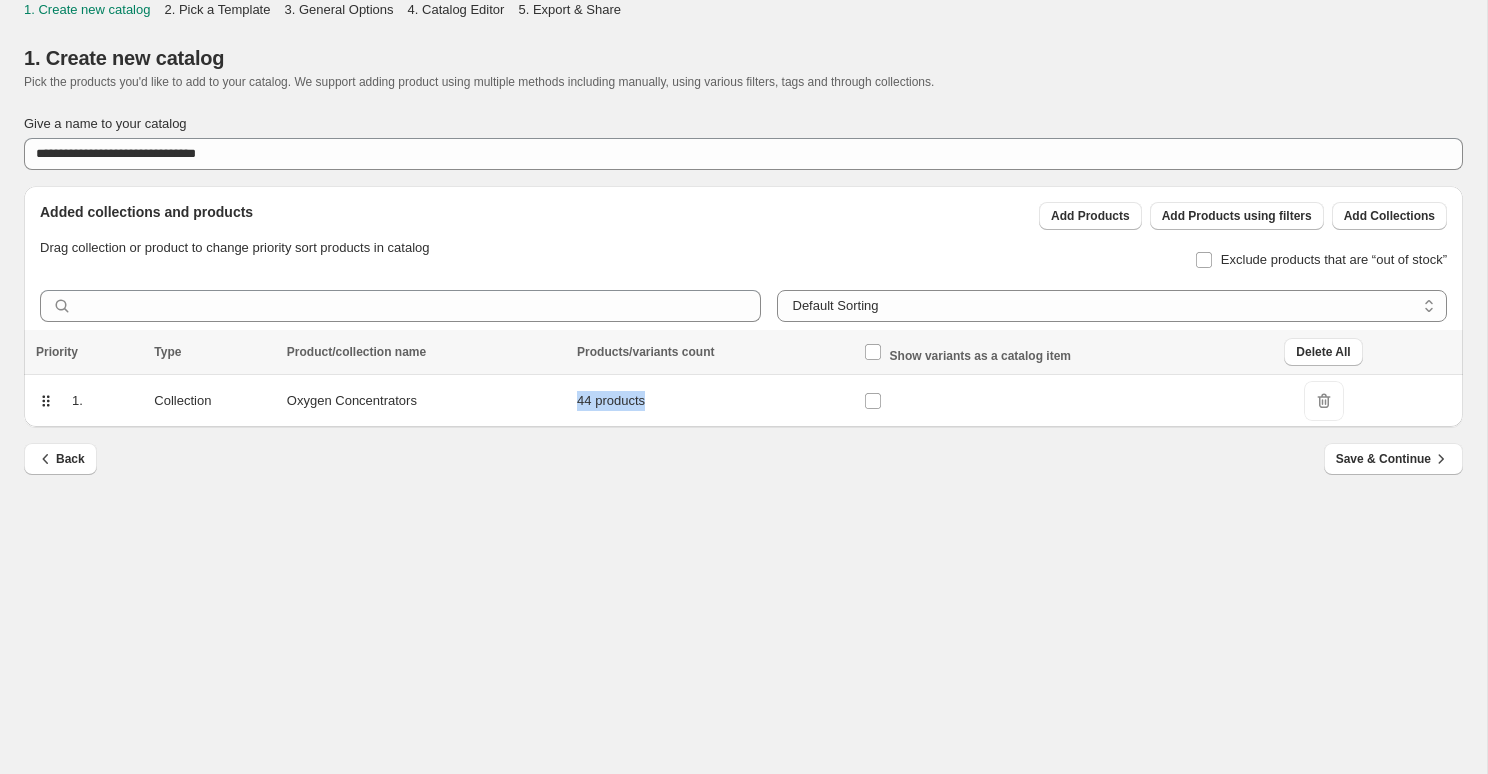 click on "44 products" at bounding box center [714, 401] 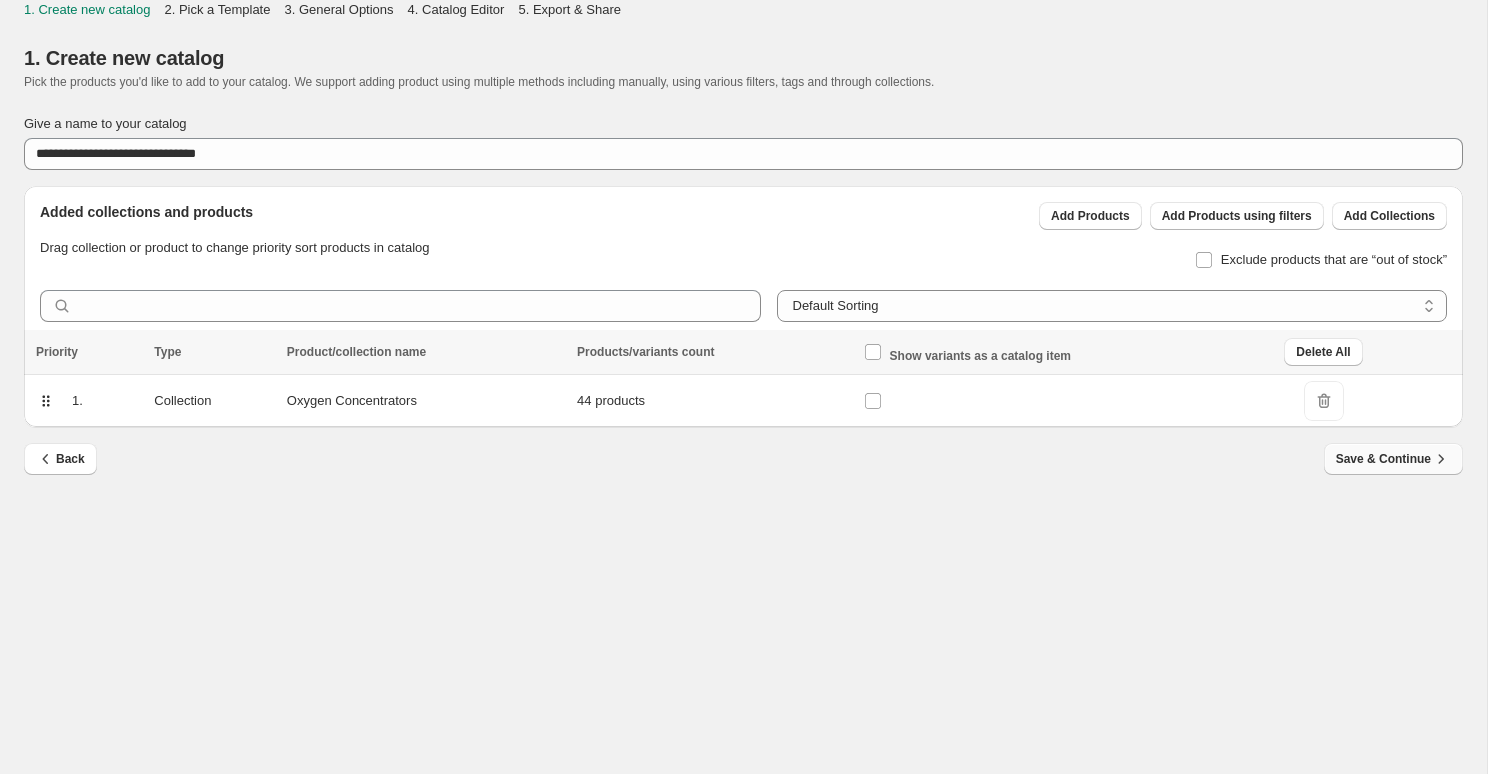 click on "Save & Continue" at bounding box center [1393, 459] 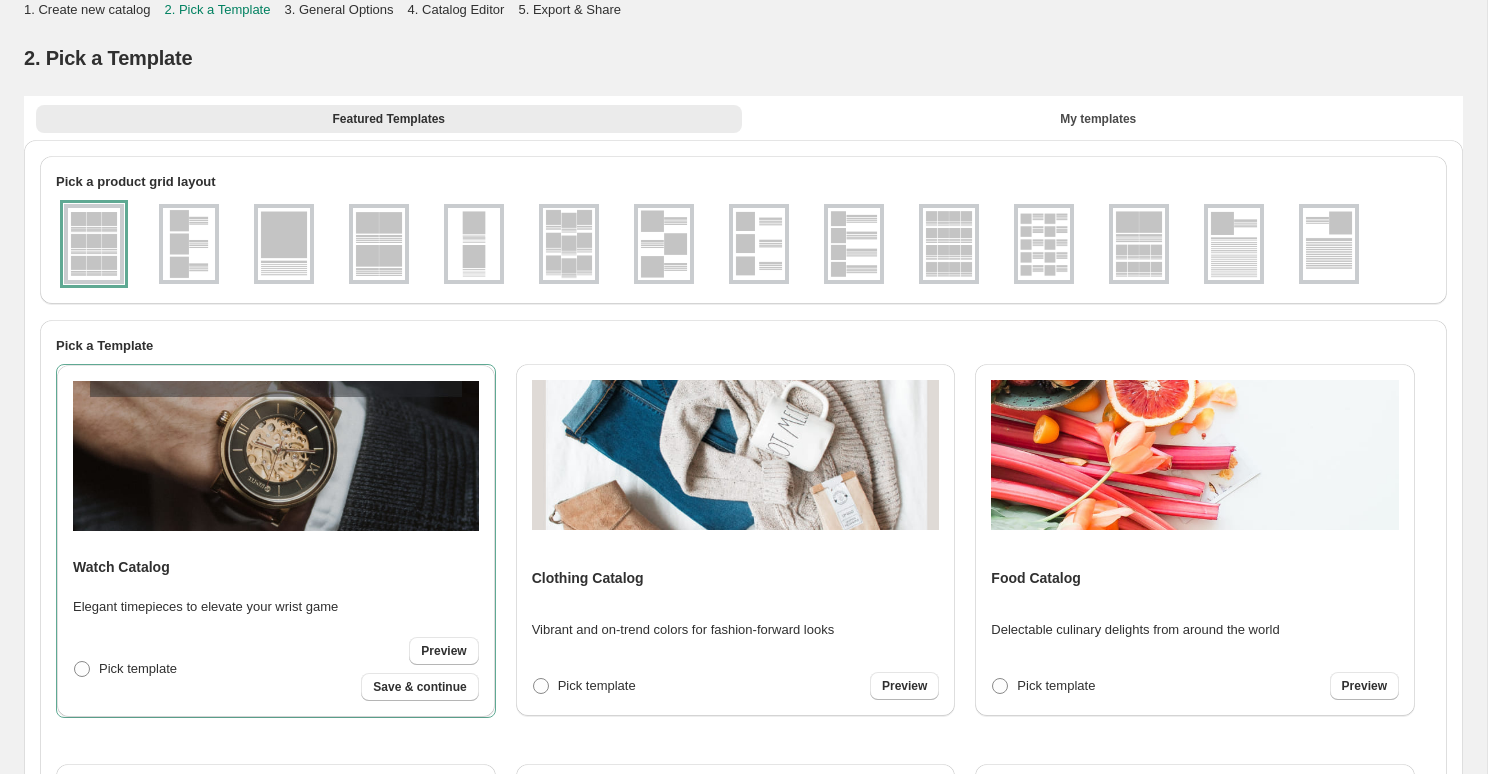 click at bounding box center (379, 244) 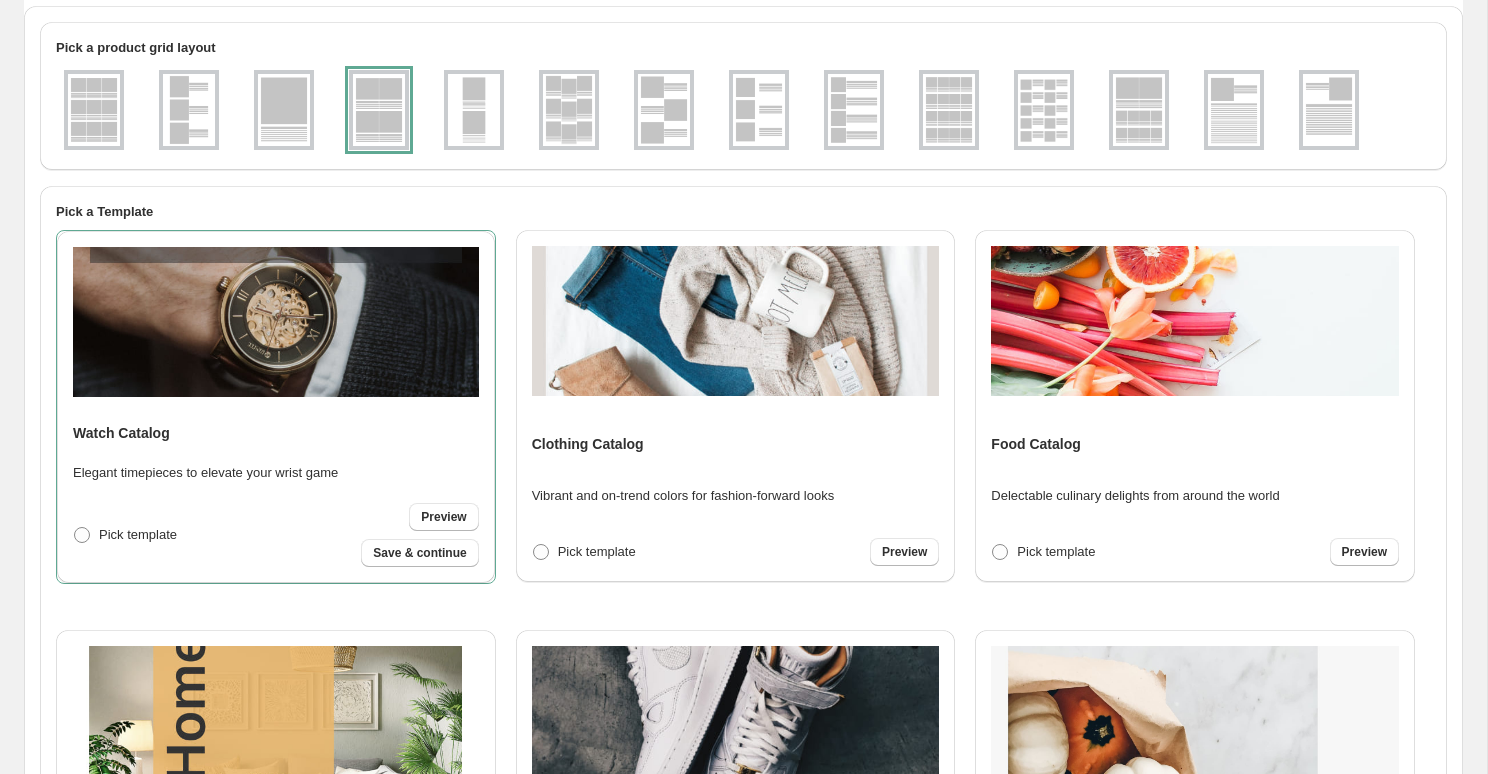 scroll, scrollTop: 139, scrollLeft: 0, axis: vertical 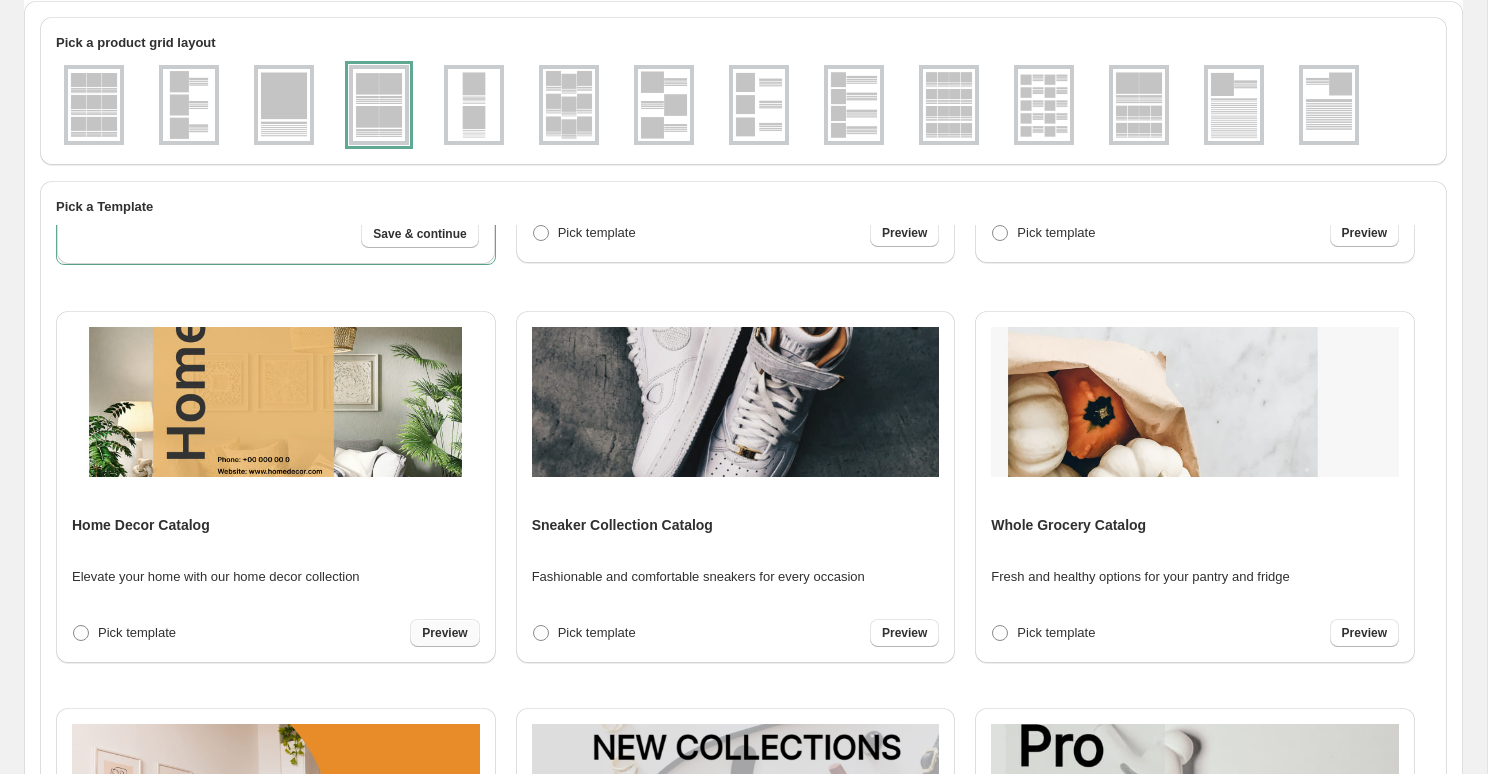 click on "Preview" at bounding box center (444, 633) 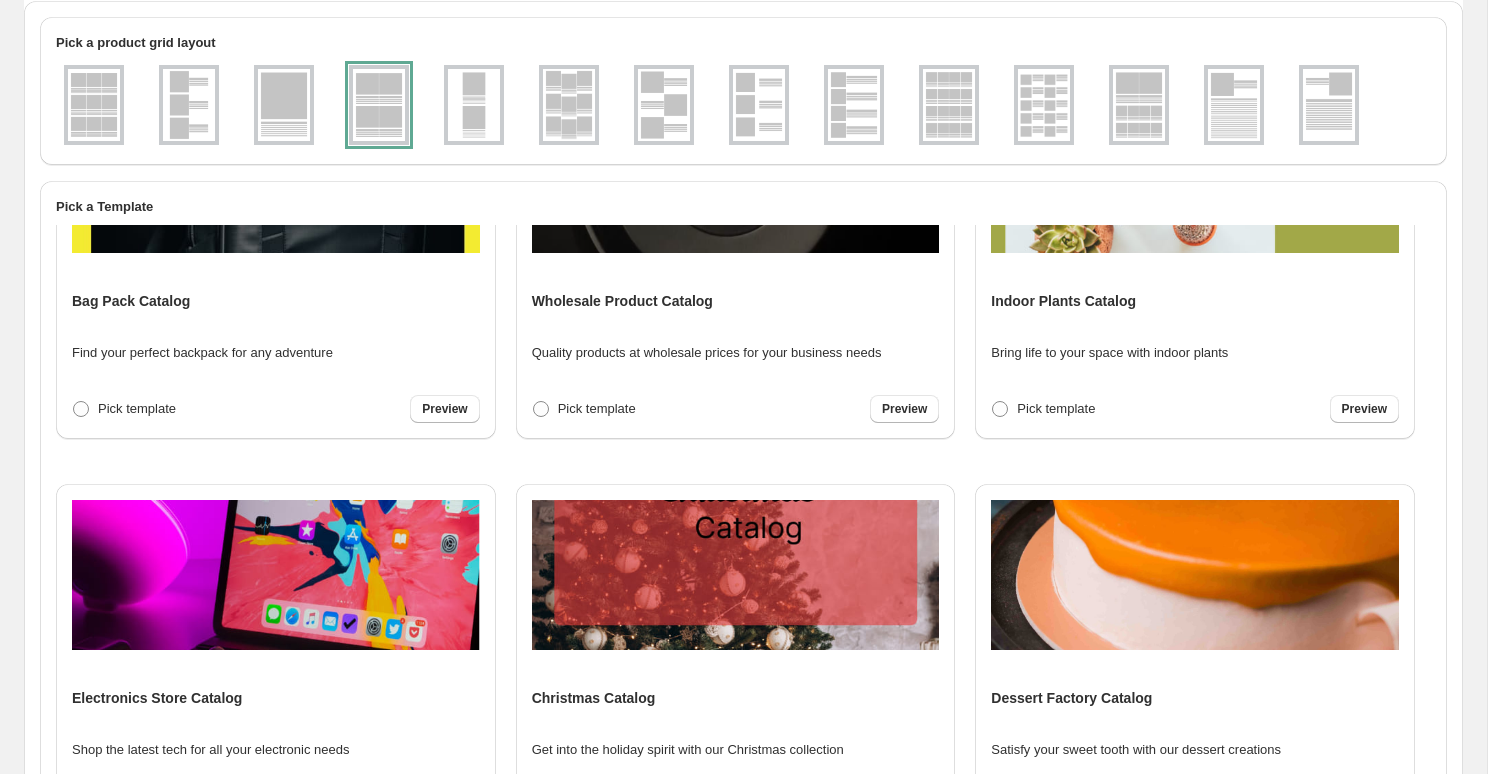 scroll, scrollTop: 2780, scrollLeft: 0, axis: vertical 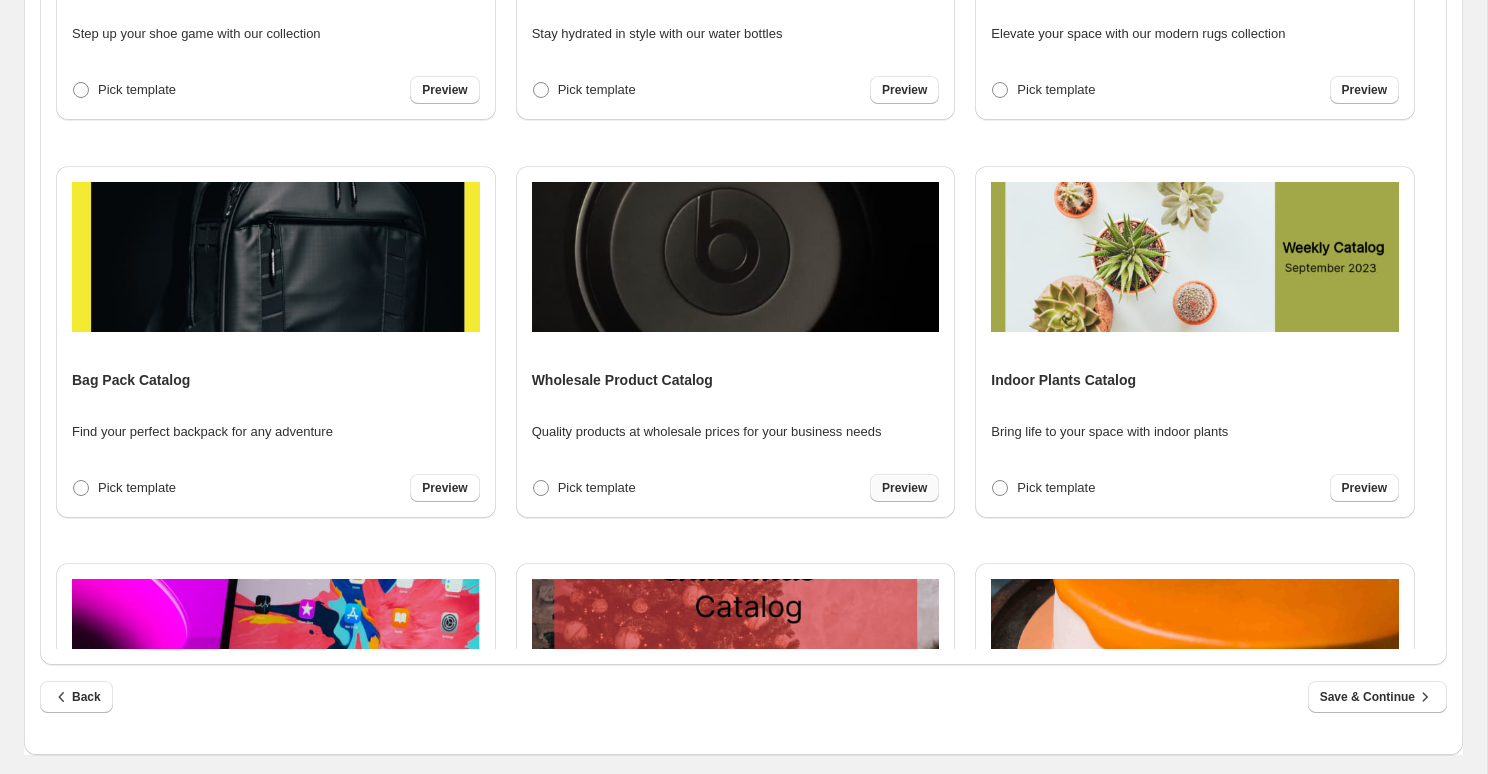 click on "Preview" at bounding box center [904, 488] 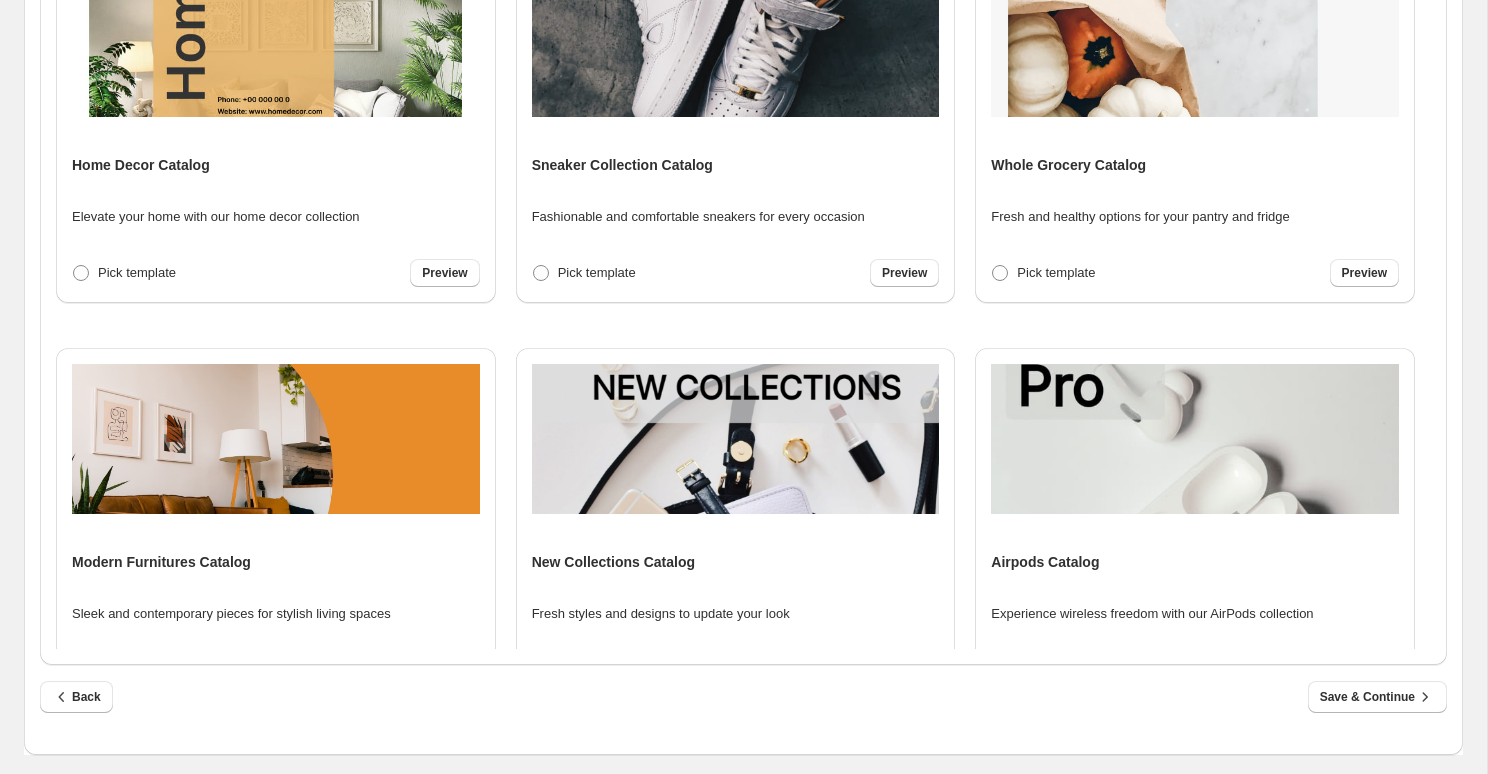 scroll, scrollTop: 0, scrollLeft: 0, axis: both 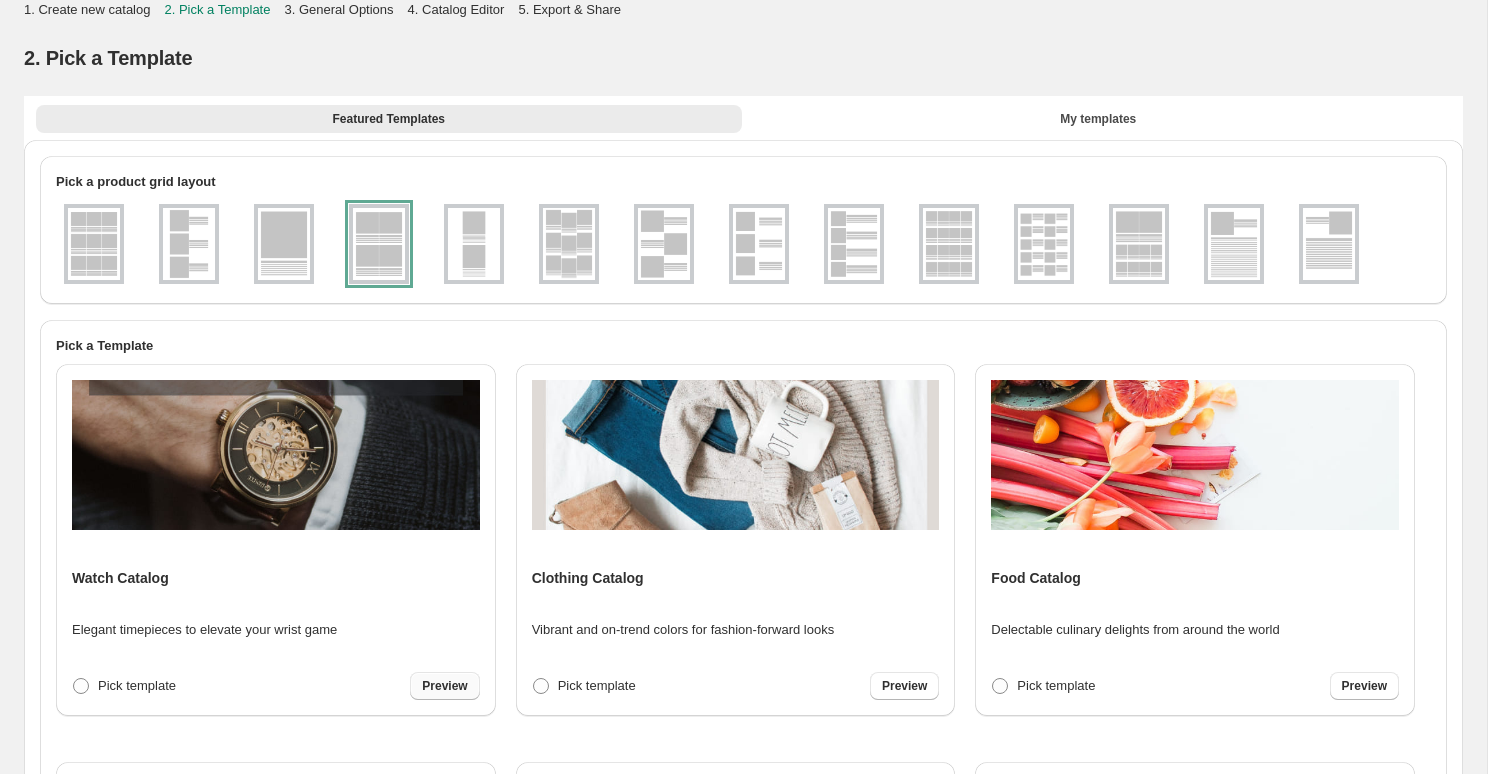 click on "Preview" at bounding box center (444, 686) 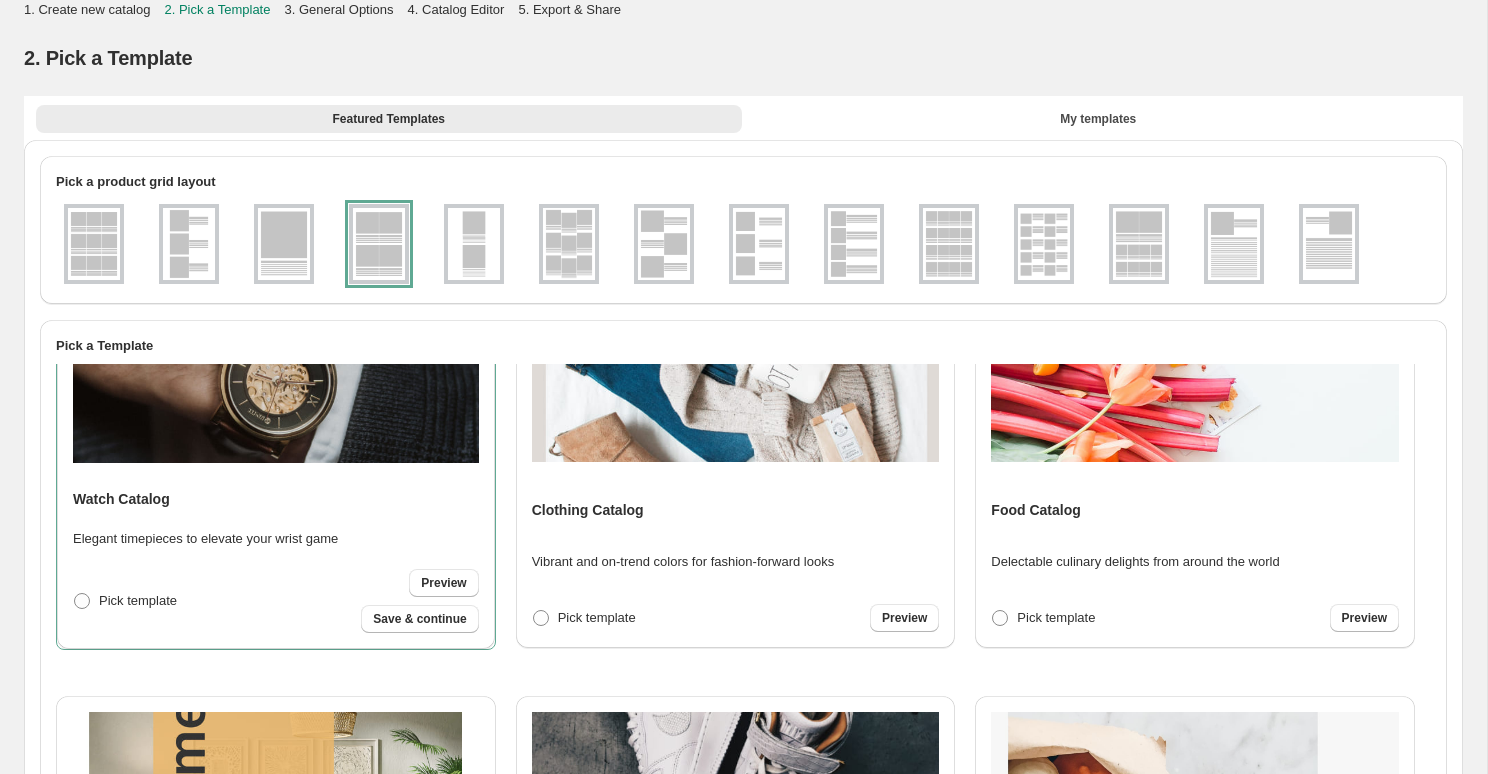 scroll, scrollTop: 0, scrollLeft: 0, axis: both 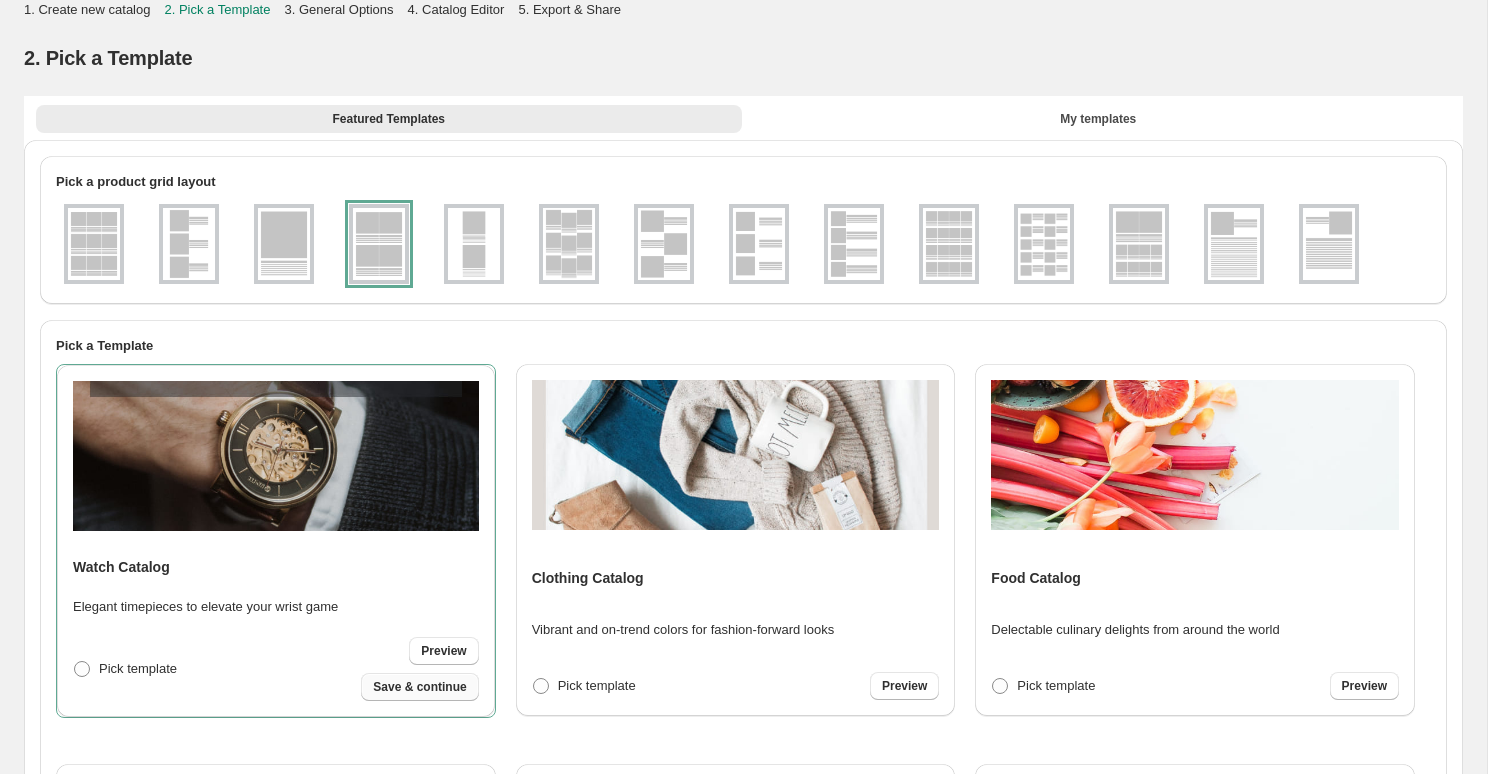 click on "Save & continue" at bounding box center (419, 687) 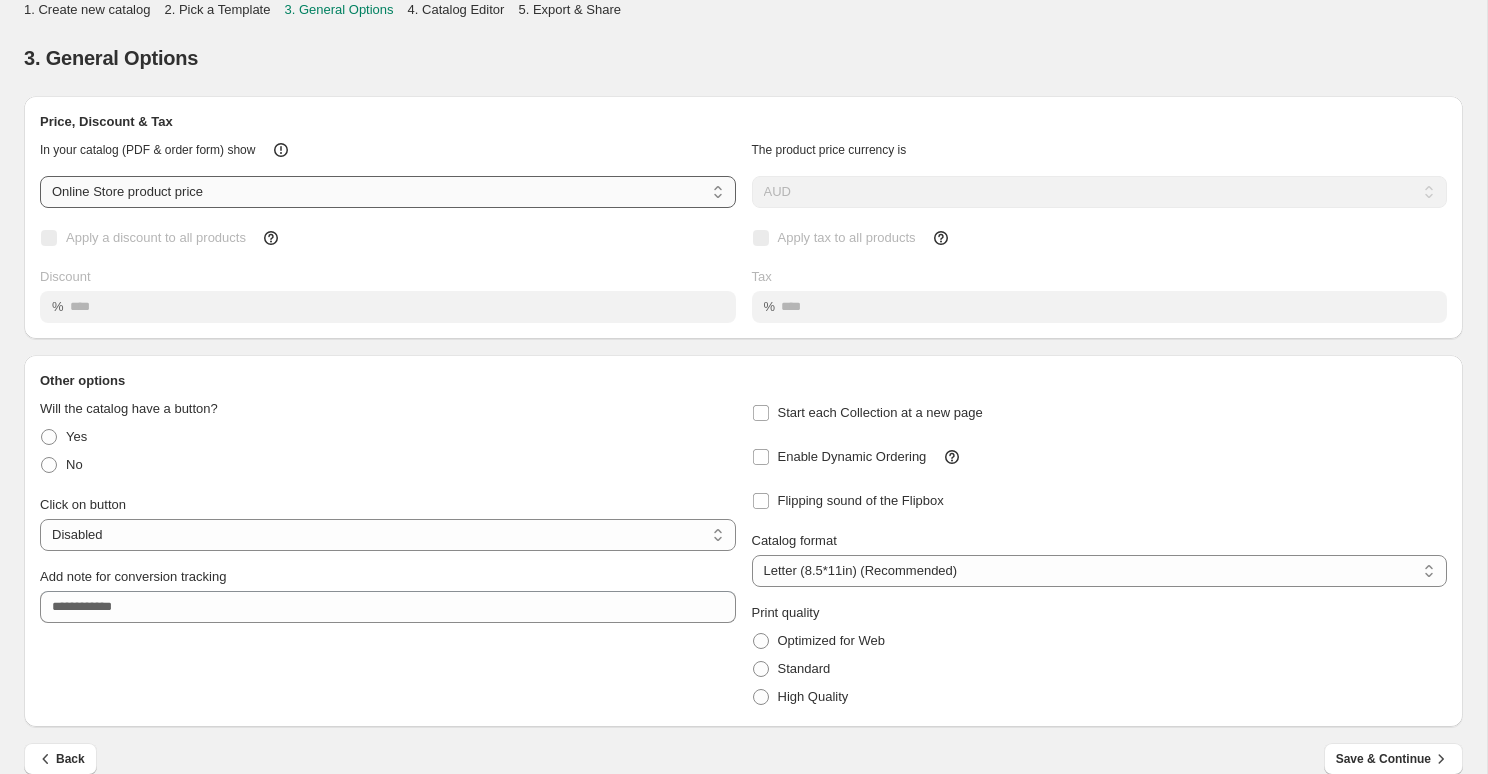 click on "**********" at bounding box center (388, 192) 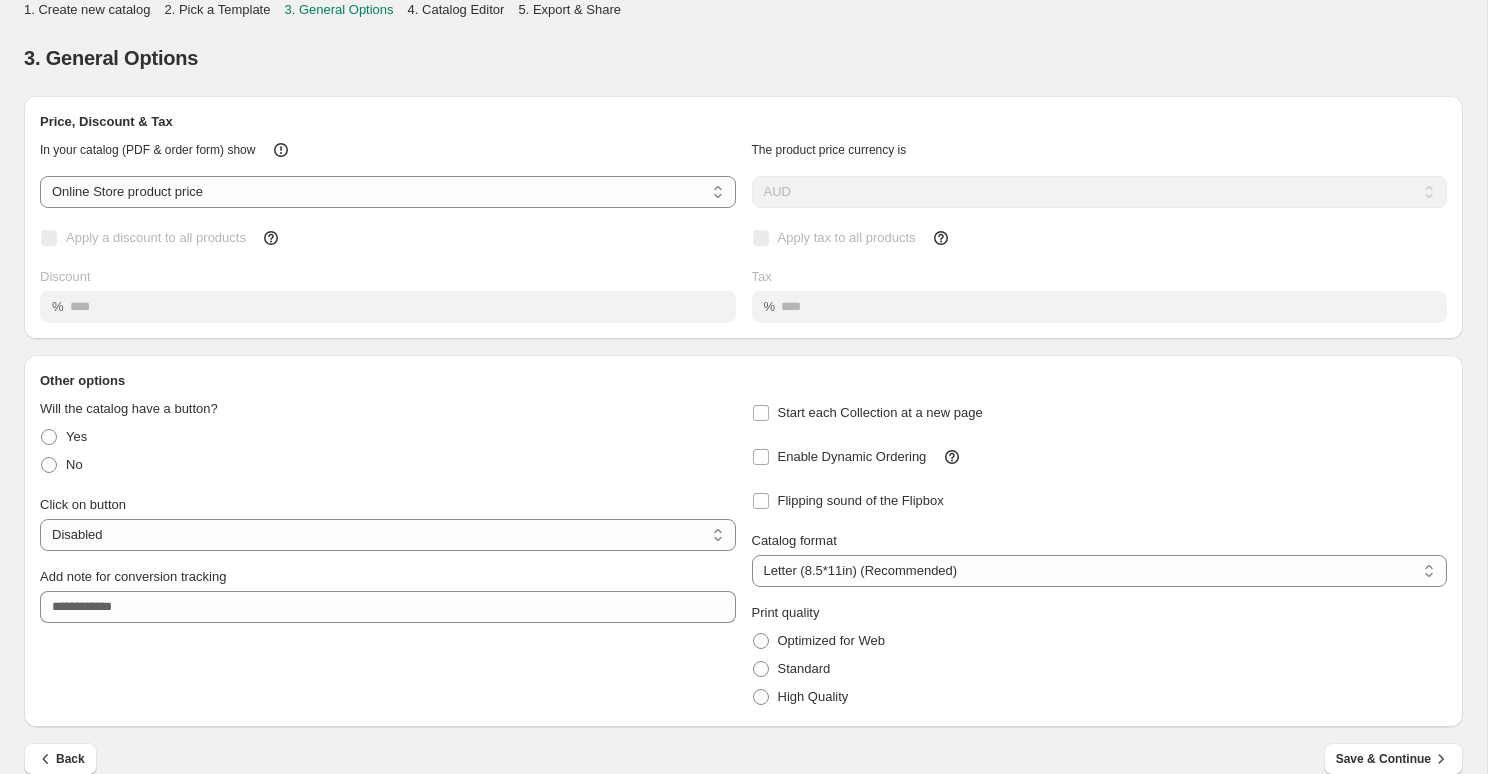 click on "Price, Discount & Tax" at bounding box center [743, 114] 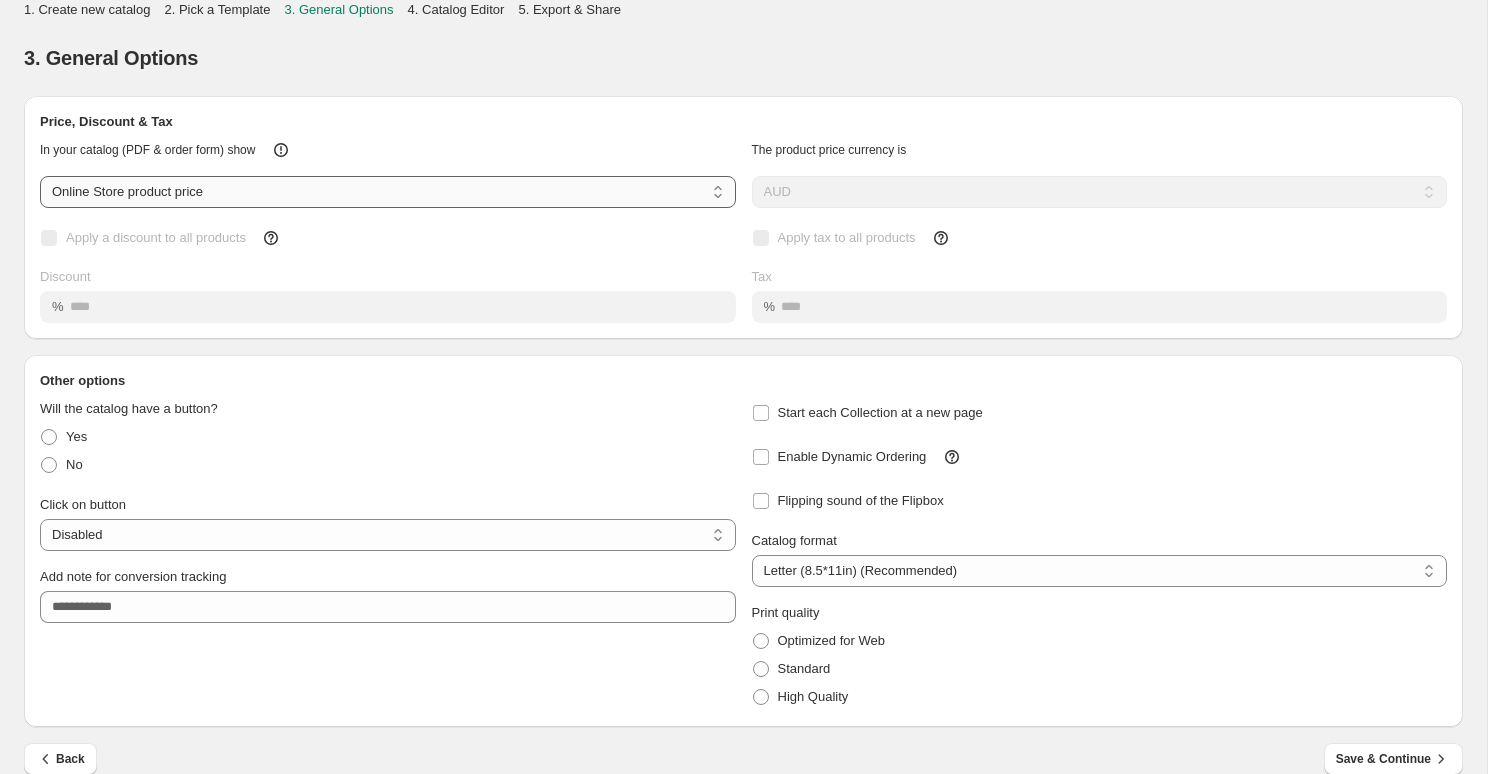 click on "**********" at bounding box center [388, 192] 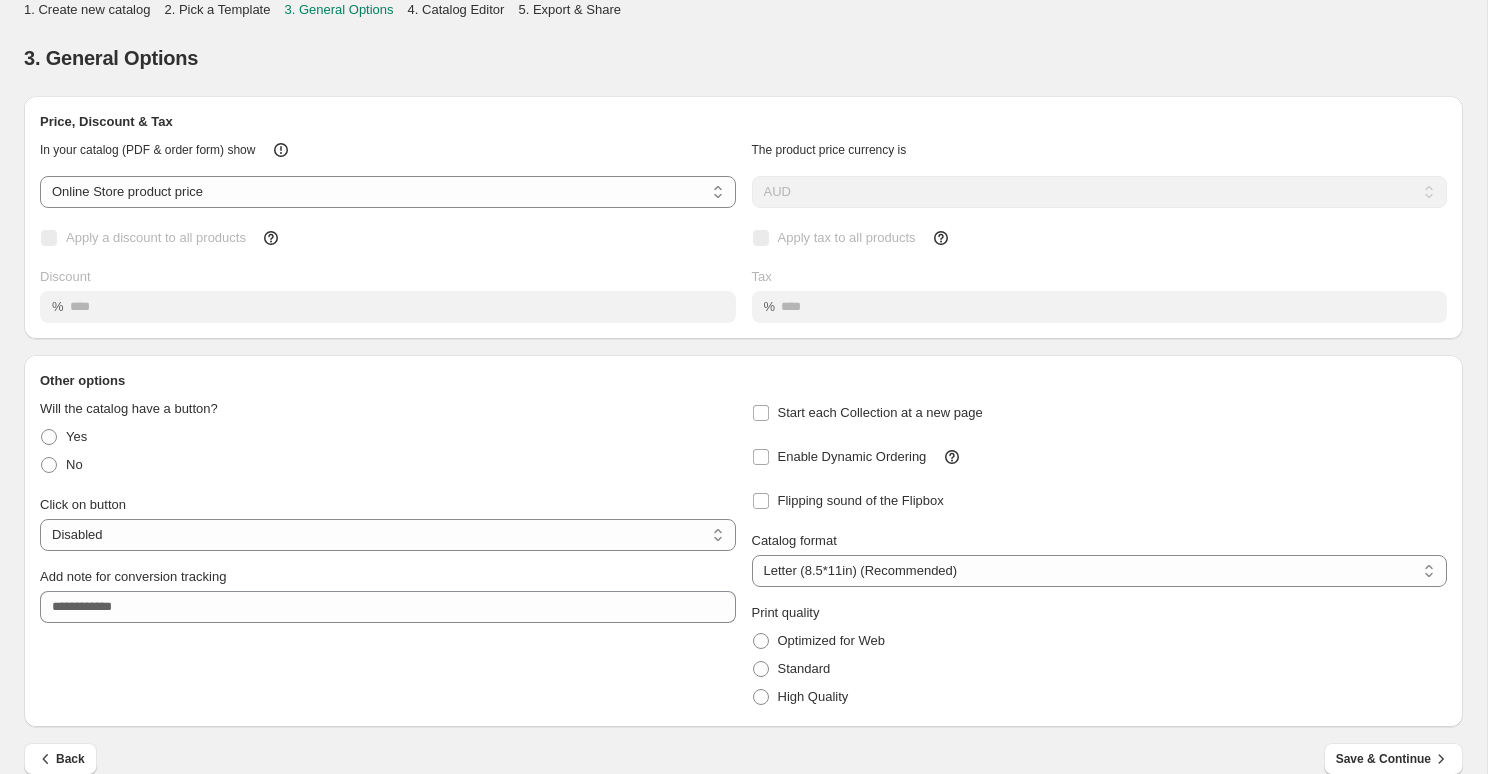 click on "Price, Discount & Tax" at bounding box center [743, 114] 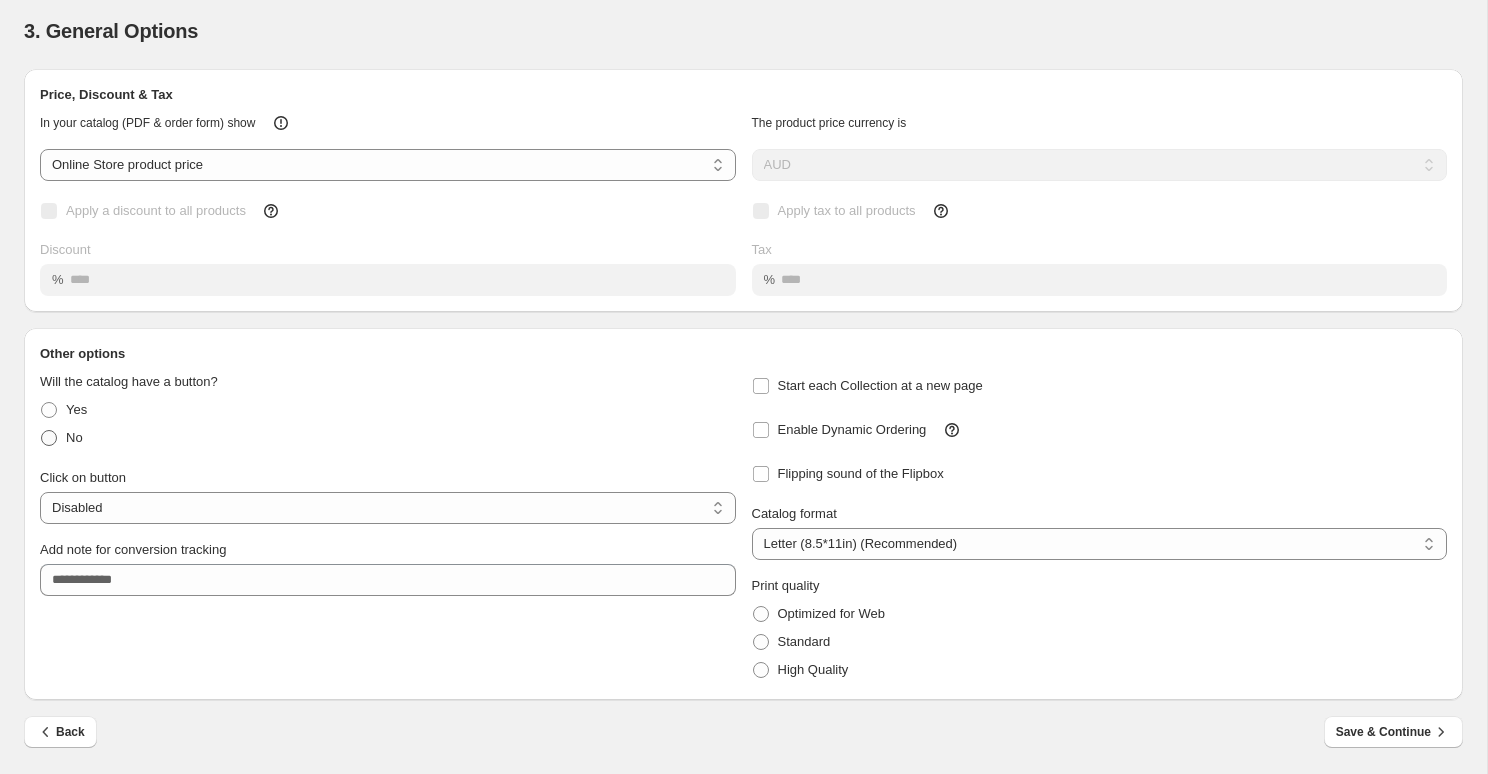 click on "No" at bounding box center [74, 437] 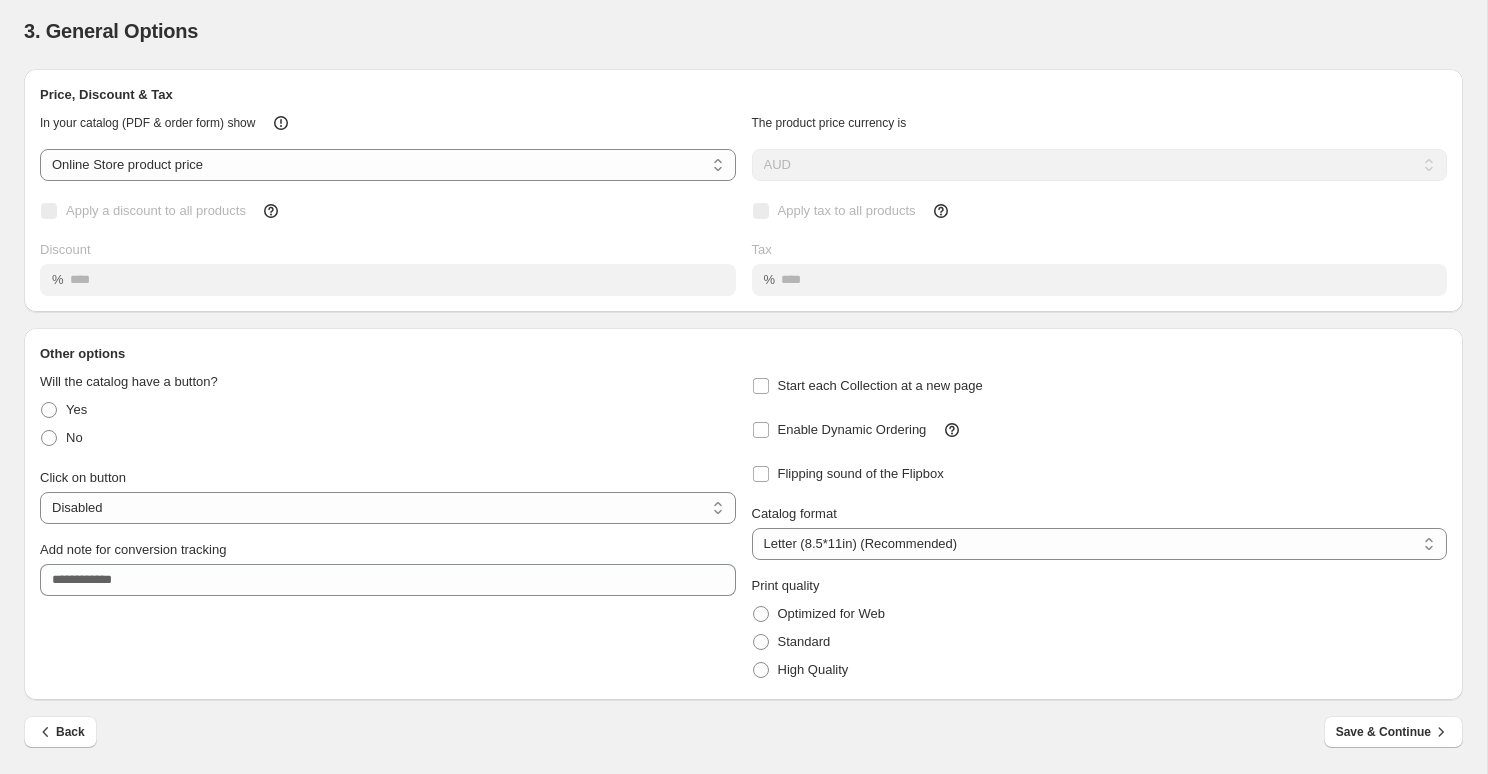 scroll, scrollTop: 0, scrollLeft: 0, axis: both 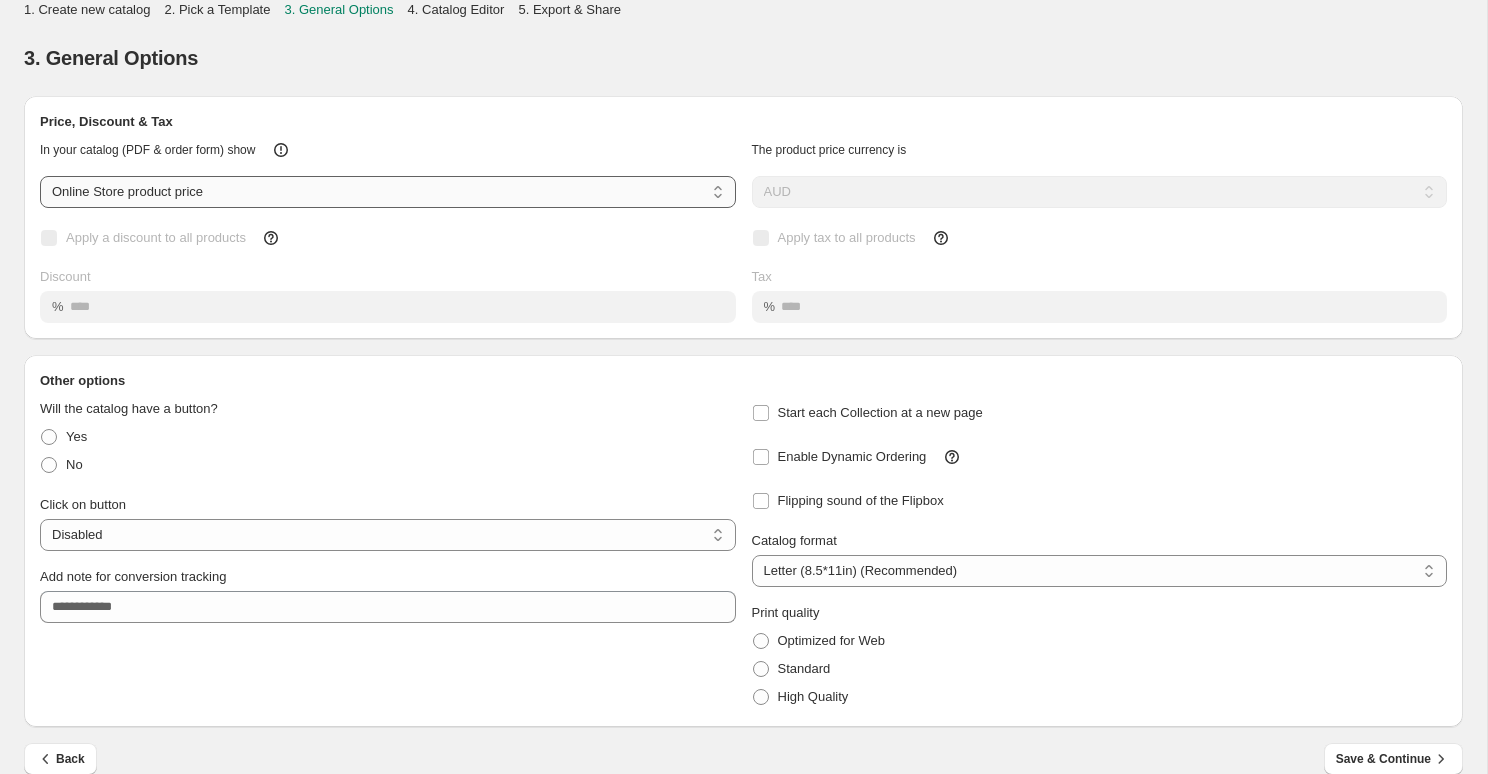 click on "**********" at bounding box center [388, 192] 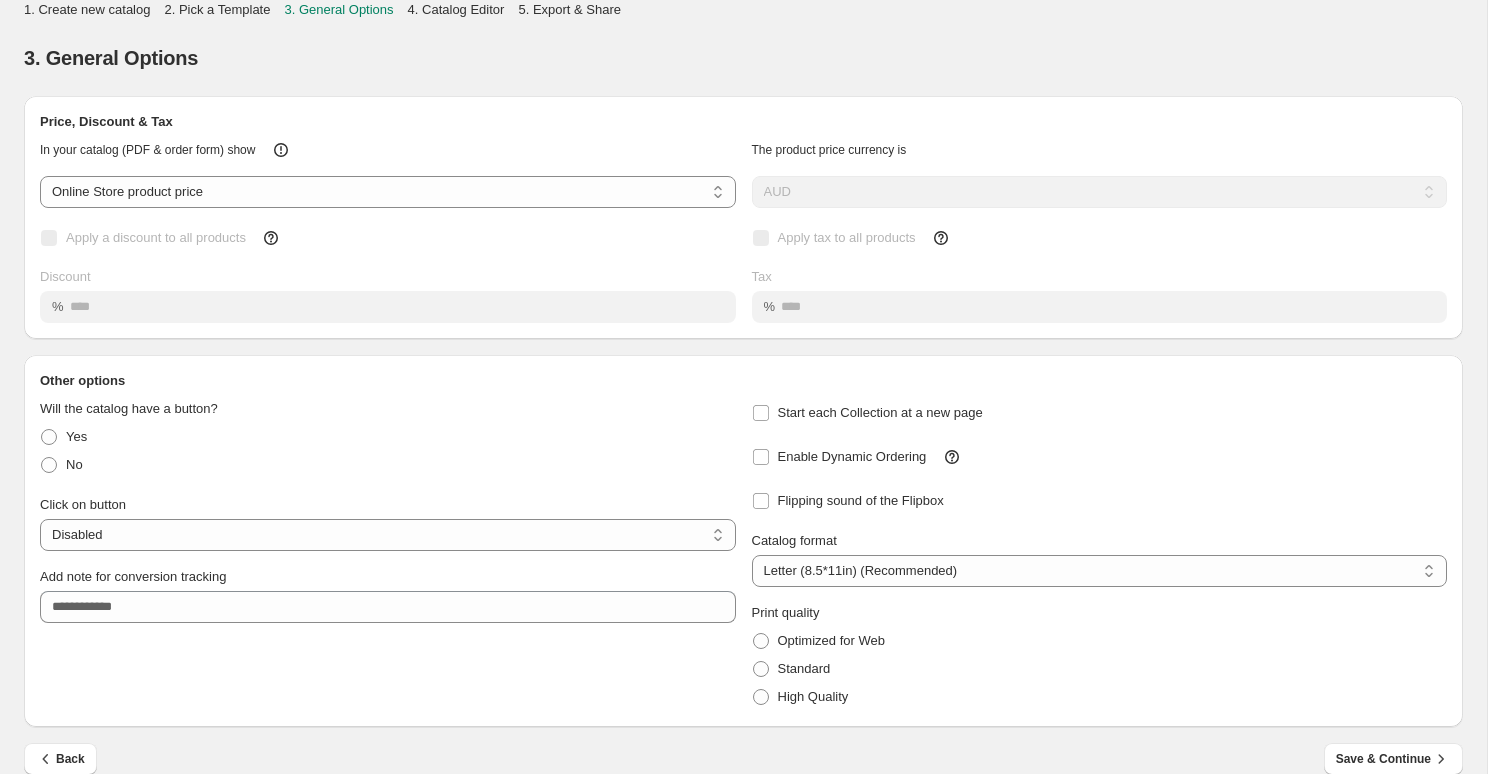 click on "In your catalog (PDF & order form) show" at bounding box center (380, 142) 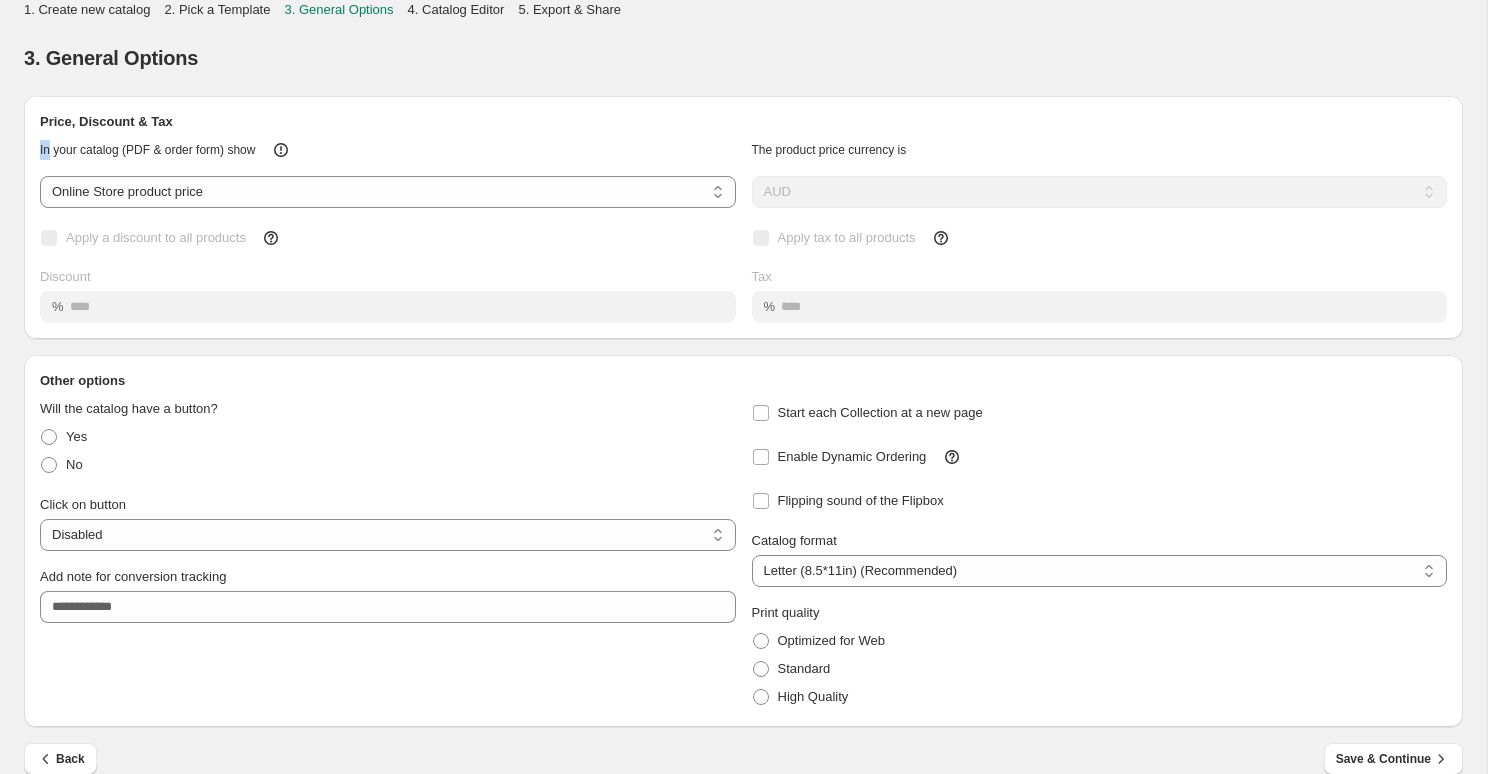 click on "In your catalog (PDF & order form) show" at bounding box center (380, 142) 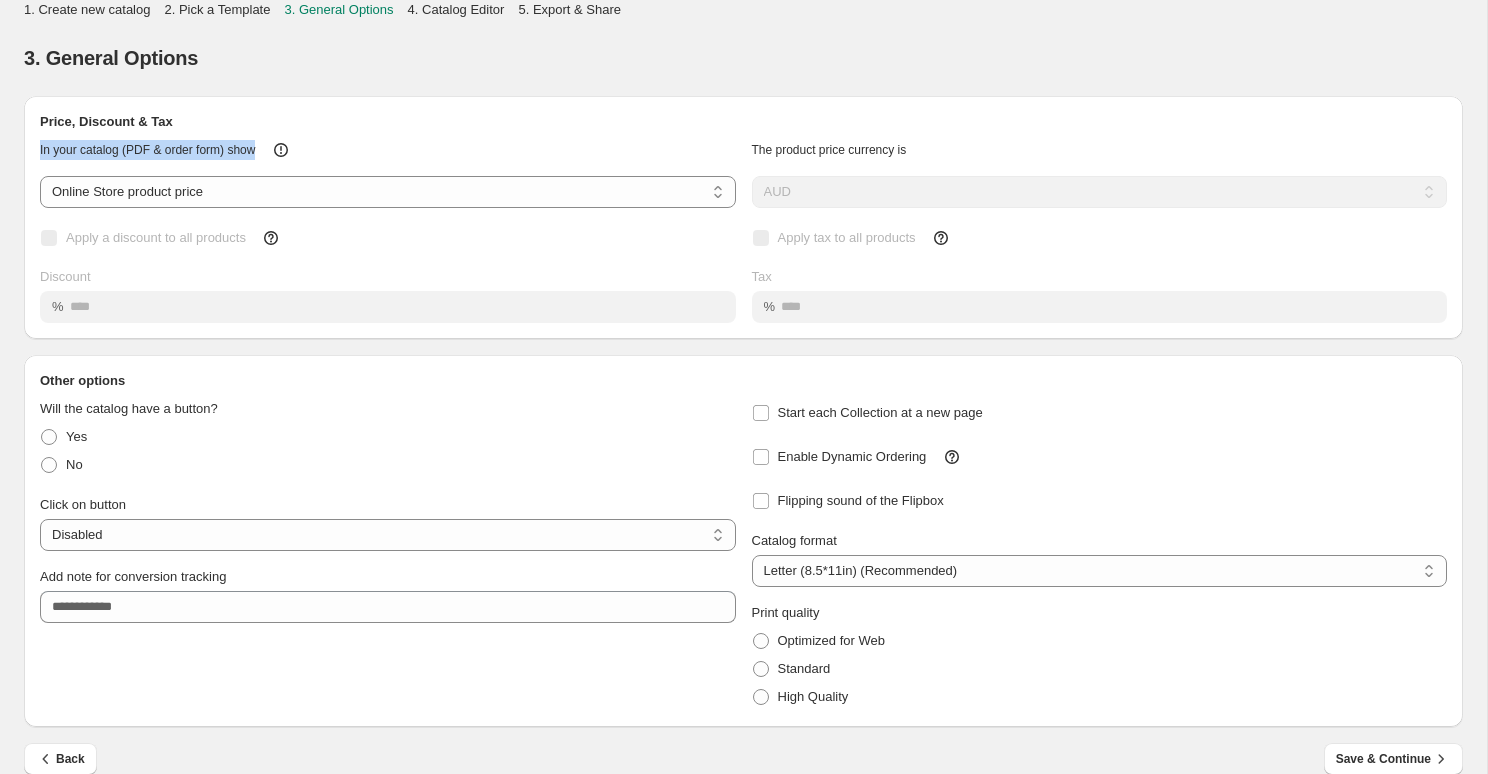 click on "In your catalog (PDF & order form) show" at bounding box center [147, 150] 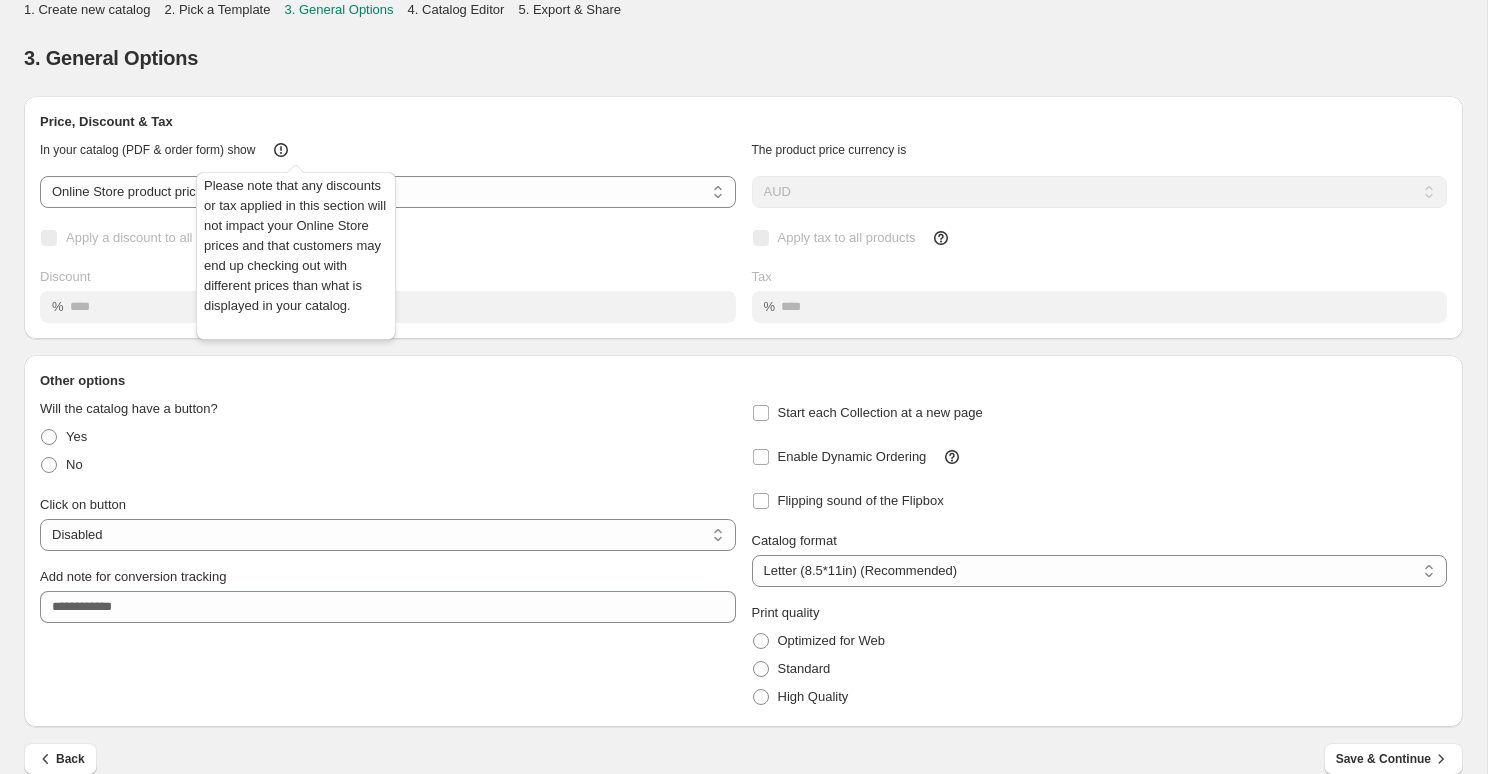 click 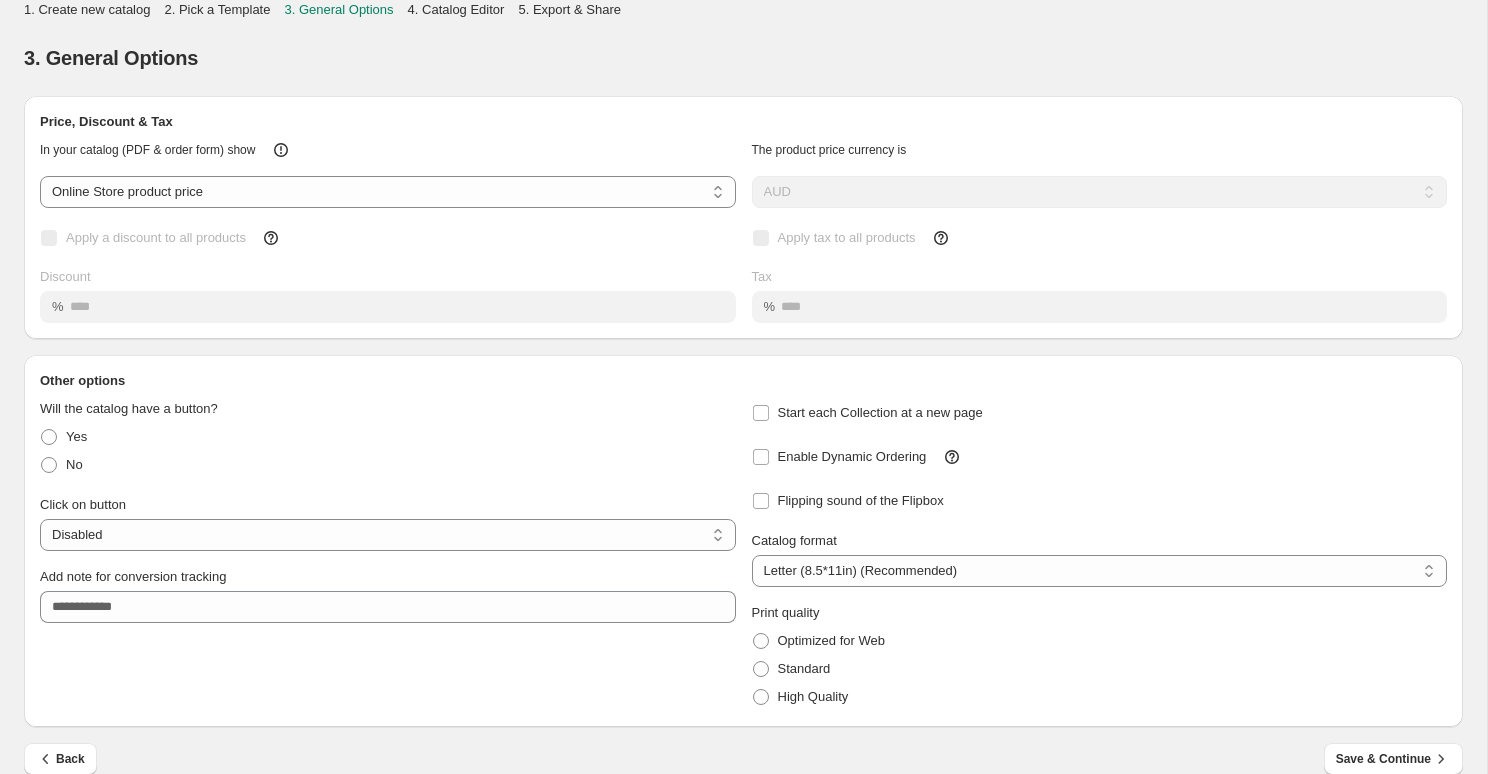 click on "Price, Discount & Tax" at bounding box center (743, 114) 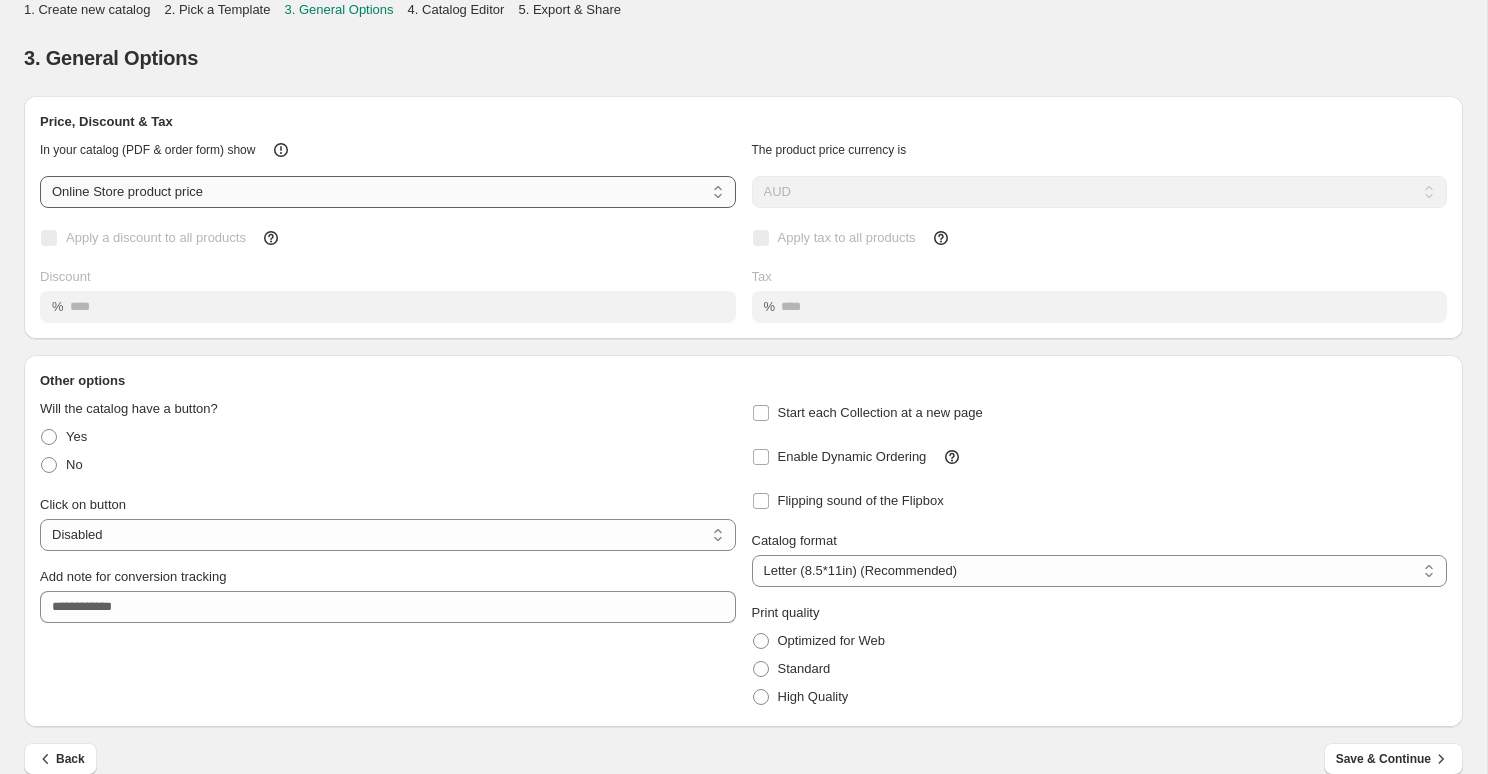 click on "**********" at bounding box center [388, 192] 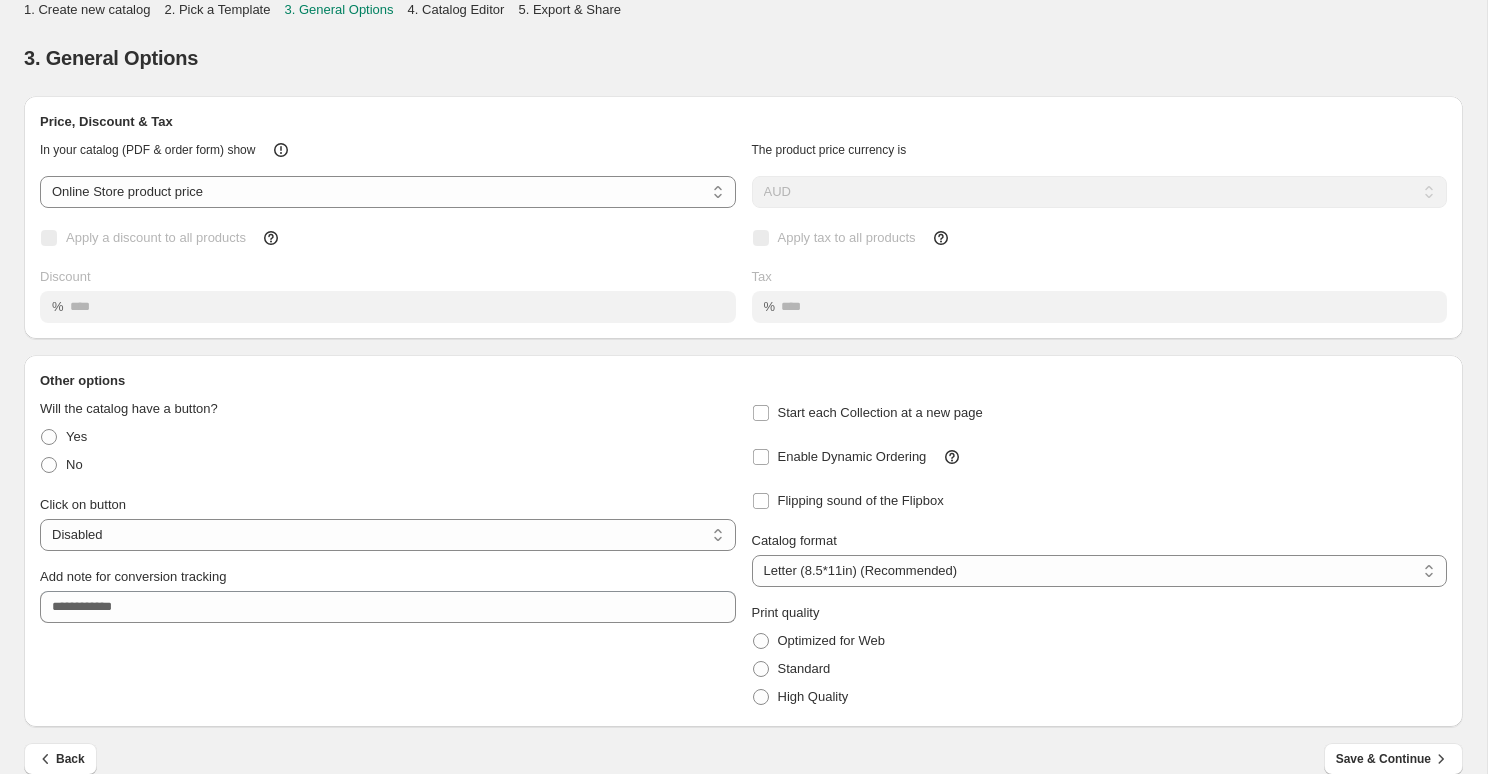 click on "Price, Discount & Tax" at bounding box center [743, 114] 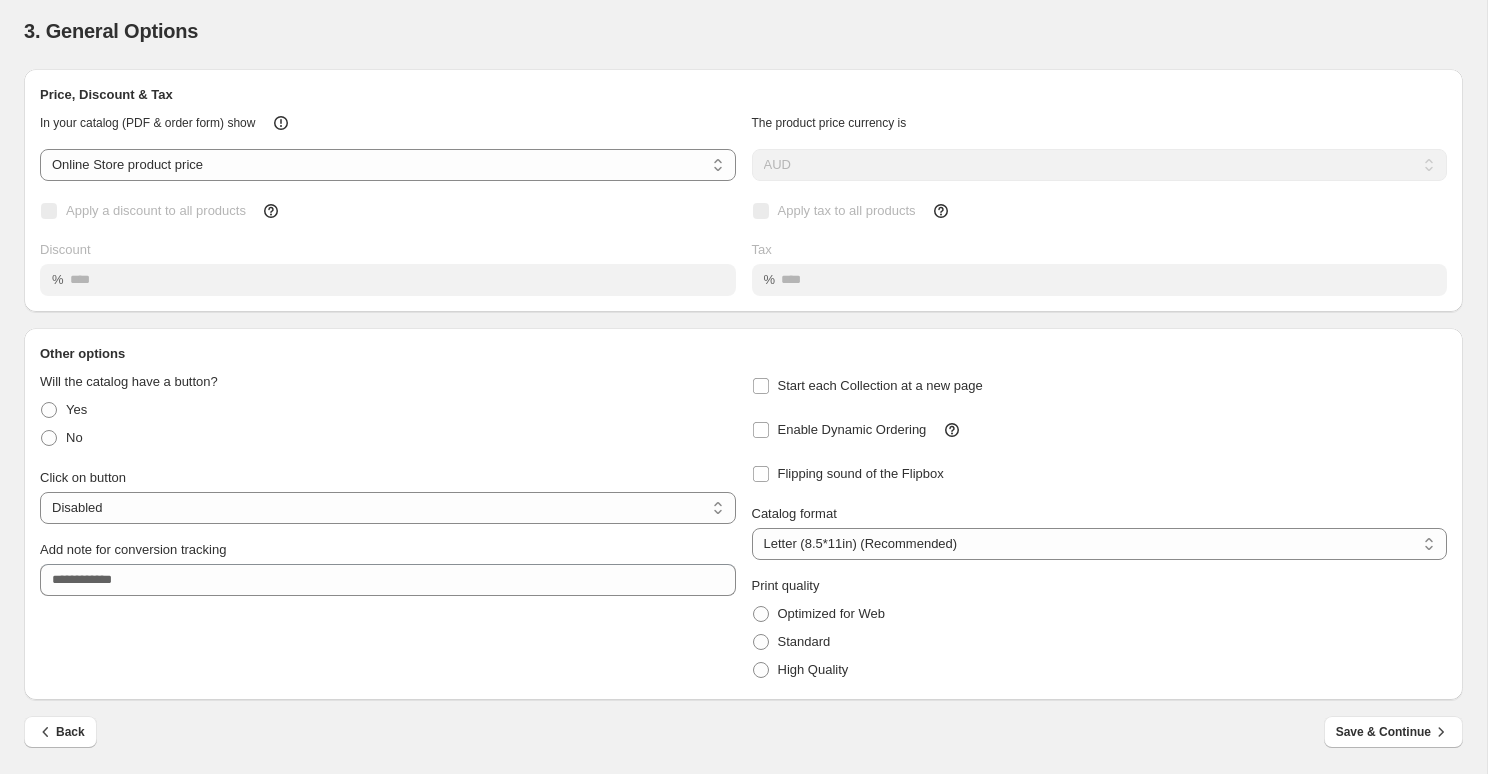 scroll, scrollTop: 0, scrollLeft: 0, axis: both 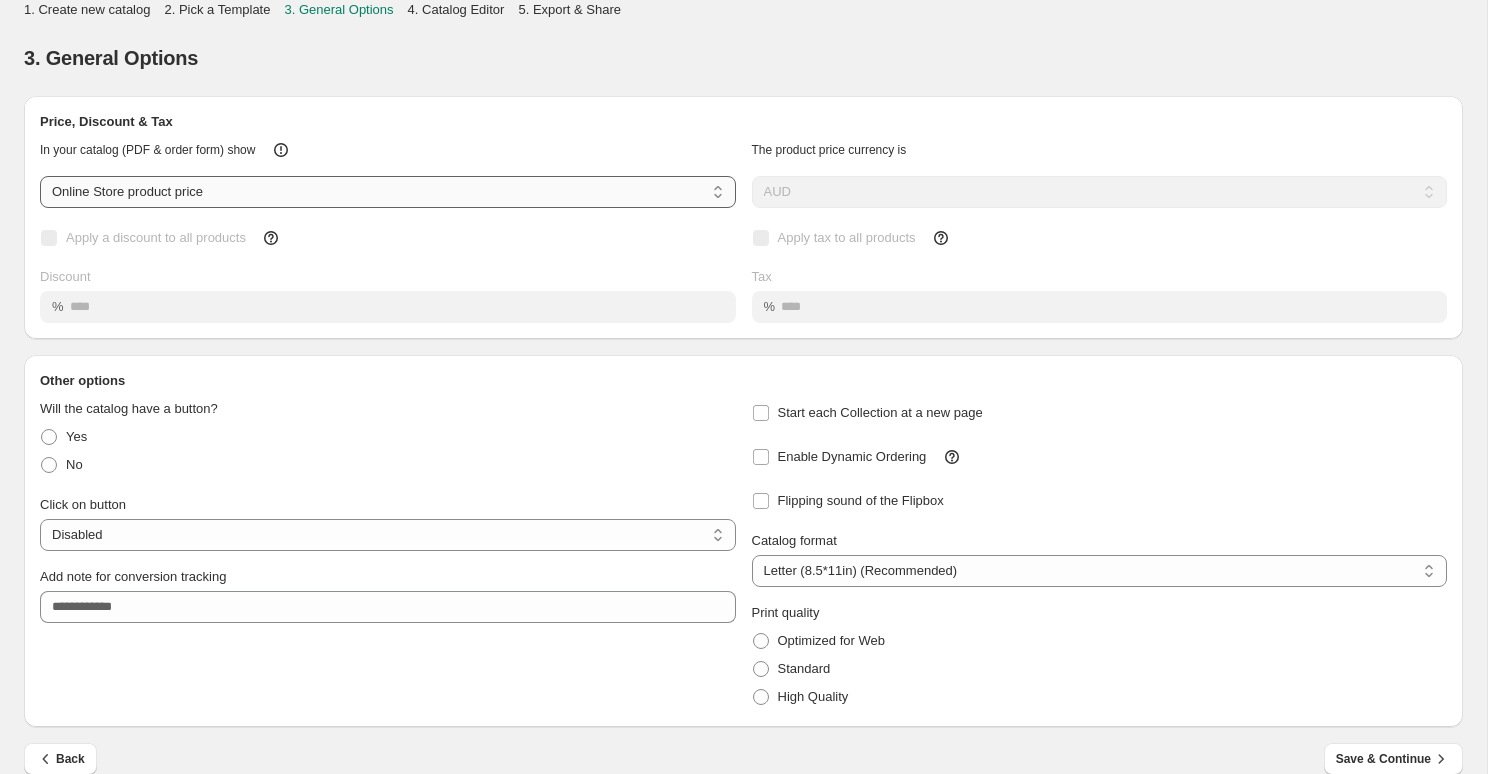 click on "**********" at bounding box center (388, 192) 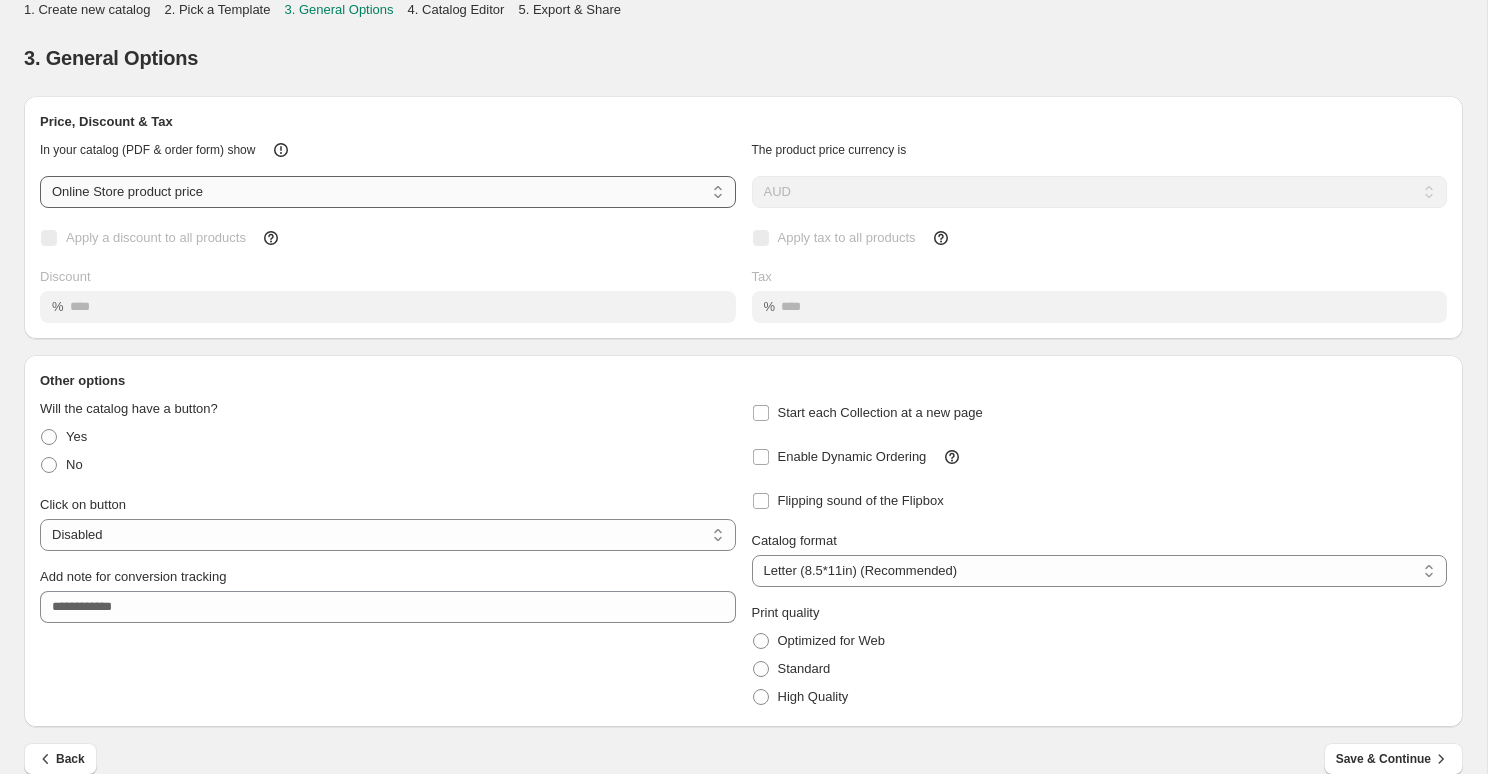 select on "****" 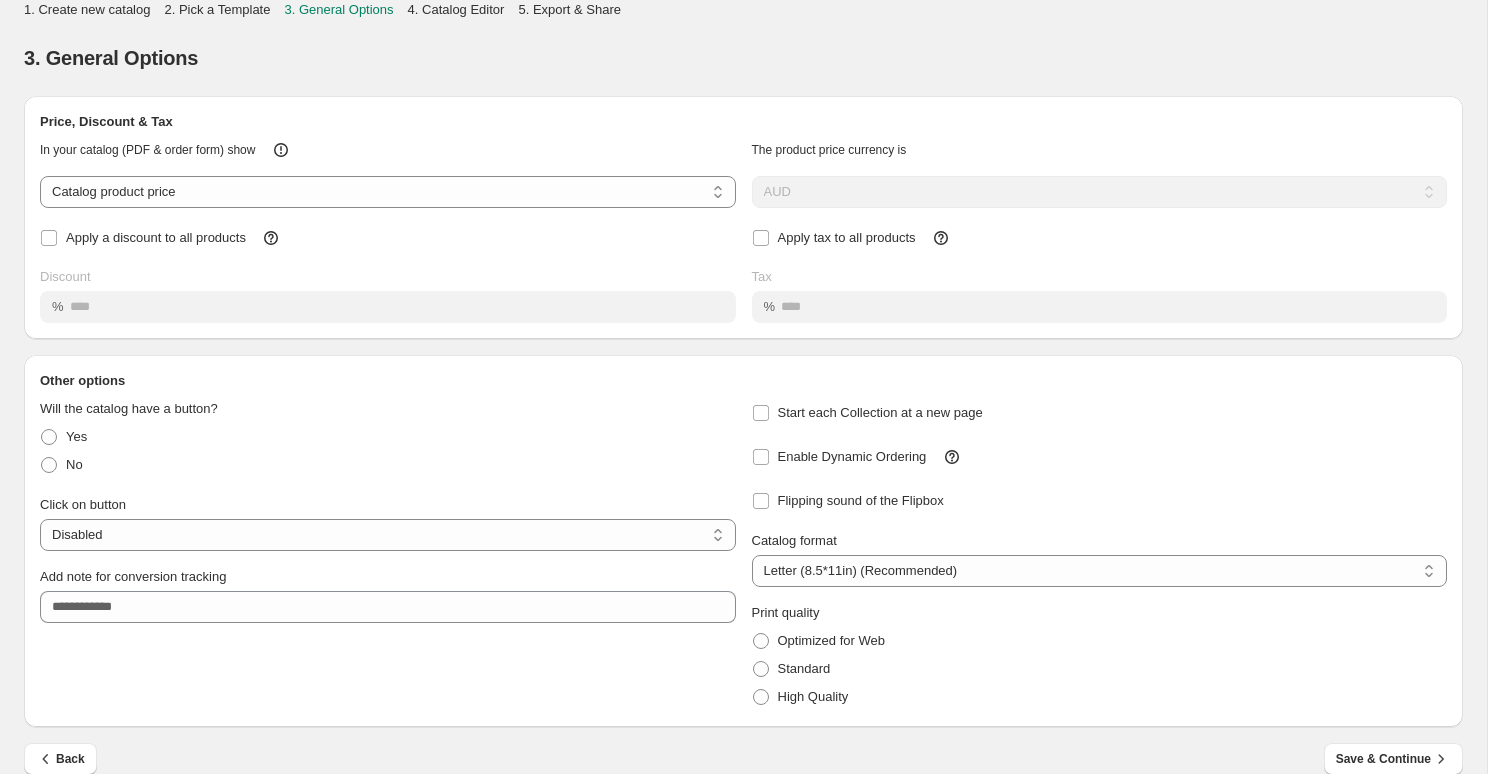 click on "In your catalog (PDF & order form) show" at bounding box center [380, 142] 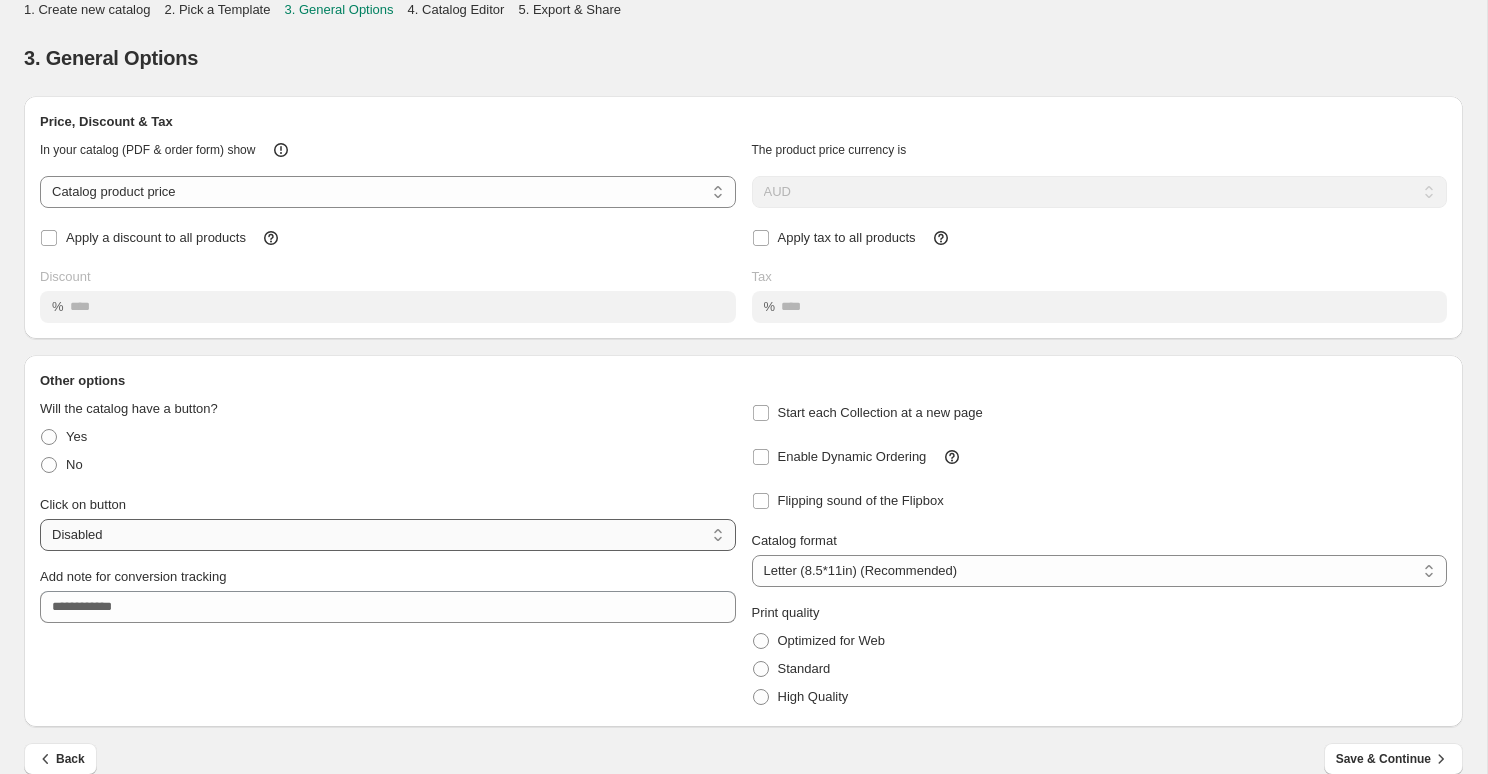 scroll, scrollTop: 27, scrollLeft: 0, axis: vertical 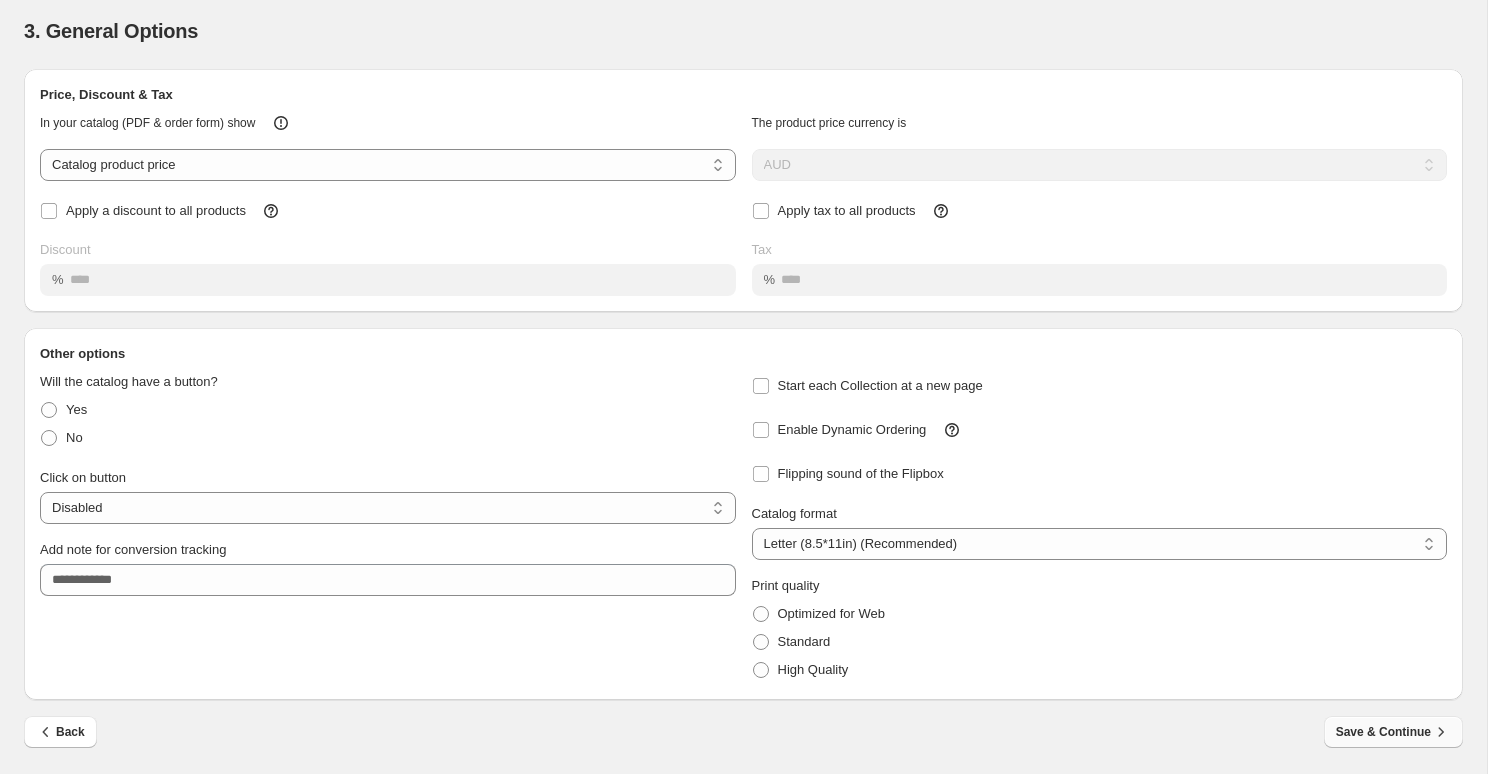 click 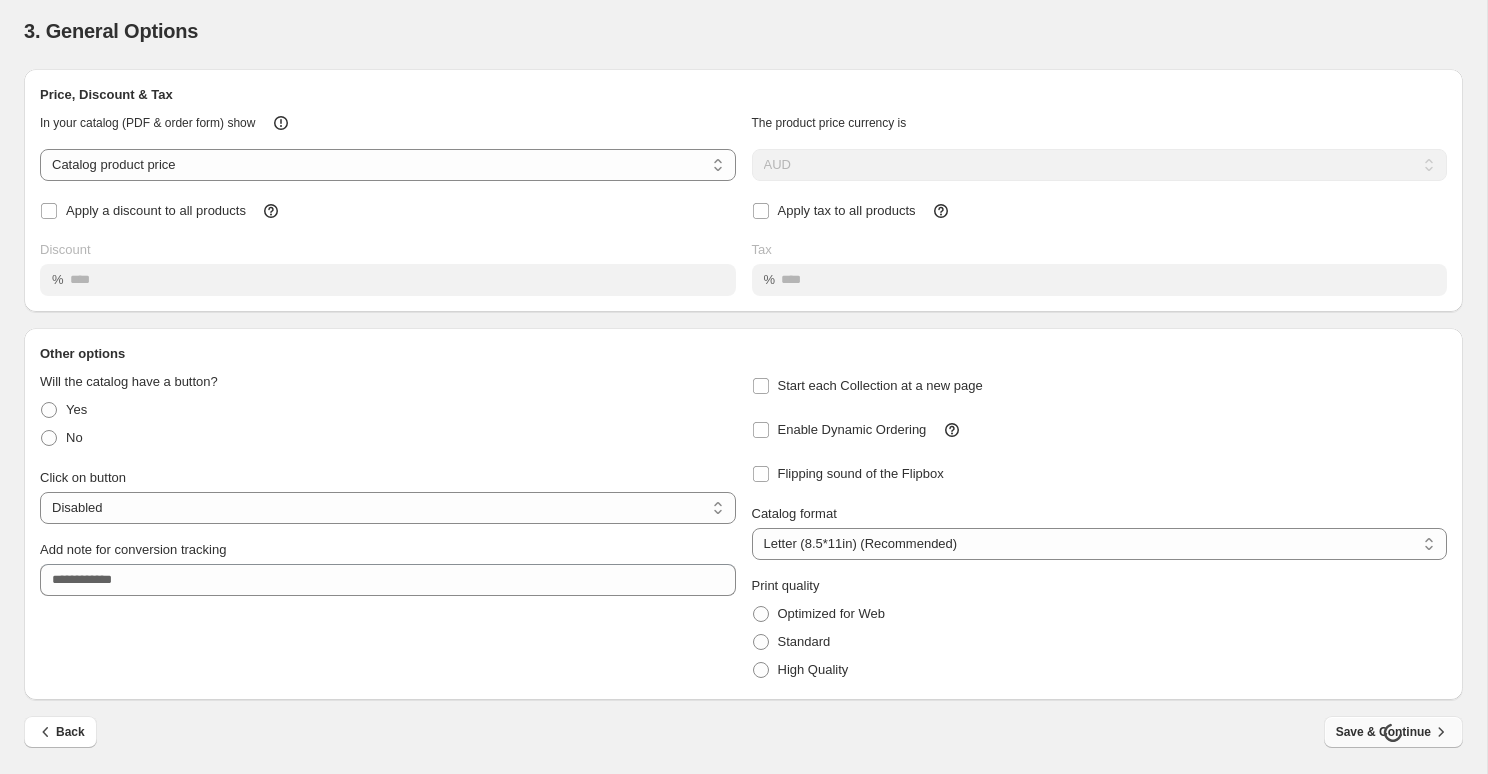 scroll, scrollTop: 0, scrollLeft: 0, axis: both 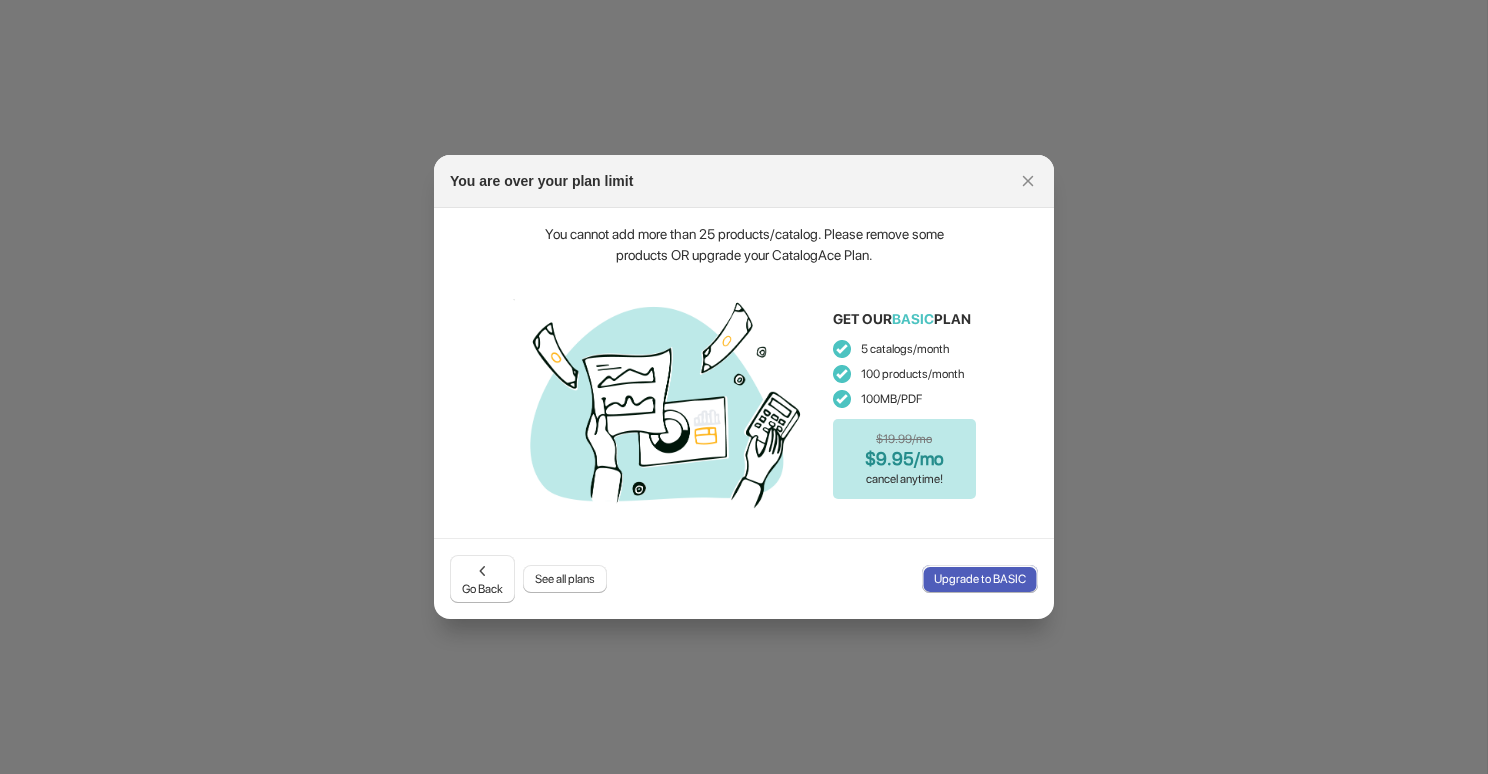 click on "You cannot add more than 25 products/catalog. Please remove some products OR upgrade your CatalogAce Plan." at bounding box center (744, 245) 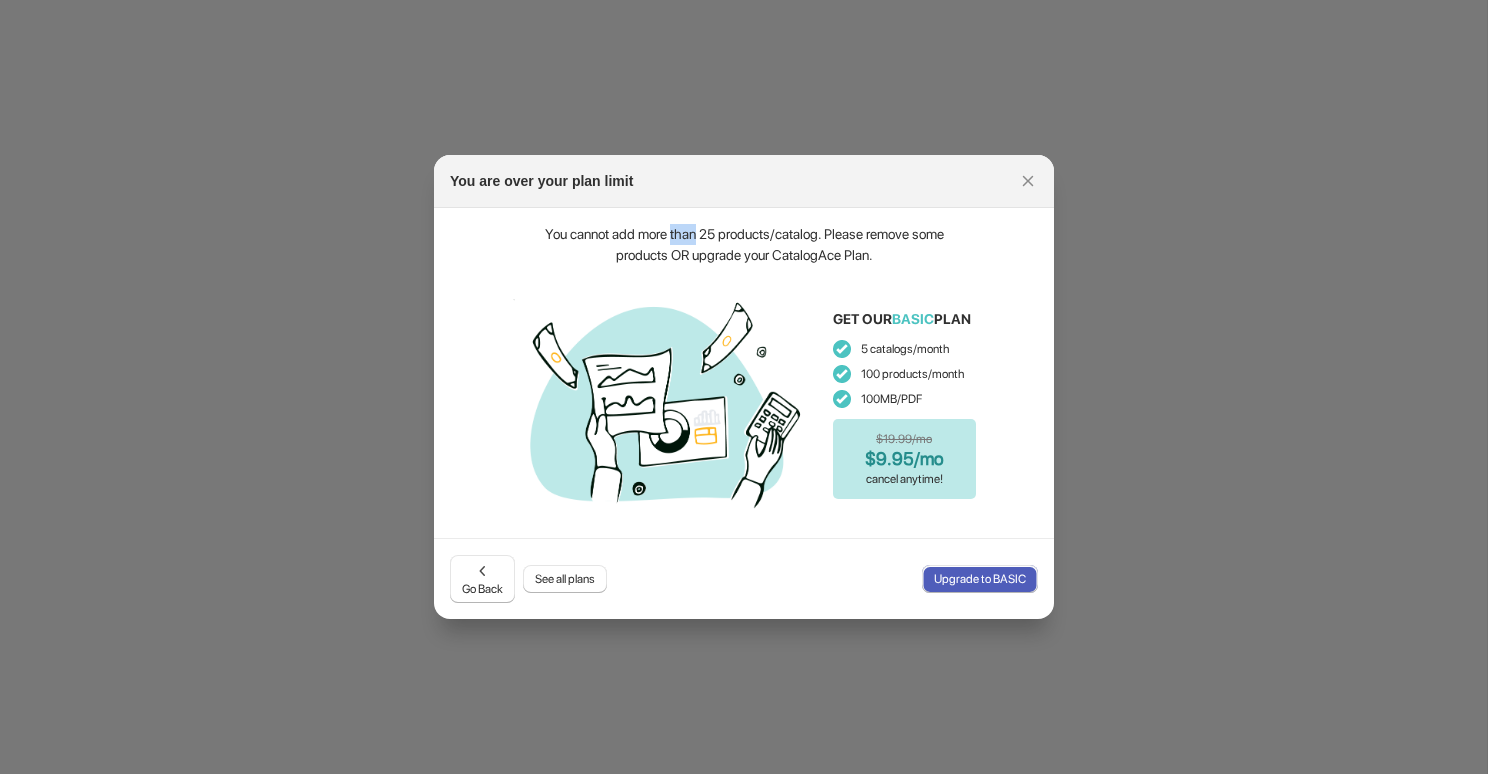 click on "You cannot add more than 25 products/catalog. Please remove some products OR upgrade your CatalogAce Plan." at bounding box center [744, 245] 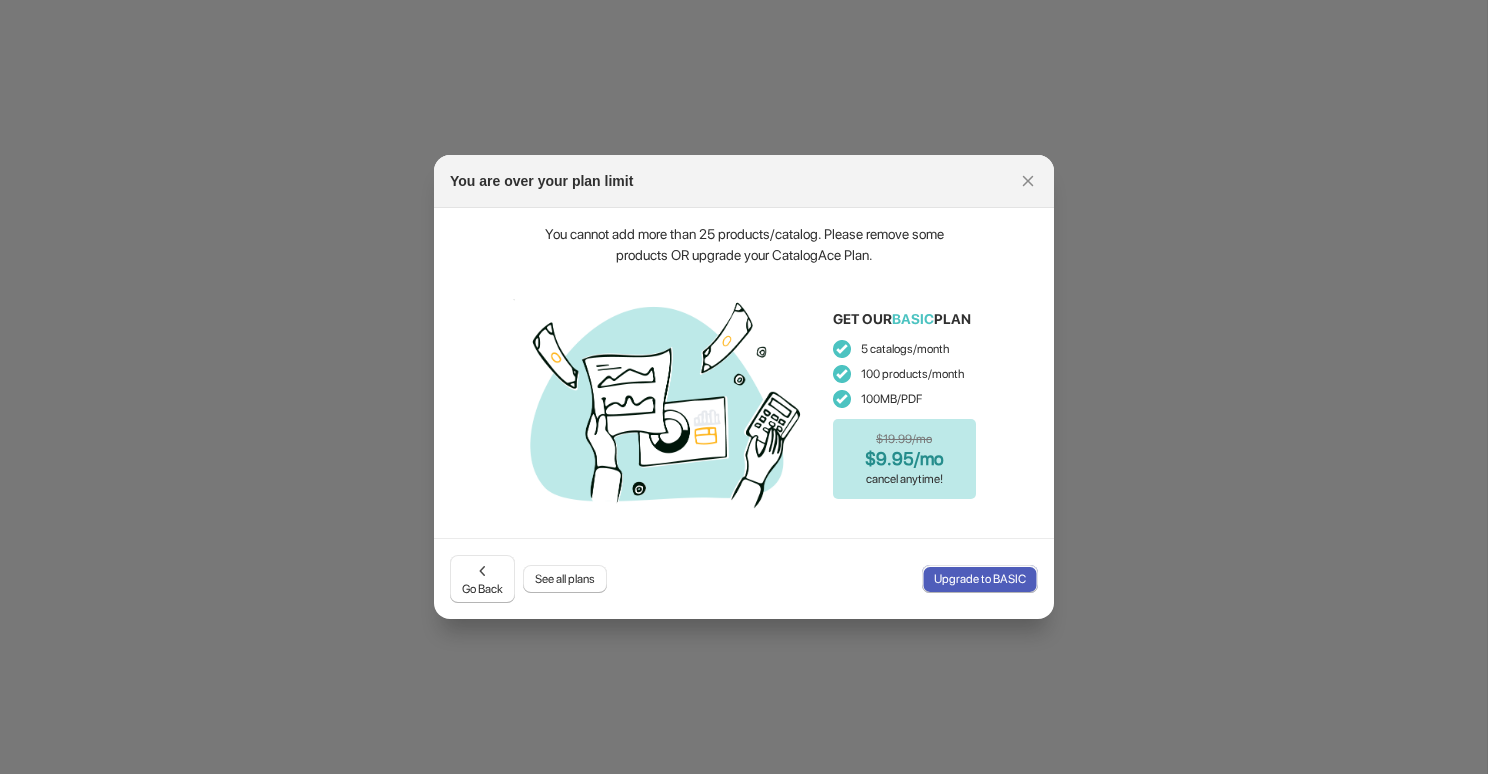 click on "You cannot add more than 25 products/catalog. Please remove some products OR upgrade your CatalogAce Plan." at bounding box center [744, 245] 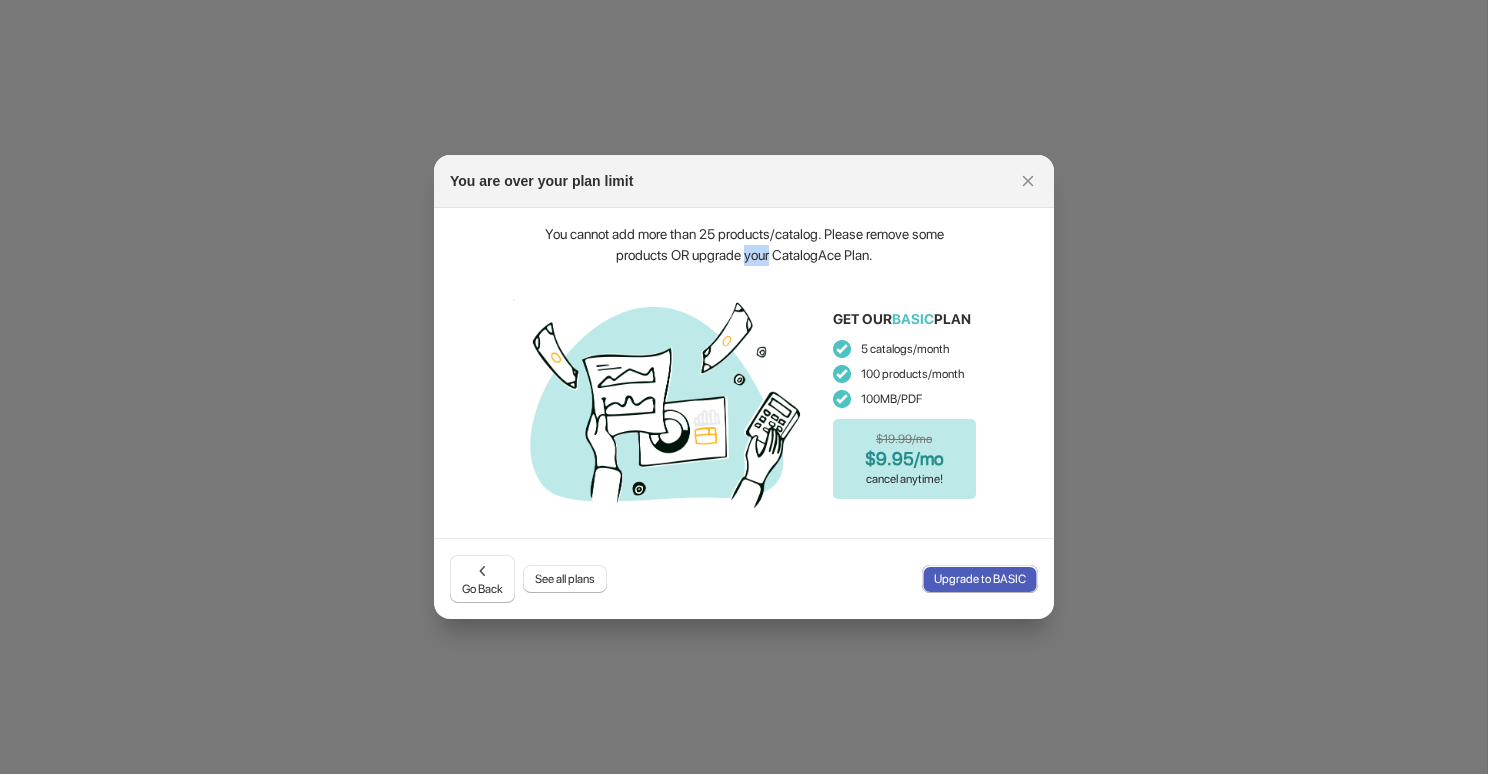 click on "You cannot add more than 25 products/catalog. Please remove some products OR upgrade your CatalogAce Plan." at bounding box center [744, 245] 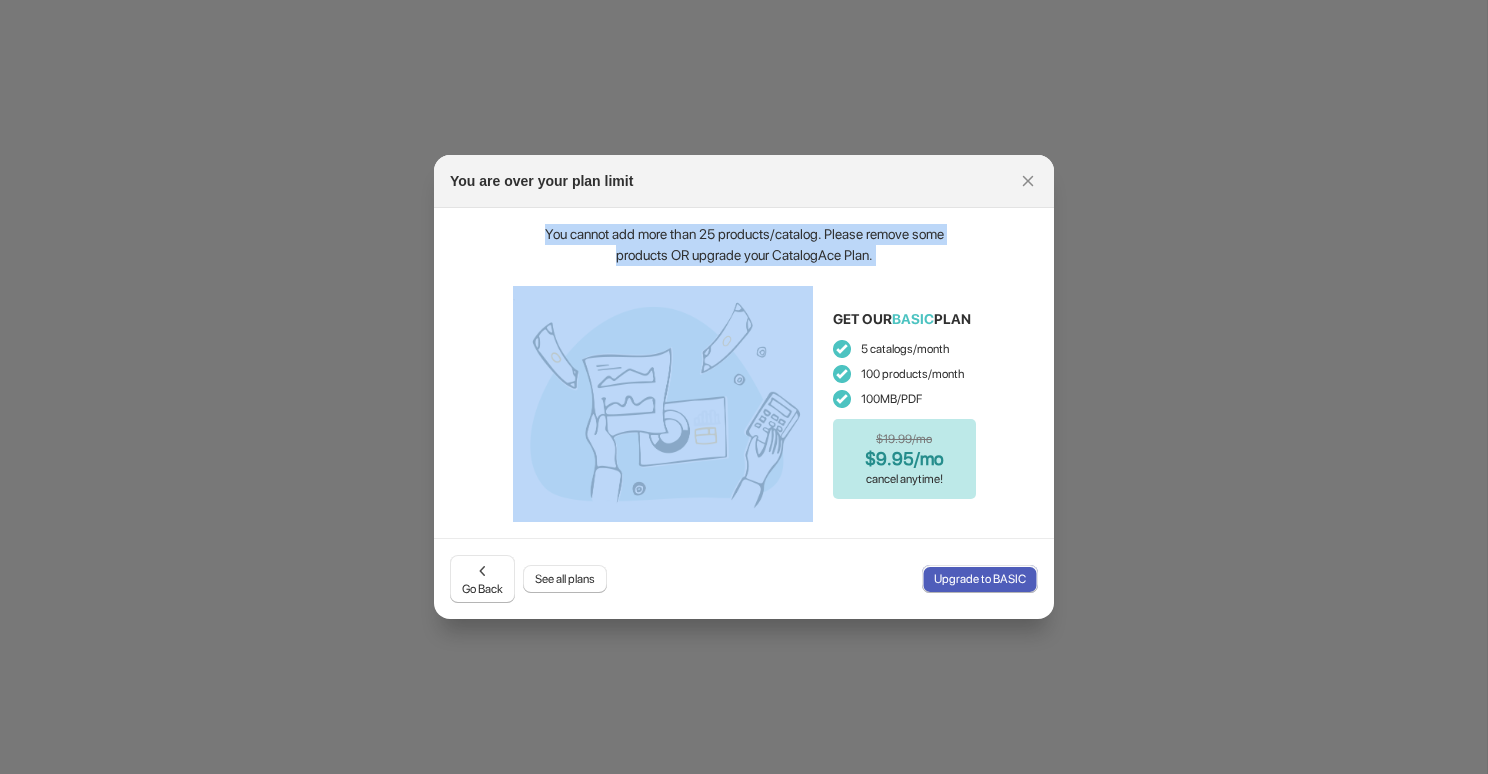 click on "You cannot add more than 25 products/catalog. Please remove some products OR upgrade your CatalogAce Plan." at bounding box center [744, 245] 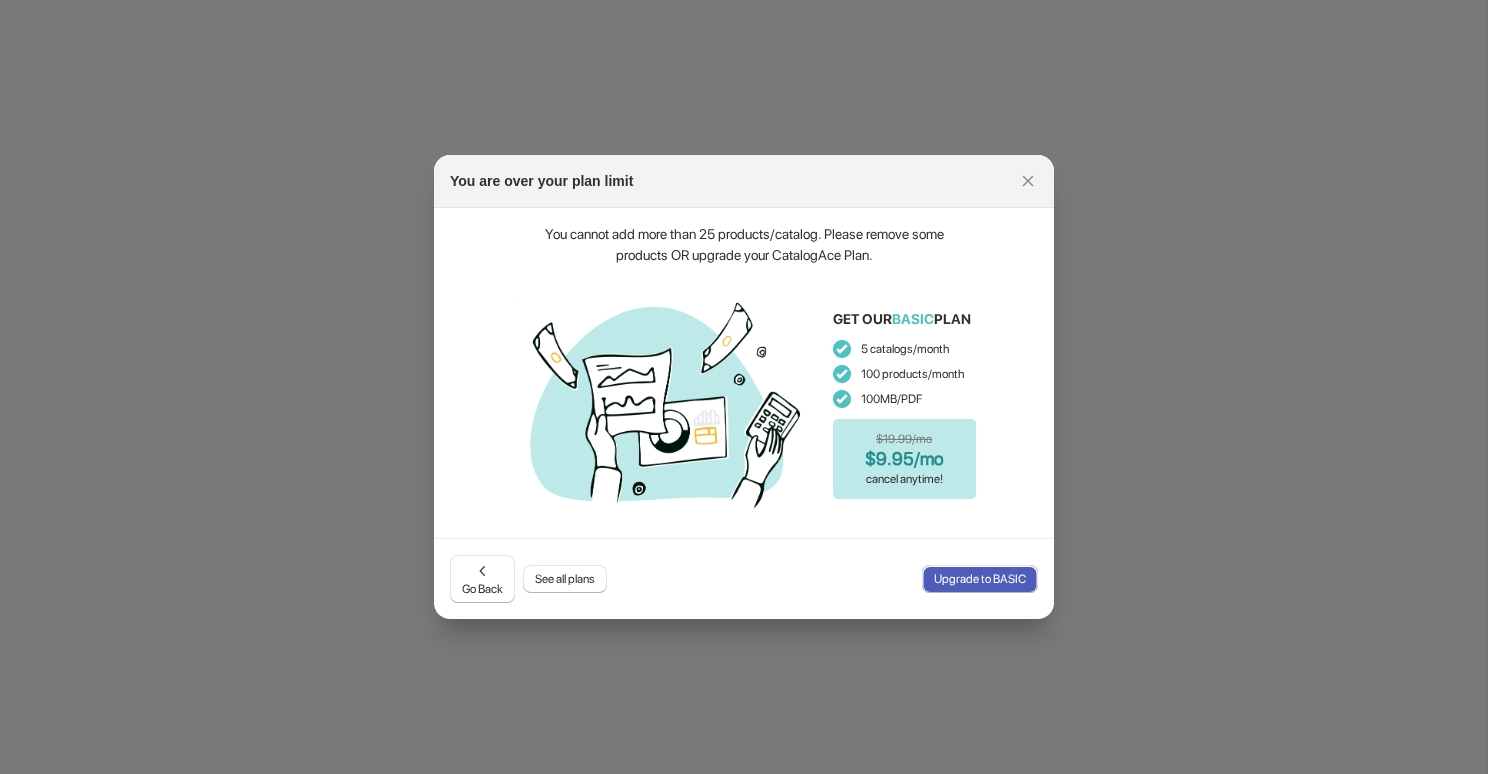 click on "You cannot add more than 25 products/catalog. Please remove some products OR upgrade your CatalogAce Plan." at bounding box center (744, 245) 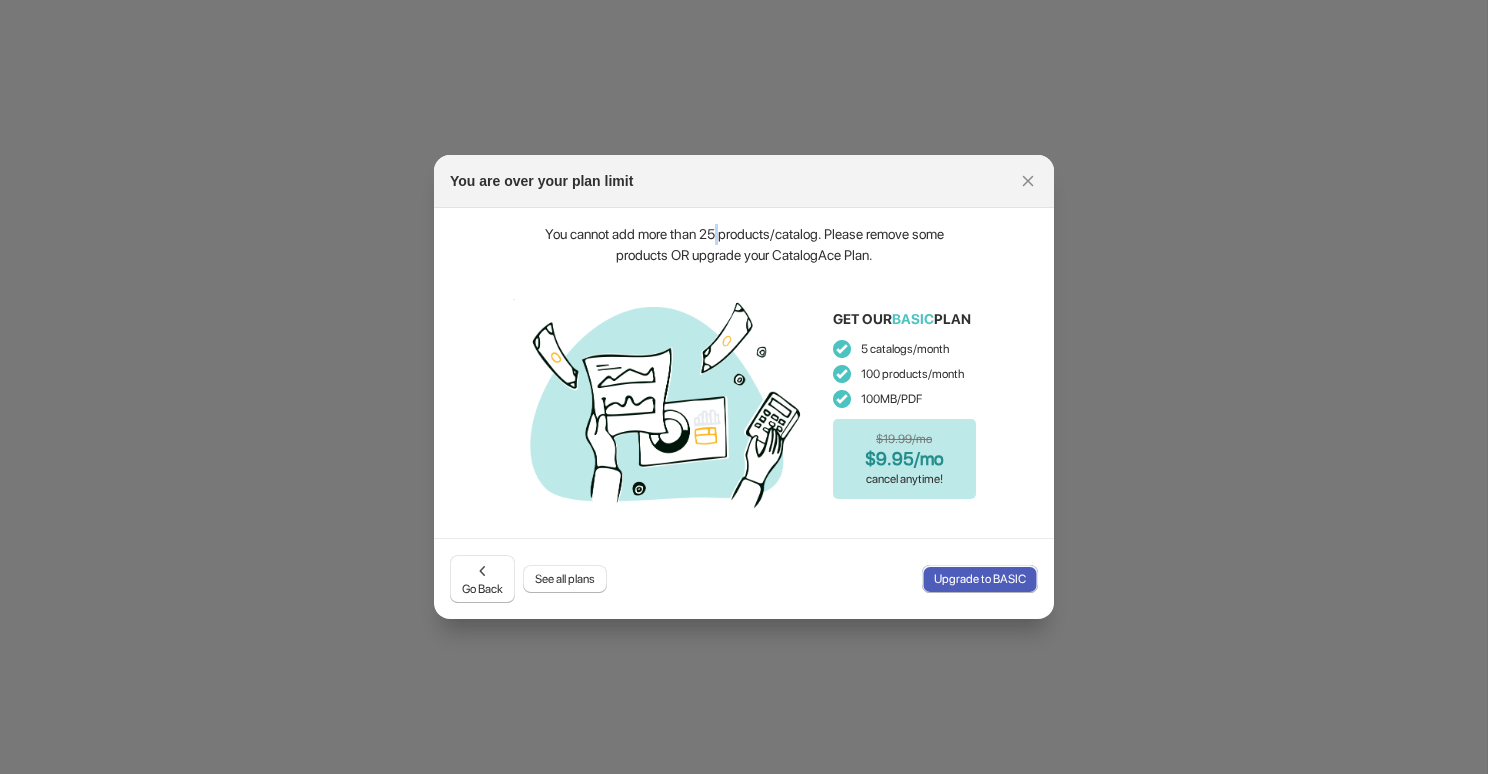 click on "You cannot add more than 25 products/catalog. Please remove some products OR upgrade your CatalogAce Plan." at bounding box center (744, 245) 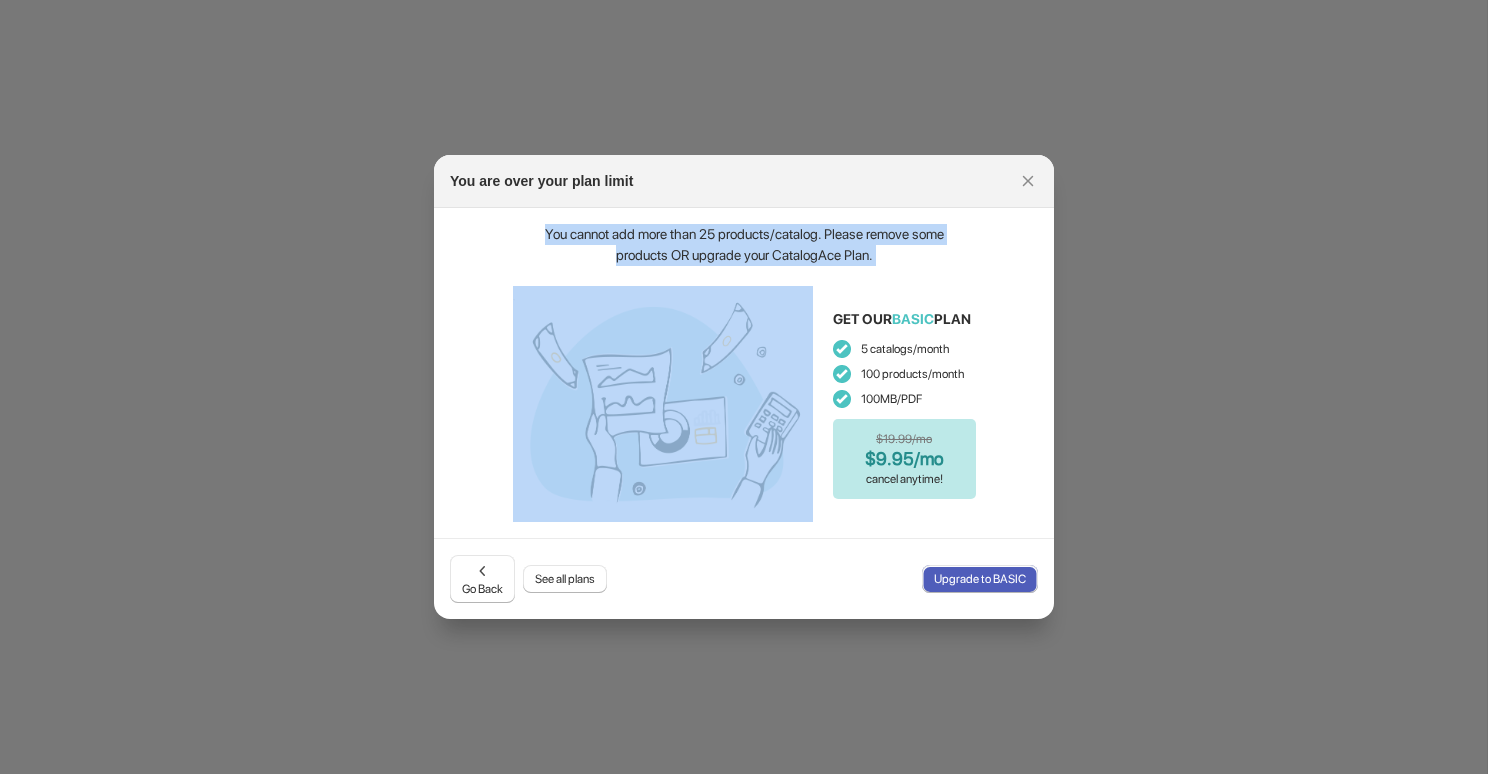 click on "You cannot add more than 25 products/catalog. Please remove some products OR upgrade your CatalogAce Plan." at bounding box center [744, 245] 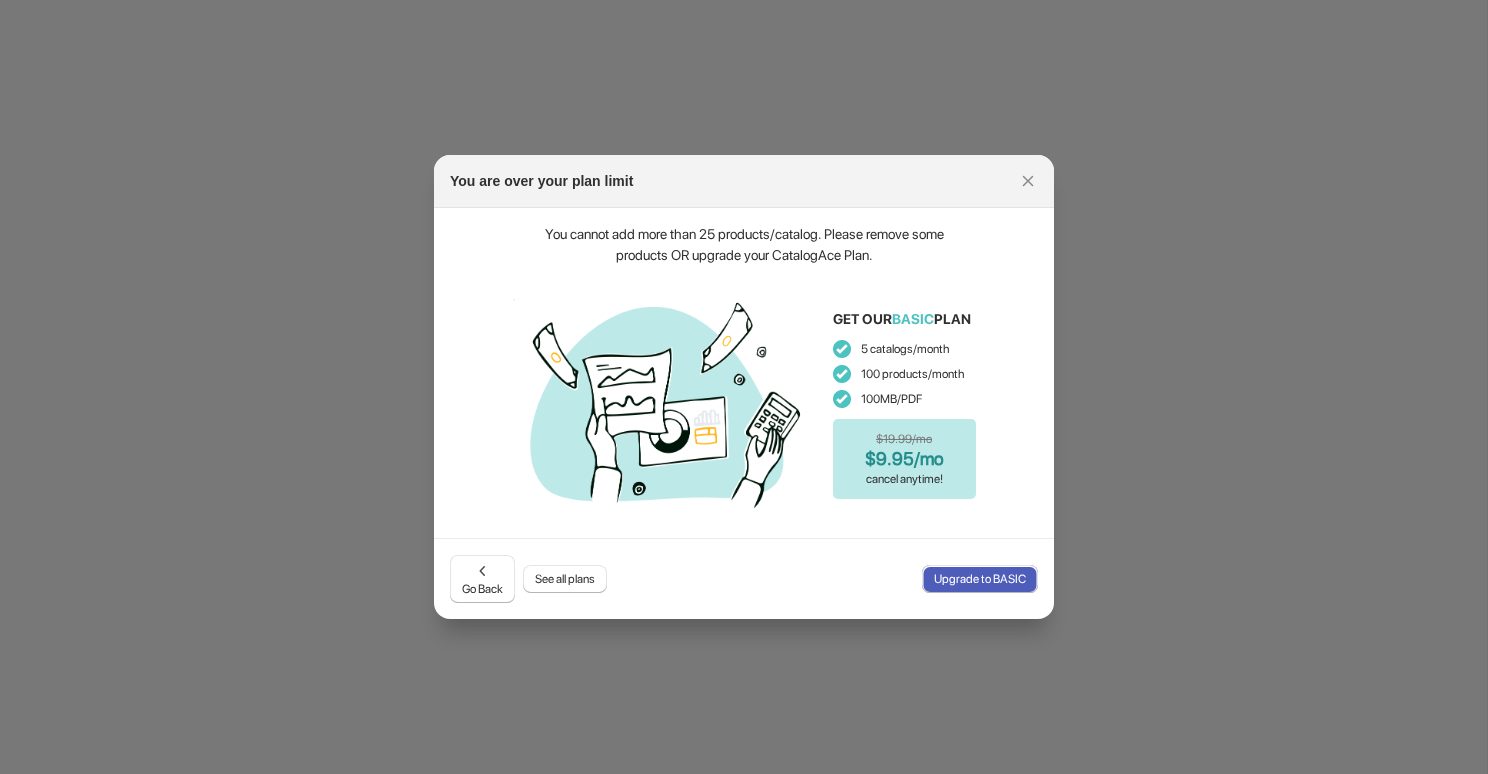 click on "You cannot add more than 25 products/catalog. Please remove some products OR upgrade your CatalogAce Plan." at bounding box center (744, 245) 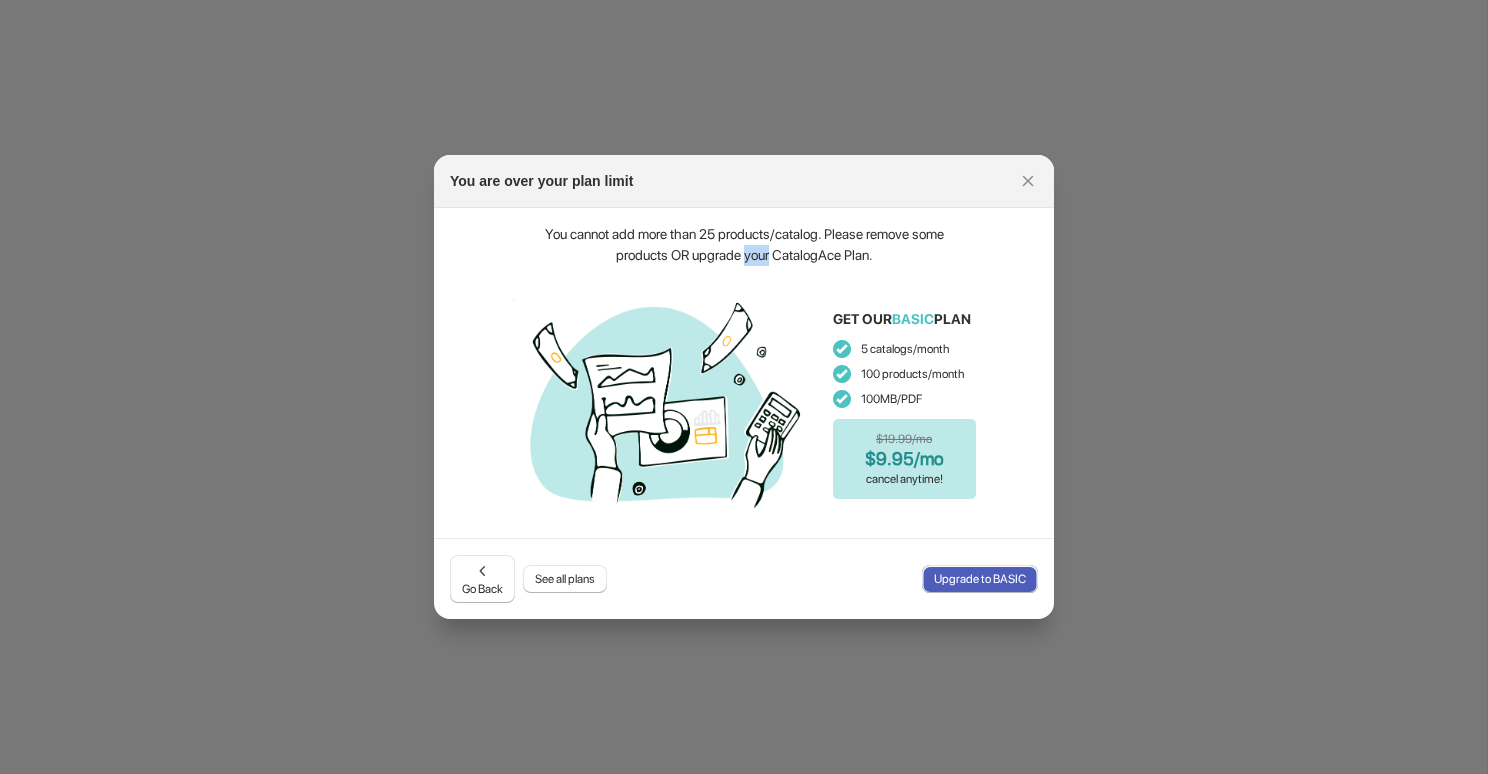 click on "You cannot add more than 25 products/catalog. Please remove some products OR upgrade your CatalogAce Plan." at bounding box center [744, 245] 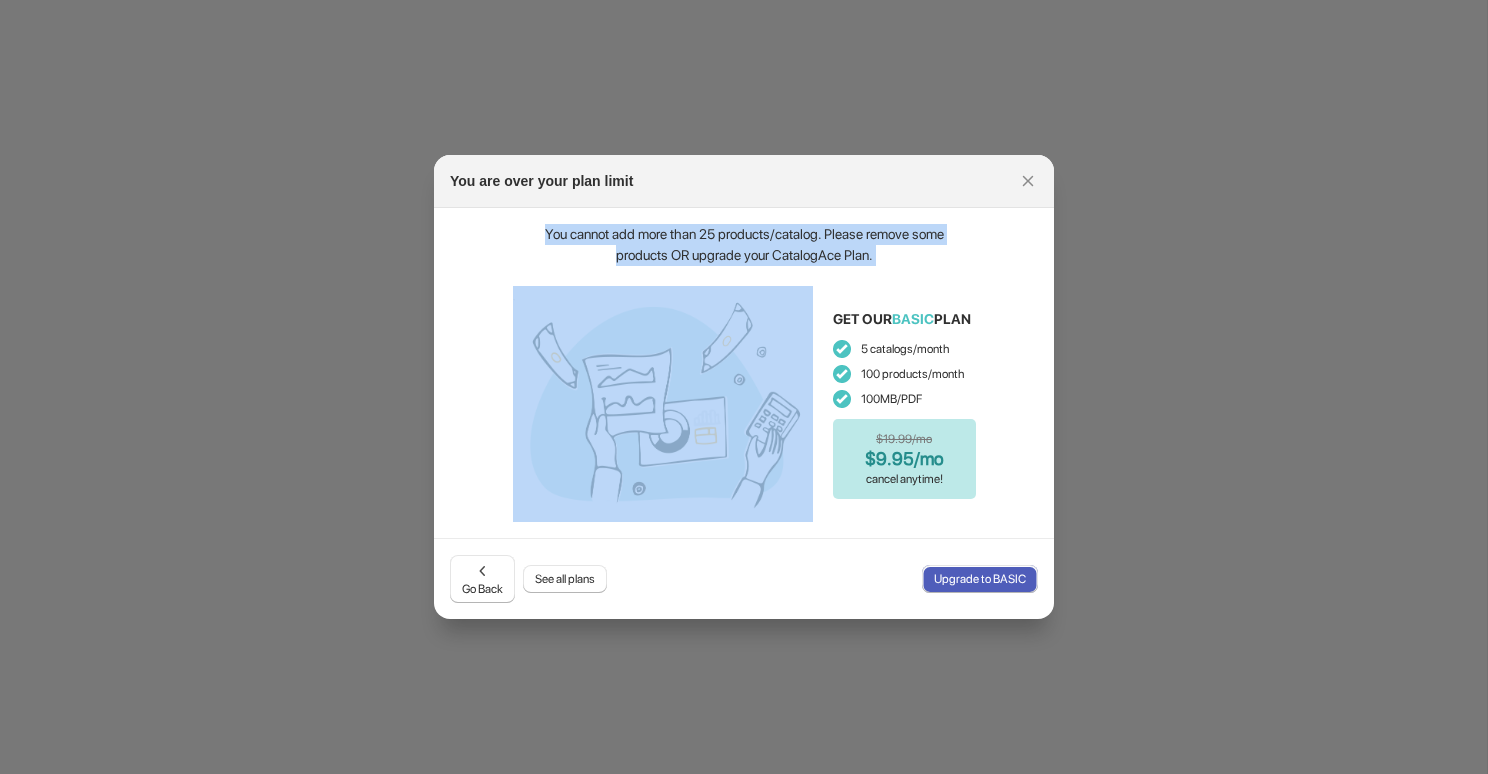 click on "You cannot add more than 25 products/catalog. Please remove some products OR upgrade your CatalogAce Plan." at bounding box center [744, 245] 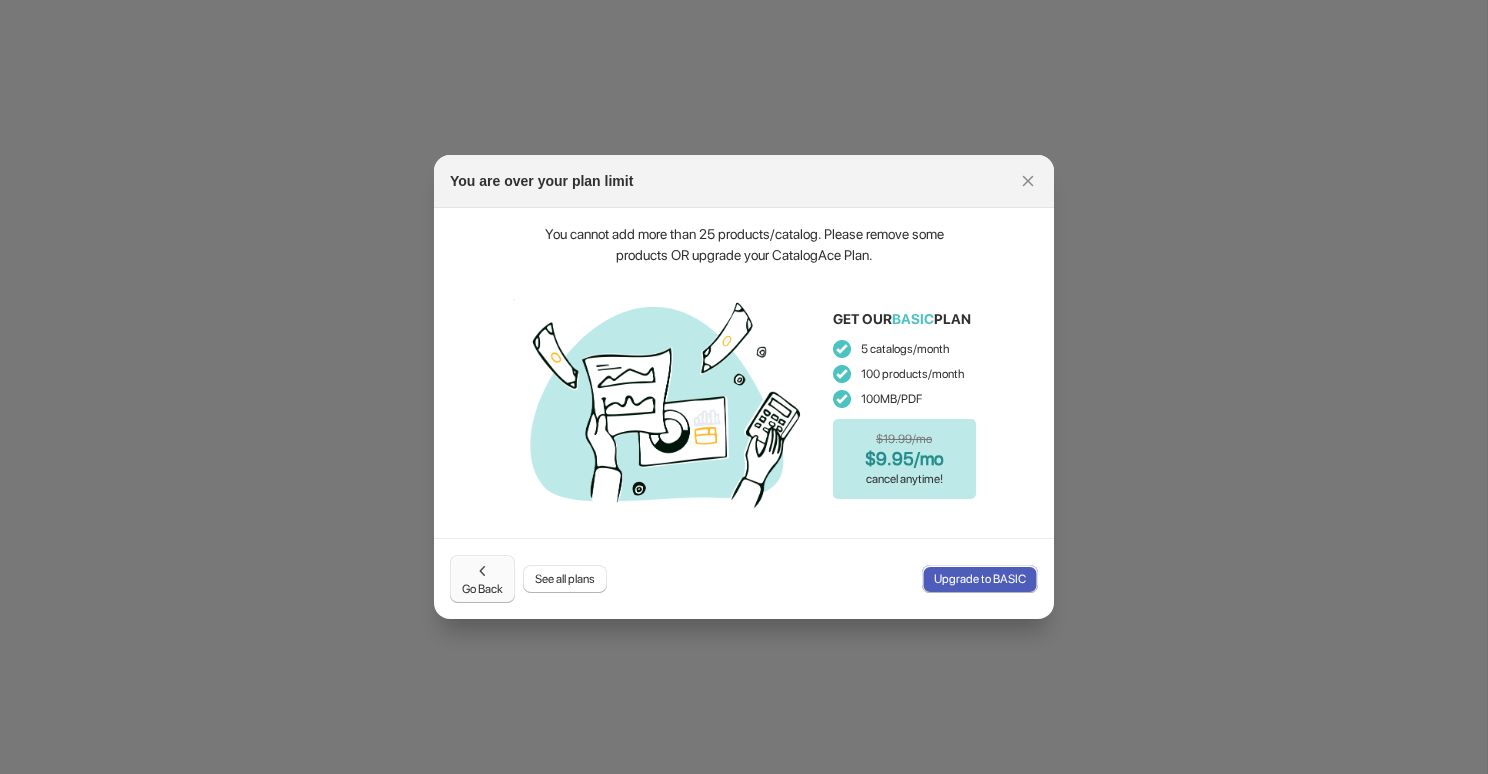 click 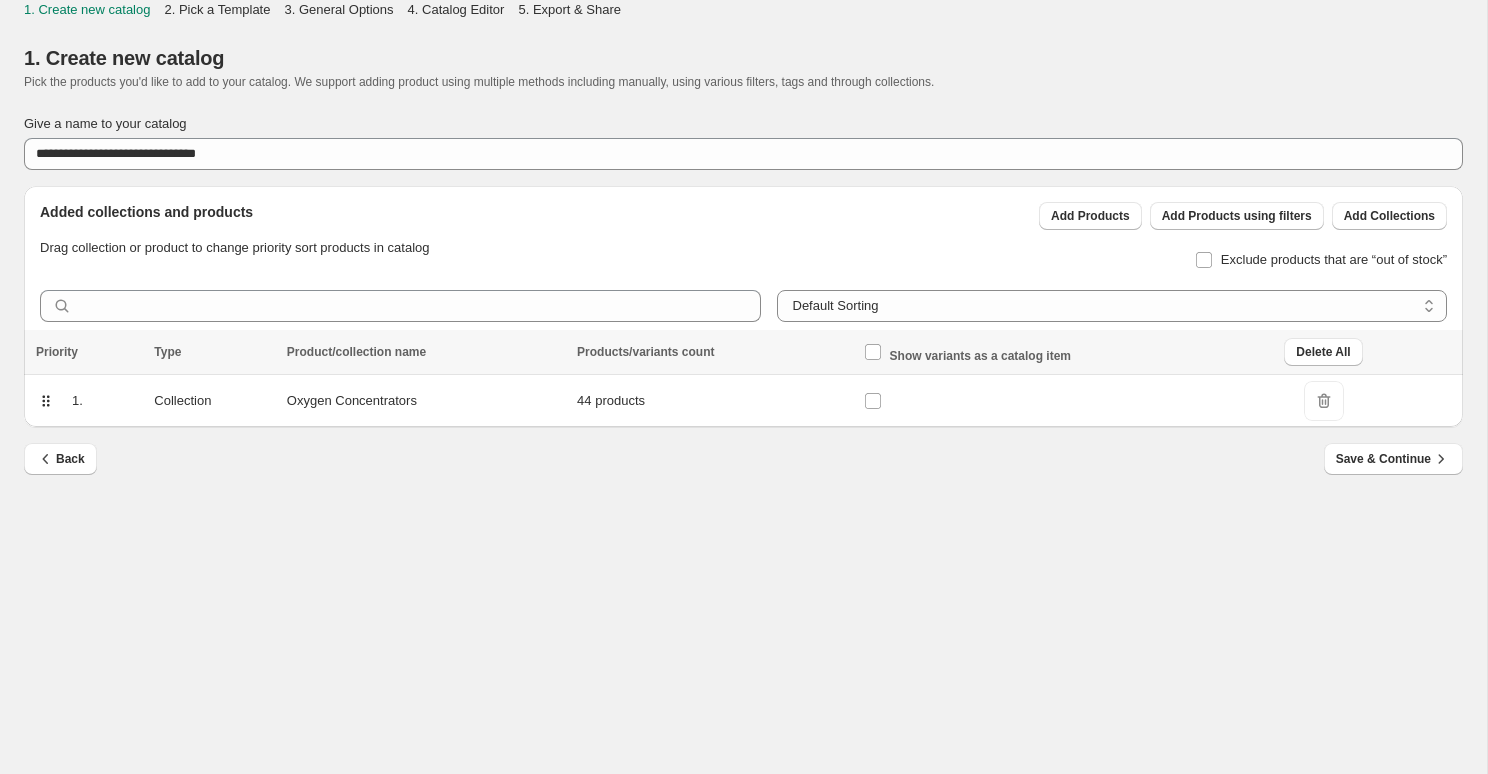 click on "Oxygen Concentrators" at bounding box center [426, 401] 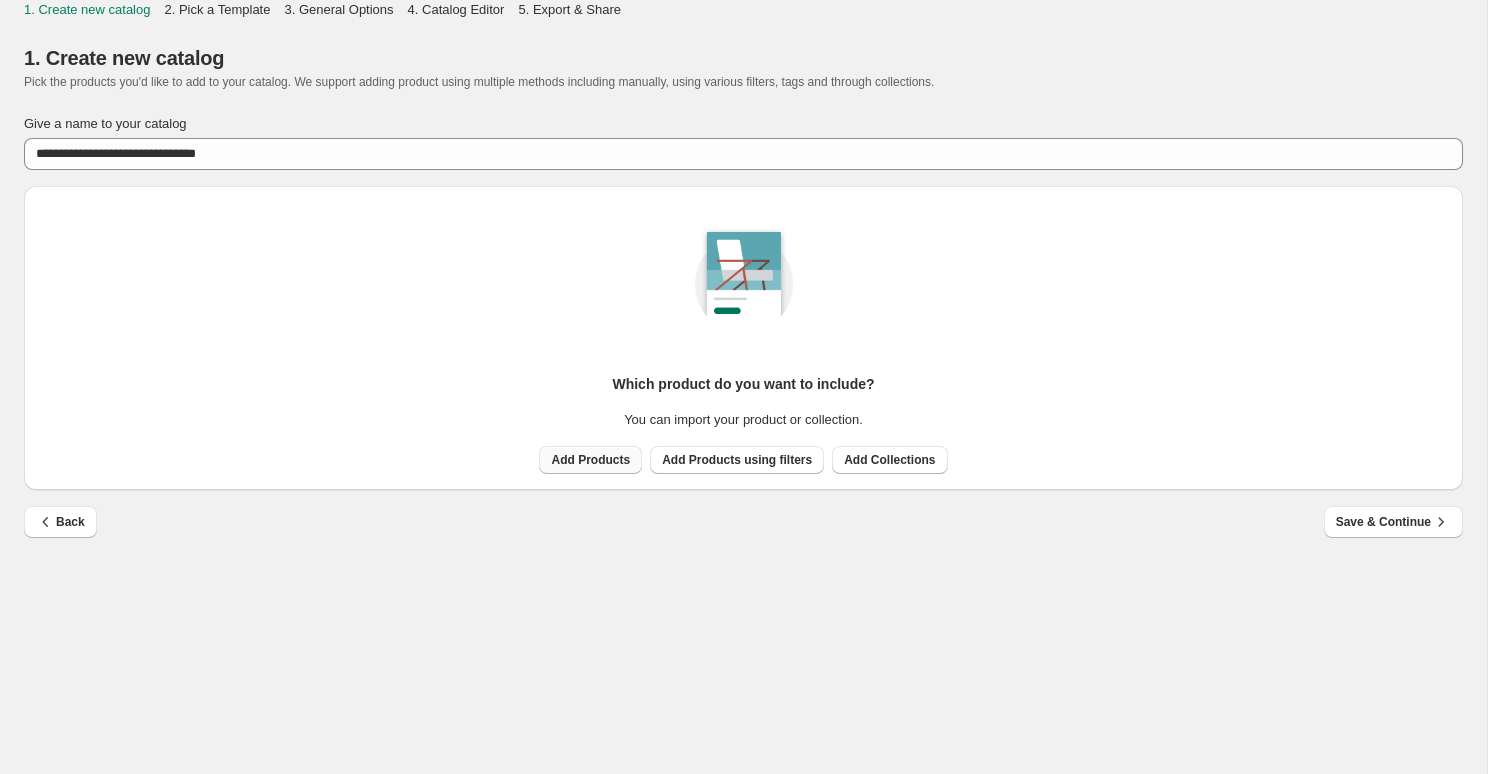 click on "Add Products" at bounding box center (590, 460) 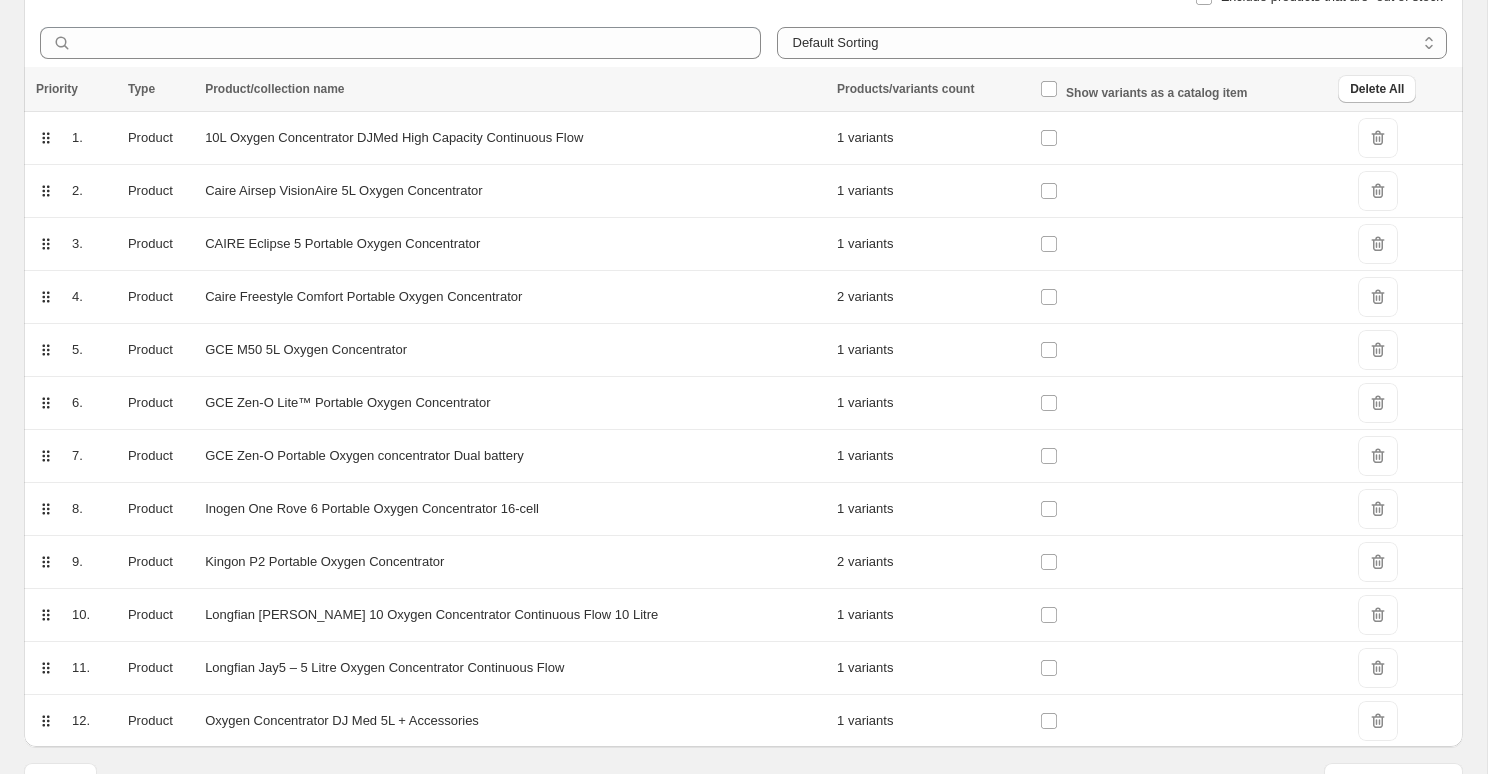 scroll, scrollTop: 309, scrollLeft: 0, axis: vertical 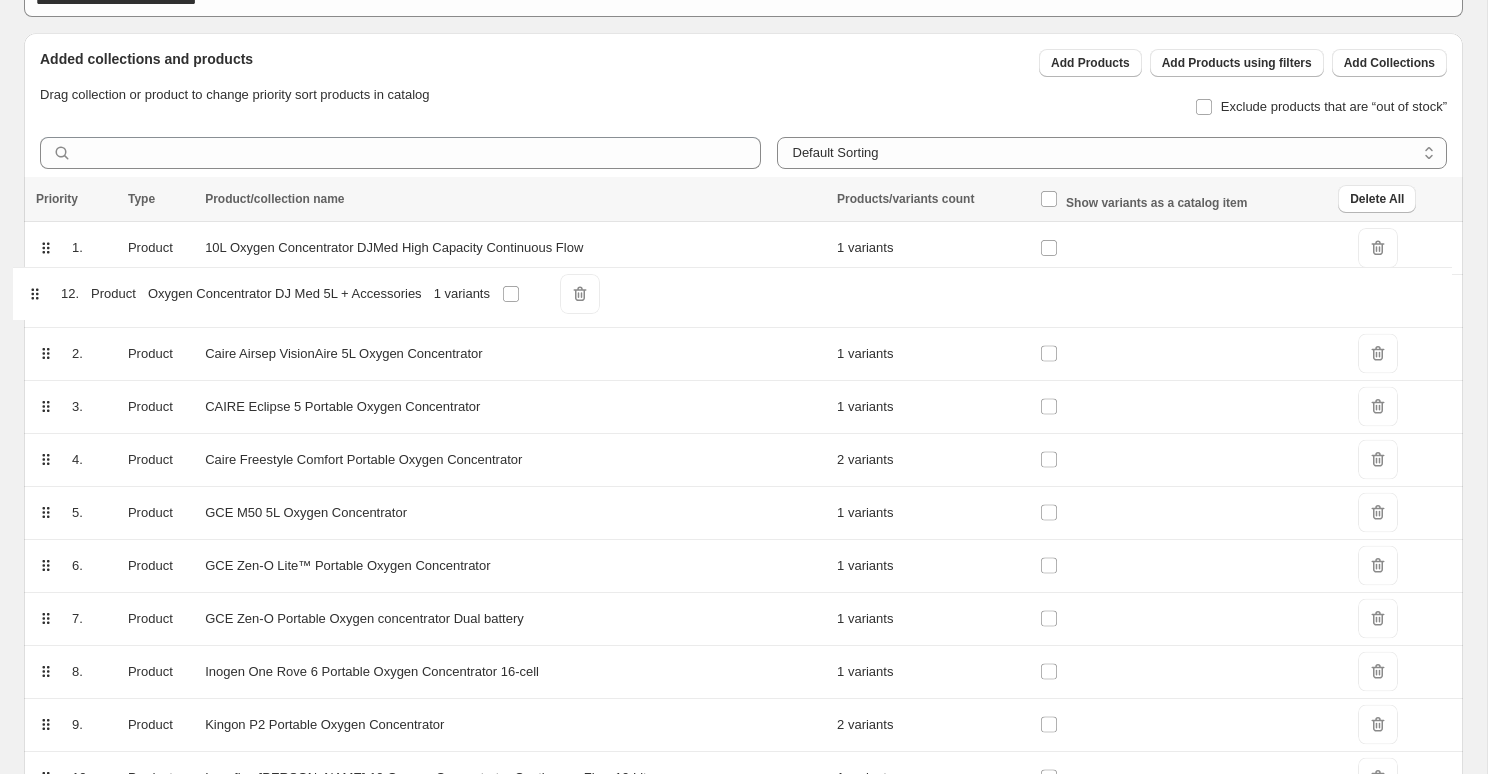 drag, startPoint x: 47, startPoint y: 678, endPoint x: 36, endPoint y: 292, distance: 386.1567 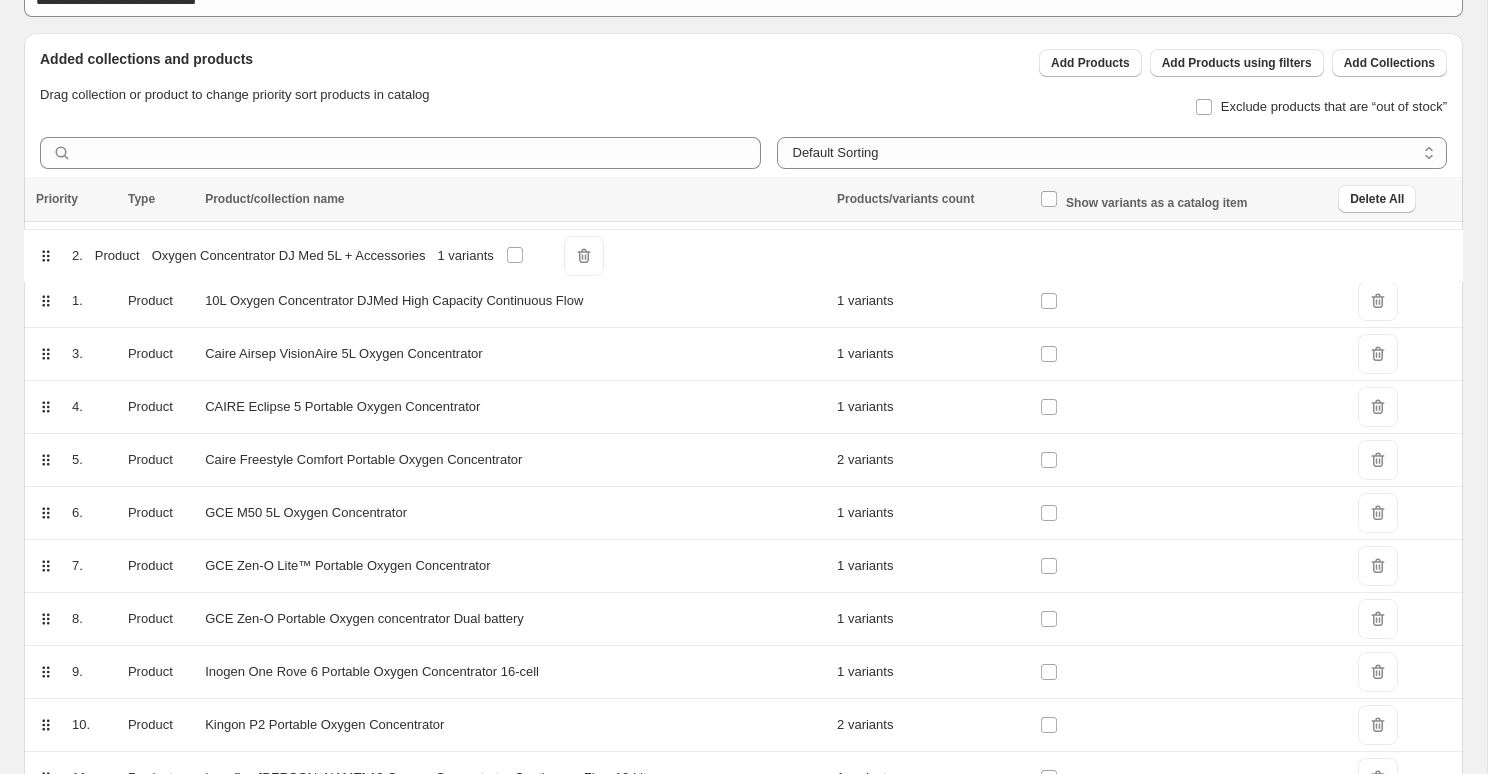 drag, startPoint x: 40, startPoint y: 297, endPoint x: 40, endPoint y: 246, distance: 51 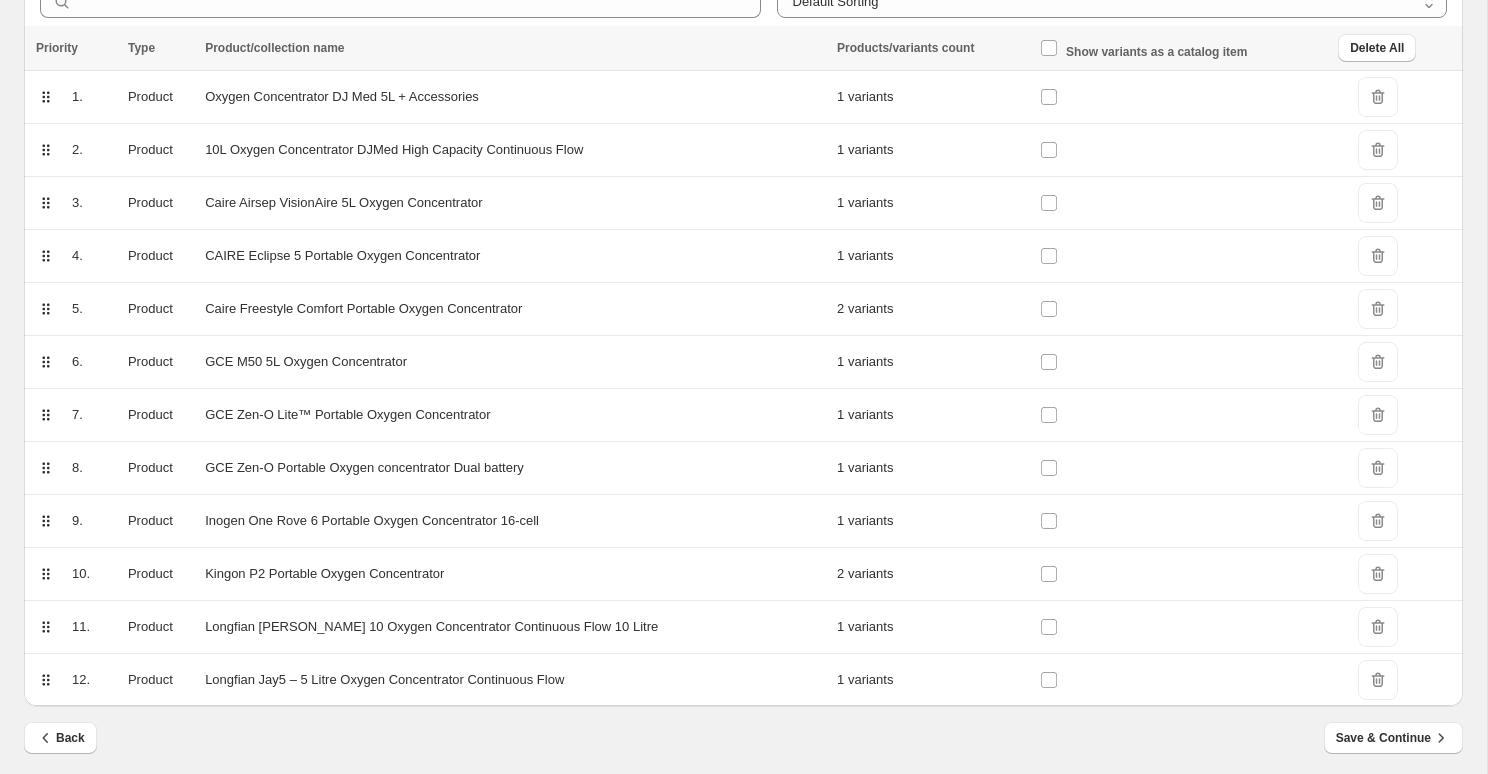 scroll, scrollTop: 305, scrollLeft: 0, axis: vertical 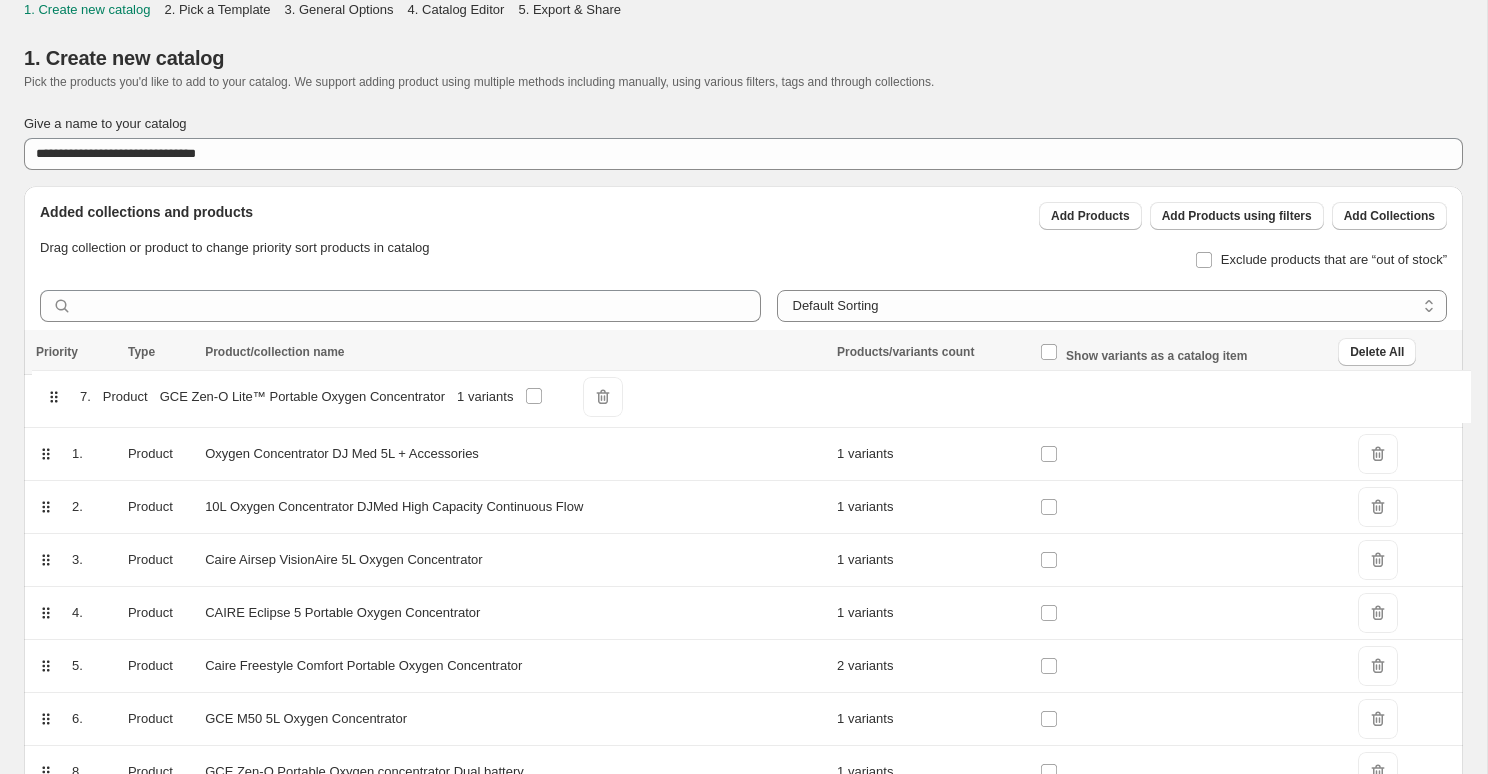 drag, startPoint x: 47, startPoint y: 416, endPoint x: 52, endPoint y: 388, distance: 28.442924 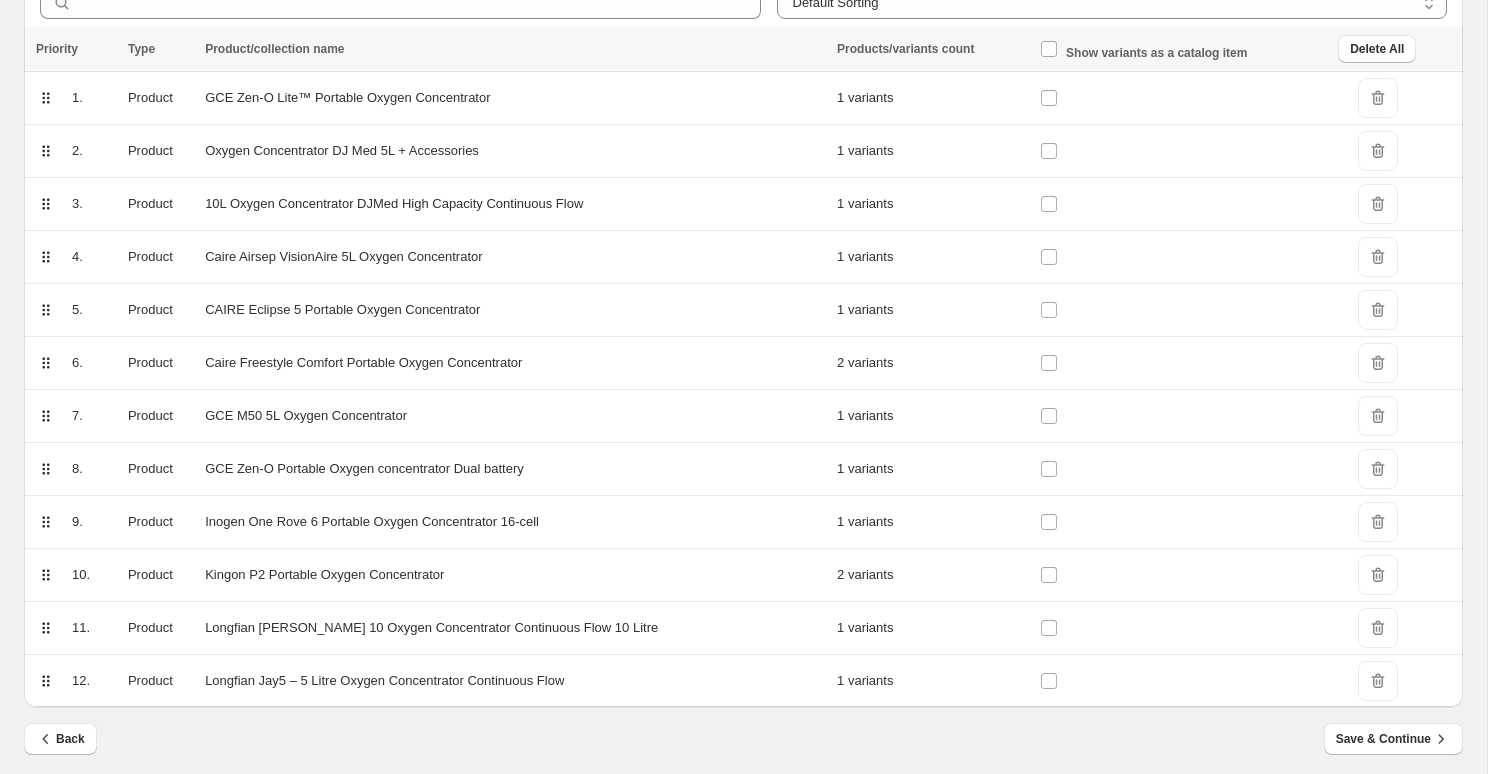 scroll, scrollTop: 307, scrollLeft: 0, axis: vertical 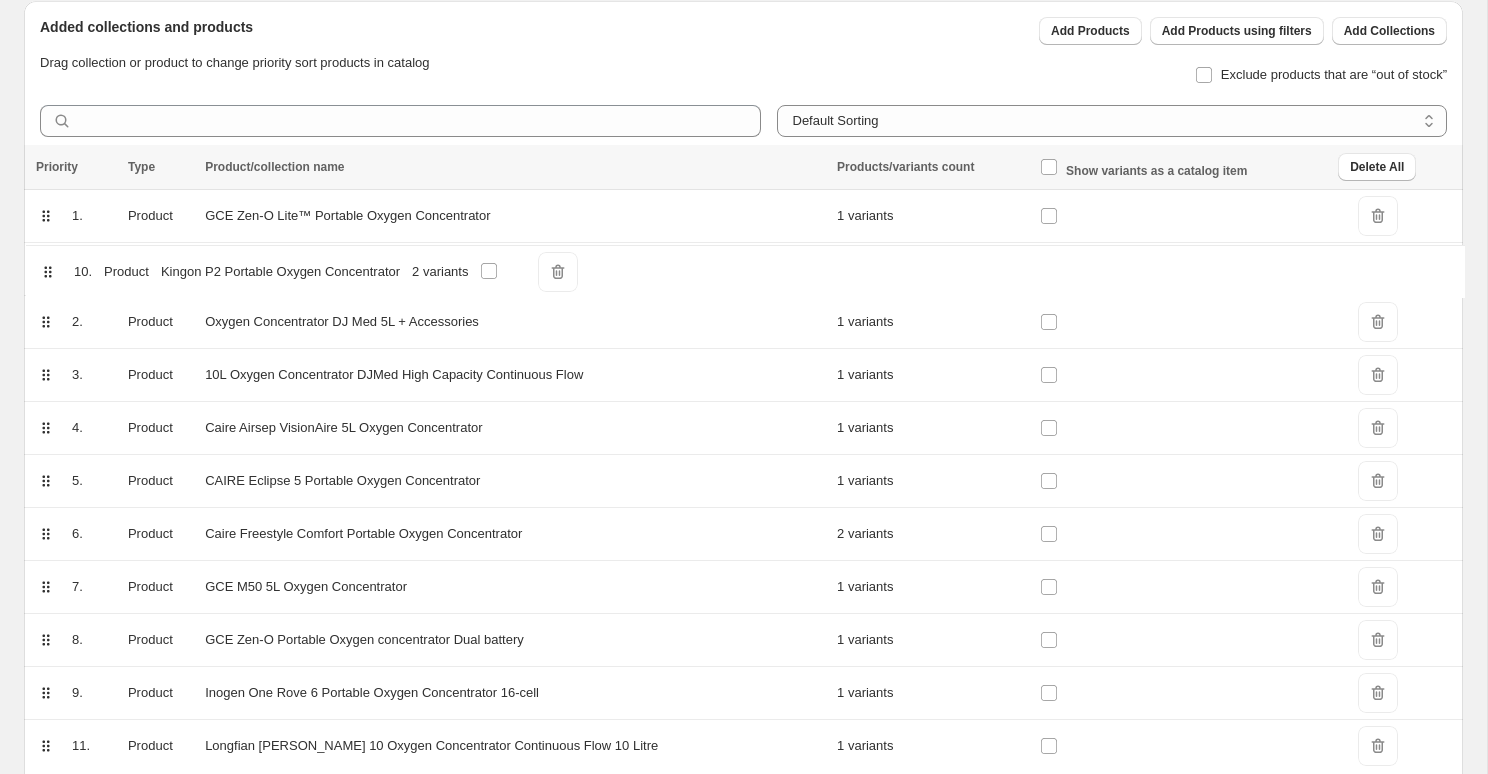 drag, startPoint x: 50, startPoint y: 570, endPoint x: 52, endPoint y: 263, distance: 307.0065 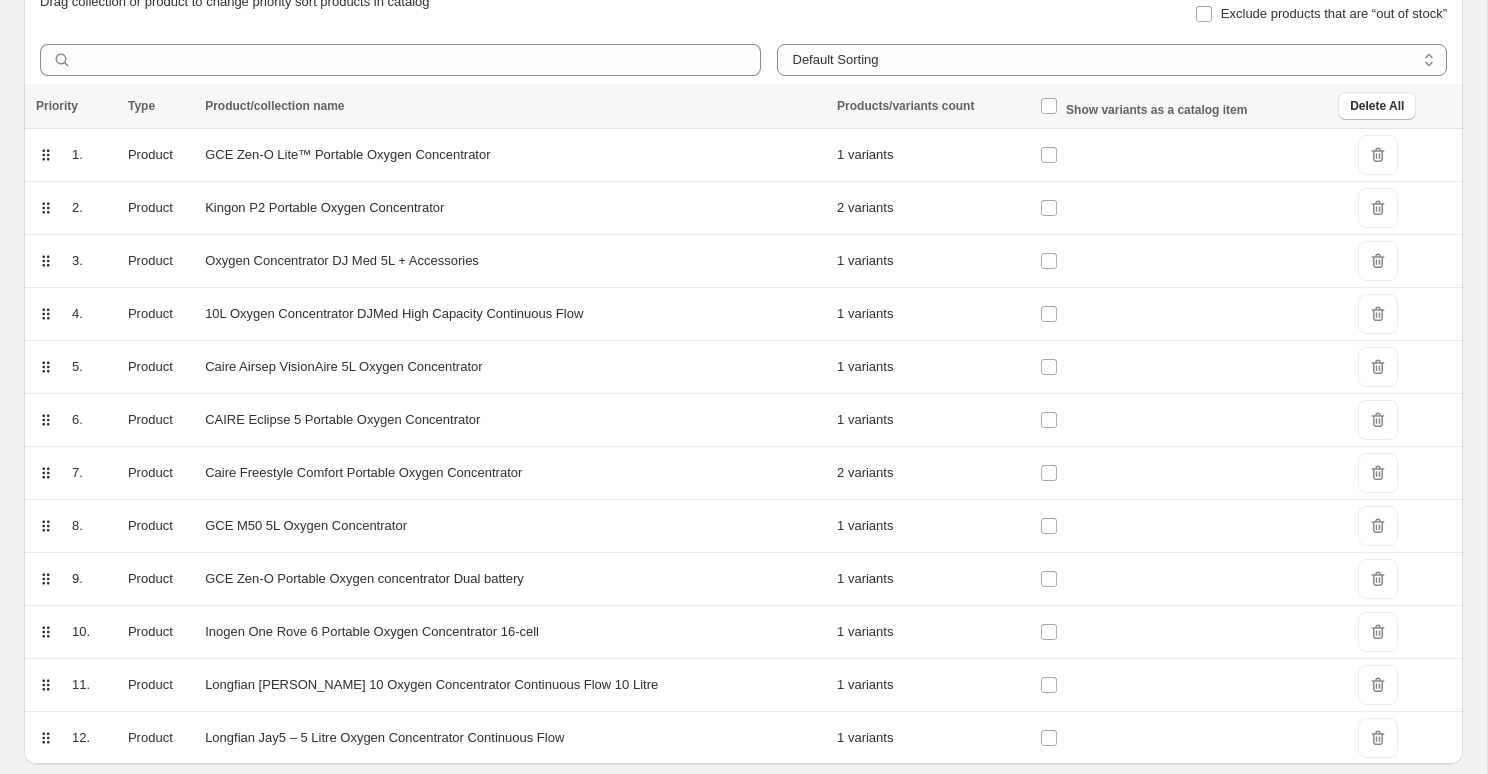 scroll, scrollTop: 248, scrollLeft: 0, axis: vertical 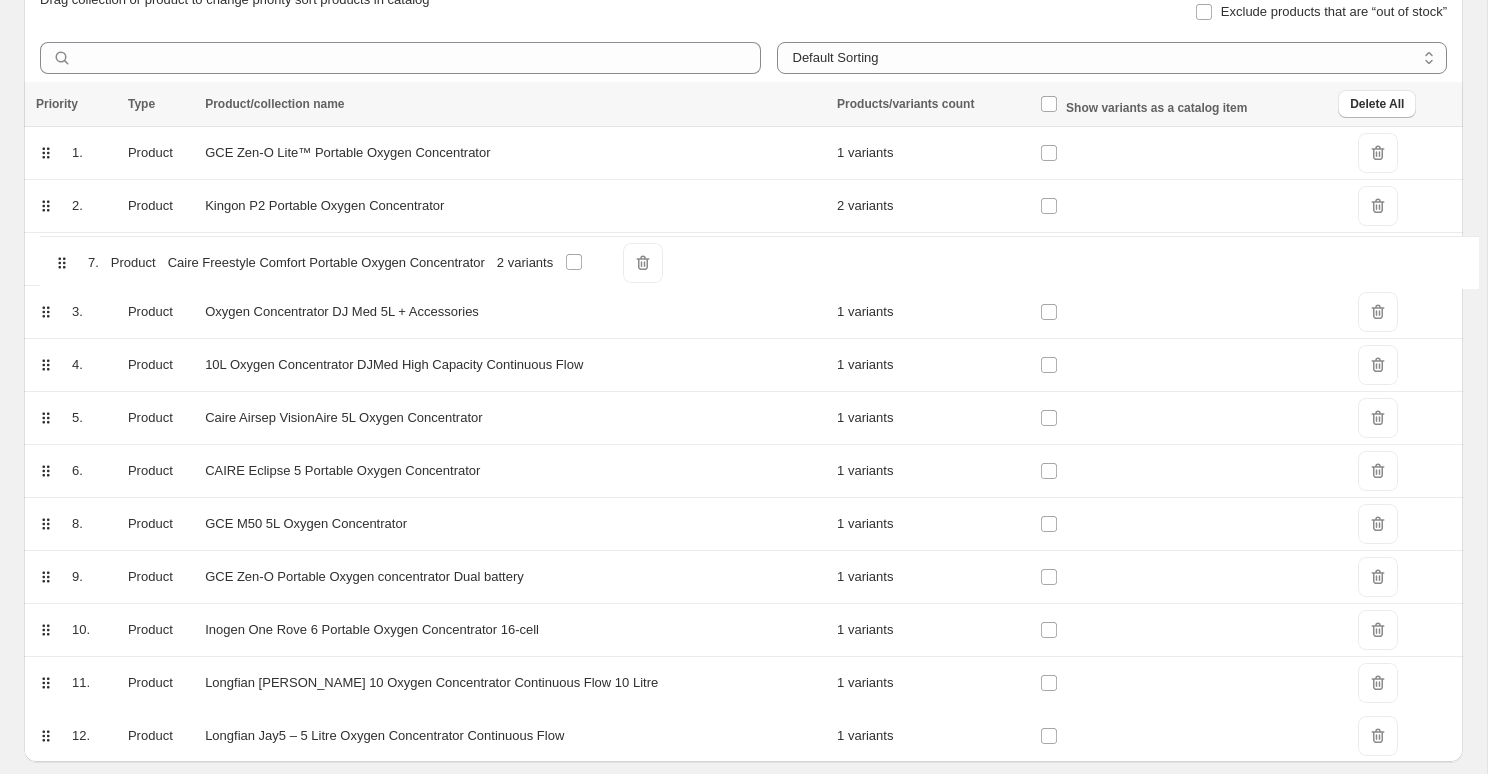 drag, startPoint x: 48, startPoint y: 478, endPoint x: 64, endPoint y: 262, distance: 216.59178 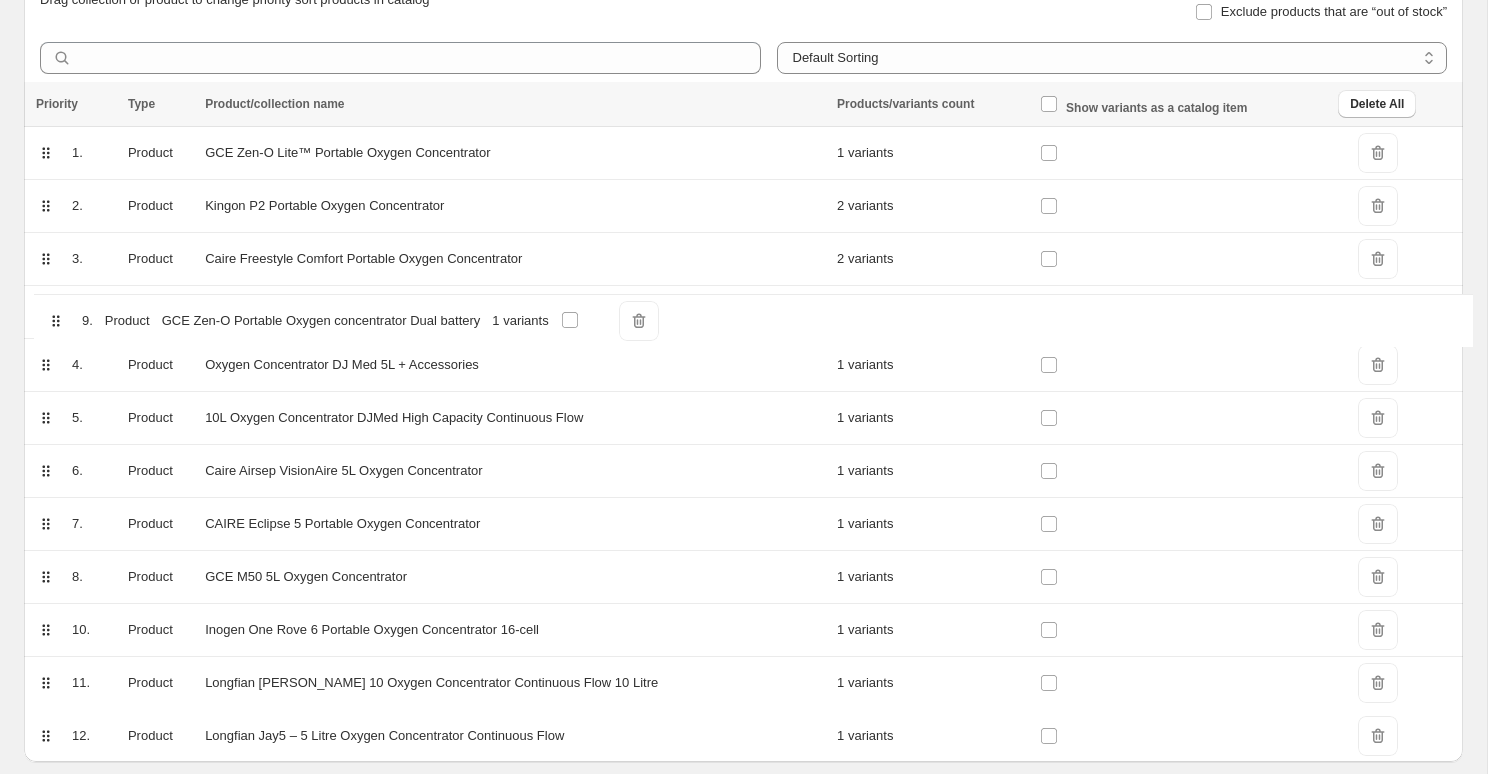 drag, startPoint x: 46, startPoint y: 578, endPoint x: 56, endPoint y: 316, distance: 262.19077 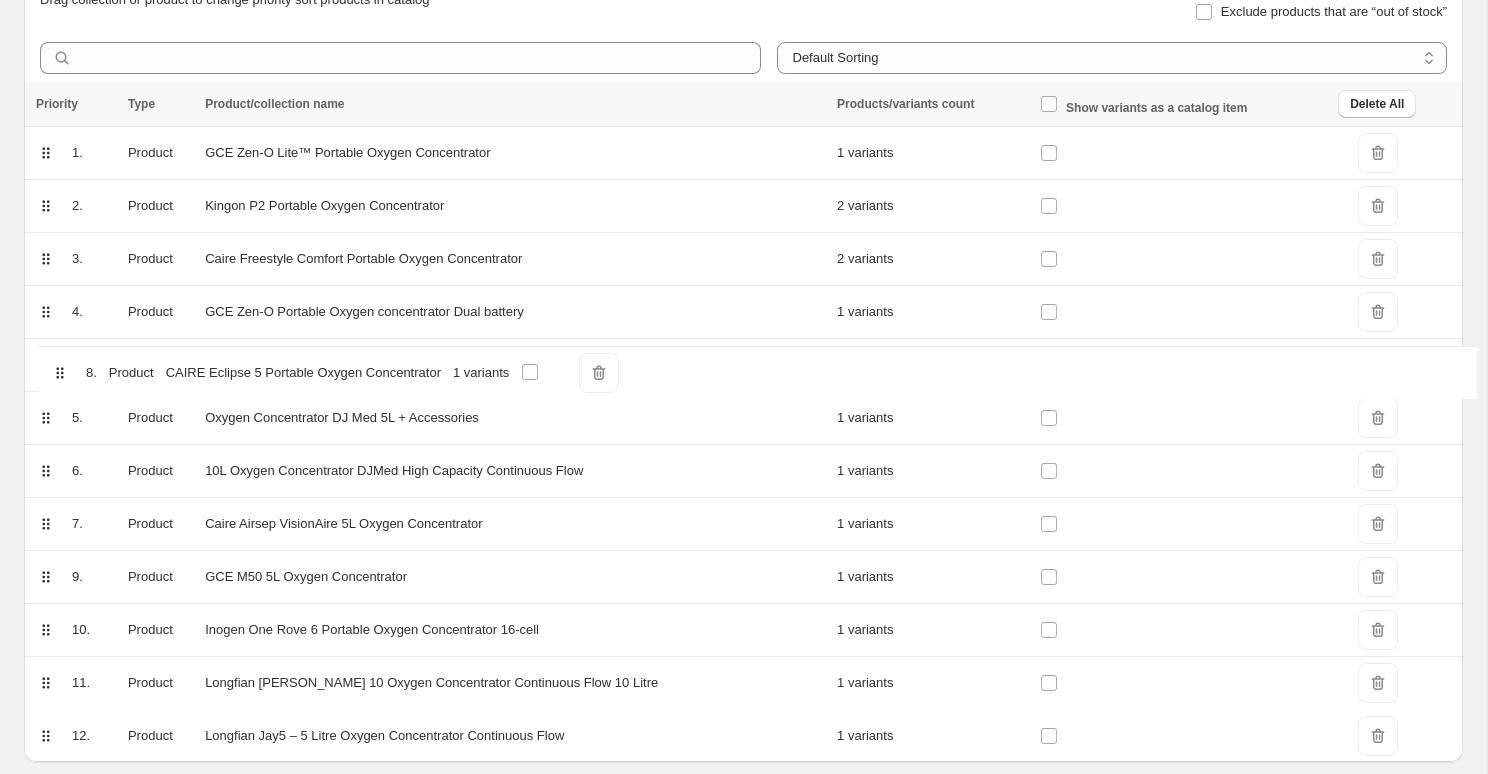 drag, startPoint x: 49, startPoint y: 524, endPoint x: 63, endPoint y: 365, distance: 159.61516 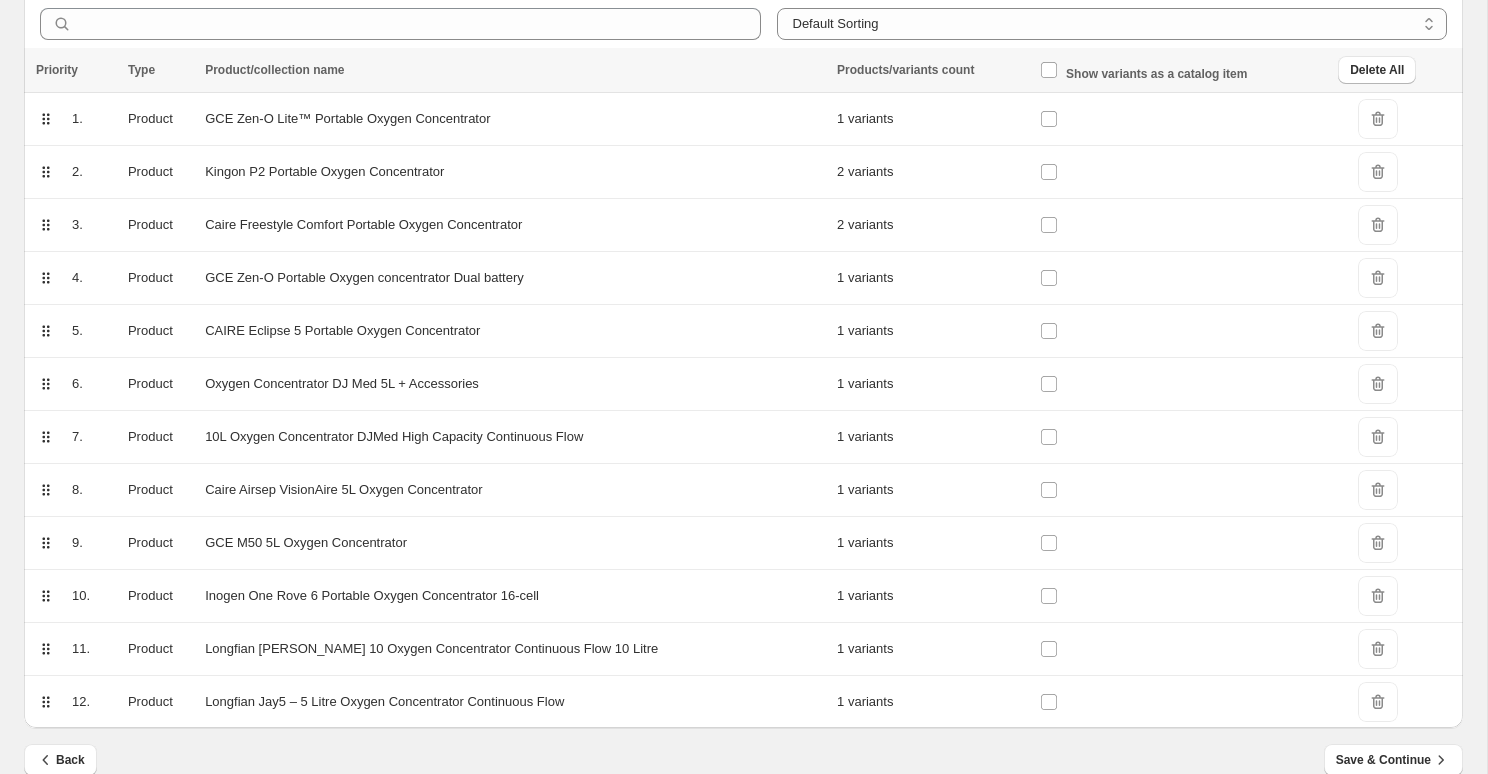 scroll, scrollTop: 284, scrollLeft: 0, axis: vertical 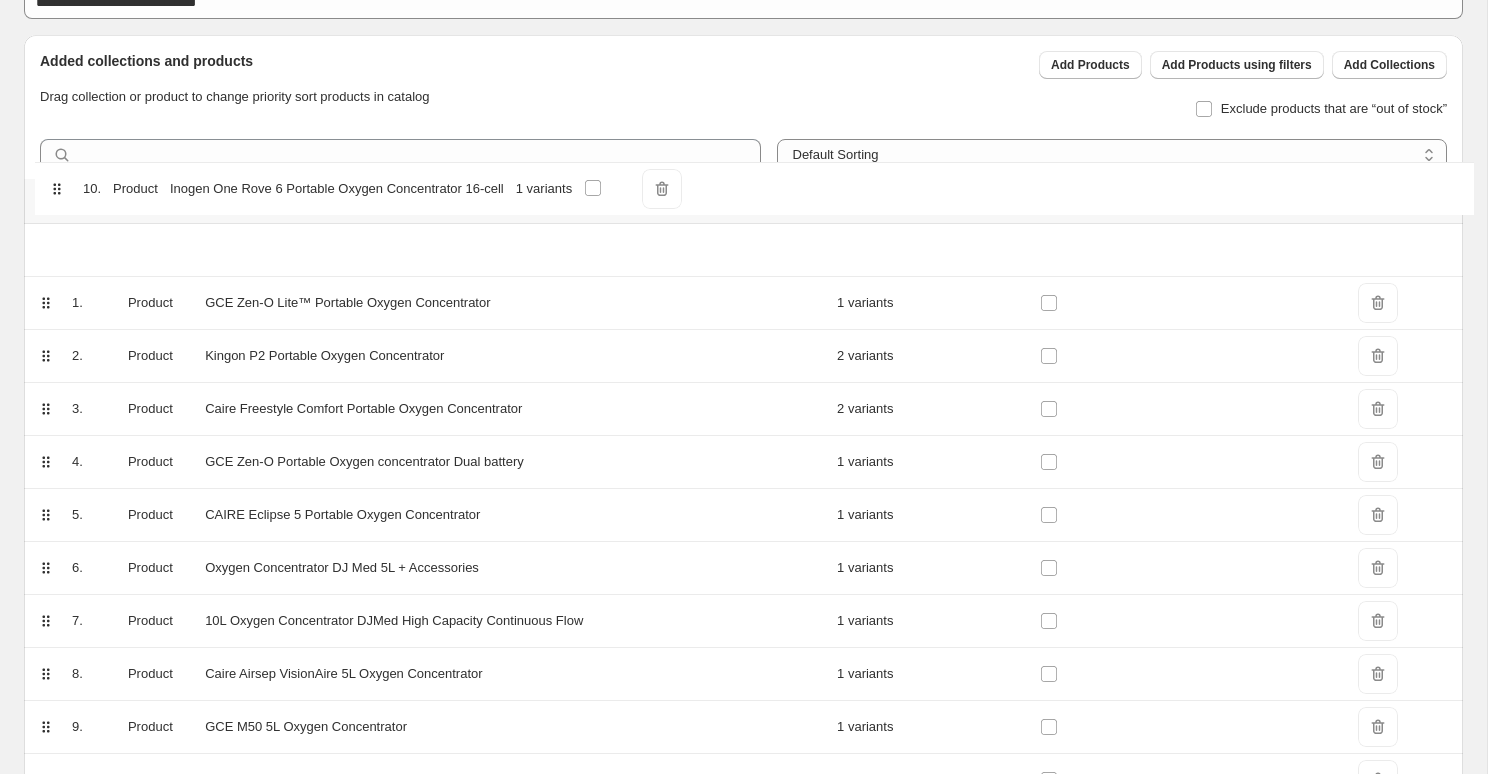 drag, startPoint x: 51, startPoint y: 593, endPoint x: 62, endPoint y: 180, distance: 413.14645 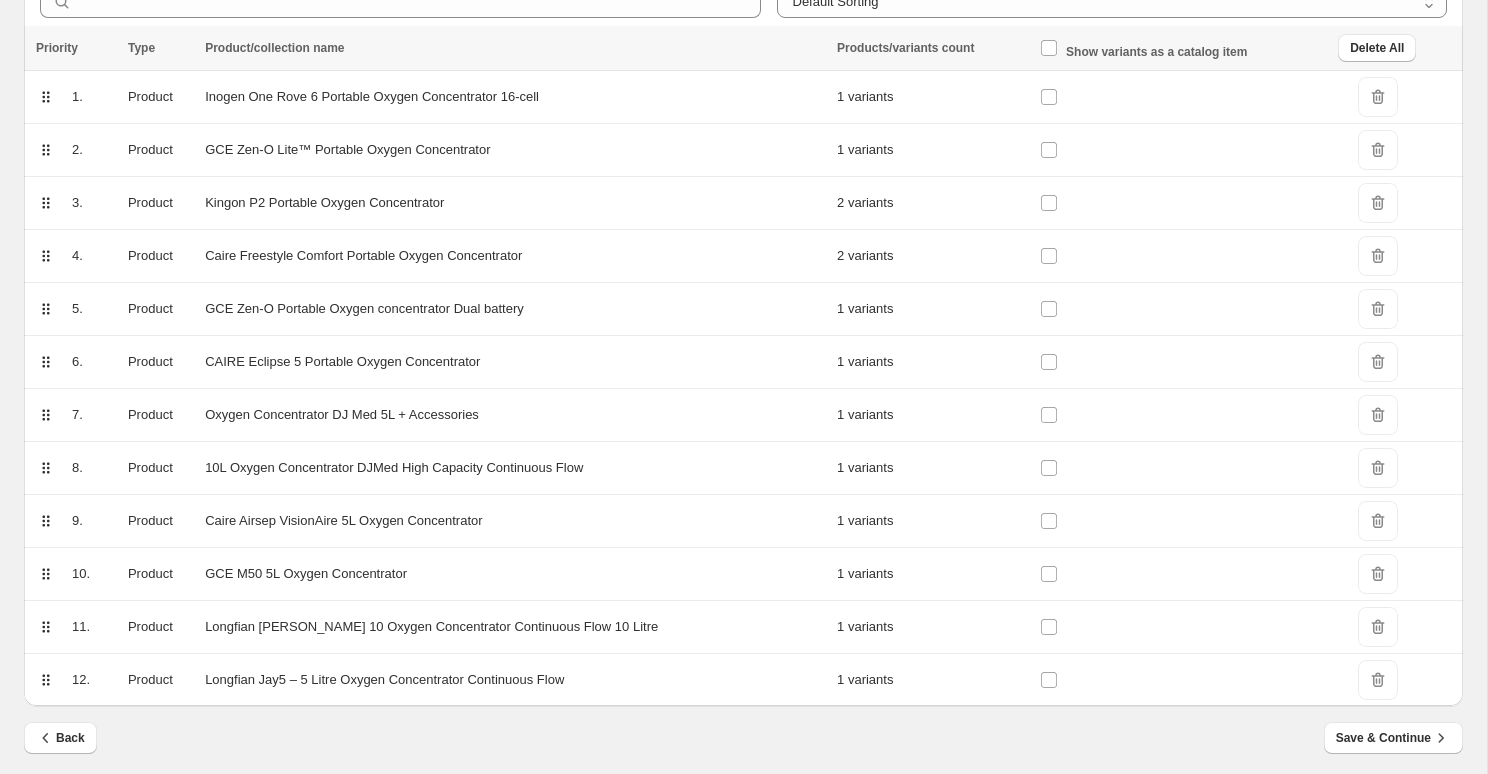 scroll, scrollTop: 309, scrollLeft: 0, axis: vertical 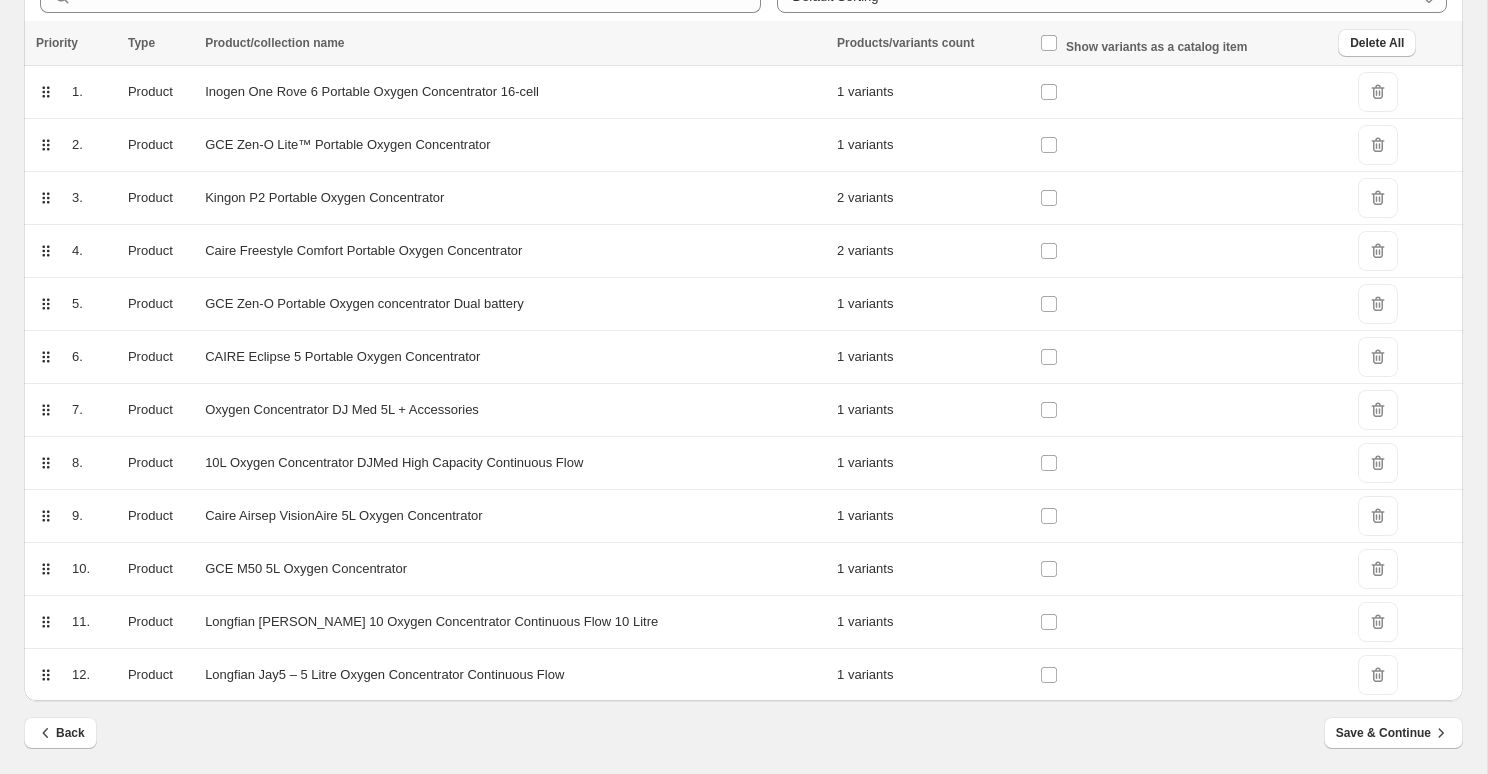 click on "GCE M50 5L Oxygen Concentrator" at bounding box center (515, 569) 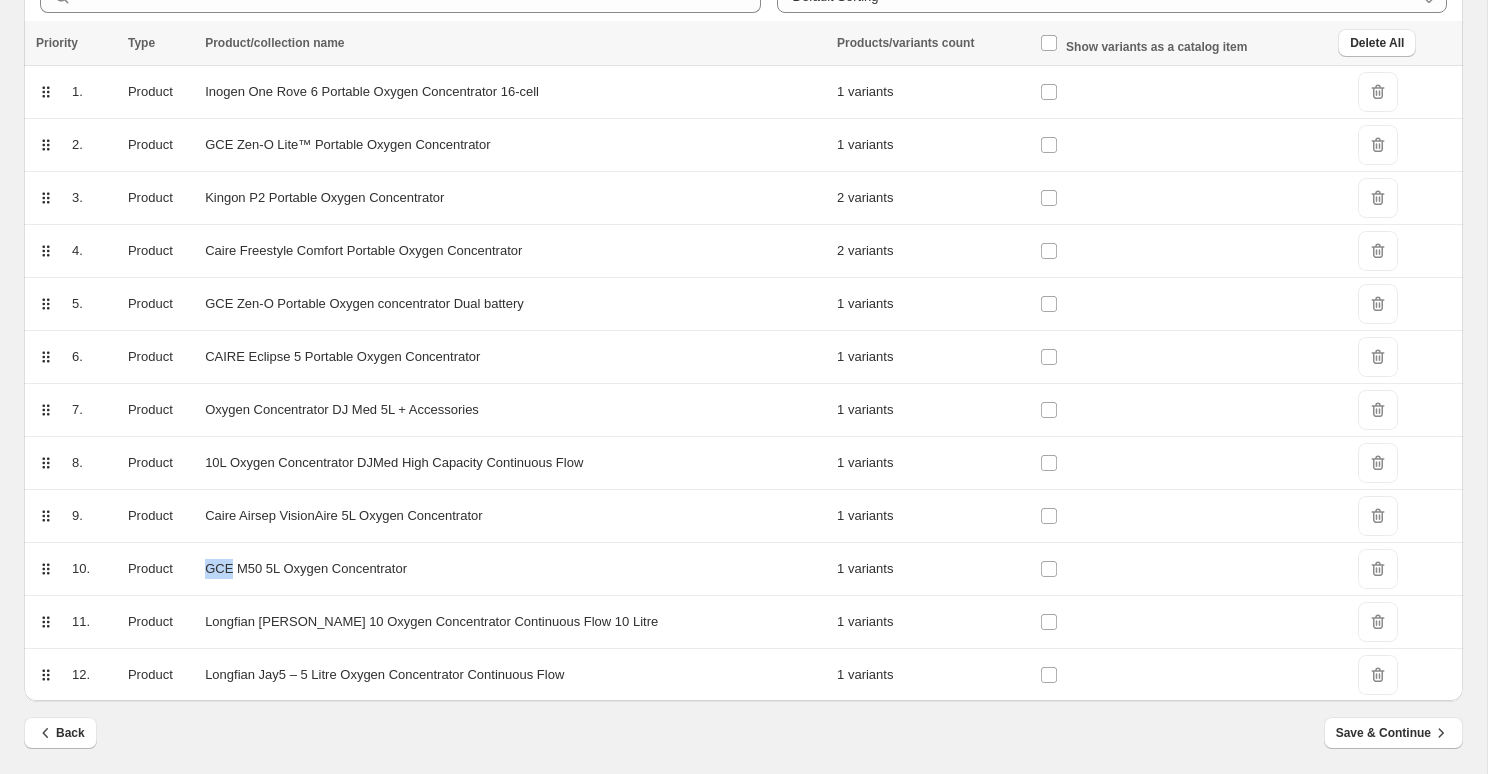 click on "GCE M50 5L Oxygen Concentrator" at bounding box center (515, 569) 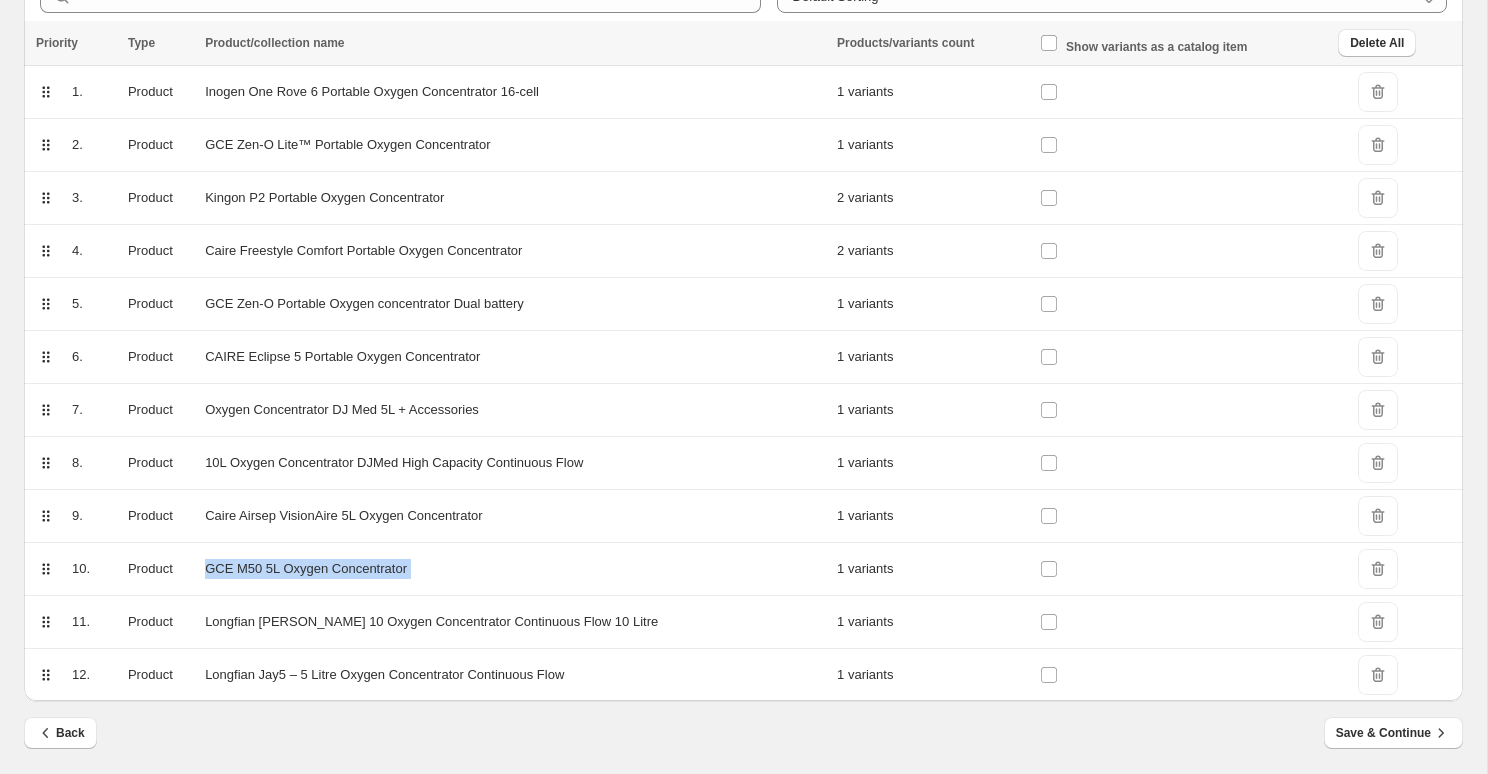 click on "Caire Airsep VisionAire 5L Oxygen Concentrator" at bounding box center (515, 516) 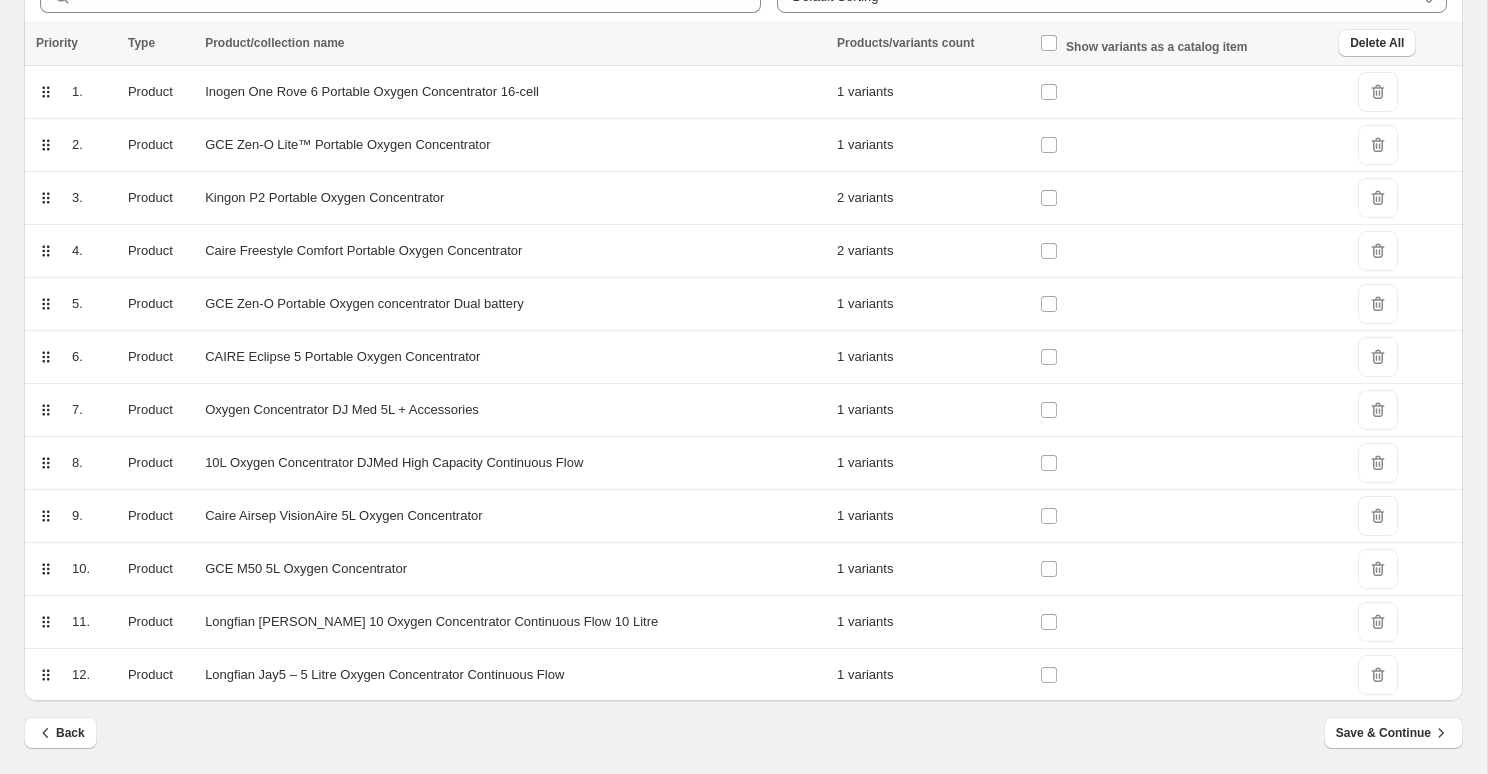 click on "Caire Airsep VisionAire 5L Oxygen Concentrator" at bounding box center (515, 516) 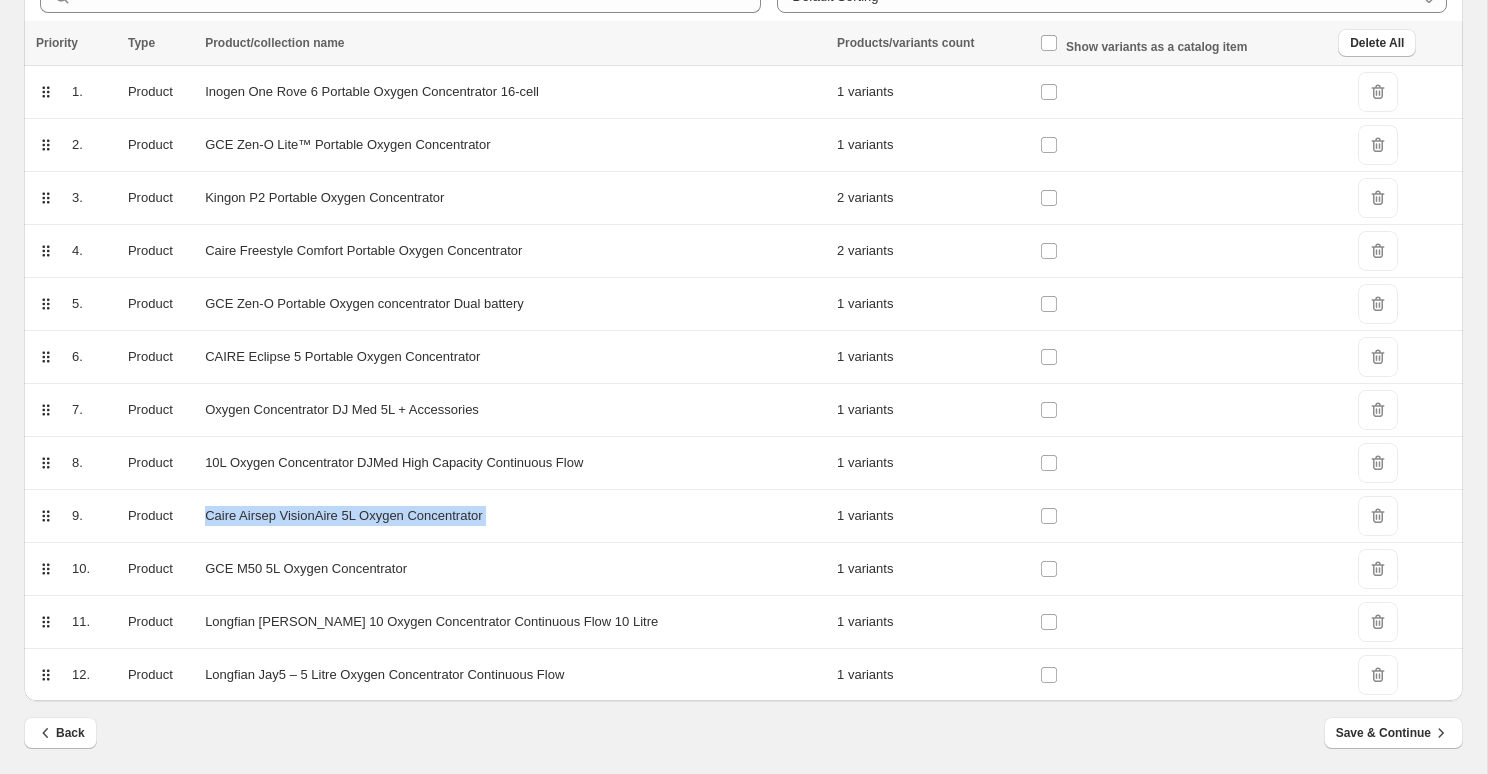 click on "10L Oxygen Concentrator DJMed High Capacity Continuous Flow" at bounding box center [515, 463] 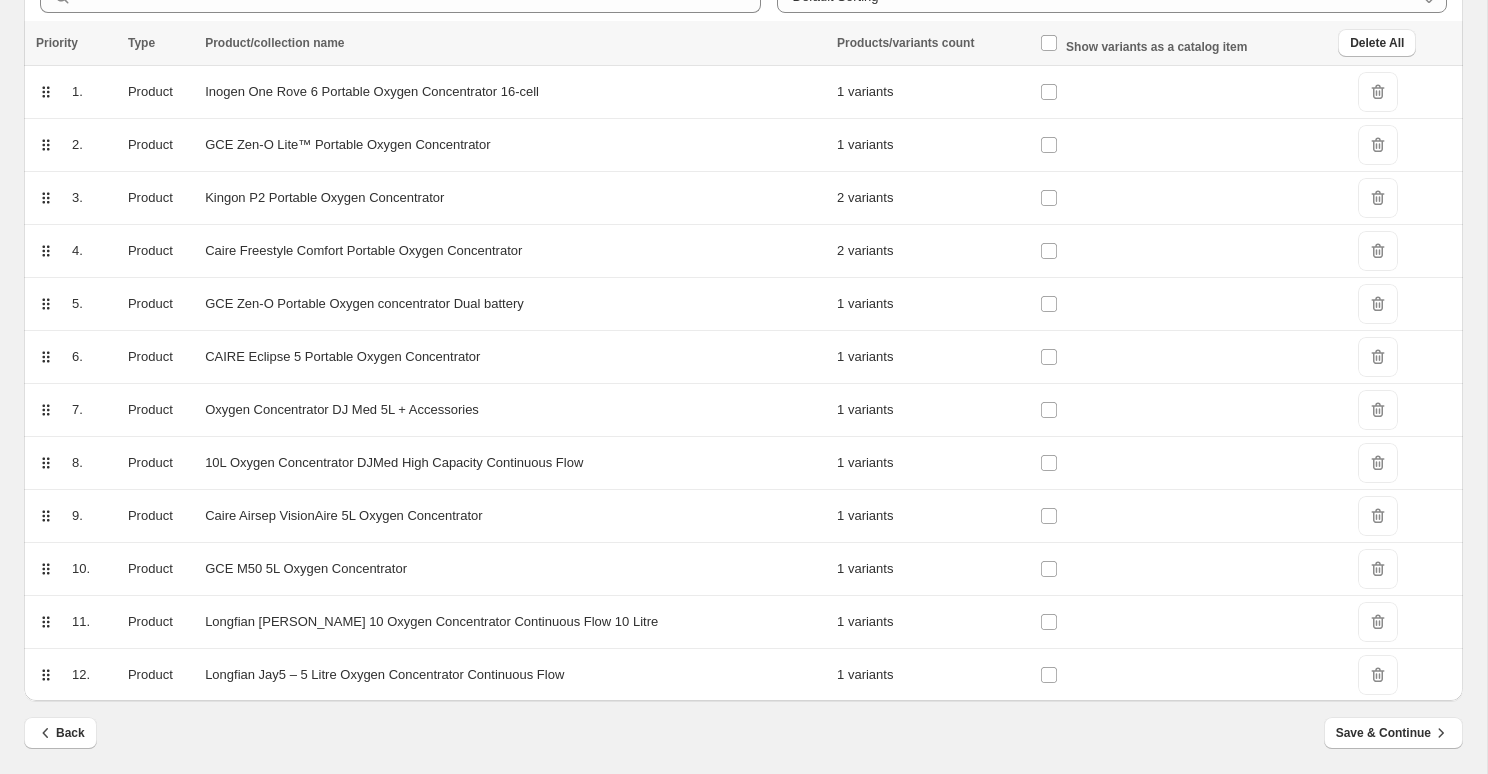 click on "10L Oxygen Concentrator DJMed High Capacity Continuous Flow" at bounding box center [515, 463] 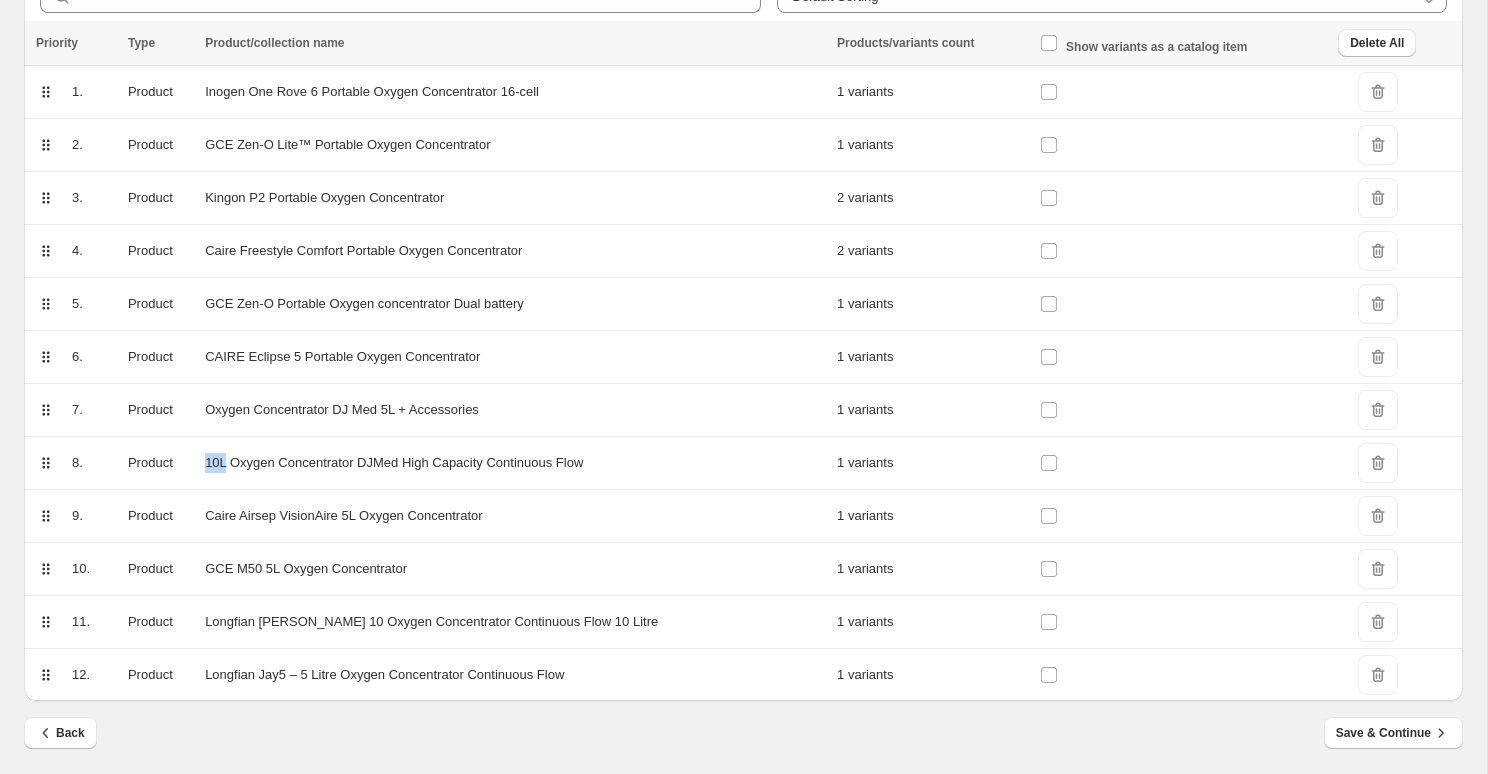 click on "10L Oxygen Concentrator DJMed High Capacity Continuous Flow" at bounding box center [515, 463] 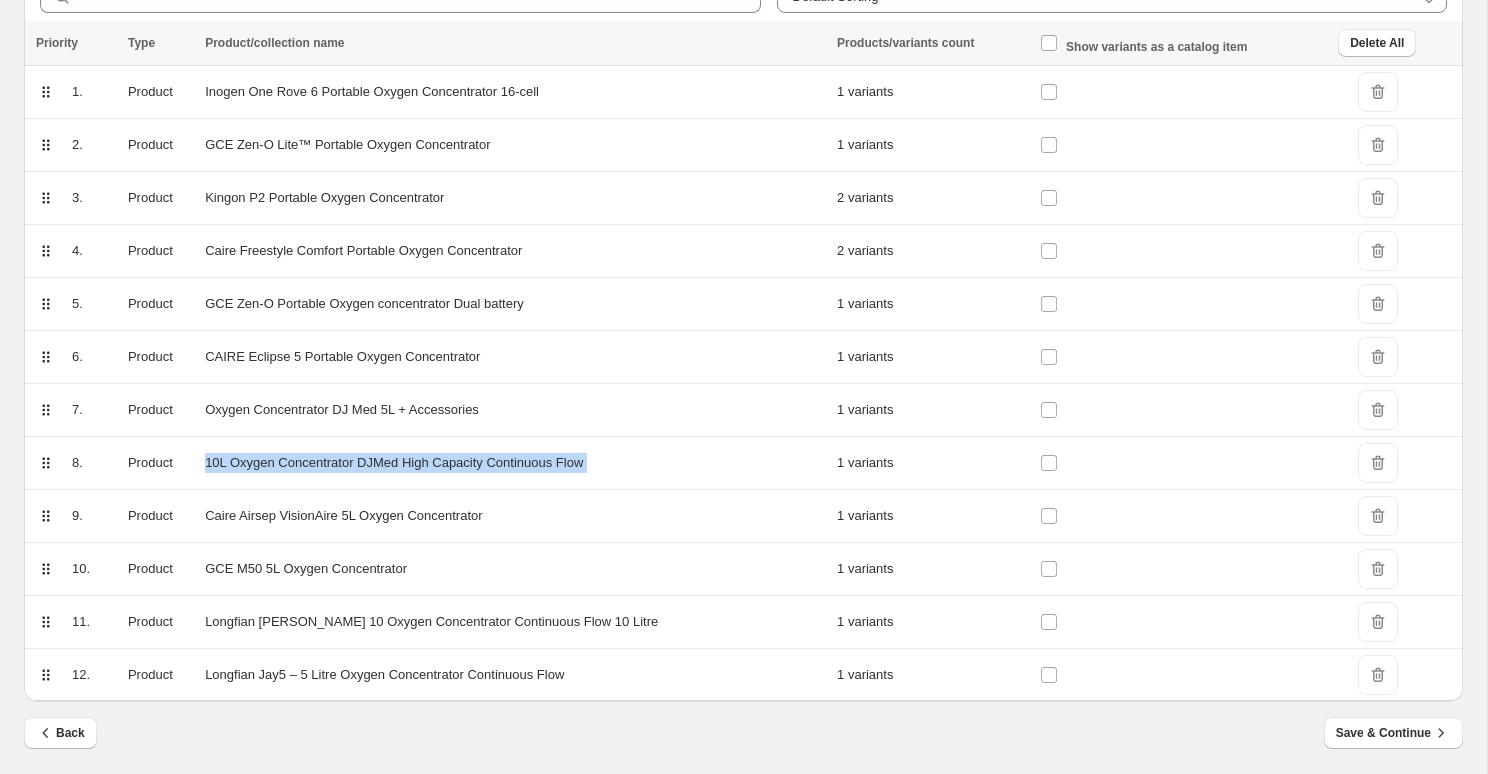click on "Oxygen Concentrator DJ Med 5L + Accessories" at bounding box center [515, 410] 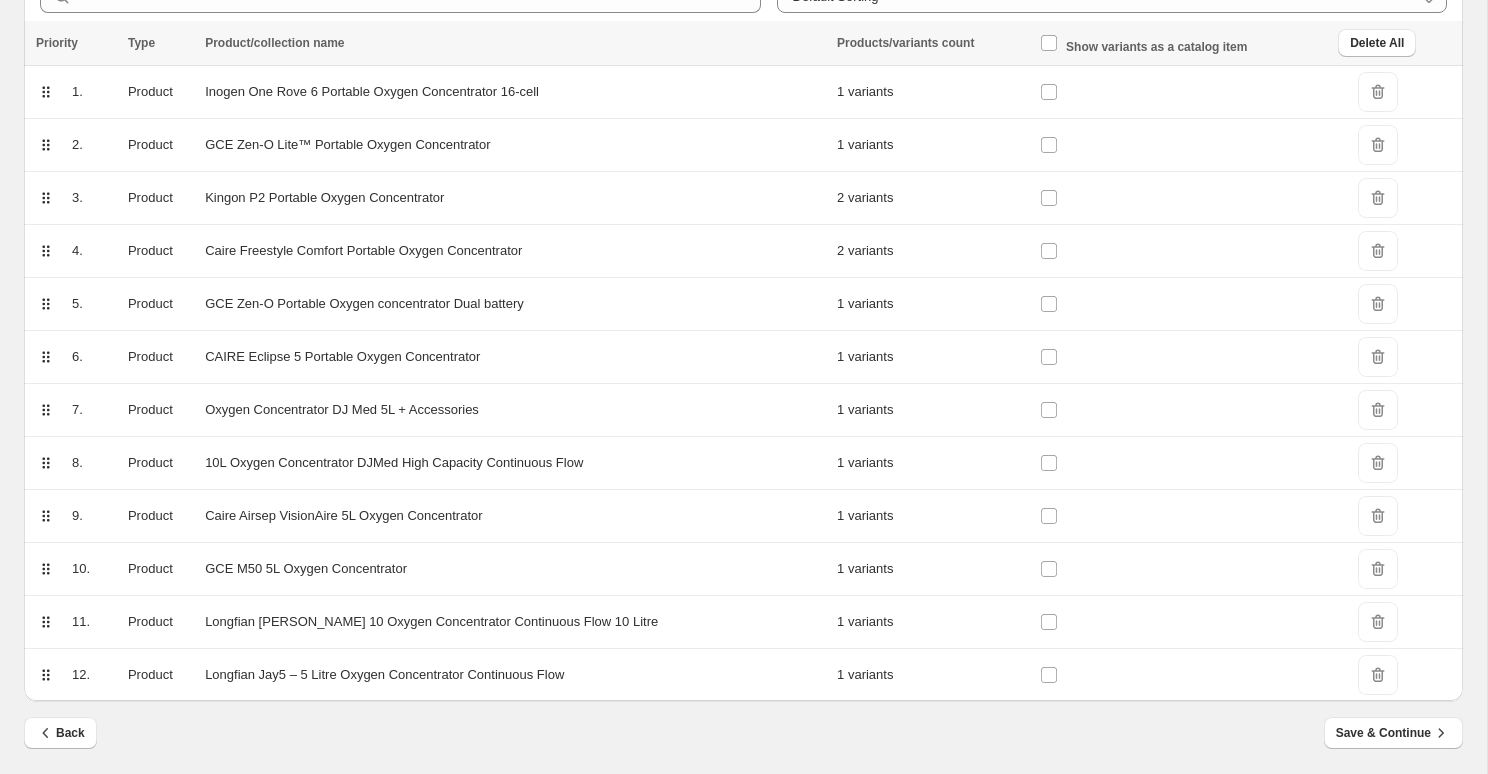 click on "Oxygen Concentrator DJ Med 5L + Accessories" at bounding box center [515, 410] 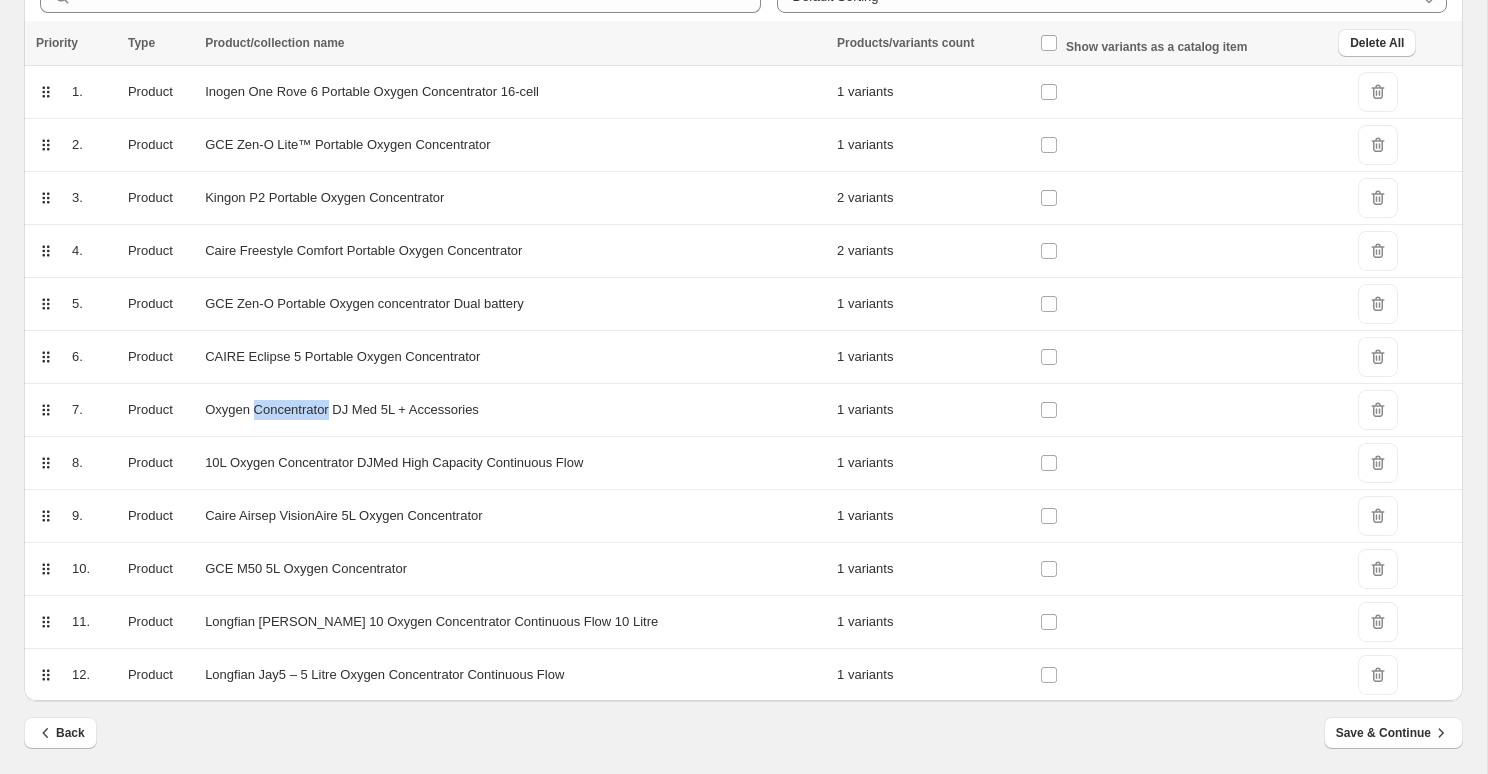 click on "Oxygen Concentrator DJ Med 5L + Accessories" at bounding box center [515, 410] 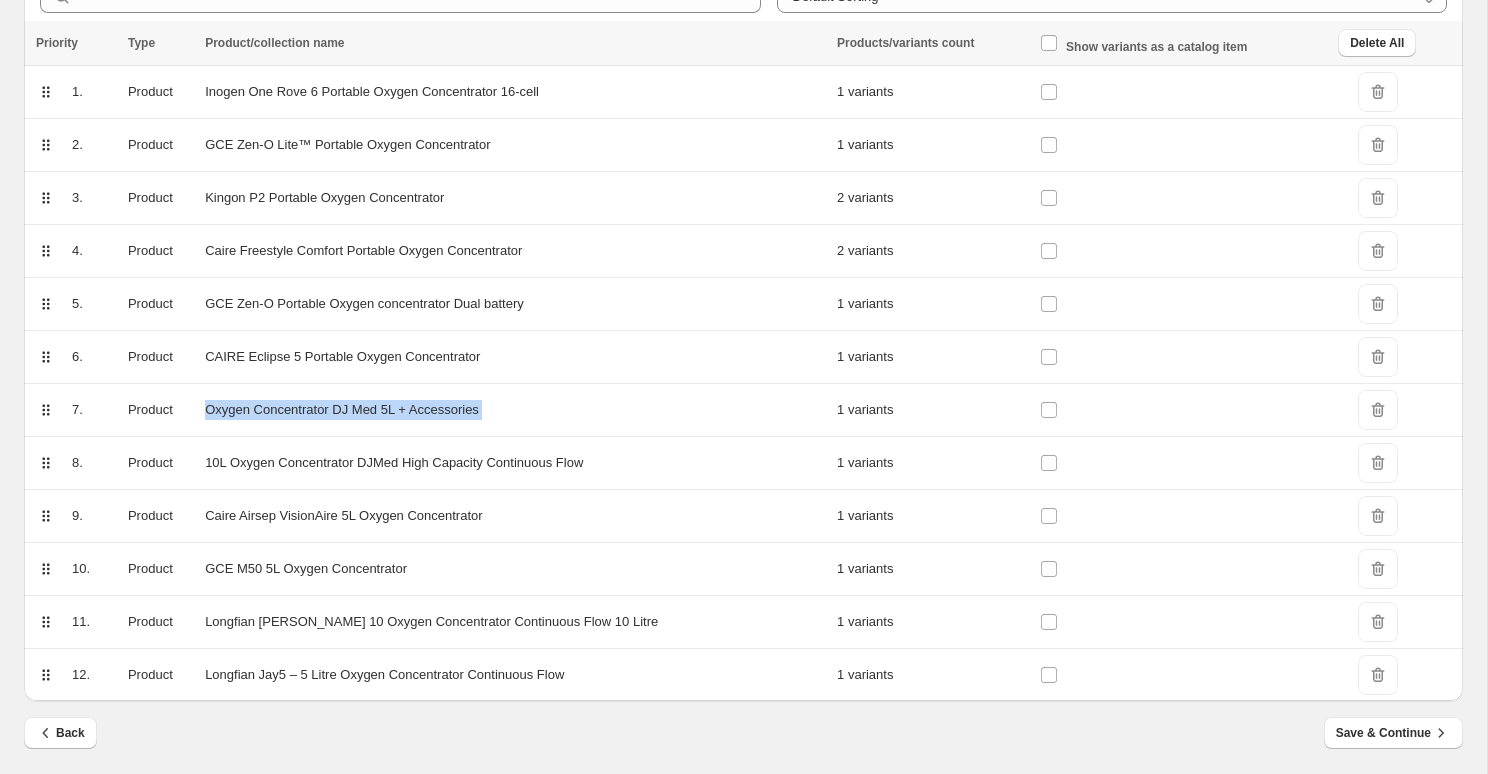 click on "CAIRE Eclipse 5 Portable Oxygen Concentrator" at bounding box center [515, 357] 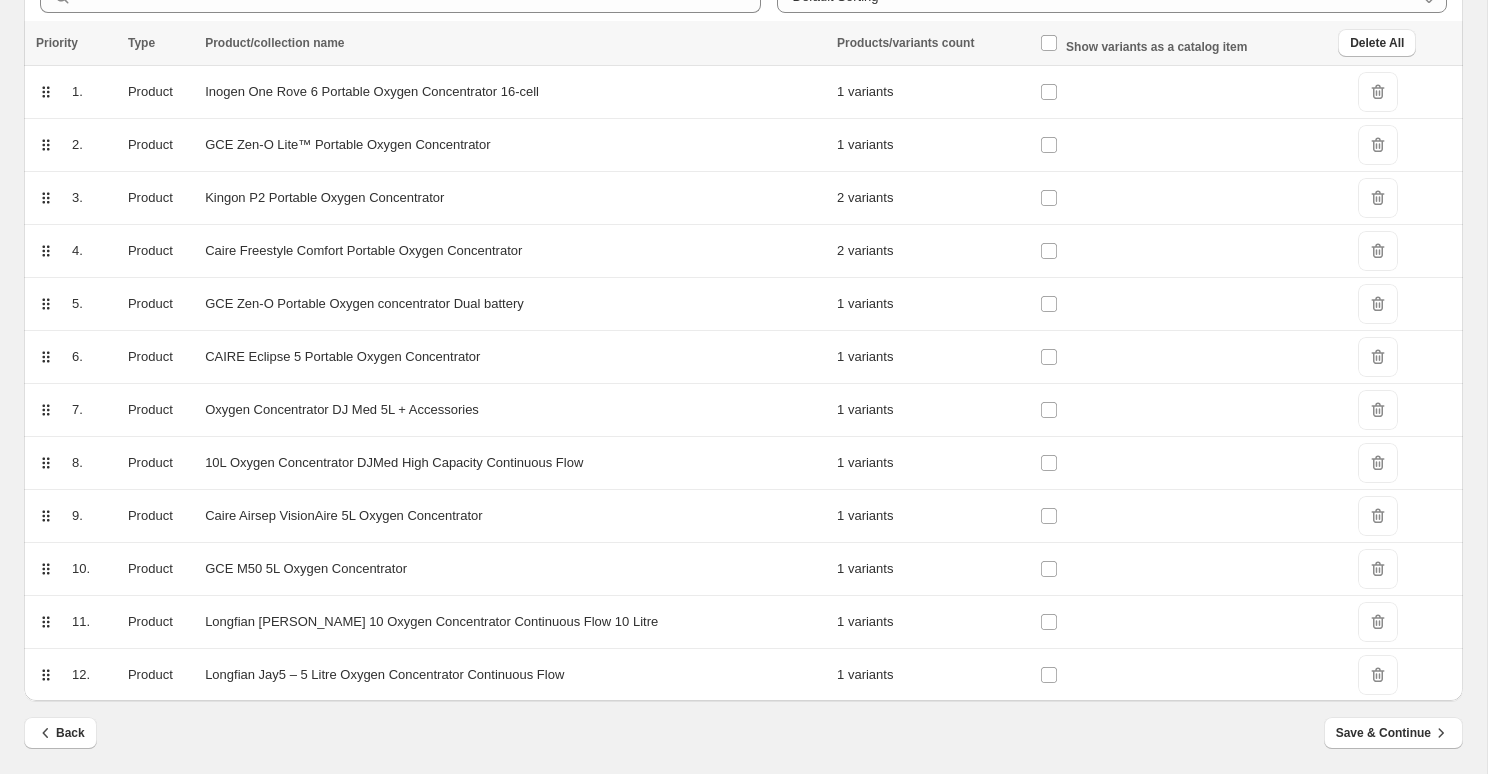 click on "CAIRE Eclipse 5 Portable Oxygen Concentrator" at bounding box center (515, 357) 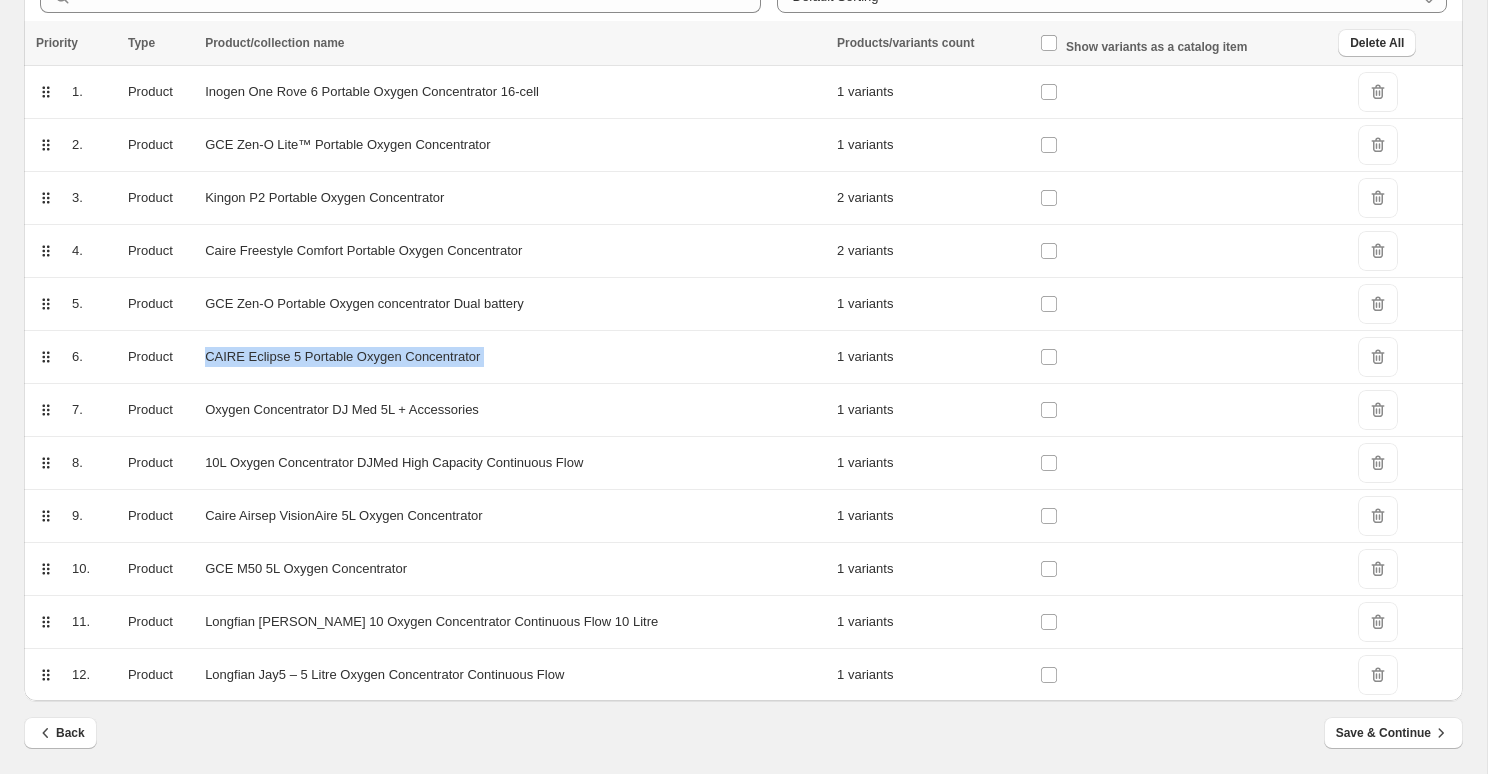 click on "CAIRE Eclipse 5 Portable Oxygen Concentrator" at bounding box center [515, 357] 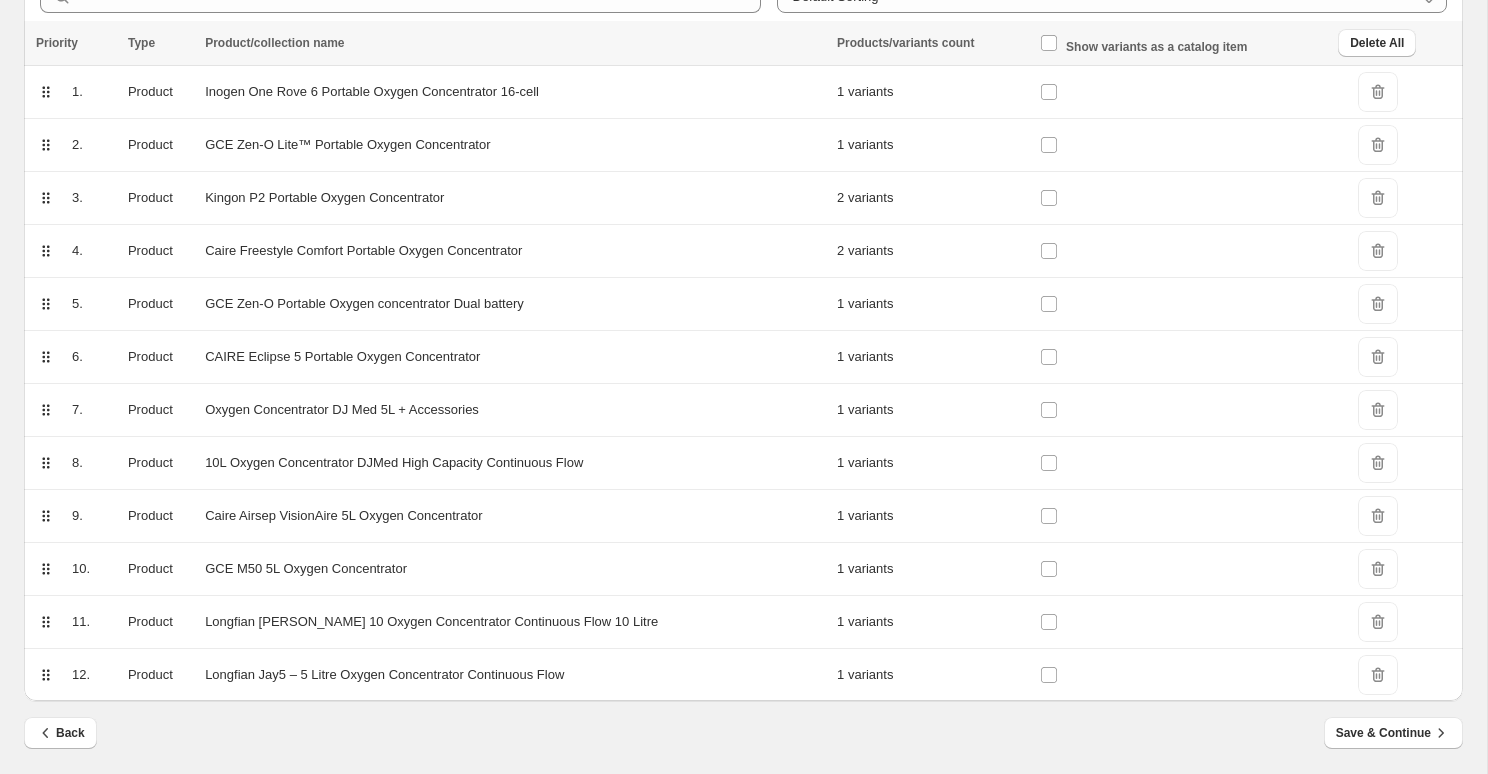 click on "GCE Zen-O Portable Oxygen concentrator Dual battery" at bounding box center [515, 304] 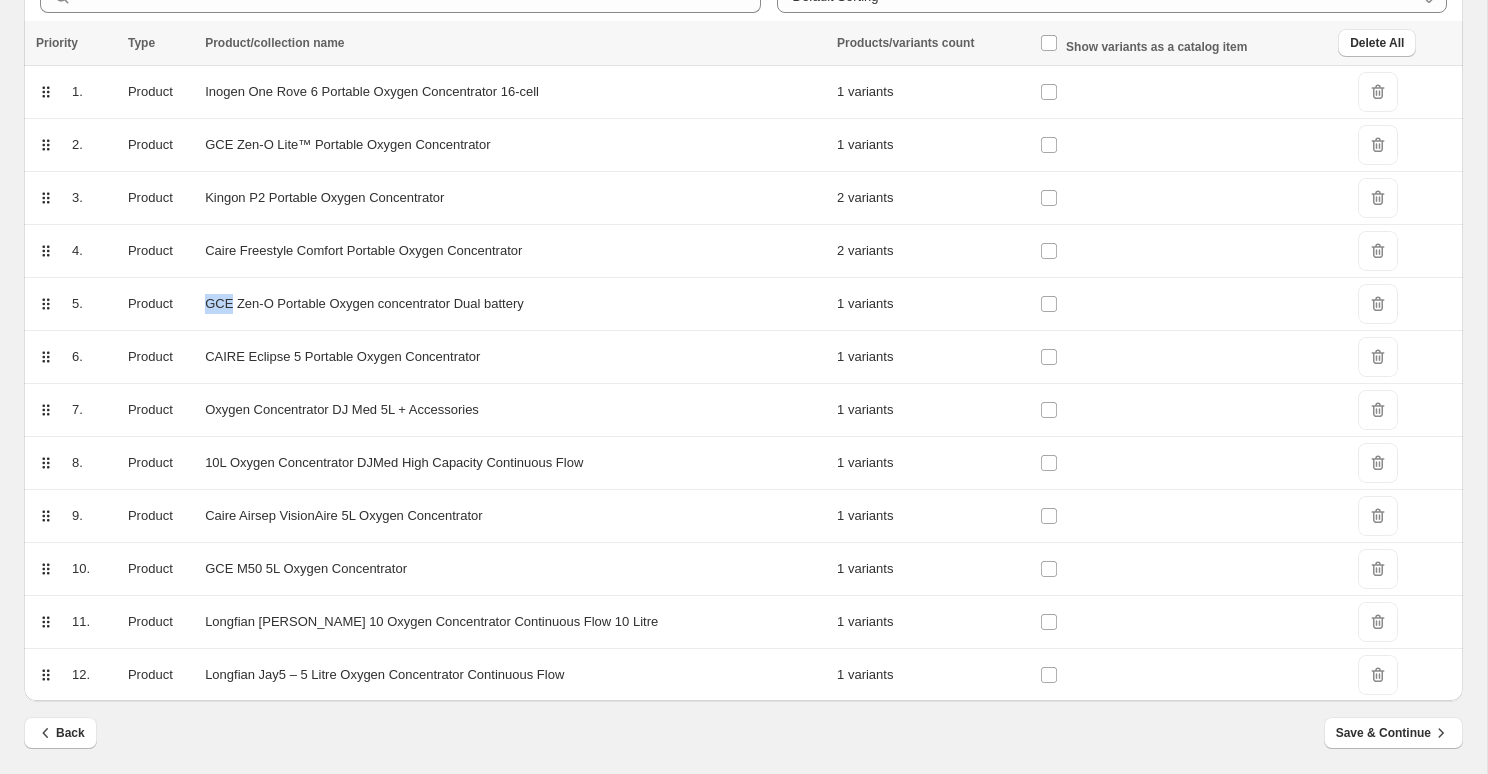 click on "GCE Zen-O Portable Oxygen concentrator Dual battery" at bounding box center [515, 304] 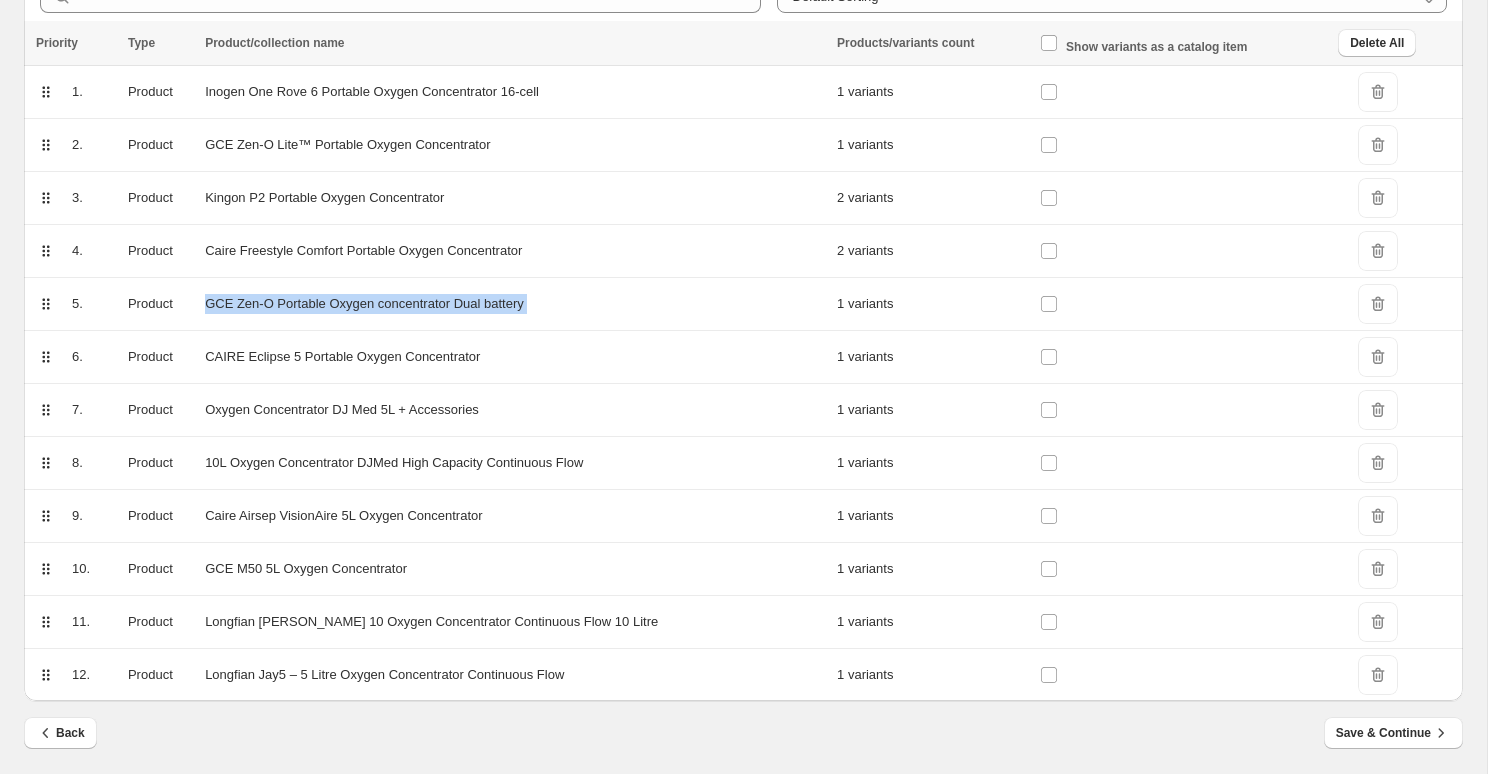 click on "GCE Zen-O Portable Oxygen concentrator Dual battery" at bounding box center (515, 304) 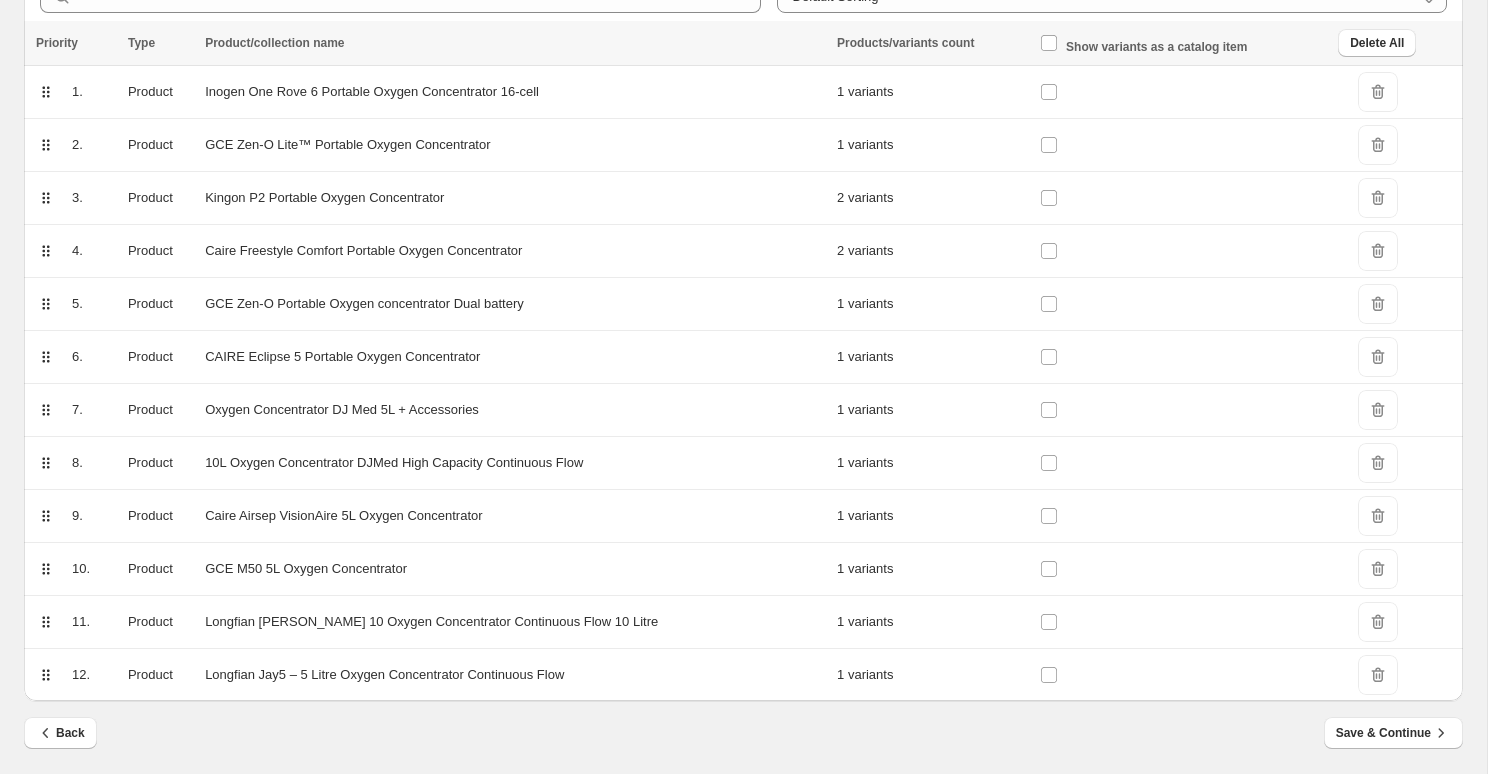 click on "GCE Zen-O Portable Oxygen concentrator Dual battery" at bounding box center (515, 304) 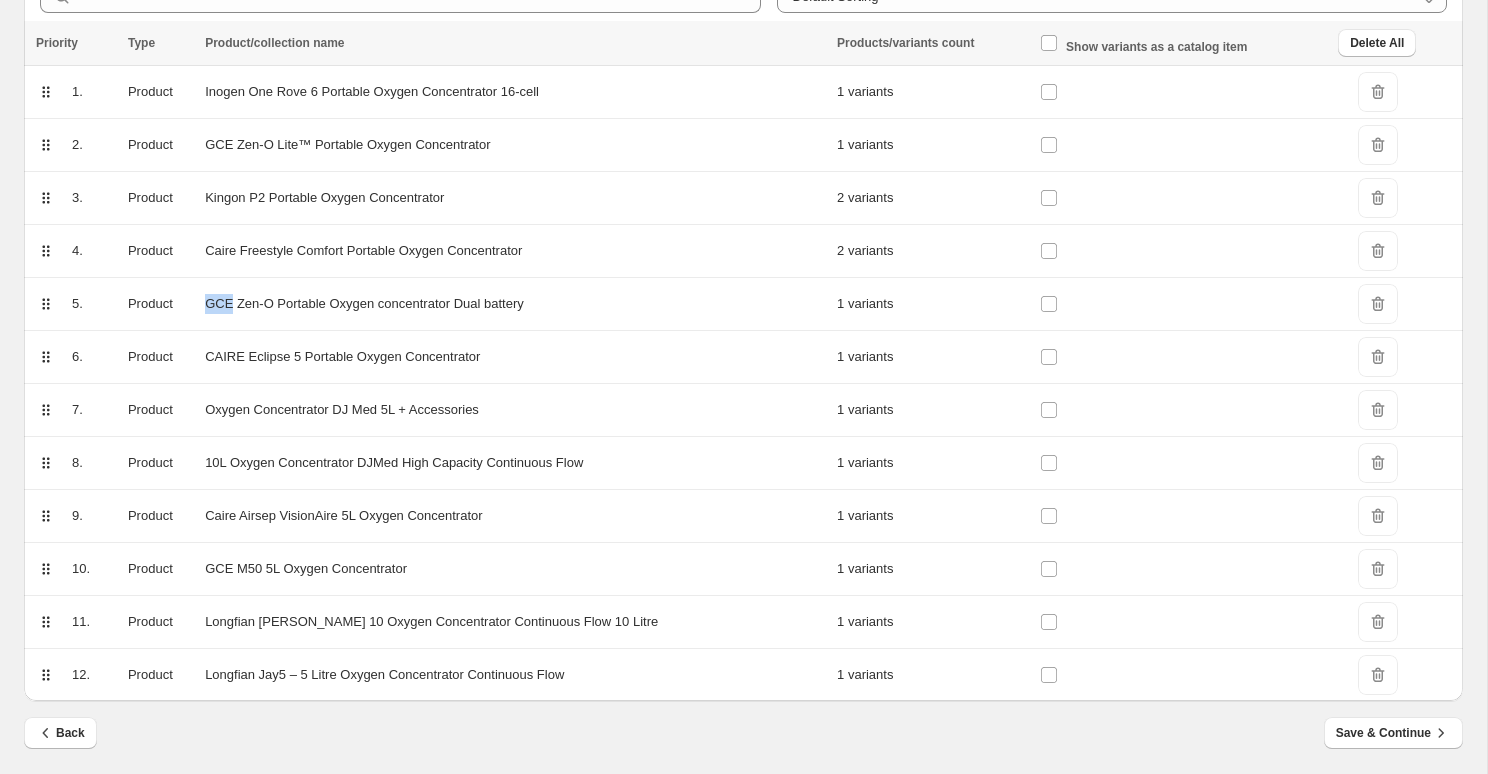 click on "GCE Zen-O Portable Oxygen concentrator Dual battery" at bounding box center (515, 304) 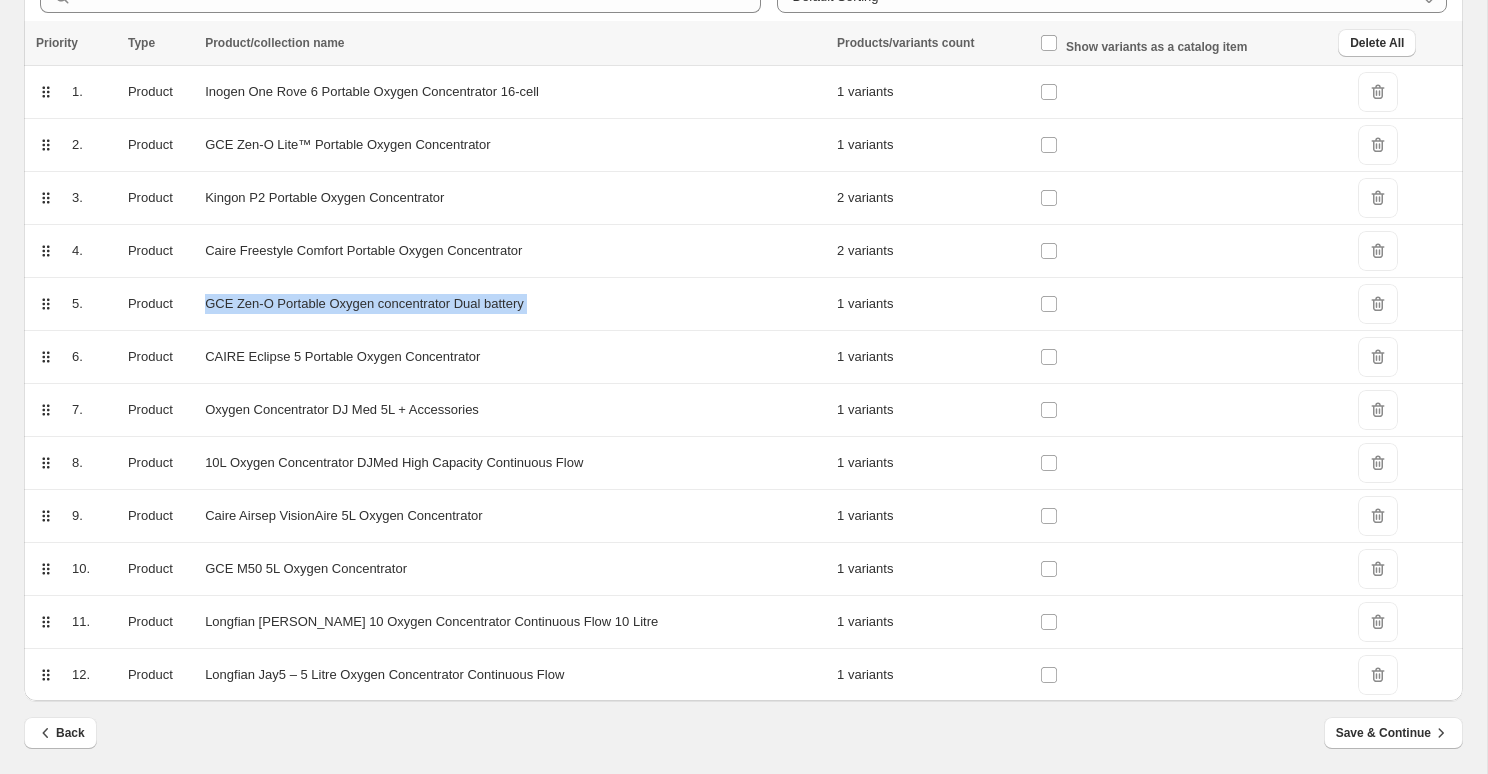 click on "Caire Freestyle Comfort Portable Oxygen Concentrator" at bounding box center [515, 251] 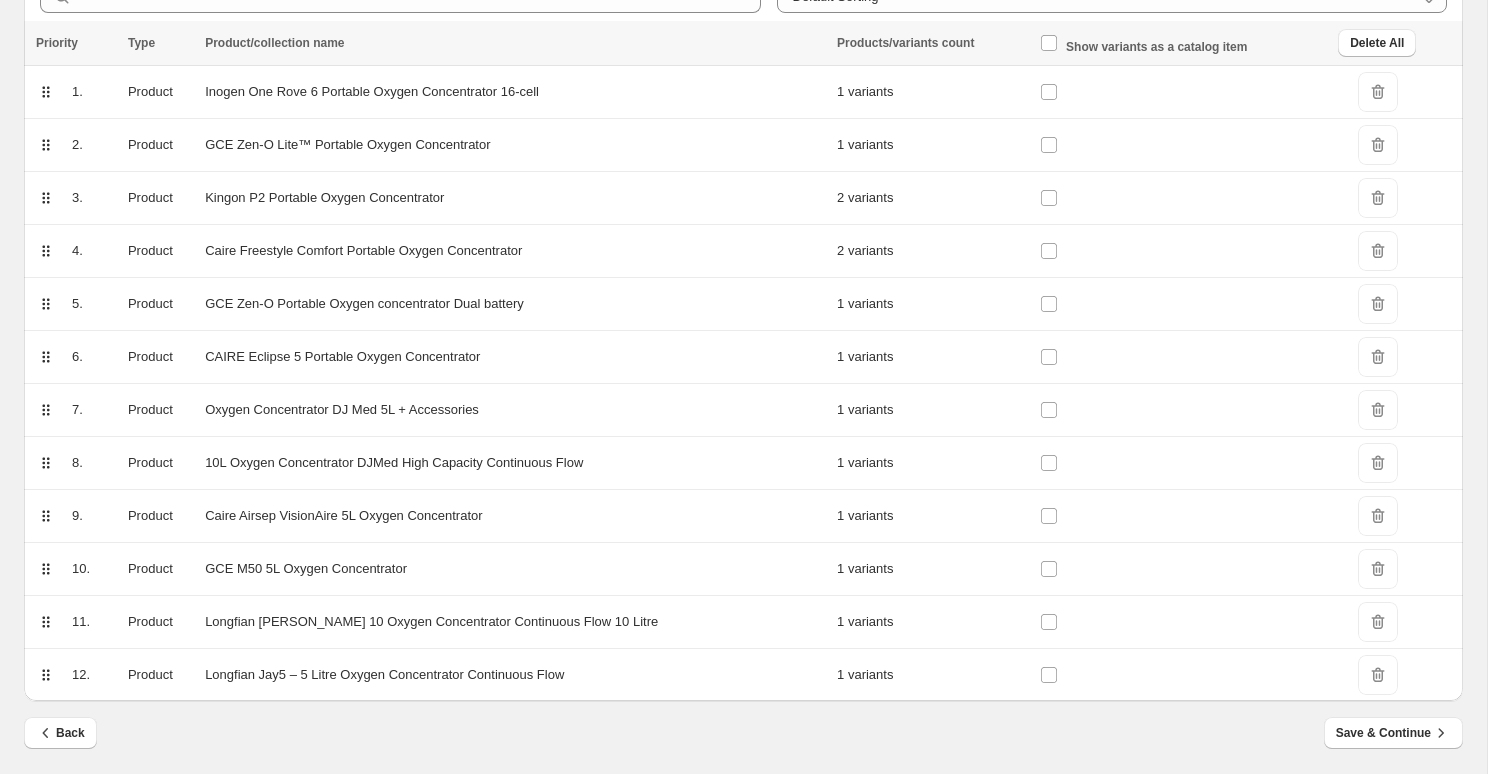 click on "Caire Freestyle Comfort Portable Oxygen Concentrator" at bounding box center [515, 251] 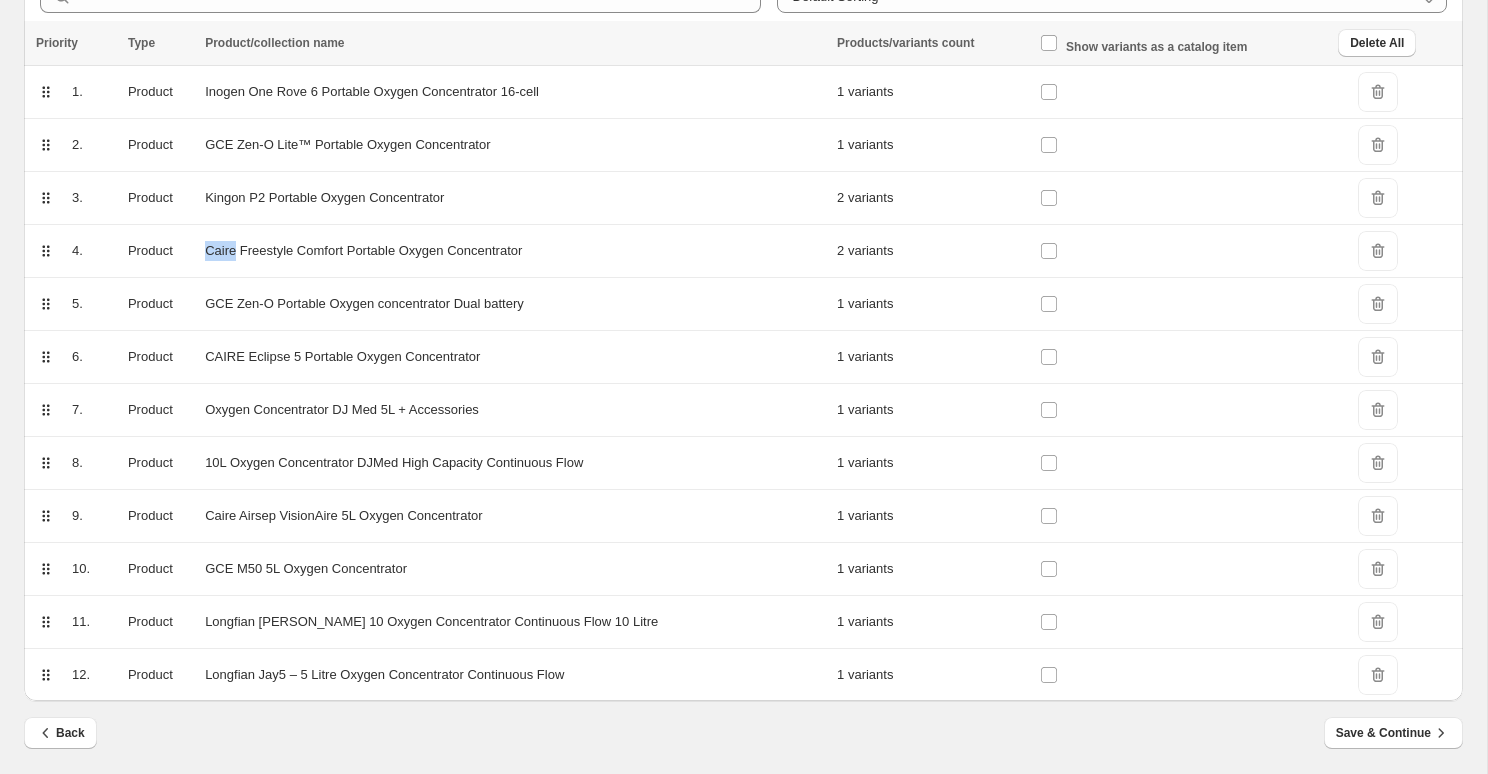 click on "Caire Freestyle Comfort Portable Oxygen Concentrator" at bounding box center (515, 251) 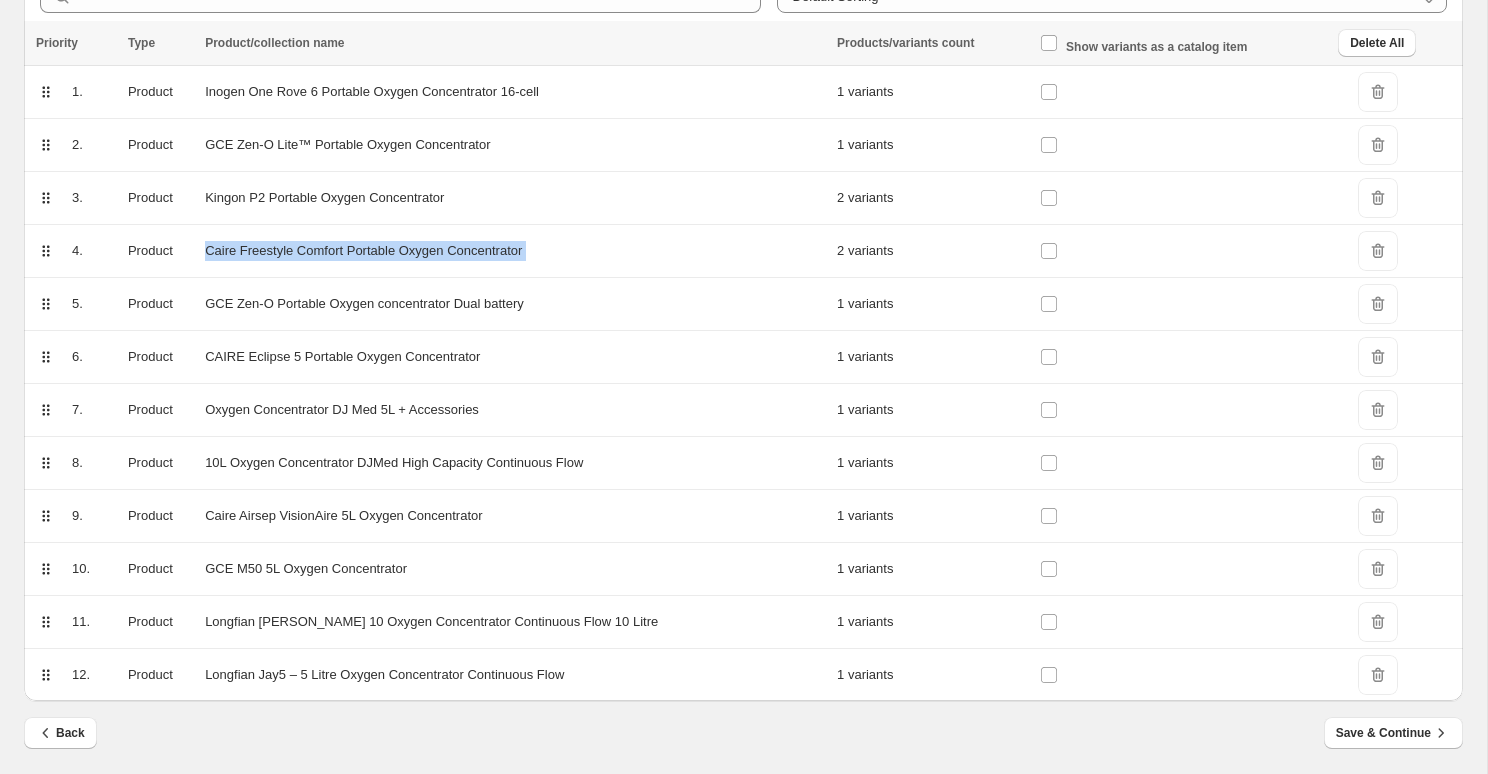 click on "Kingon P2 Portable Oxygen Concentrator" at bounding box center (515, 198) 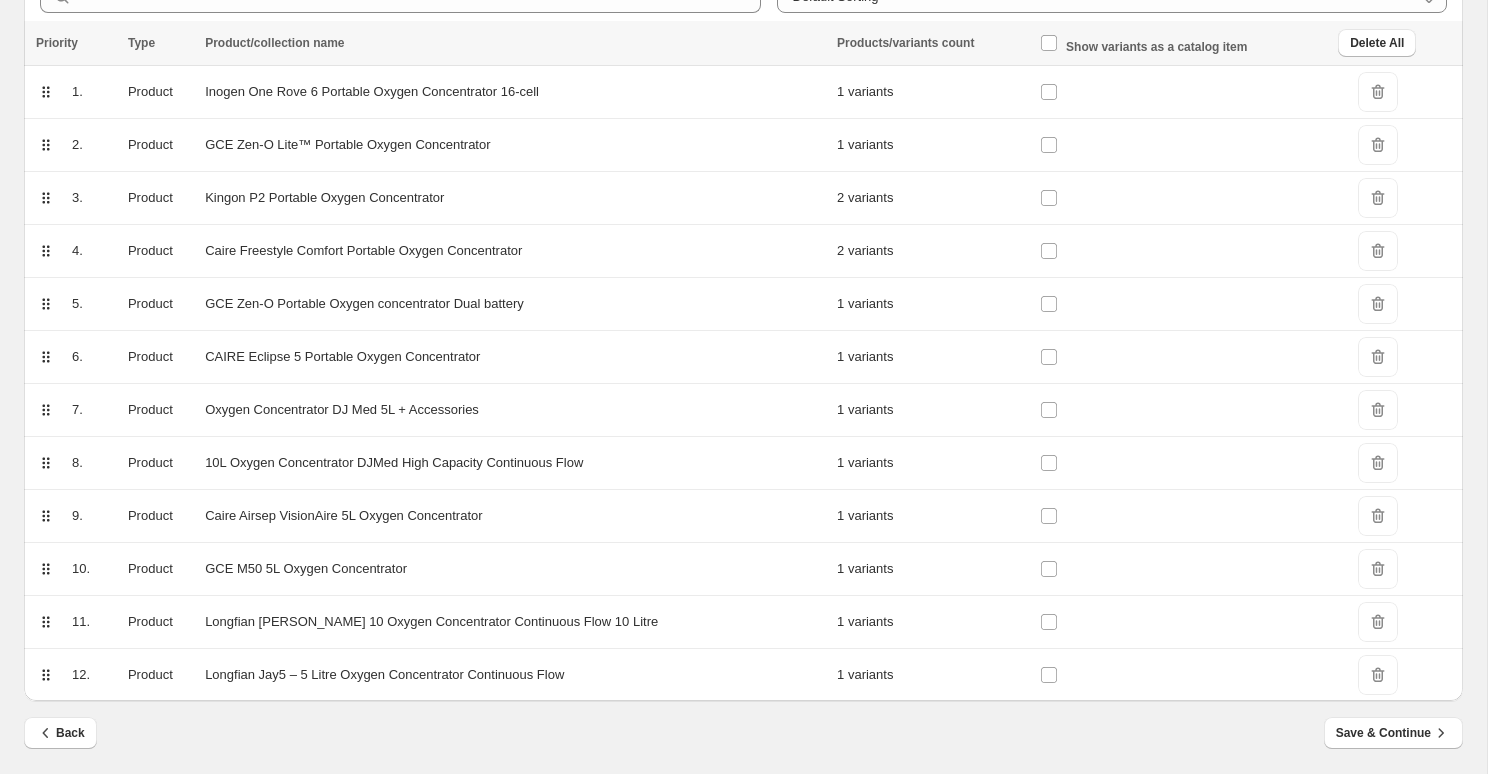 click on "Kingon P2 Portable Oxygen Concentrator" at bounding box center (515, 198) 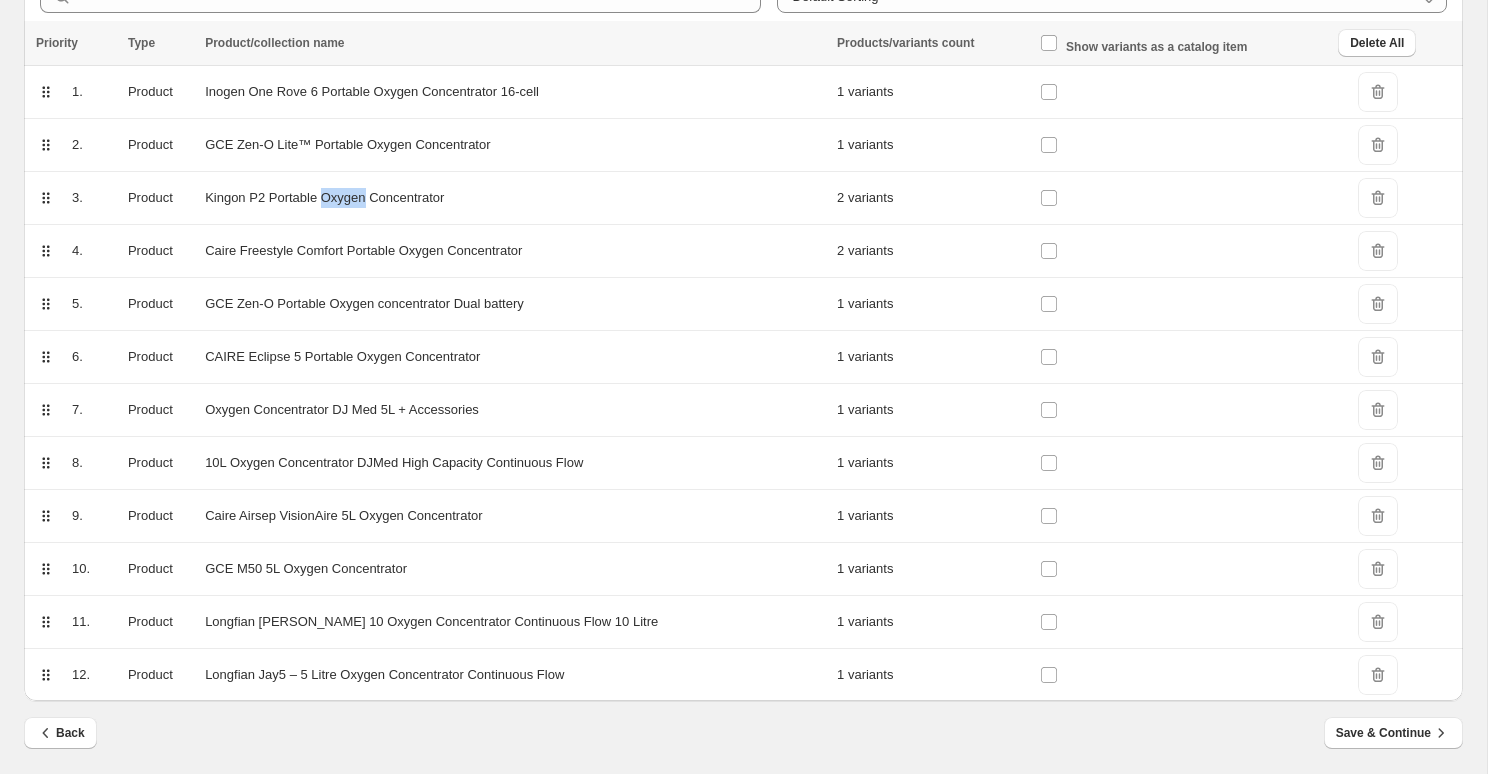click on "Kingon P2 Portable Oxygen Concentrator" at bounding box center (515, 198) 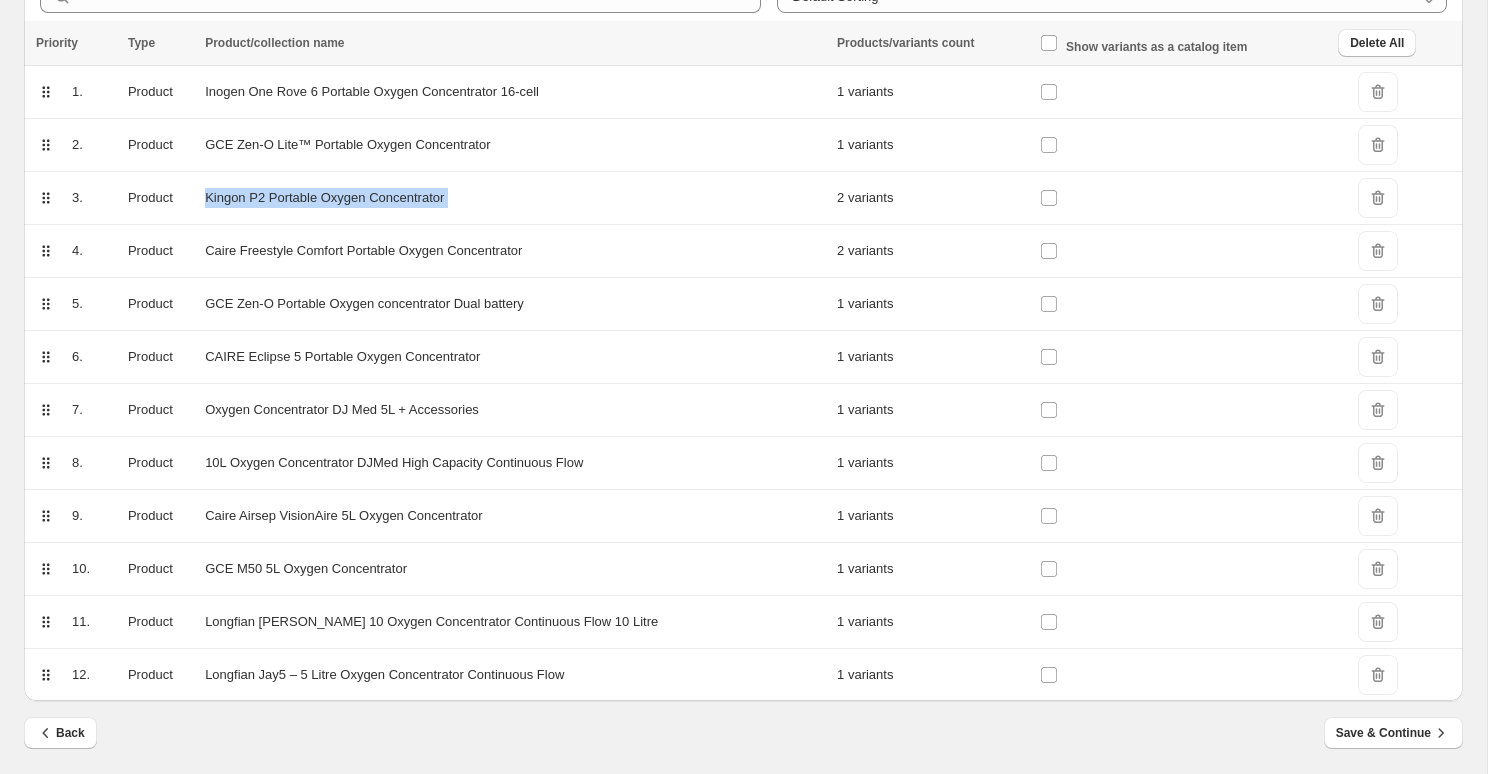 click on "GCE Zen-O Lite™ Portable Oxygen Concentrator" at bounding box center [515, 145] 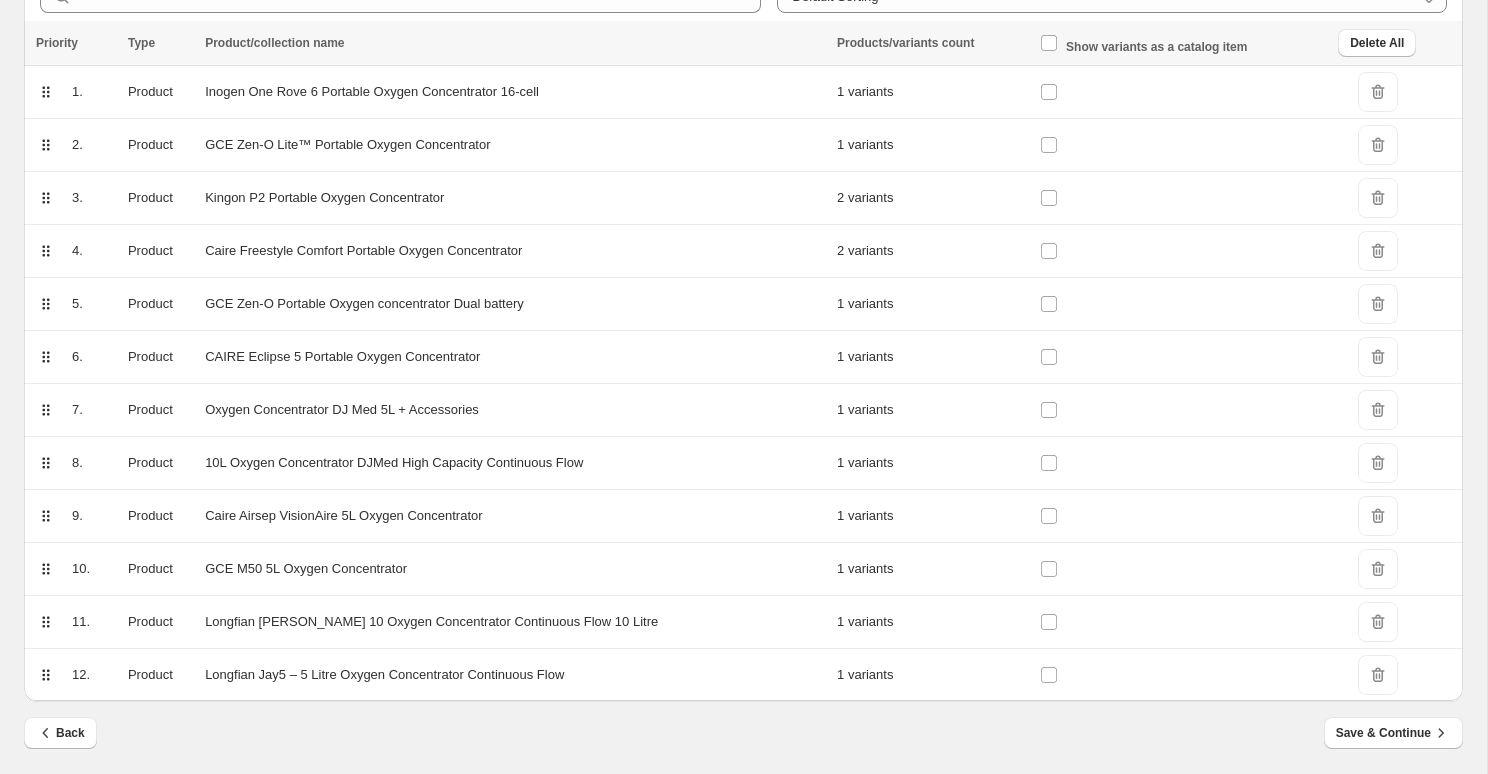 click on "GCE Zen-O Lite™ Portable Oxygen Concentrator" at bounding box center (515, 145) 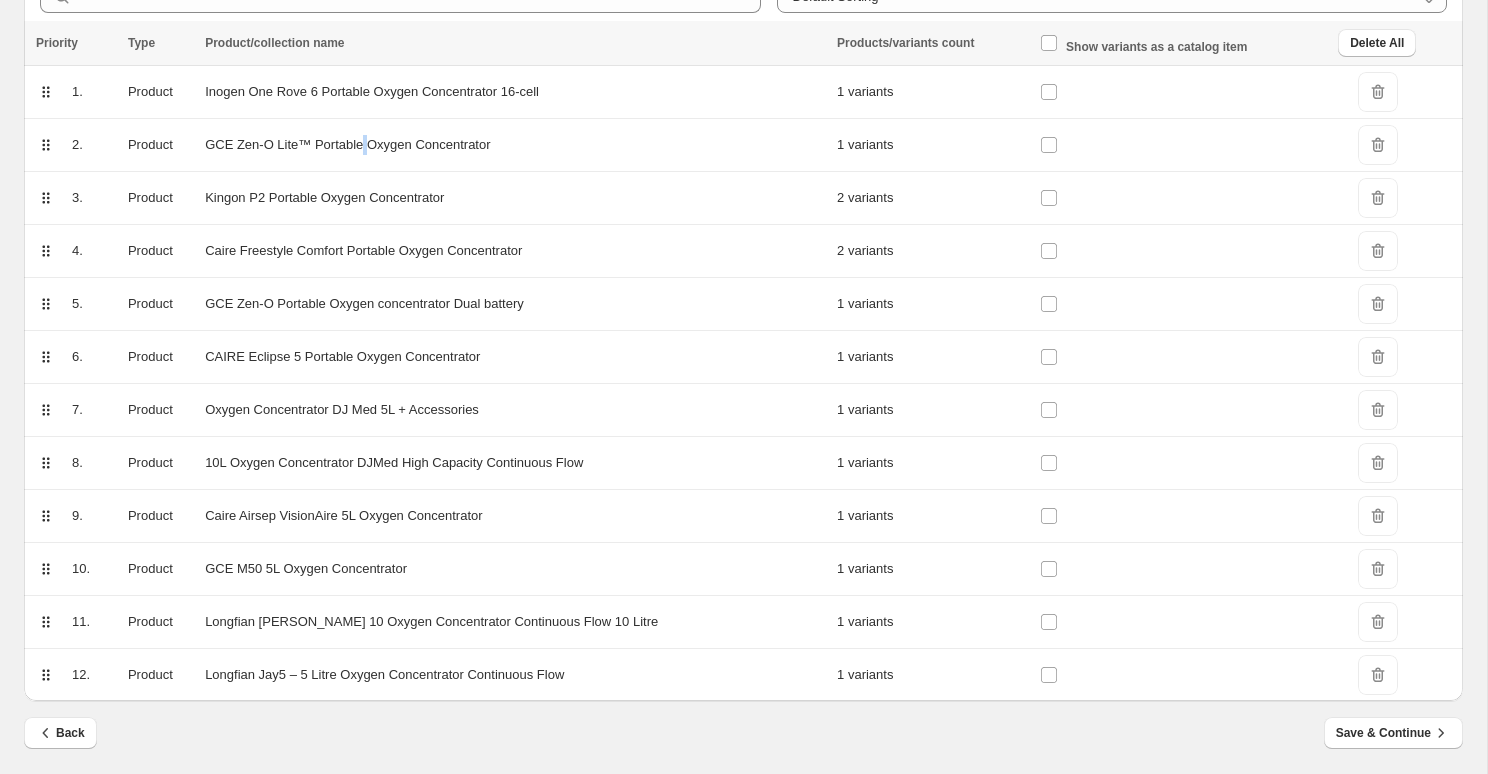 click on "GCE Zen-O Lite™ Portable Oxygen Concentrator" at bounding box center [515, 145] 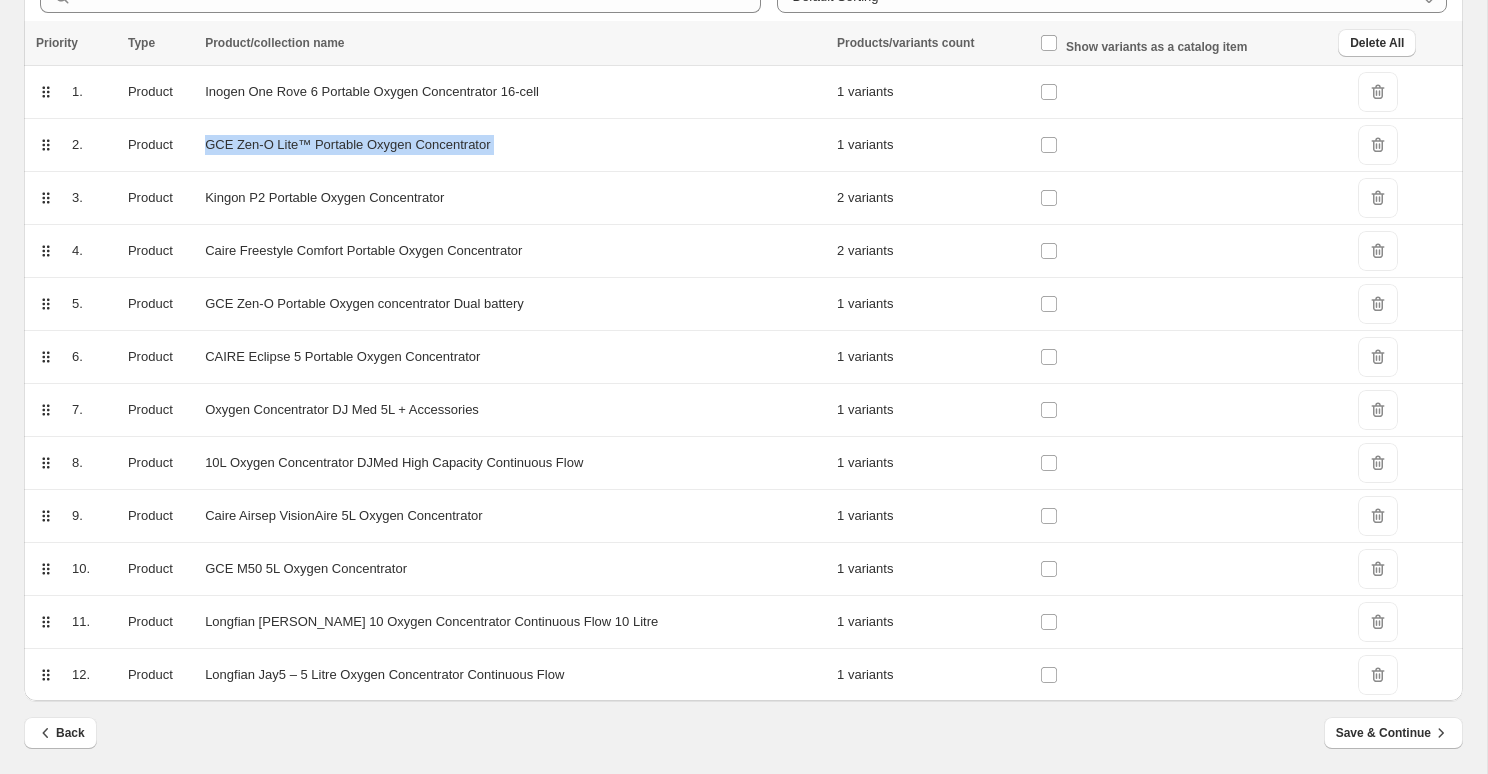 click on "Inogen One Rove 6 Portable Oxygen Concentrator 16-cell" at bounding box center [515, 92] 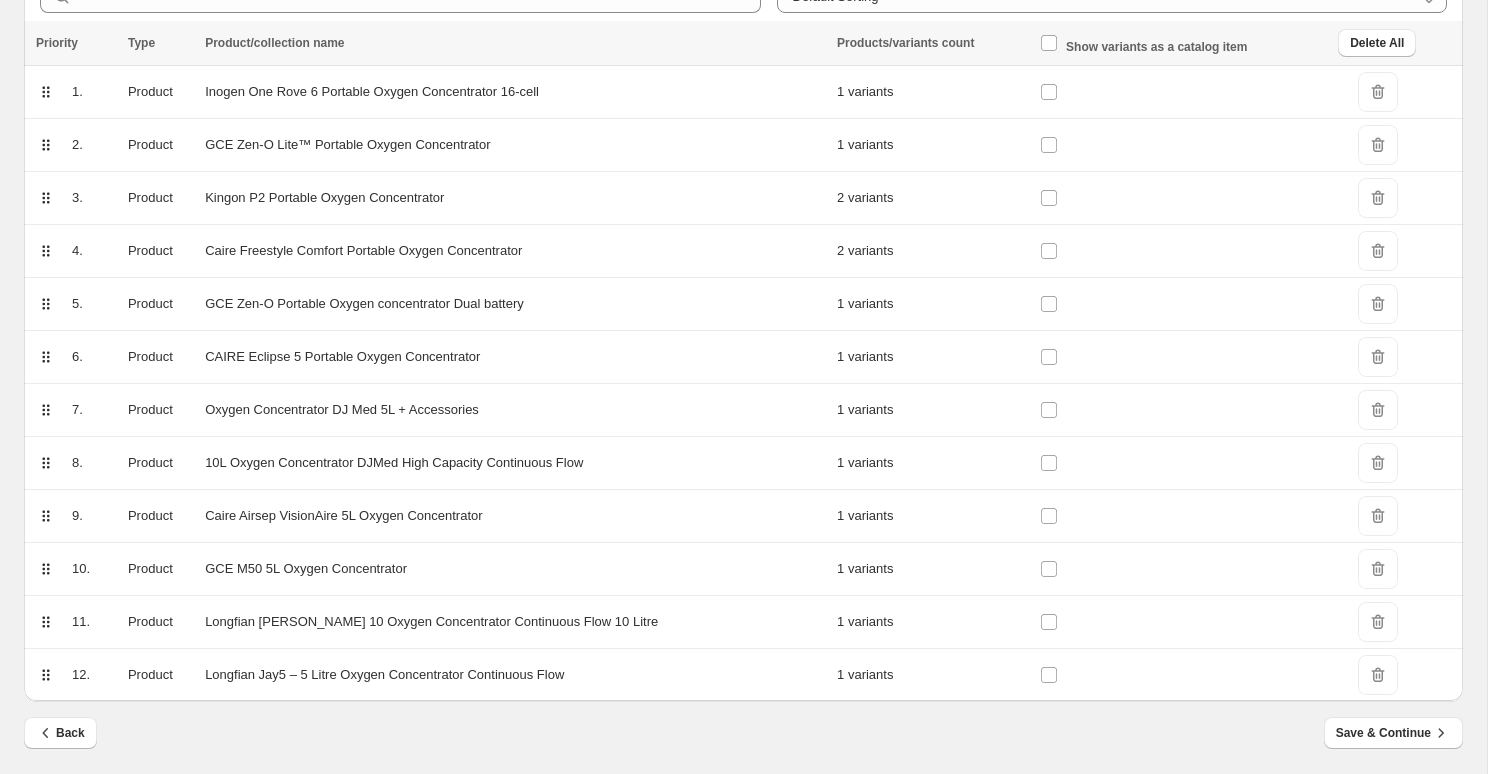 click on "Inogen One Rove 6 Portable Oxygen Concentrator 16-cell" at bounding box center (515, 92) 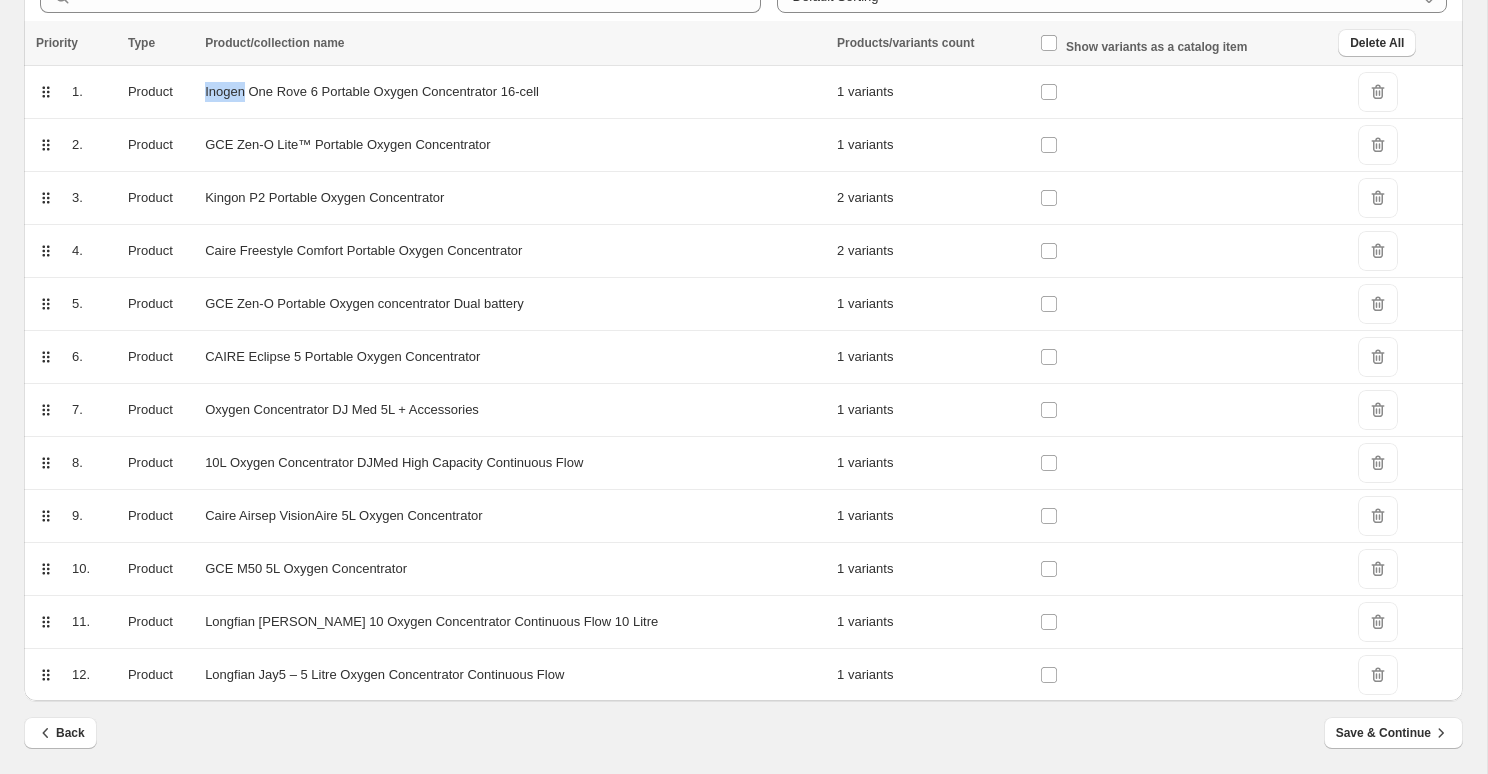 click on "Inogen One Rove 6 Portable Oxygen Concentrator 16-cell" at bounding box center [515, 92] 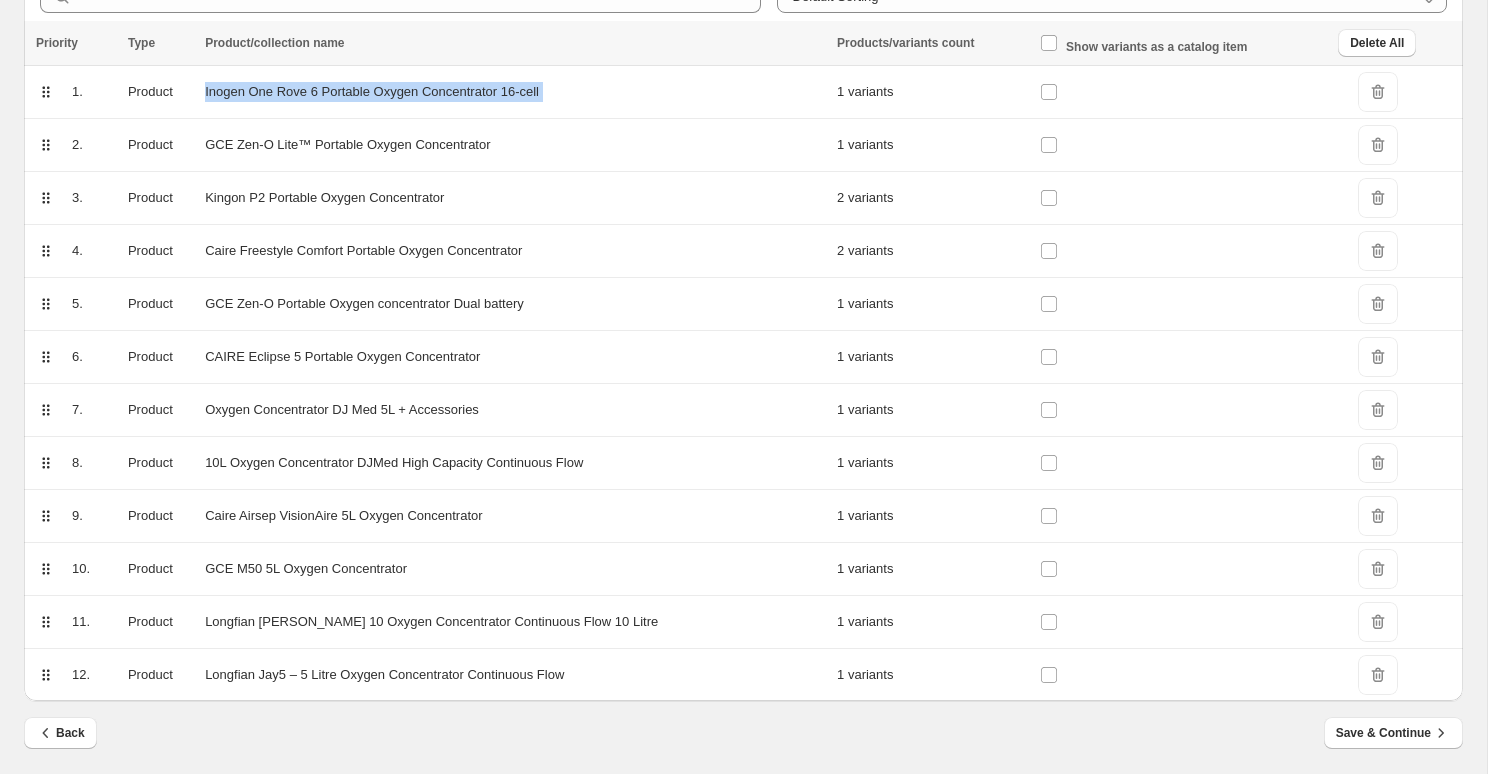 click on "Inogen One Rove 6 Portable Oxygen Concentrator 16-cell" at bounding box center (515, 92) 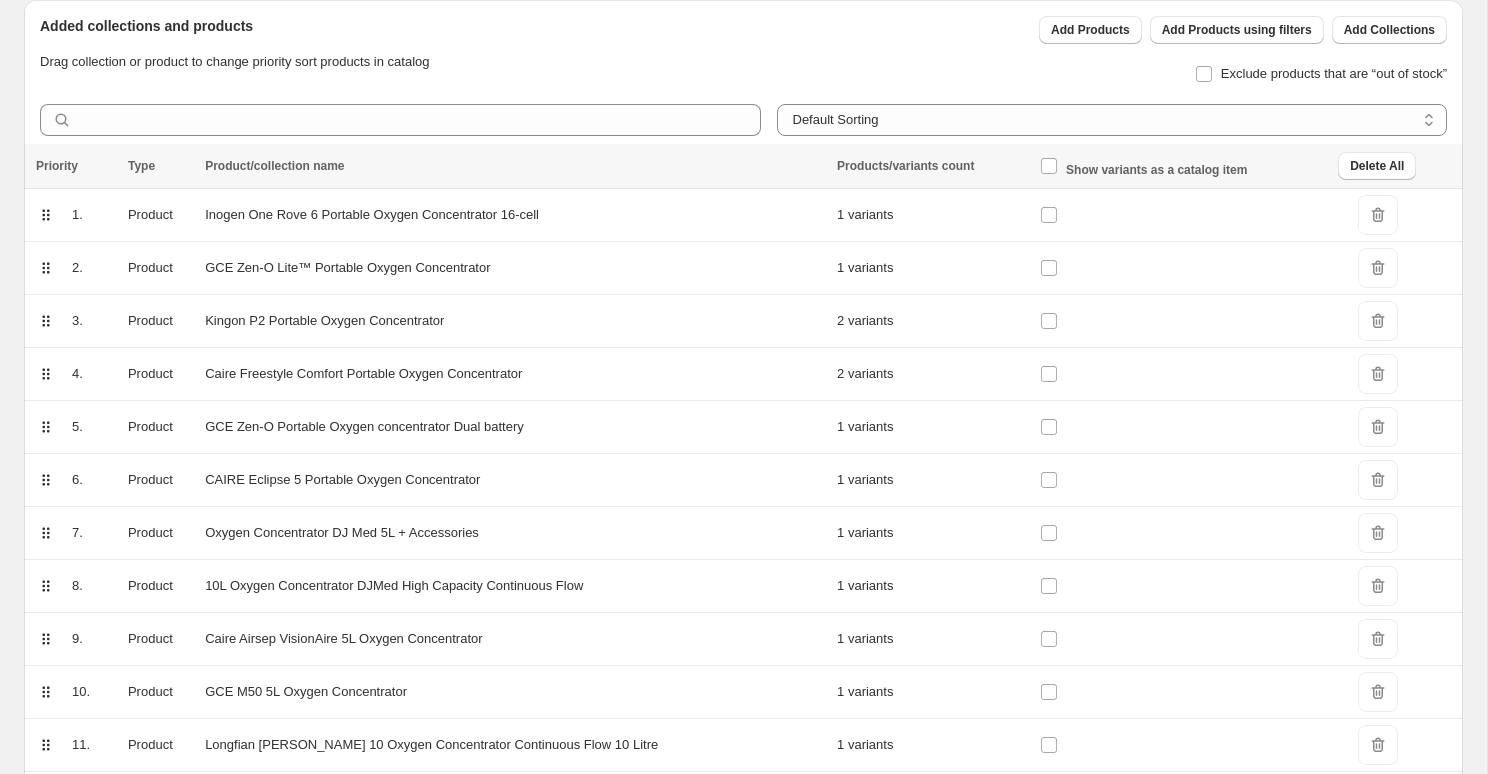 scroll, scrollTop: 309, scrollLeft: 0, axis: vertical 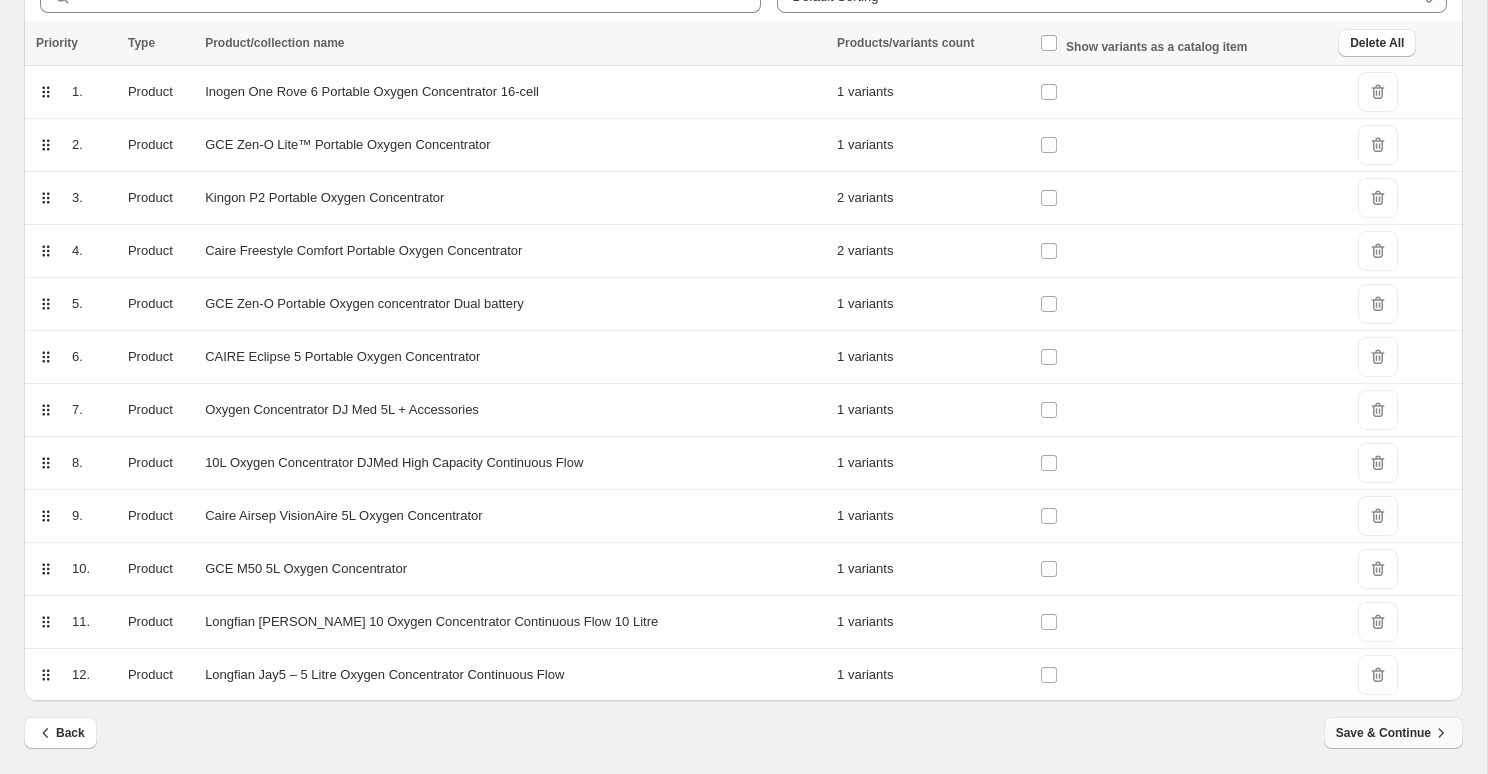 click on "Save & Continue" at bounding box center [1393, 733] 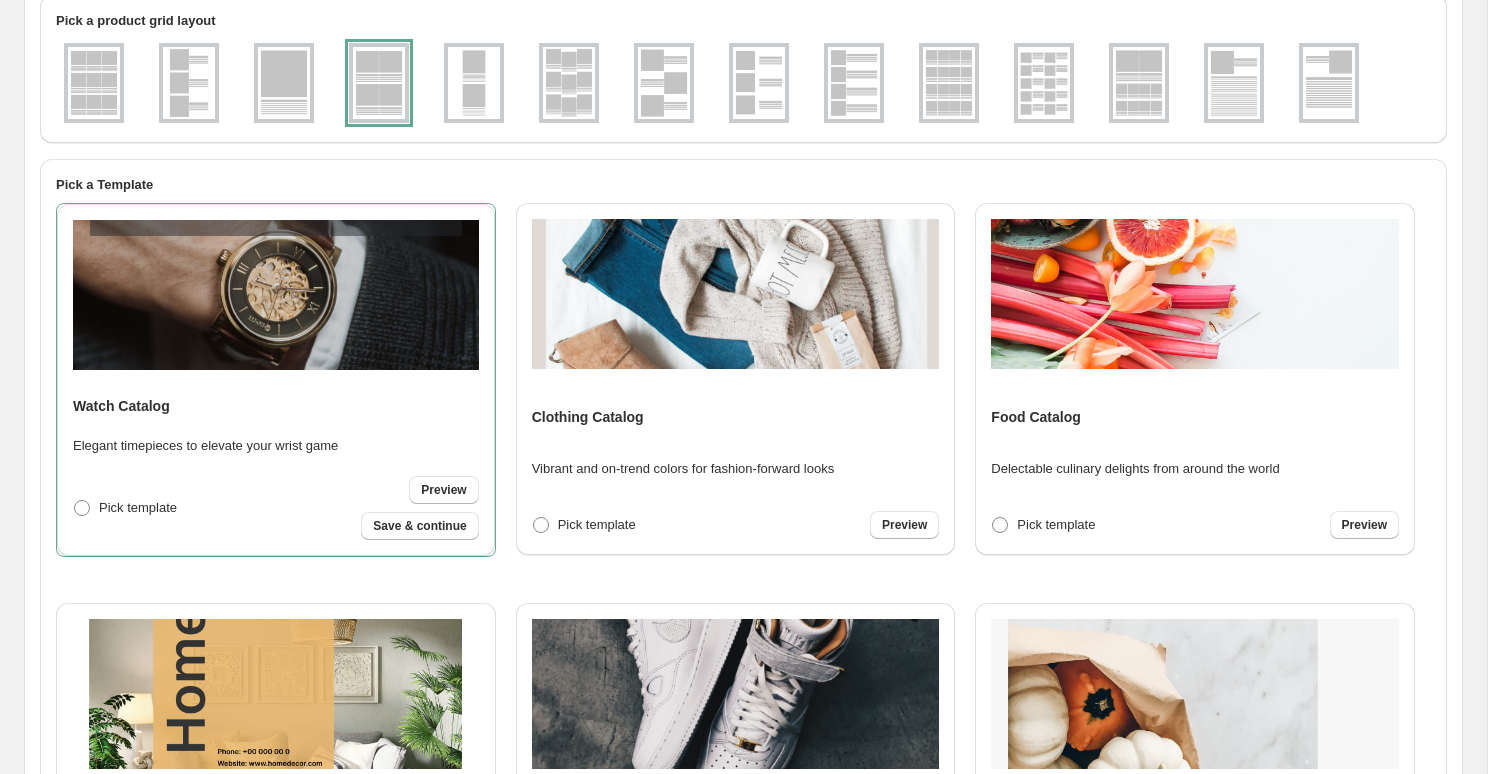 scroll, scrollTop: 163, scrollLeft: 0, axis: vertical 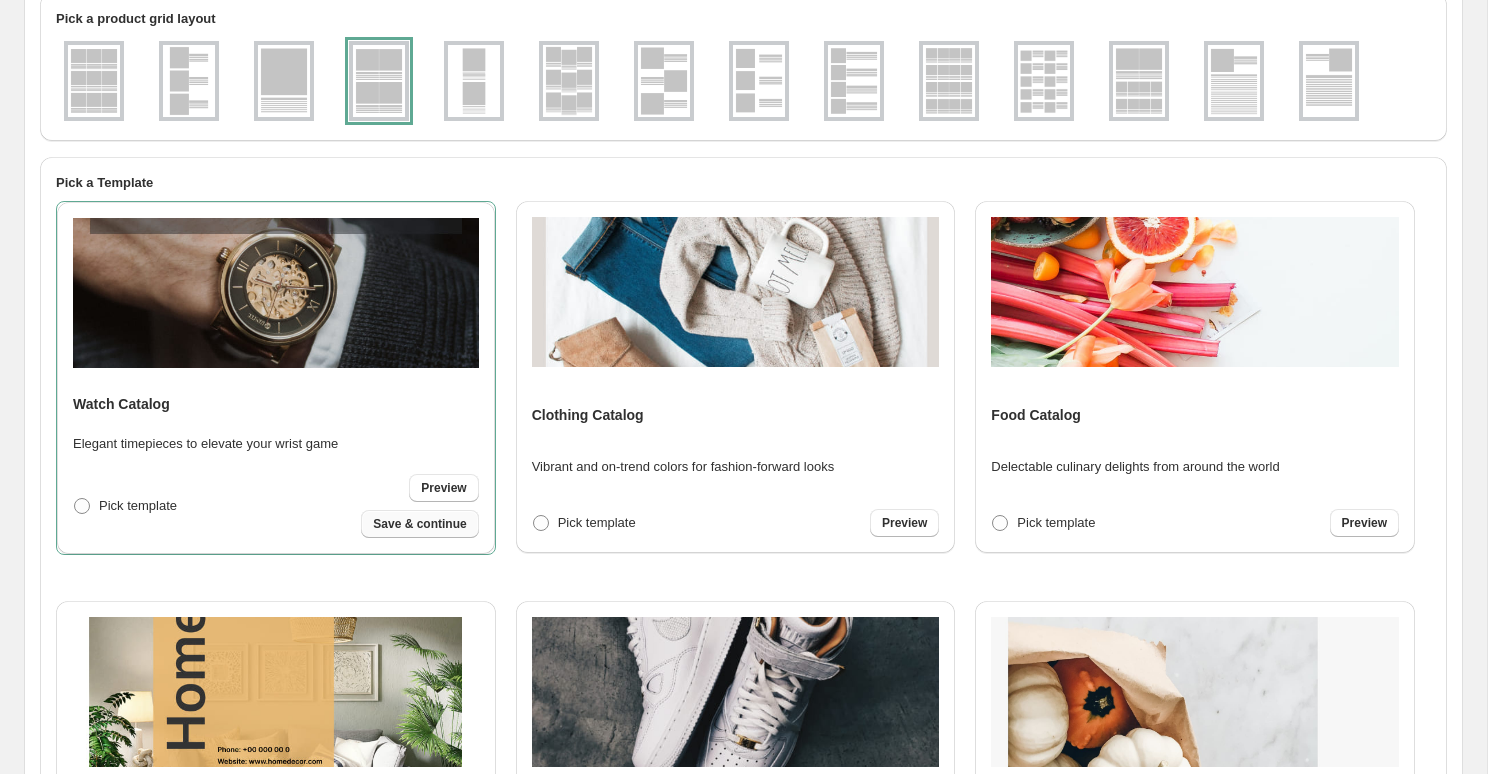 click on "Save & continue" at bounding box center (419, 524) 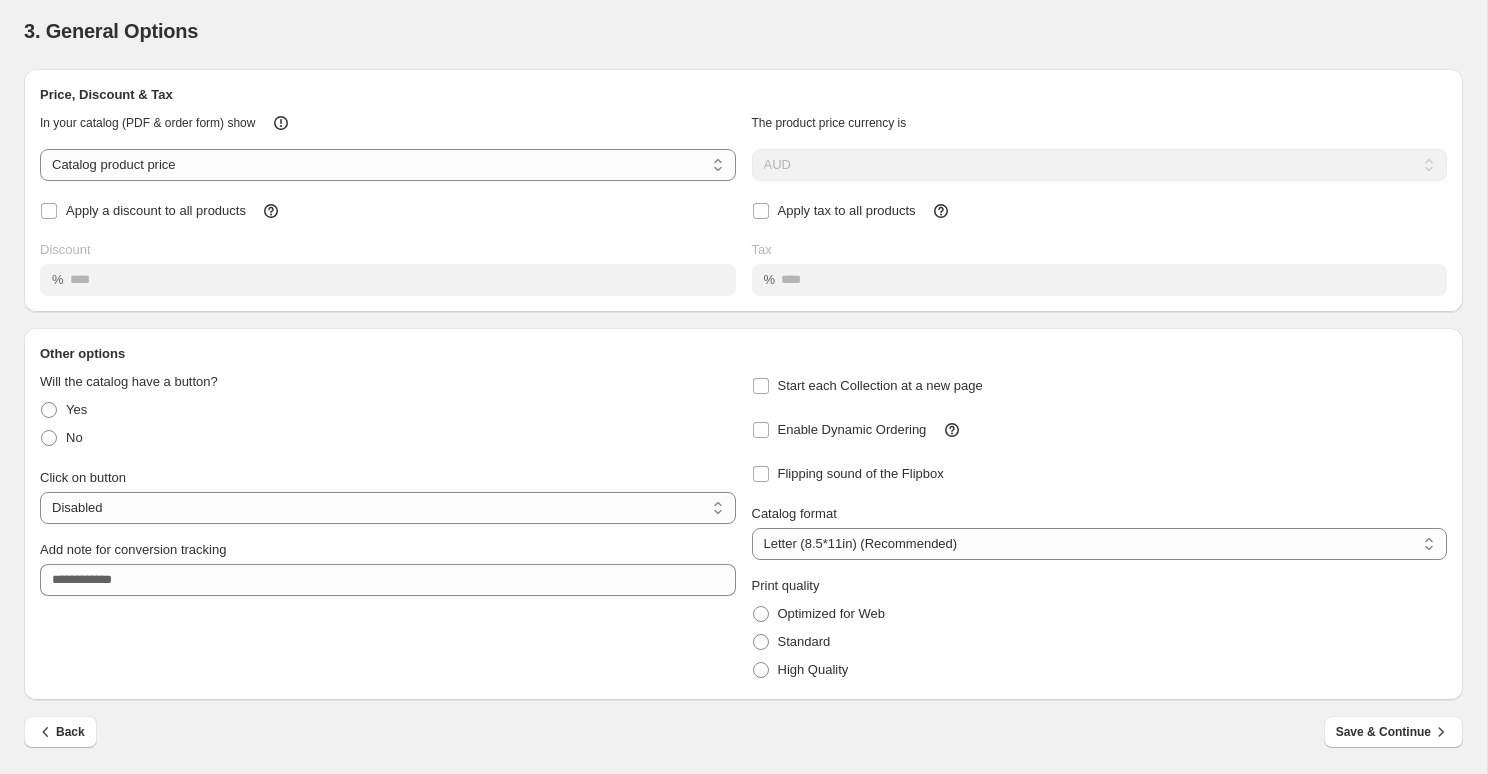 scroll, scrollTop: 0, scrollLeft: 0, axis: both 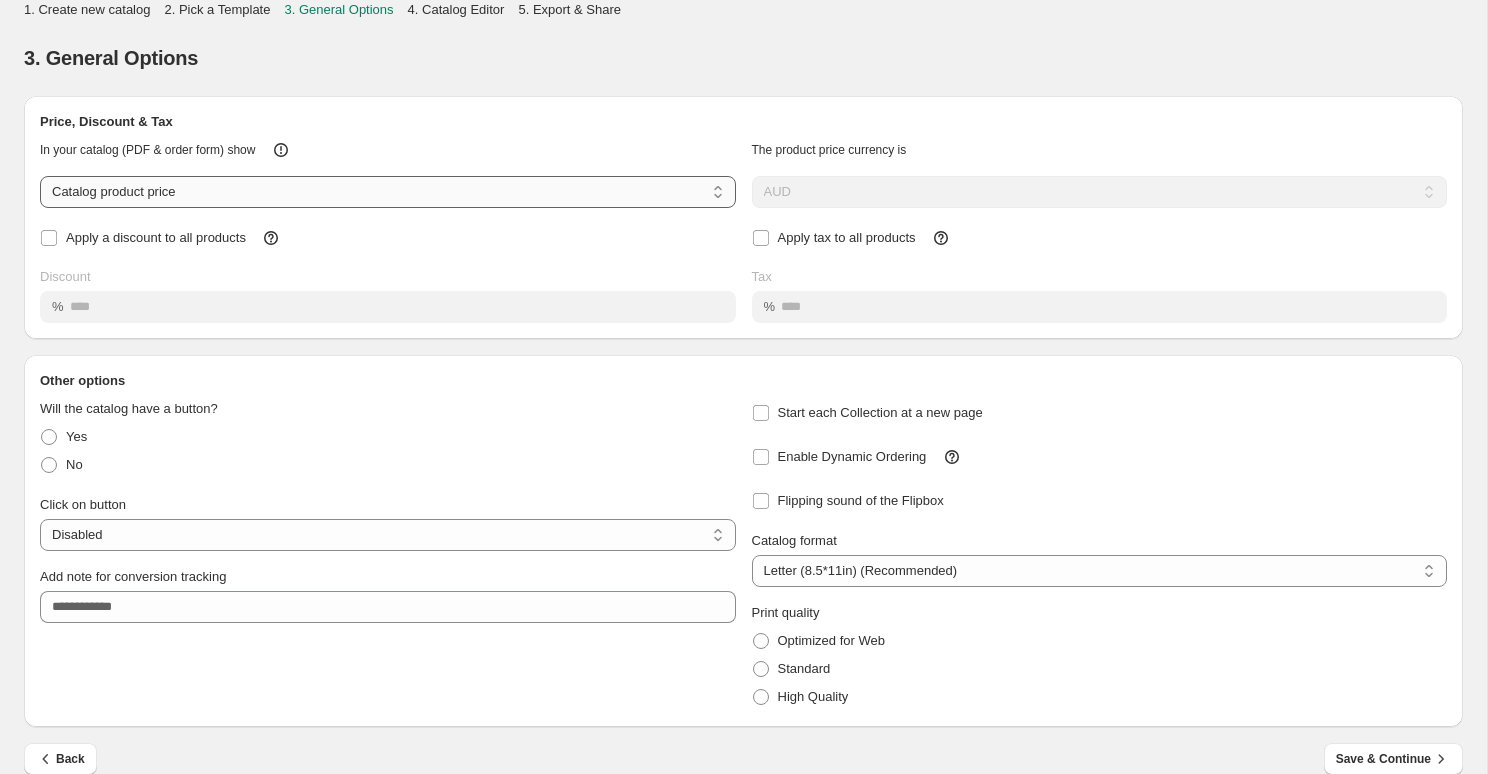 click on "**********" at bounding box center (388, 192) 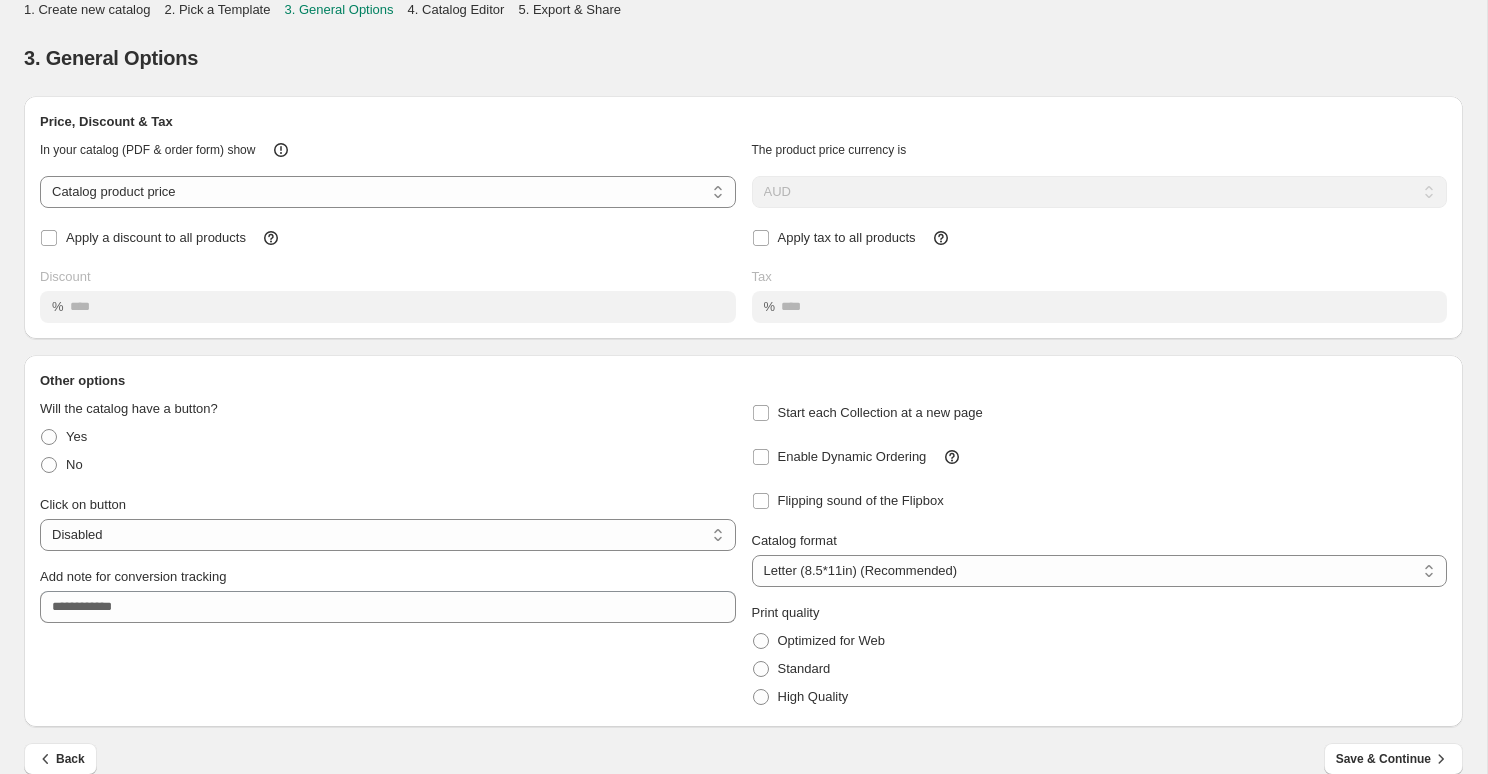 click on "3. General Options" at bounding box center [743, 58] 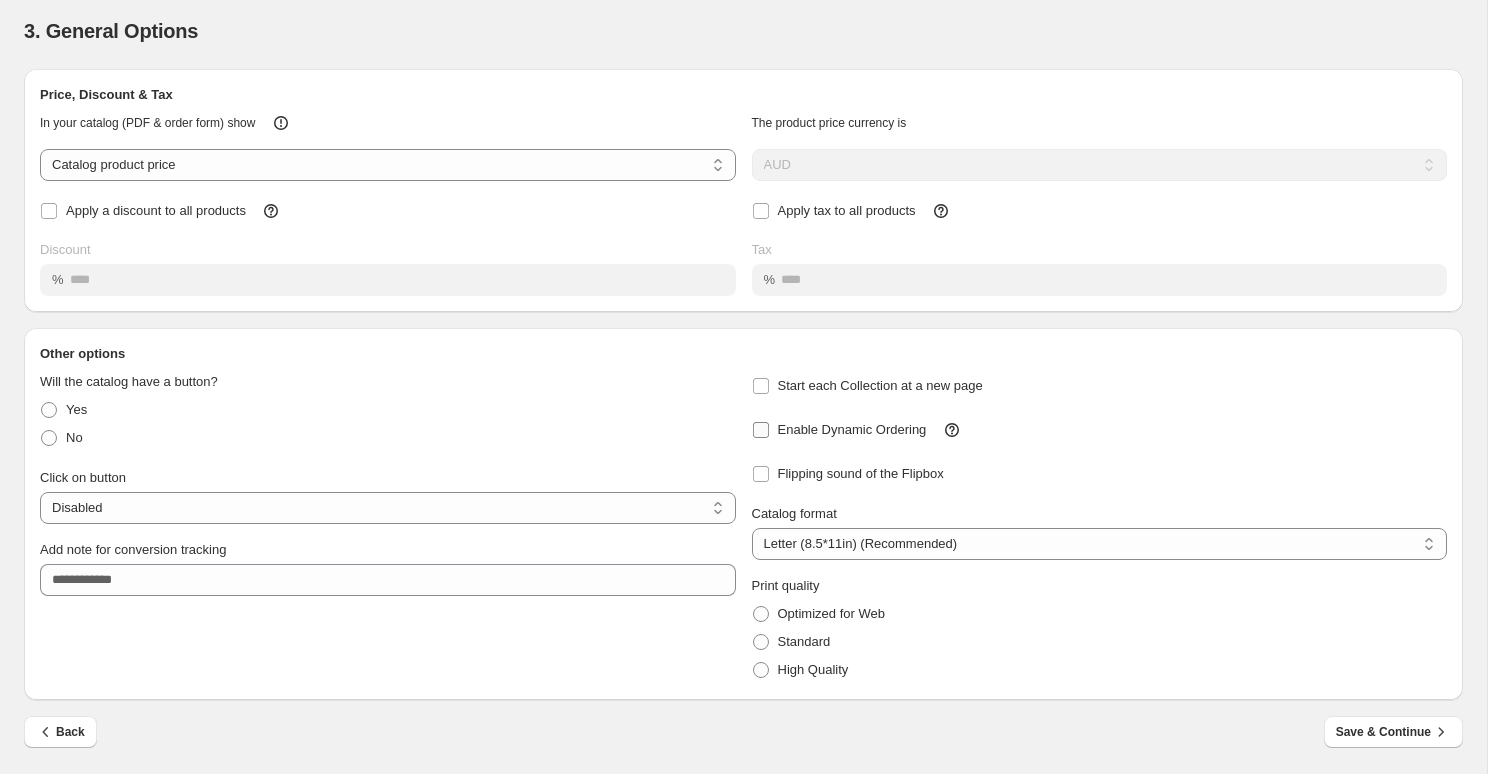 click on "Enable Dynamic Ordering" at bounding box center (852, 429) 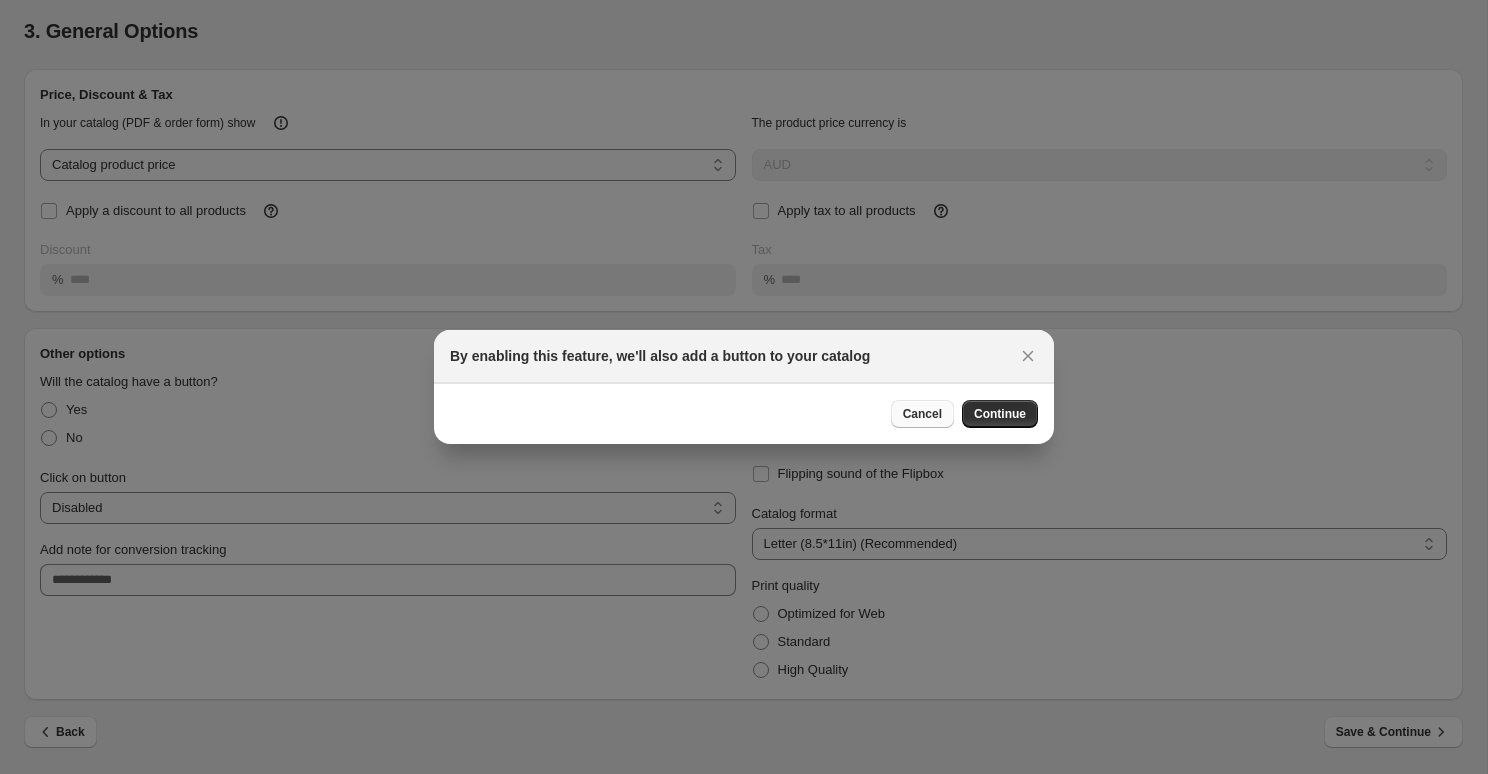 click on "Cancel" at bounding box center [922, 414] 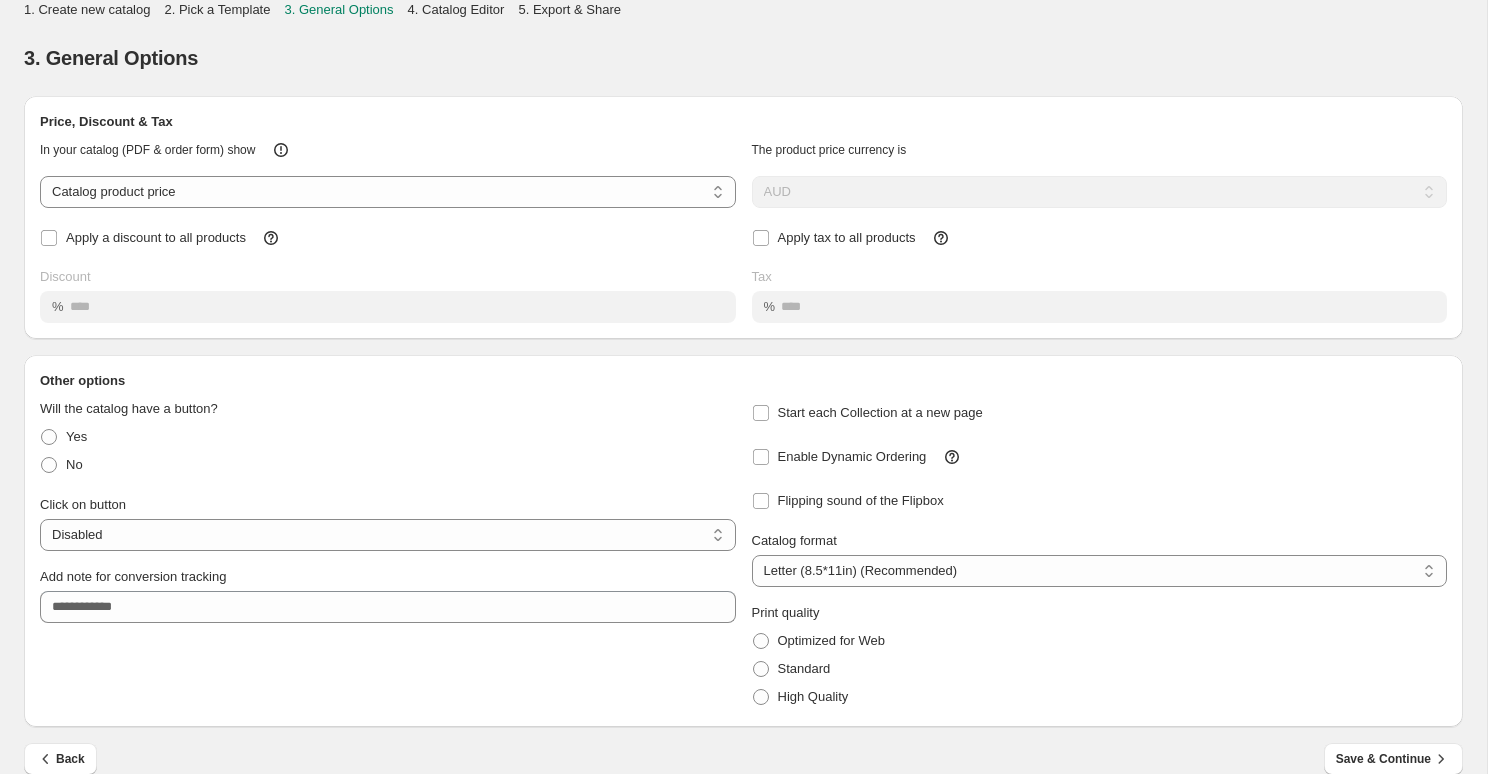 scroll, scrollTop: 27, scrollLeft: 0, axis: vertical 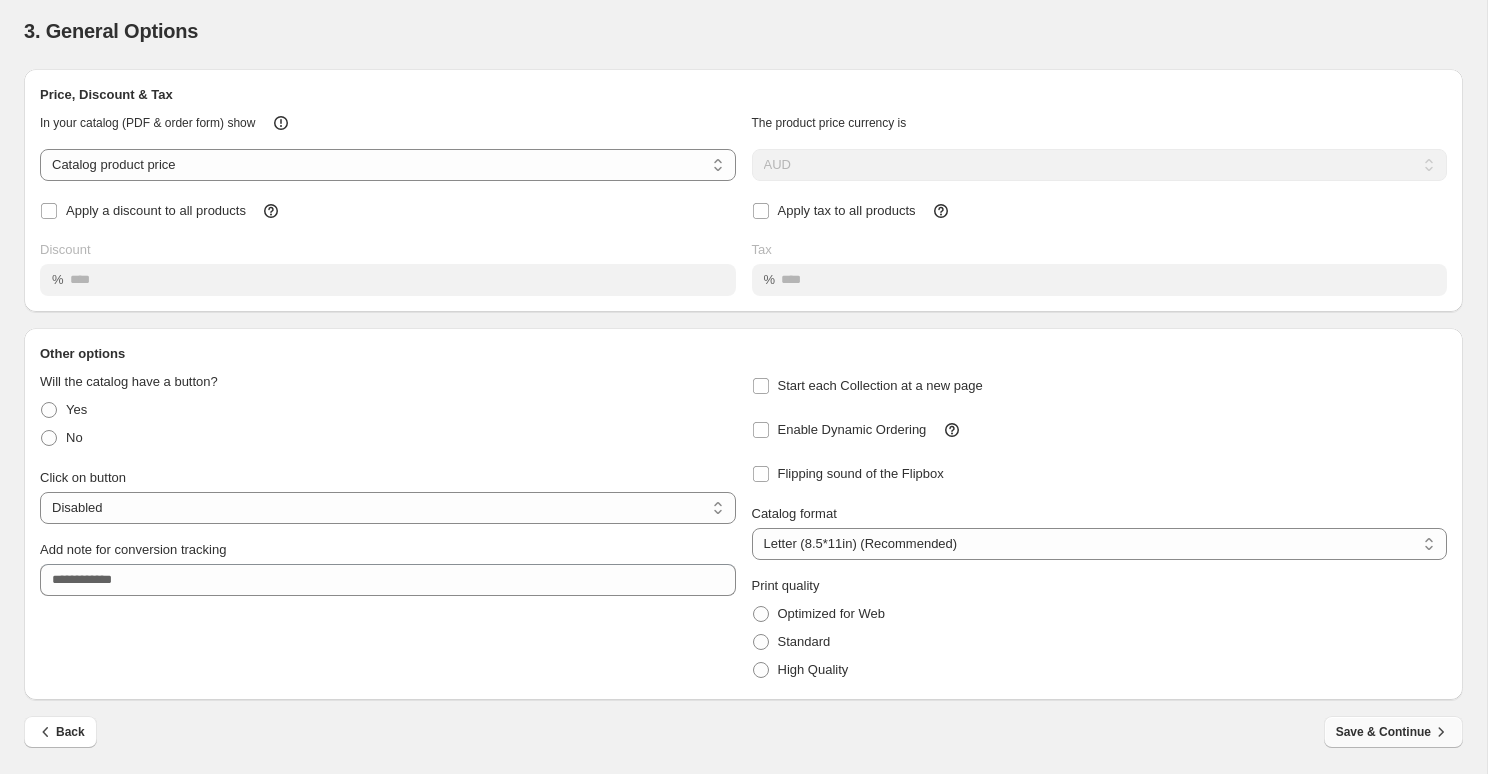 click on "Save & Continue" at bounding box center [1393, 732] 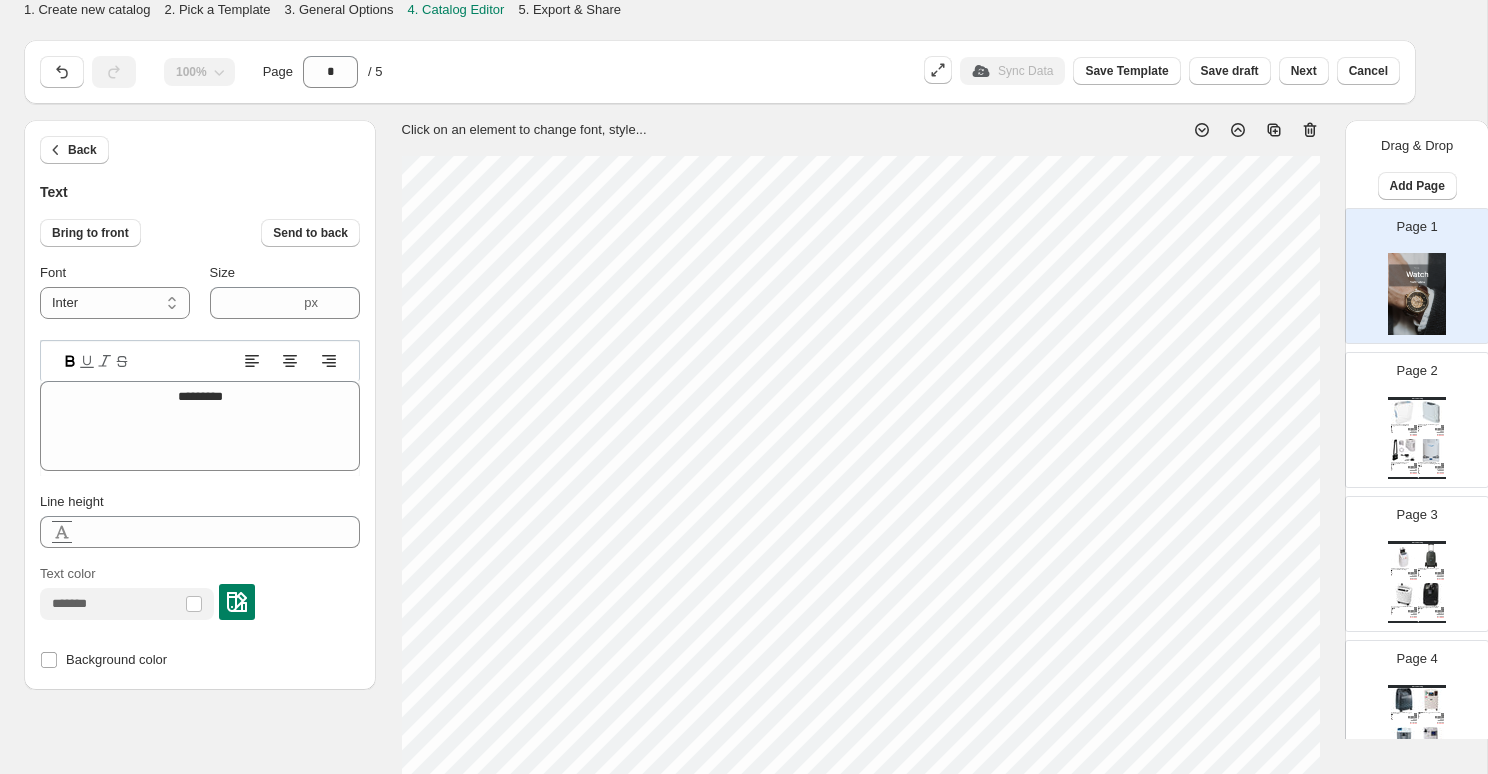 scroll, scrollTop: 26, scrollLeft: 0, axis: vertical 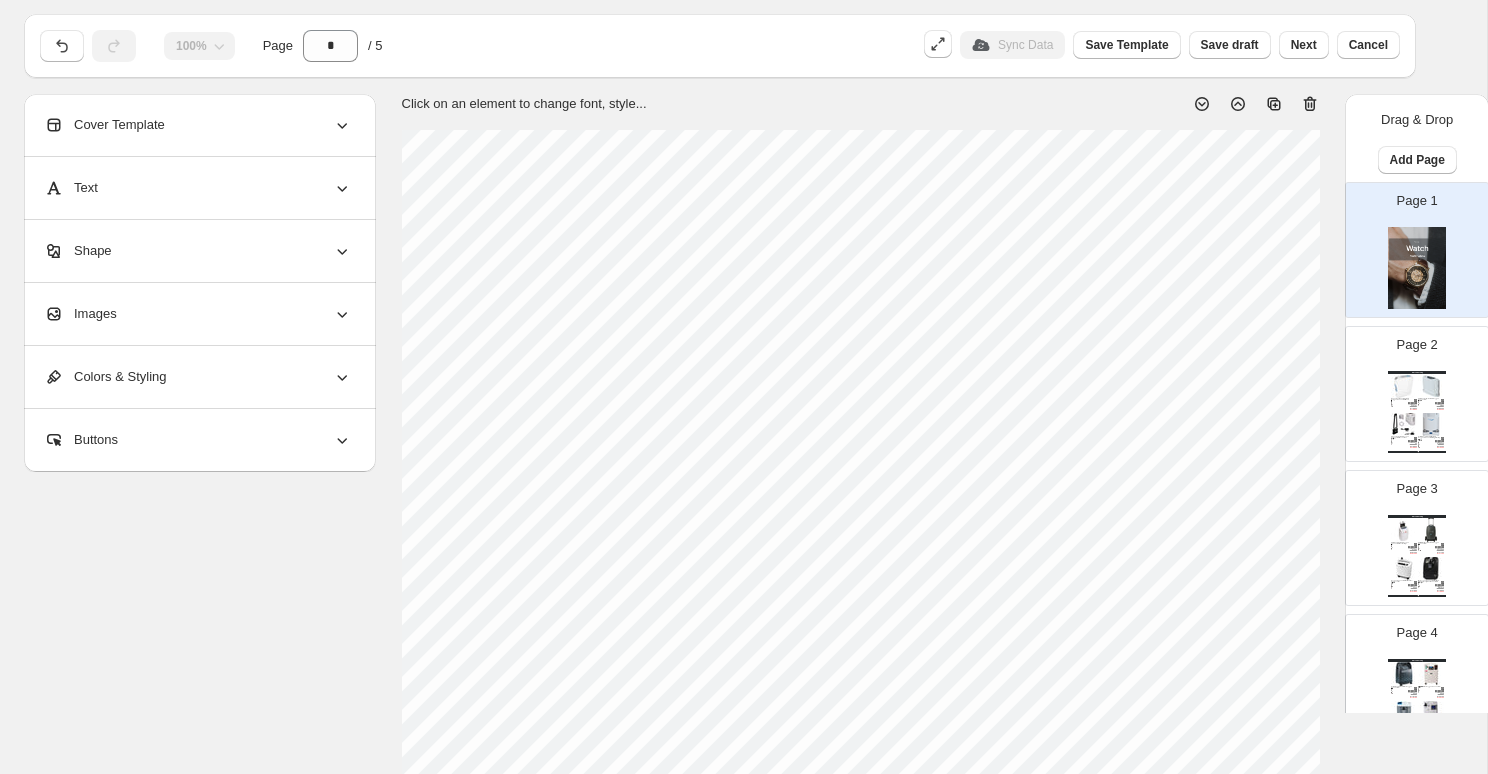 click on "Images" at bounding box center (198, 314) 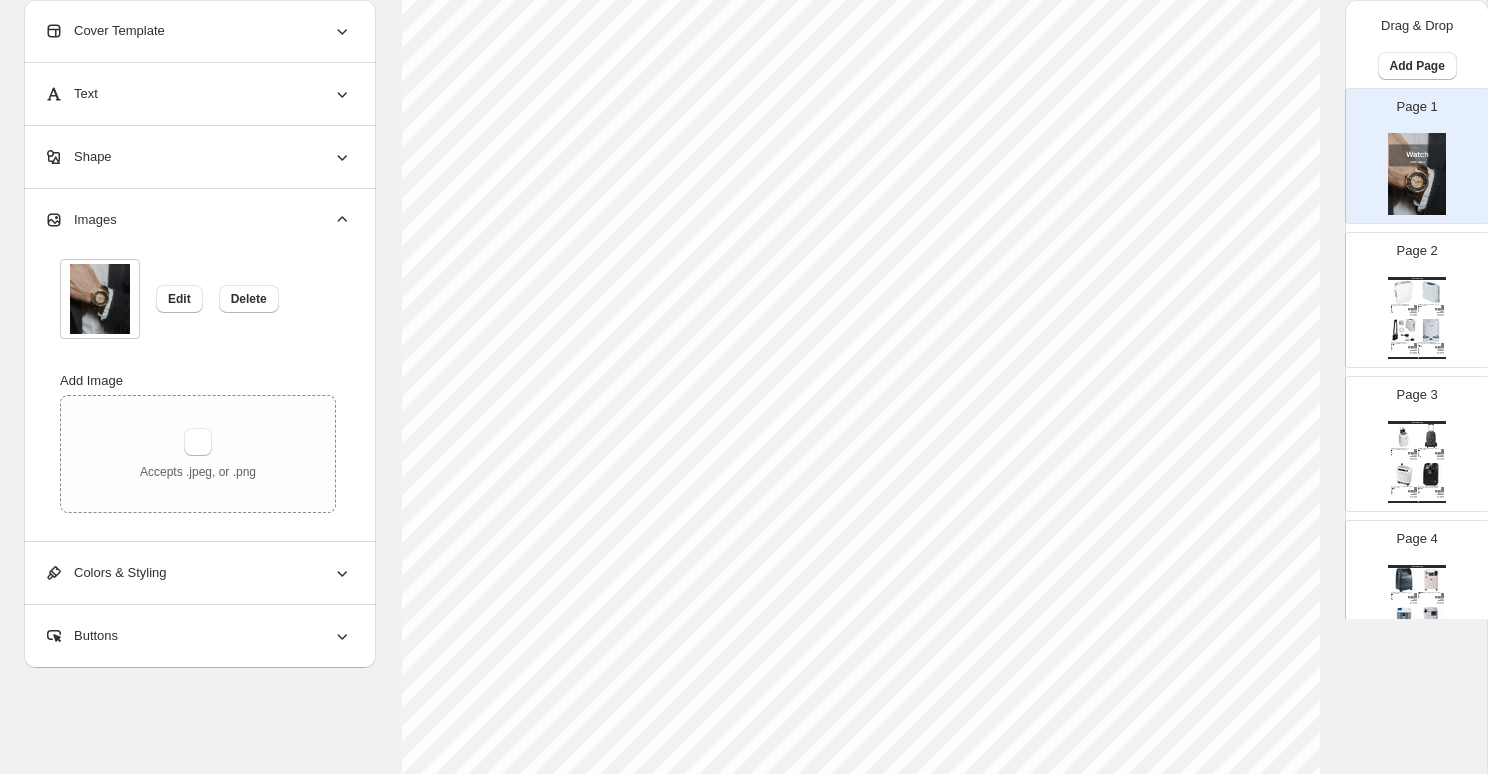 scroll, scrollTop: 241, scrollLeft: 0, axis: vertical 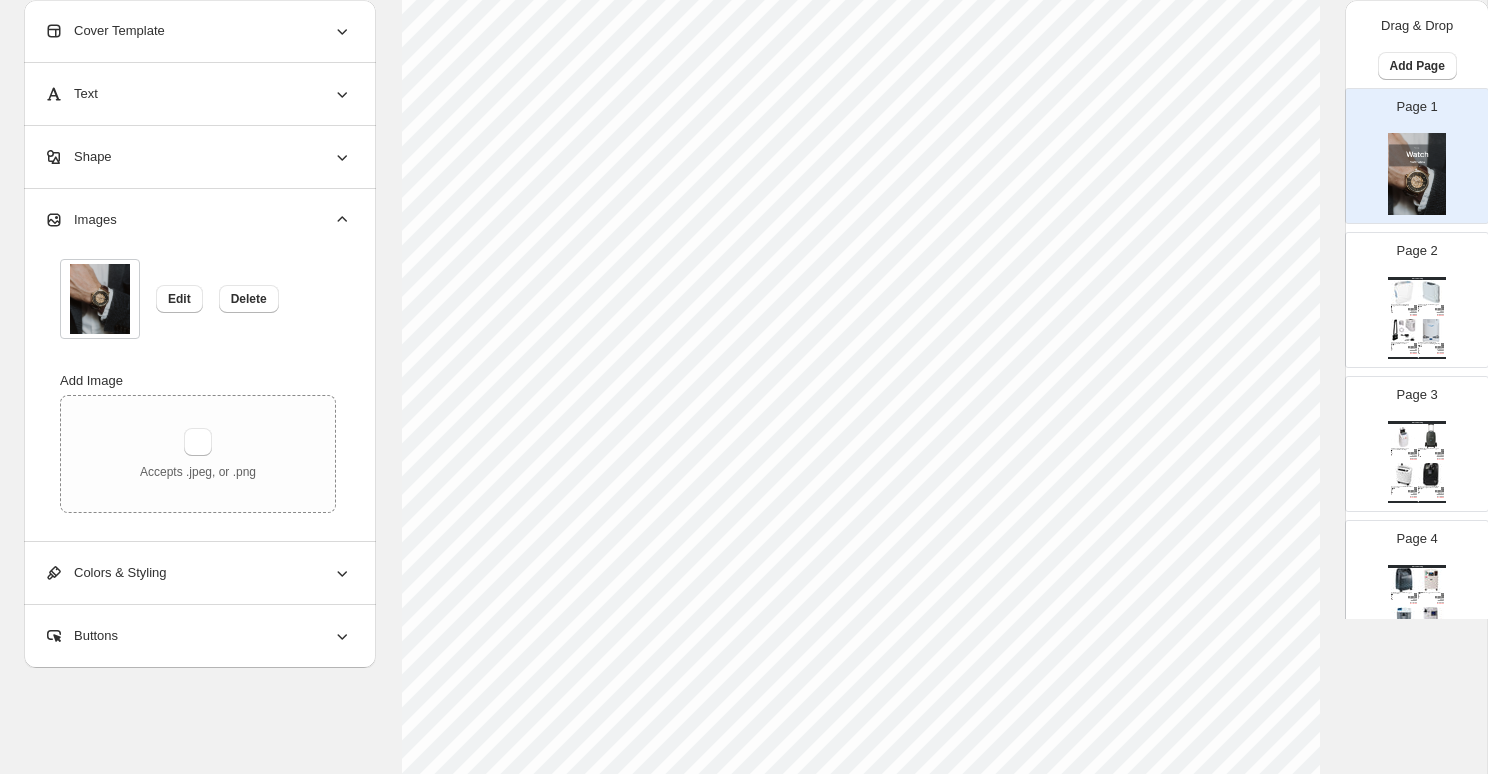click at bounding box center [100, 299] 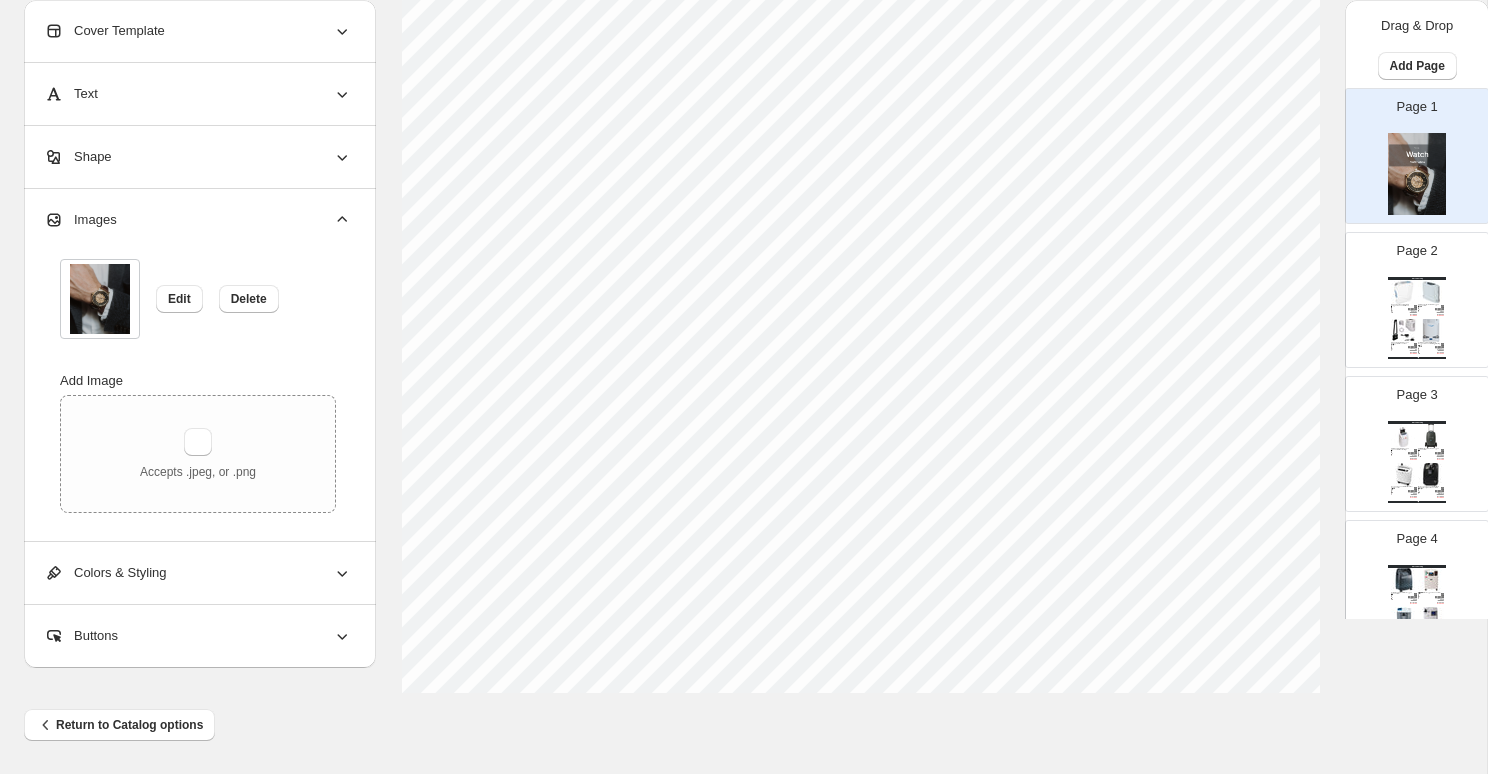 scroll, scrollTop: 0, scrollLeft: 0, axis: both 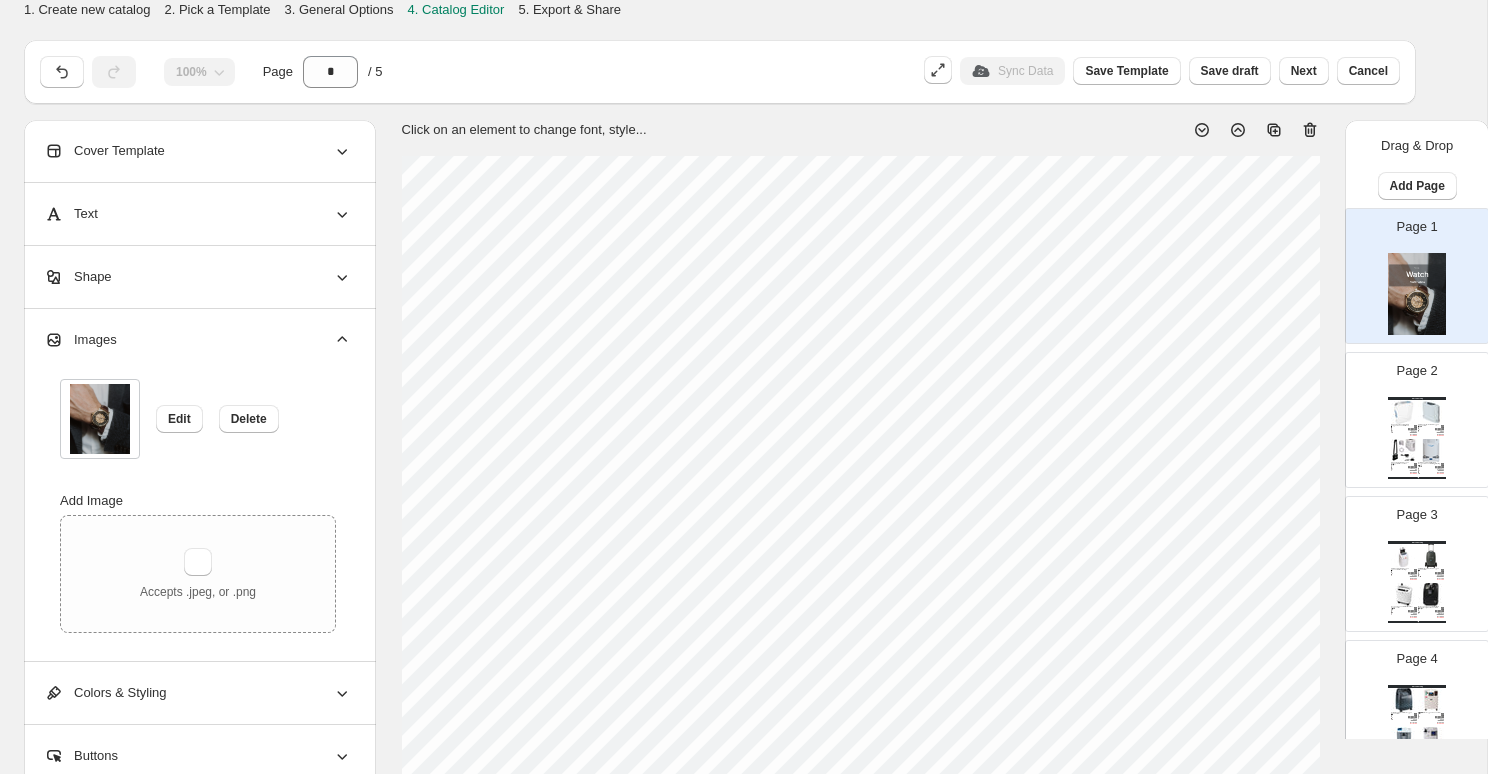 click at bounding box center (100, 419) 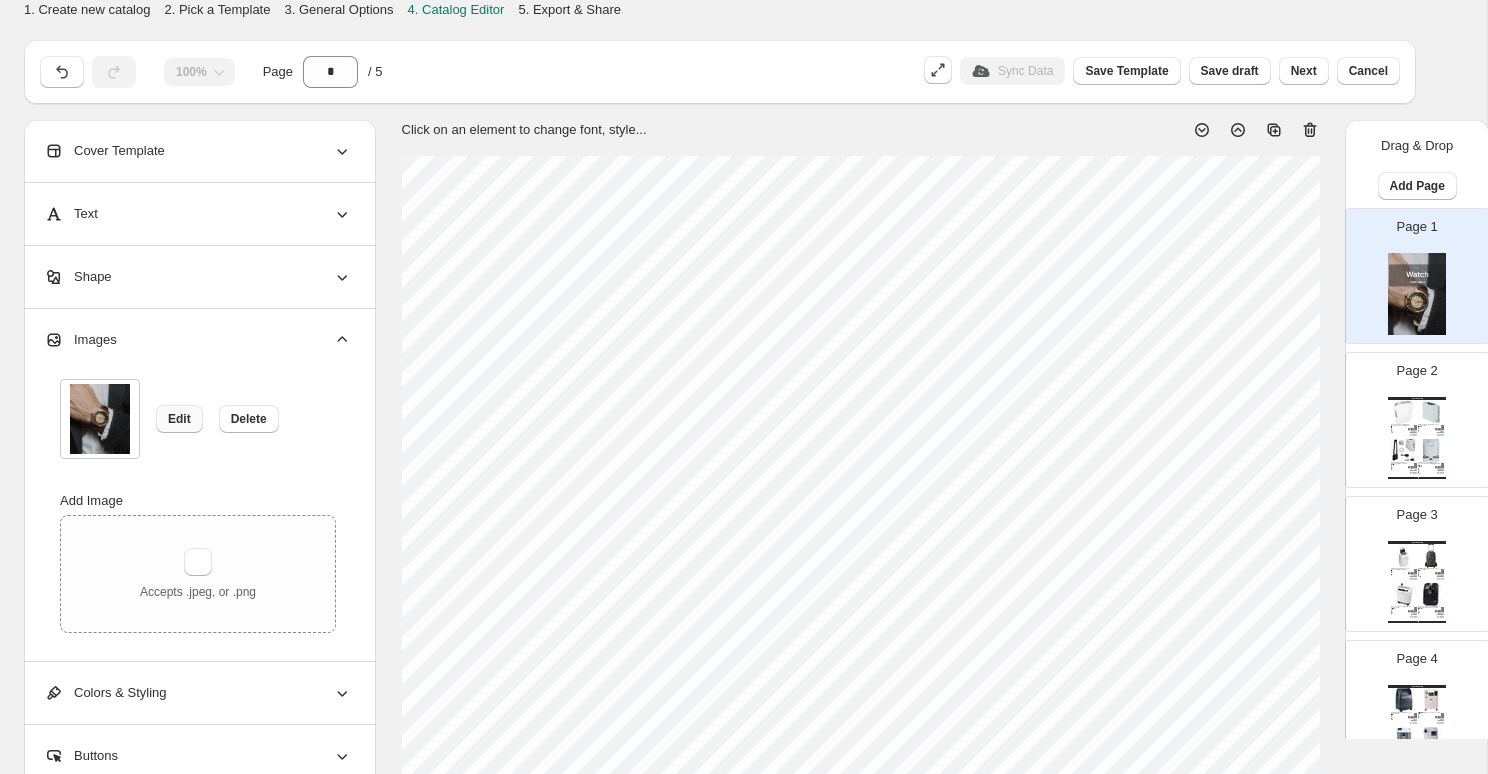 click on "Edit" at bounding box center [179, 419] 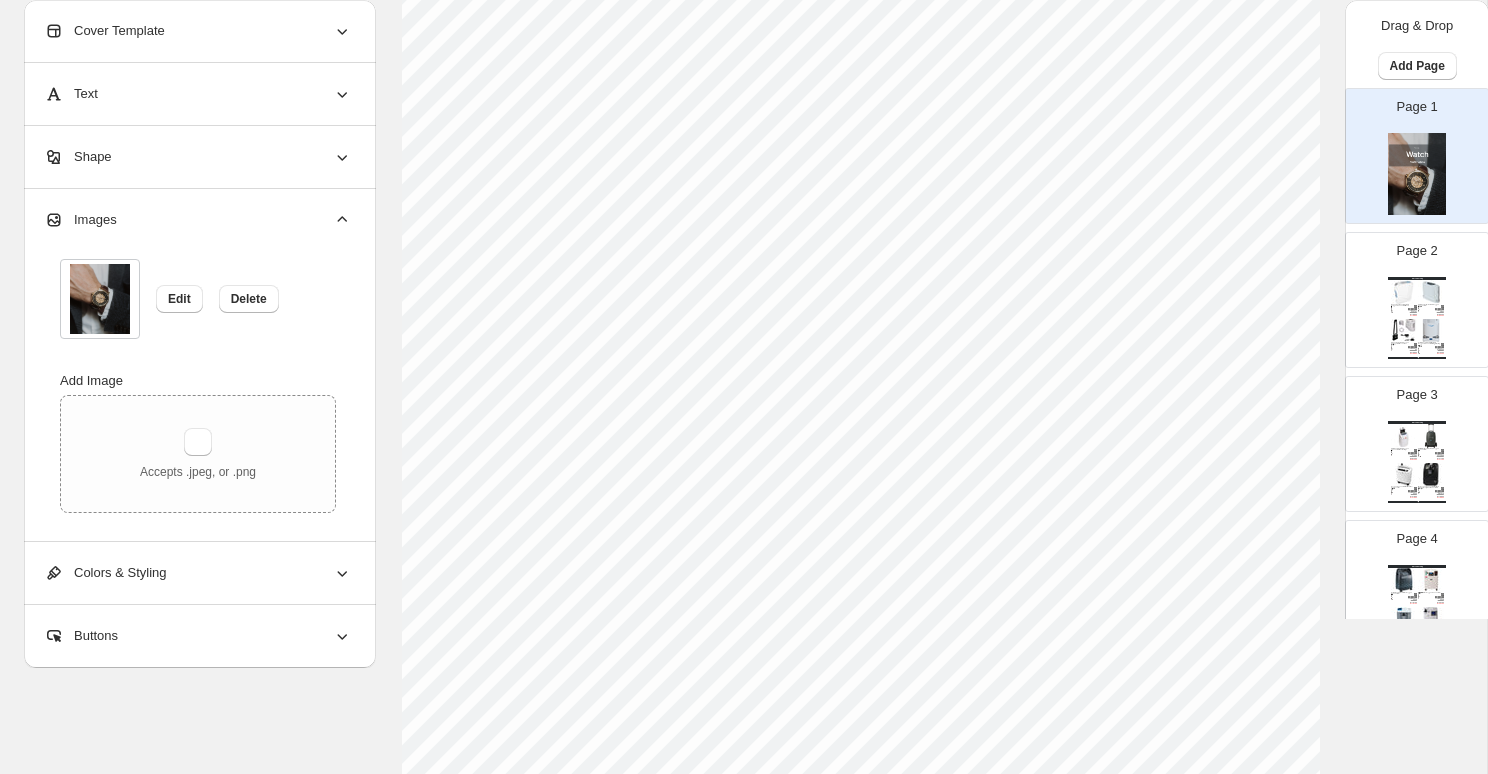 scroll, scrollTop: 0, scrollLeft: 0, axis: both 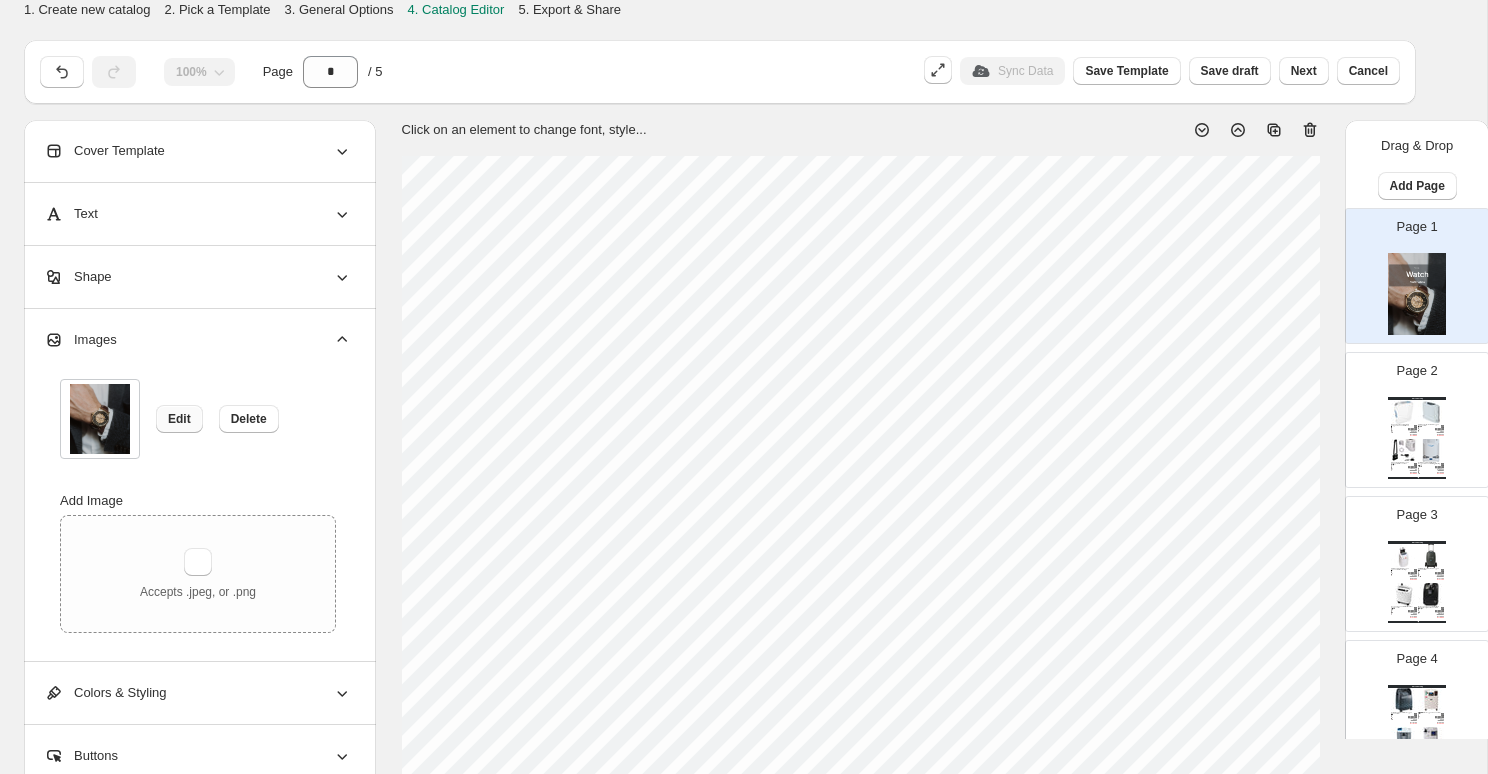 click on "Edit" at bounding box center (179, 419) 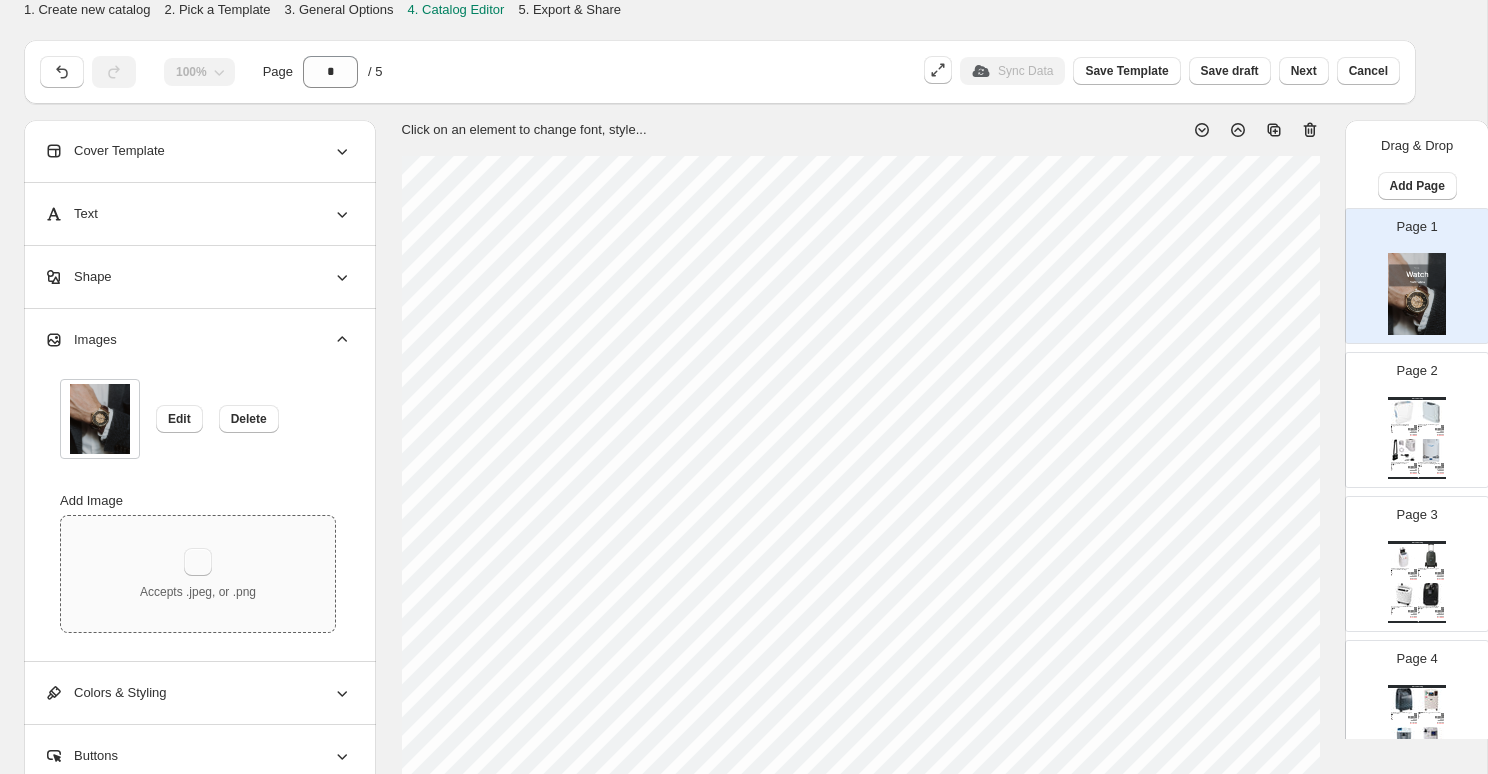 click at bounding box center (198, 562) 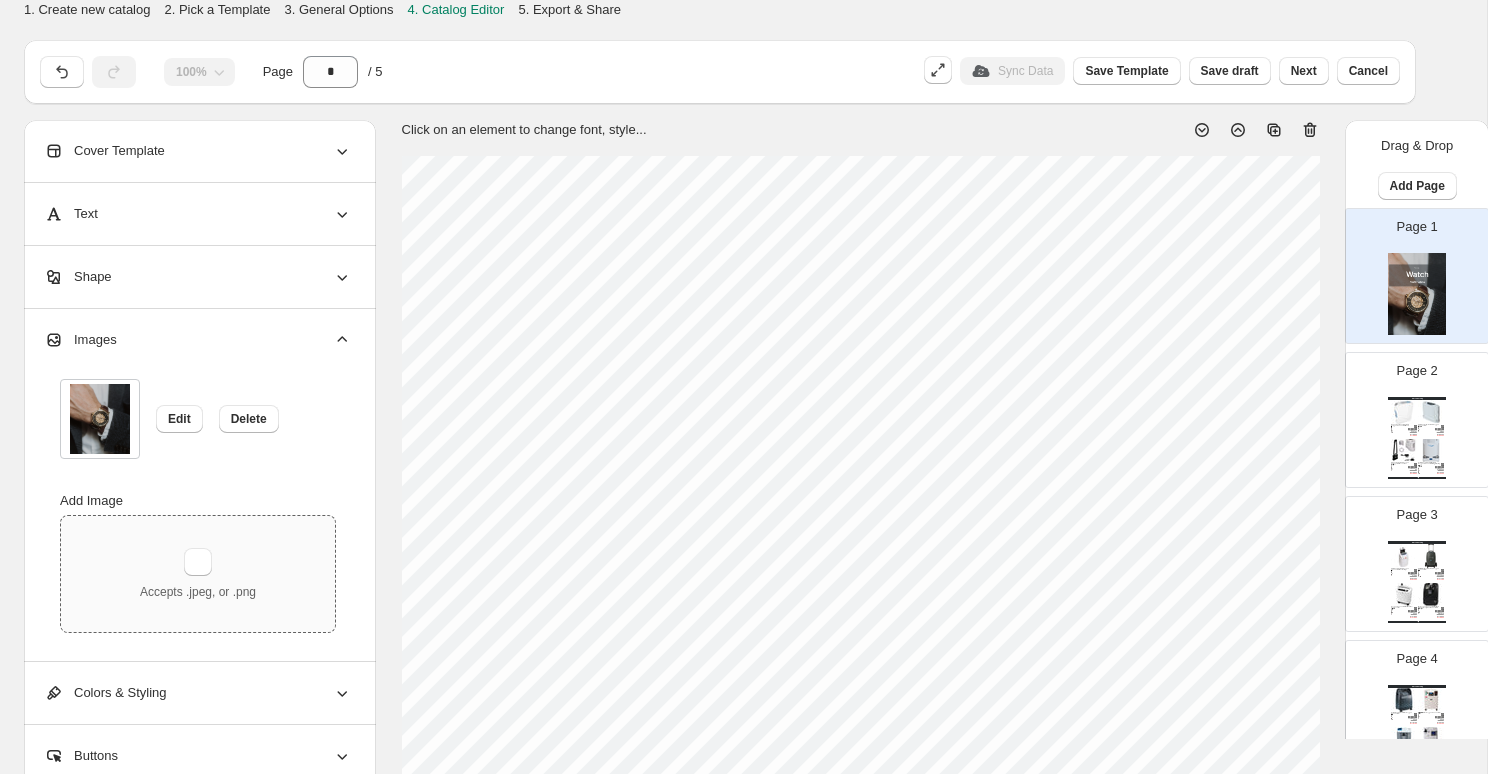 click on "Accepts .jpeg, or .png" at bounding box center [198, 592] 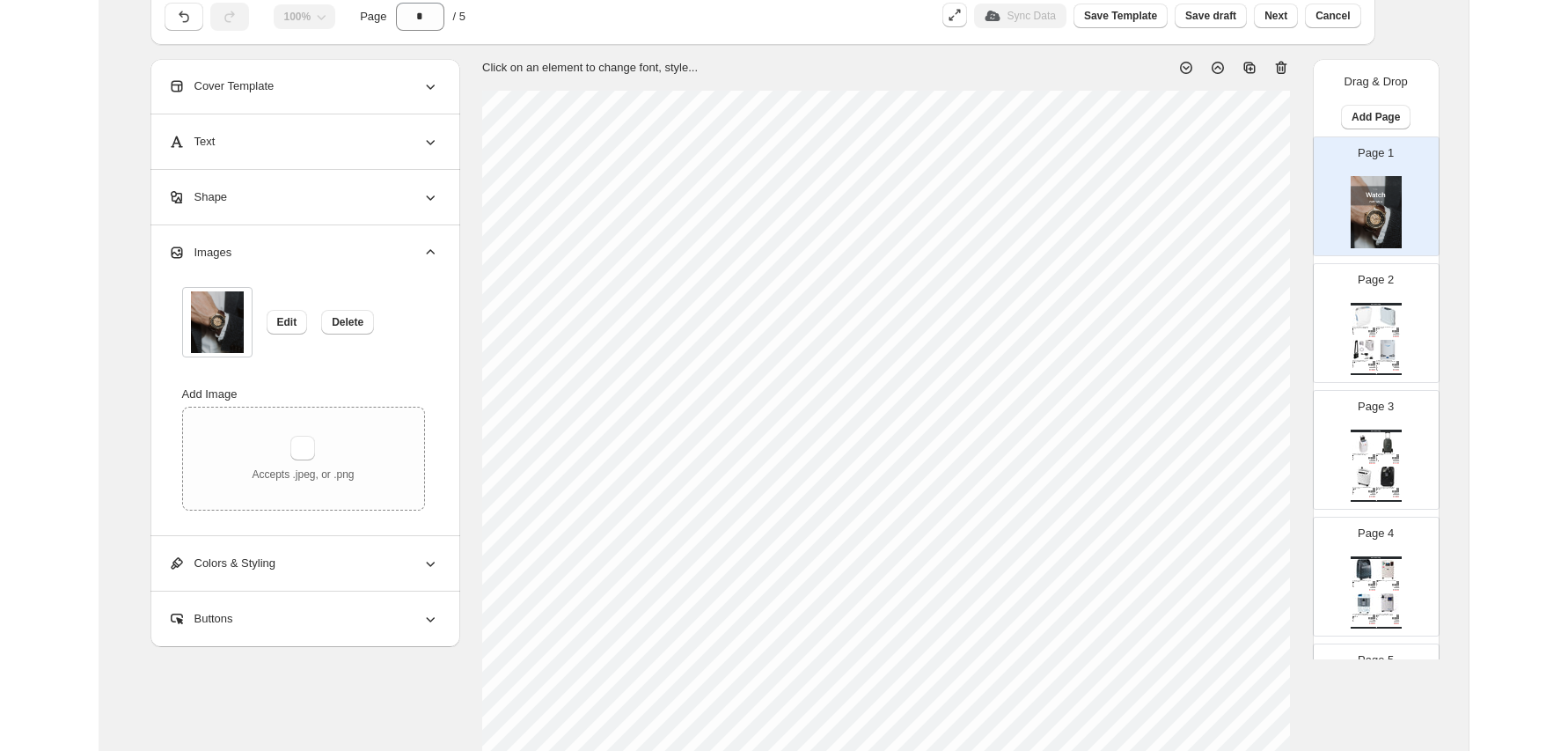 scroll, scrollTop: 0, scrollLeft: 0, axis: both 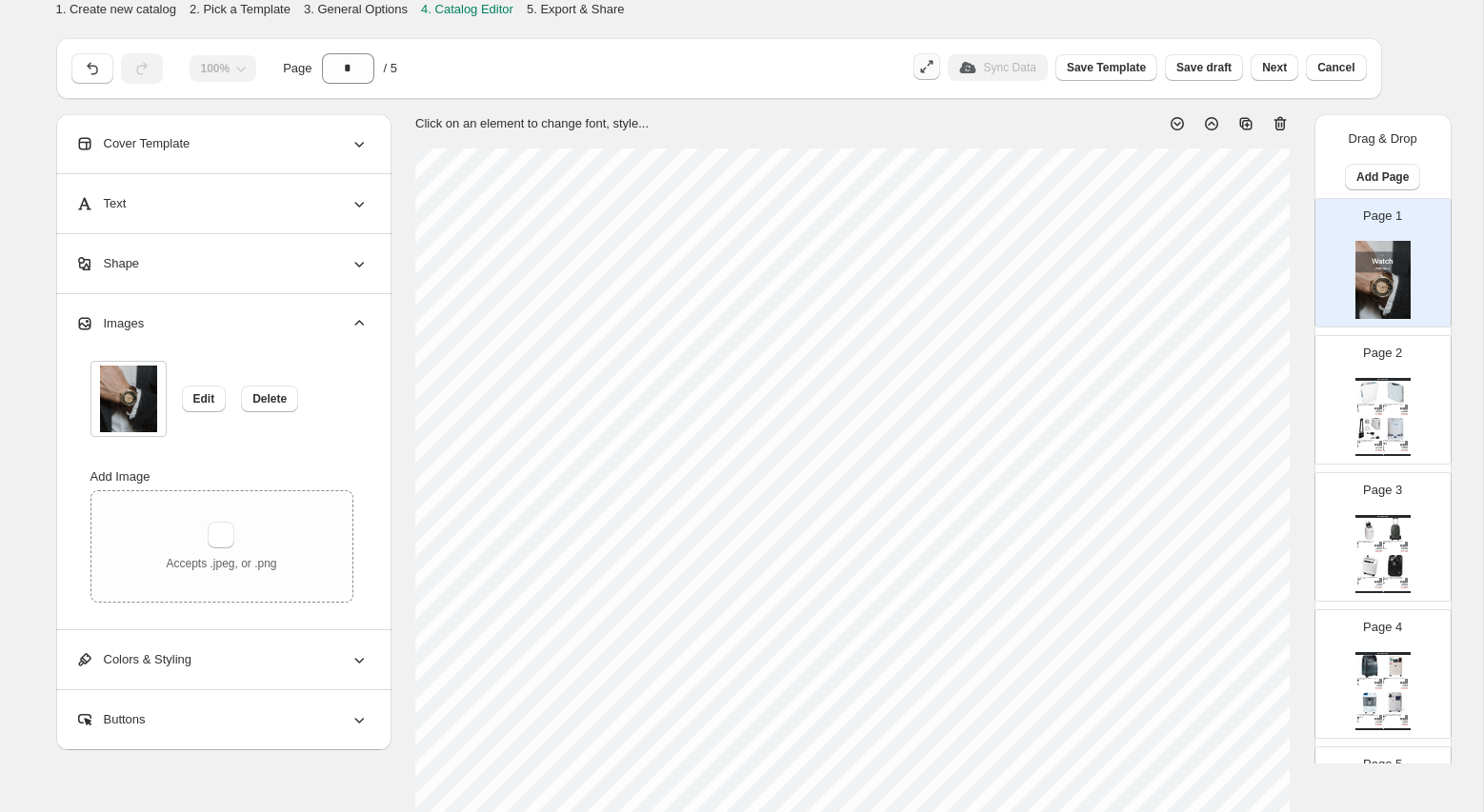 click 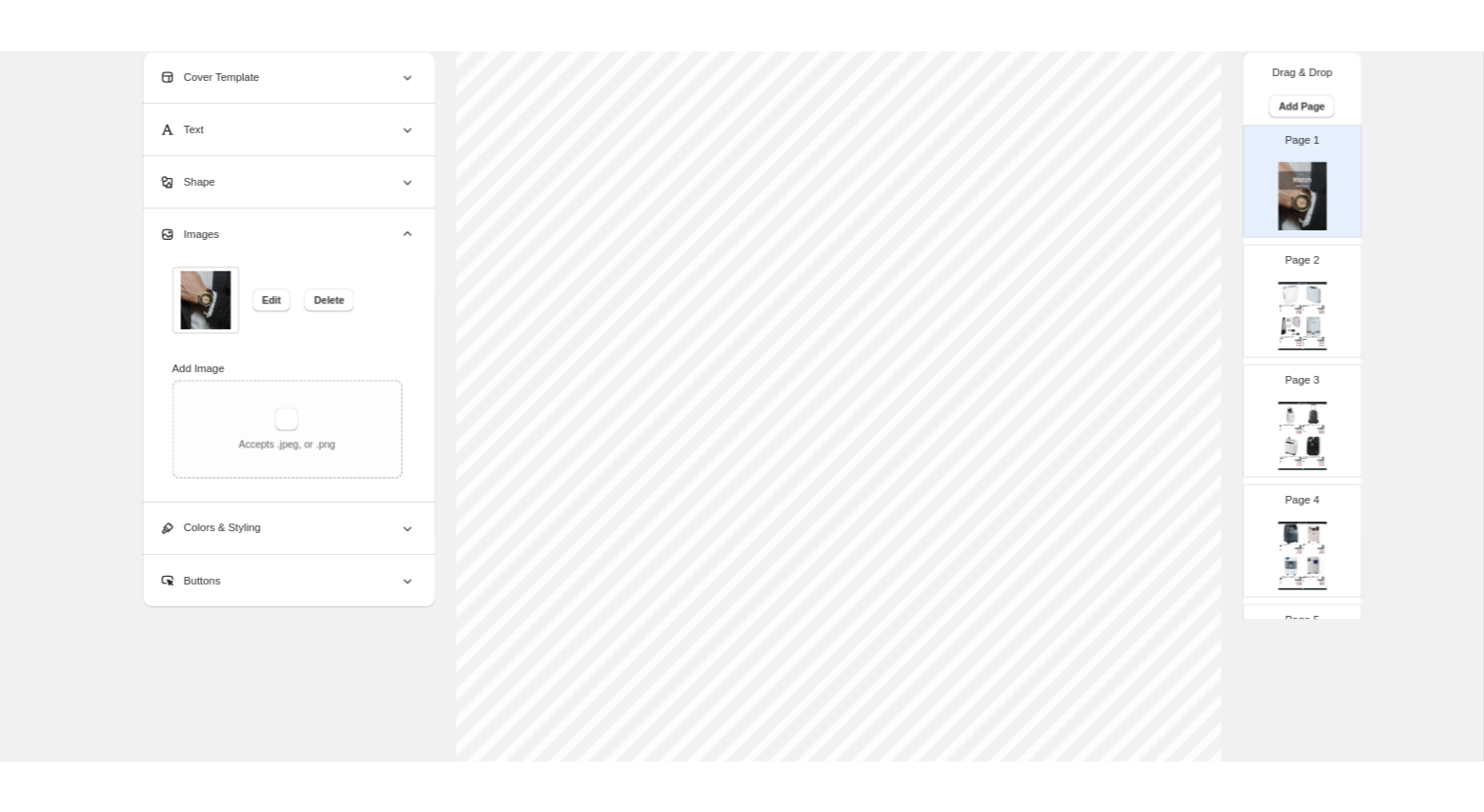 scroll, scrollTop: 0, scrollLeft: 0, axis: both 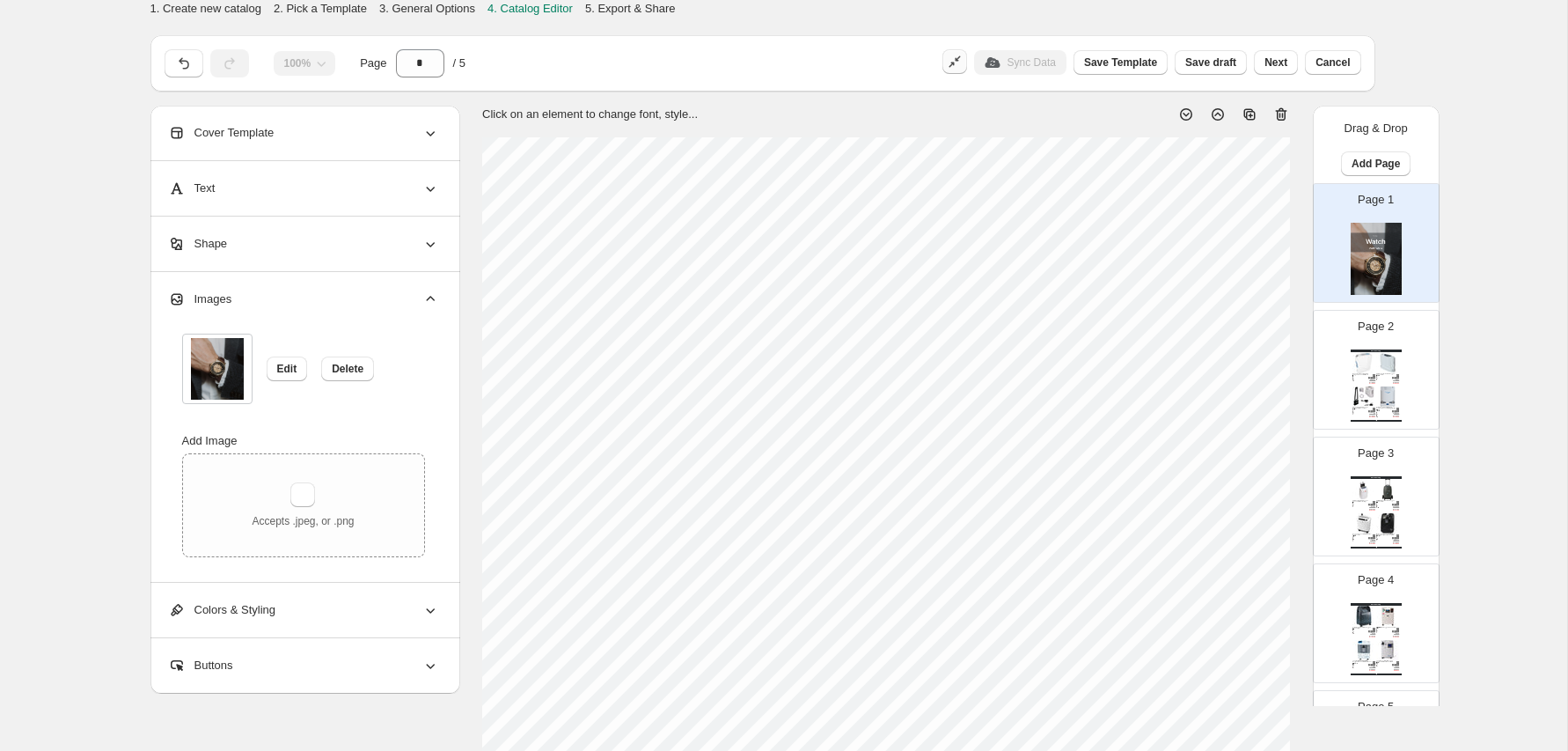 click at bounding box center [955, 62] 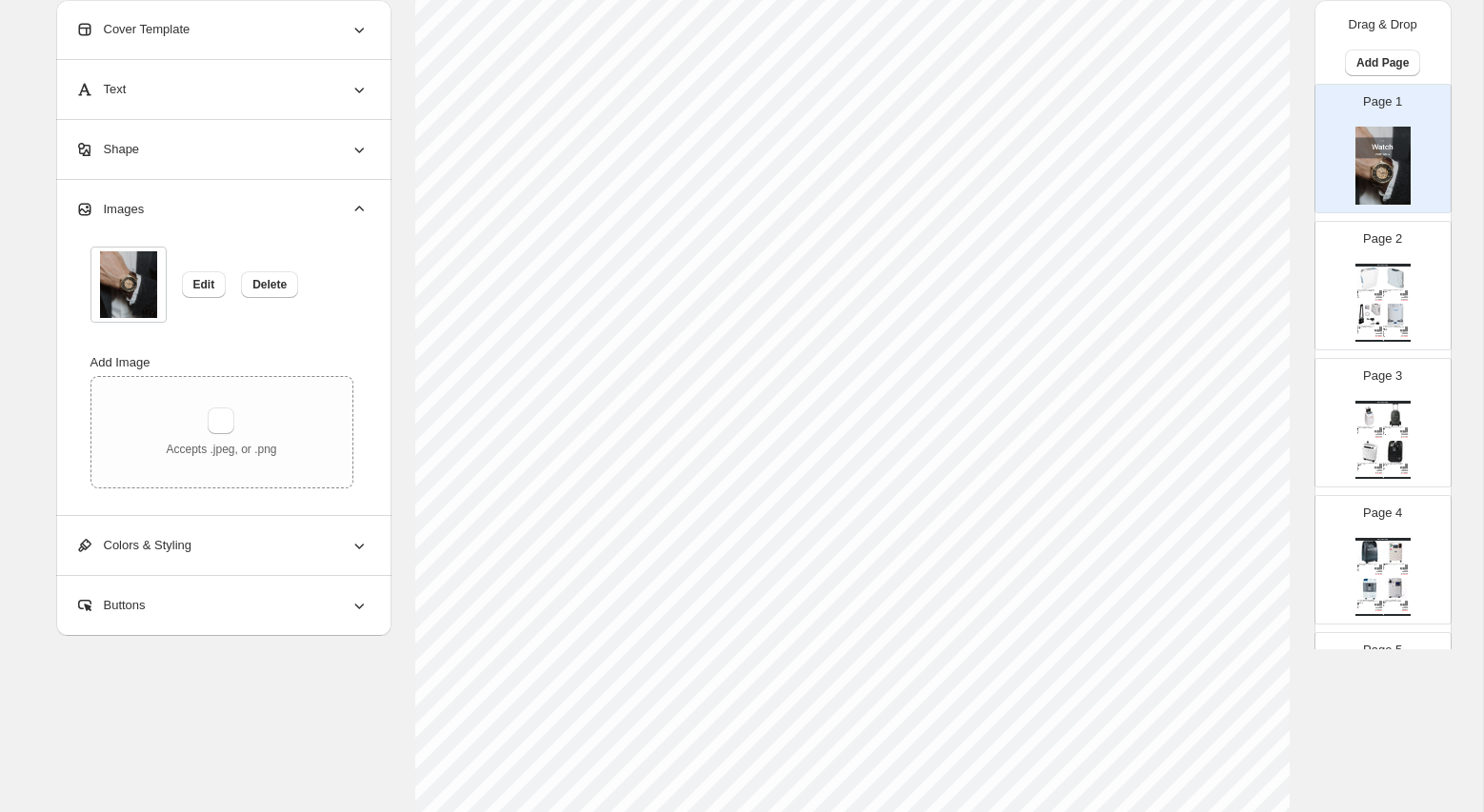 scroll, scrollTop: 0, scrollLeft: 0, axis: both 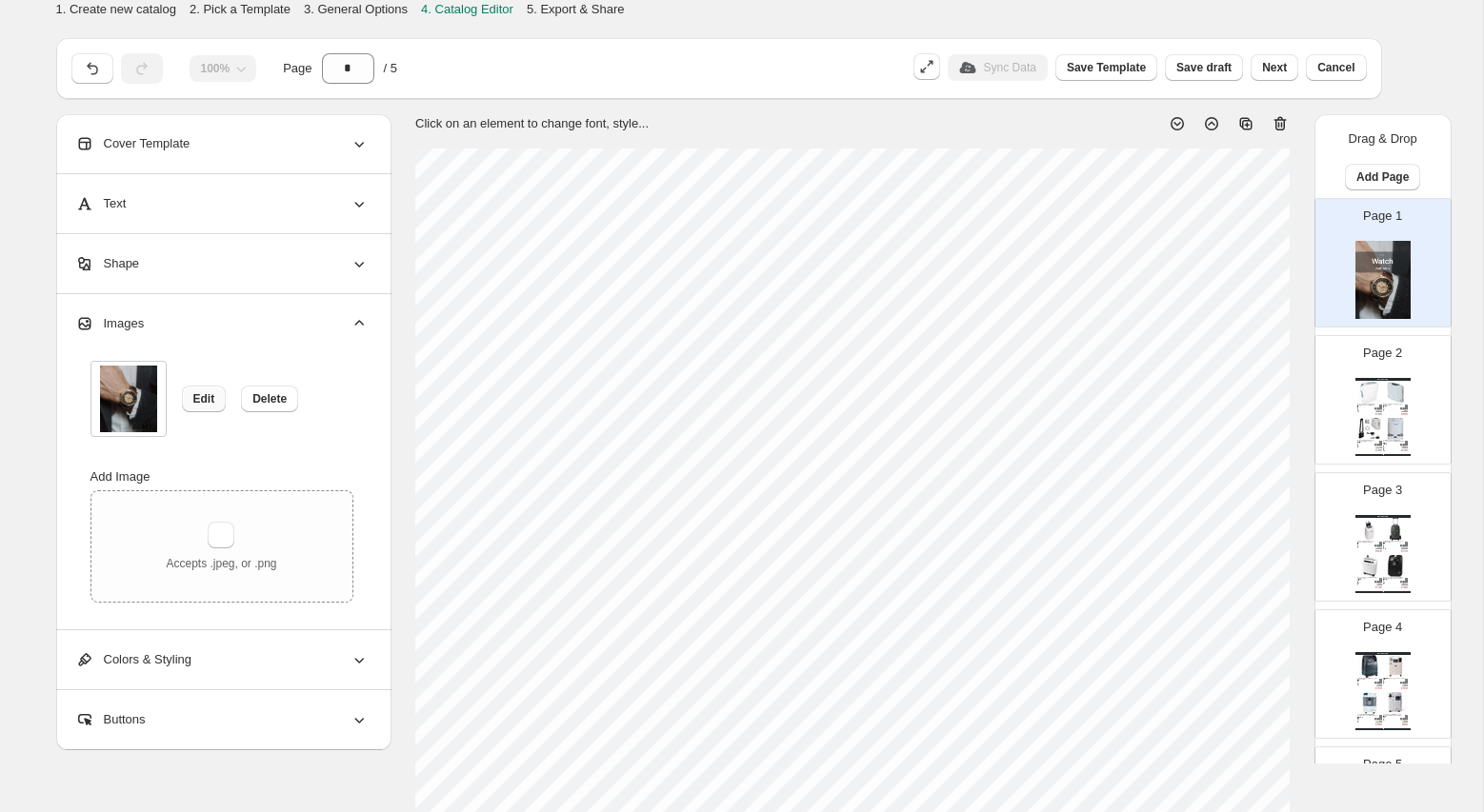 click on "Edit" at bounding box center (204, 399) 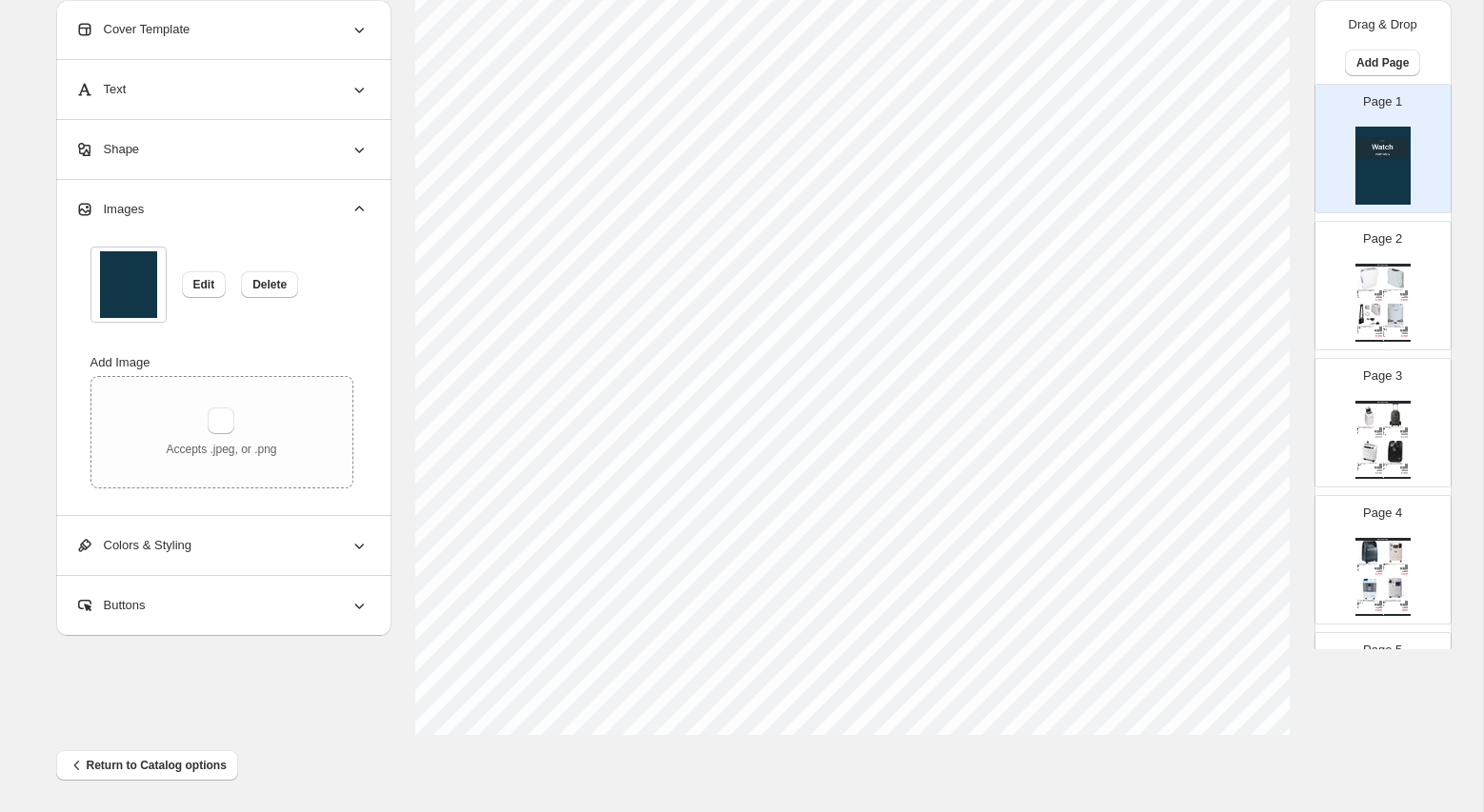 scroll, scrollTop: 0, scrollLeft: 0, axis: both 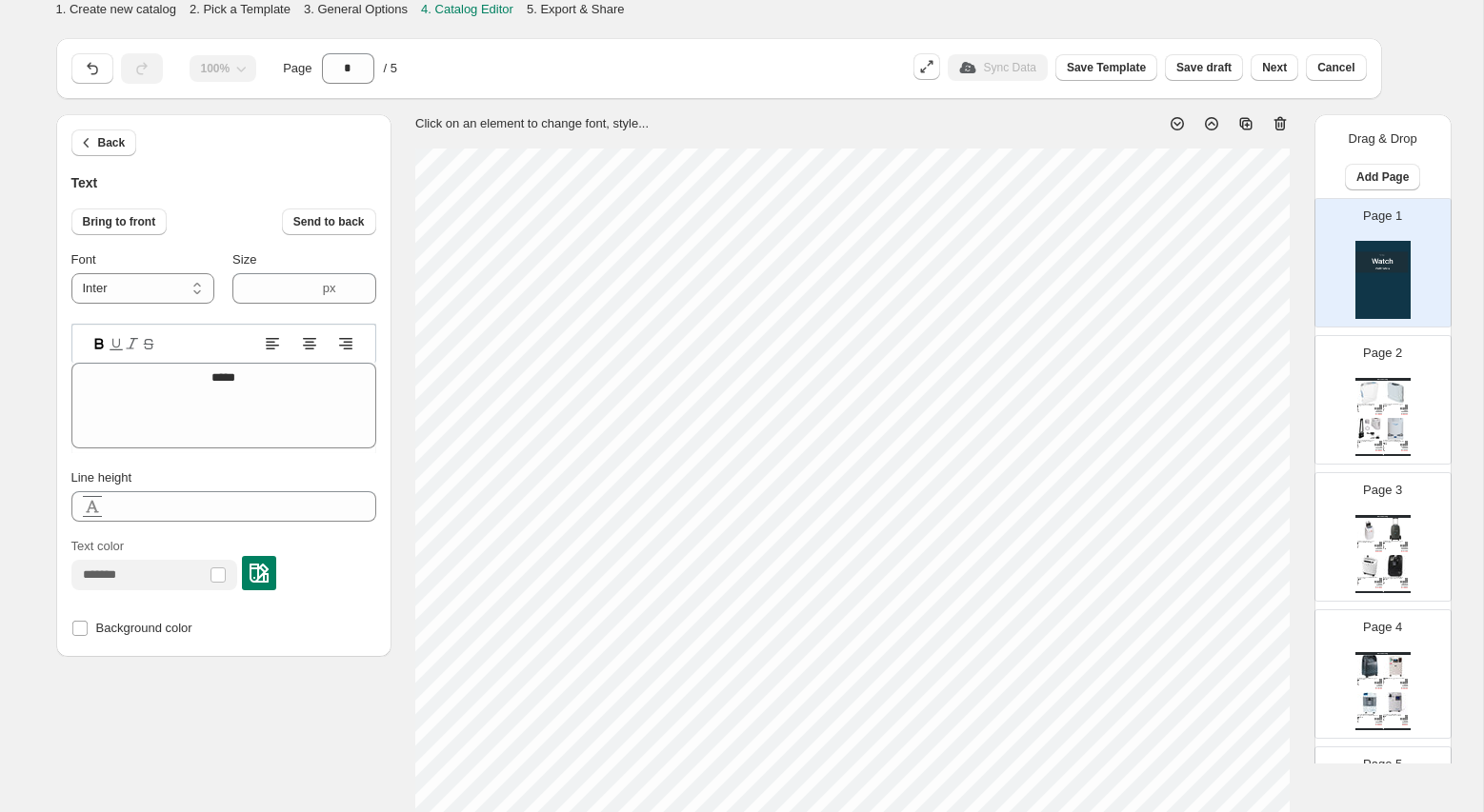 type on "****" 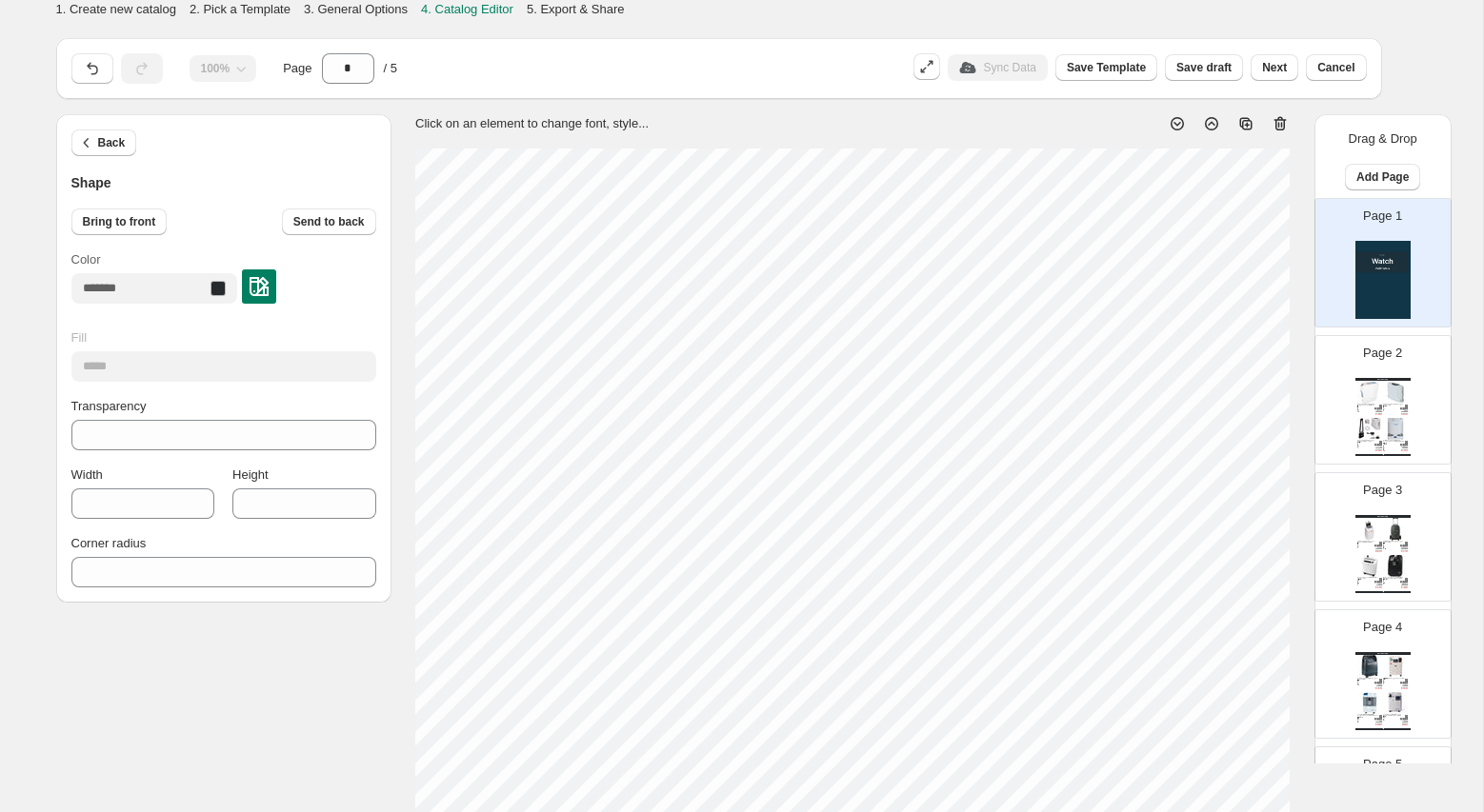 click at bounding box center [218, 288] 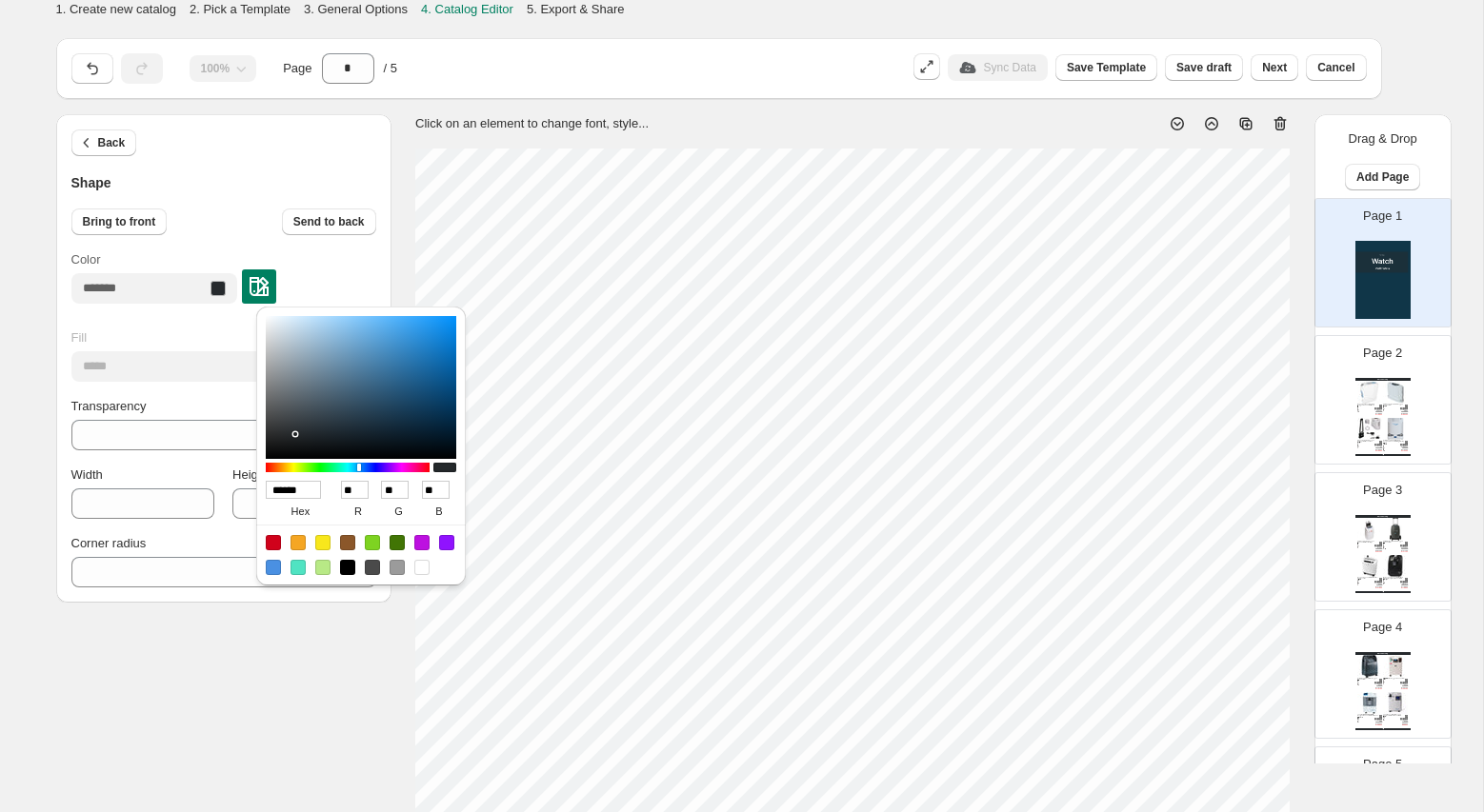 click at bounding box center (361, 554) 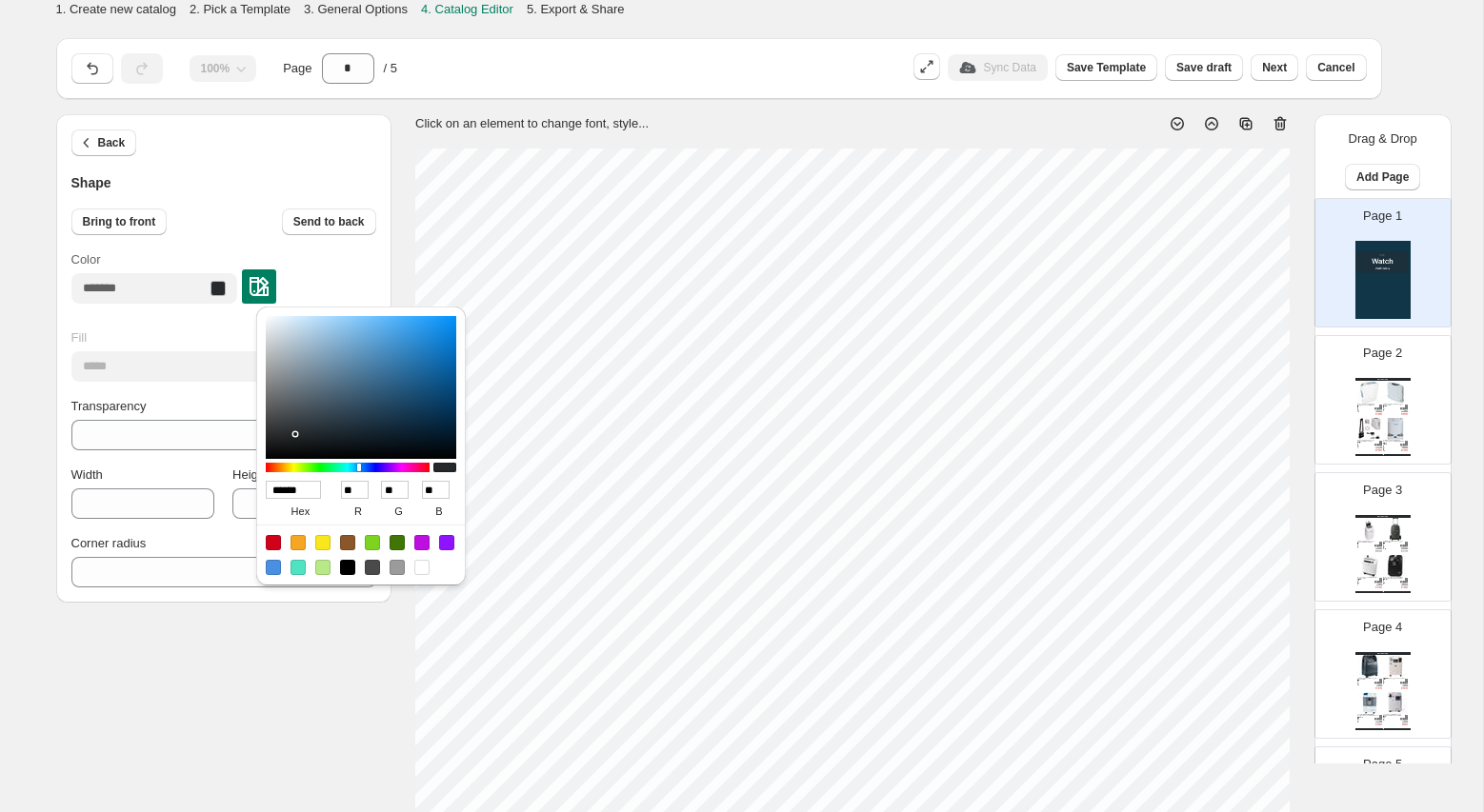 click on "Bring to front Send to back Color Fill ***** Transparency ** Width *** Height *** Corner radius *" at bounding box center [224, 390] 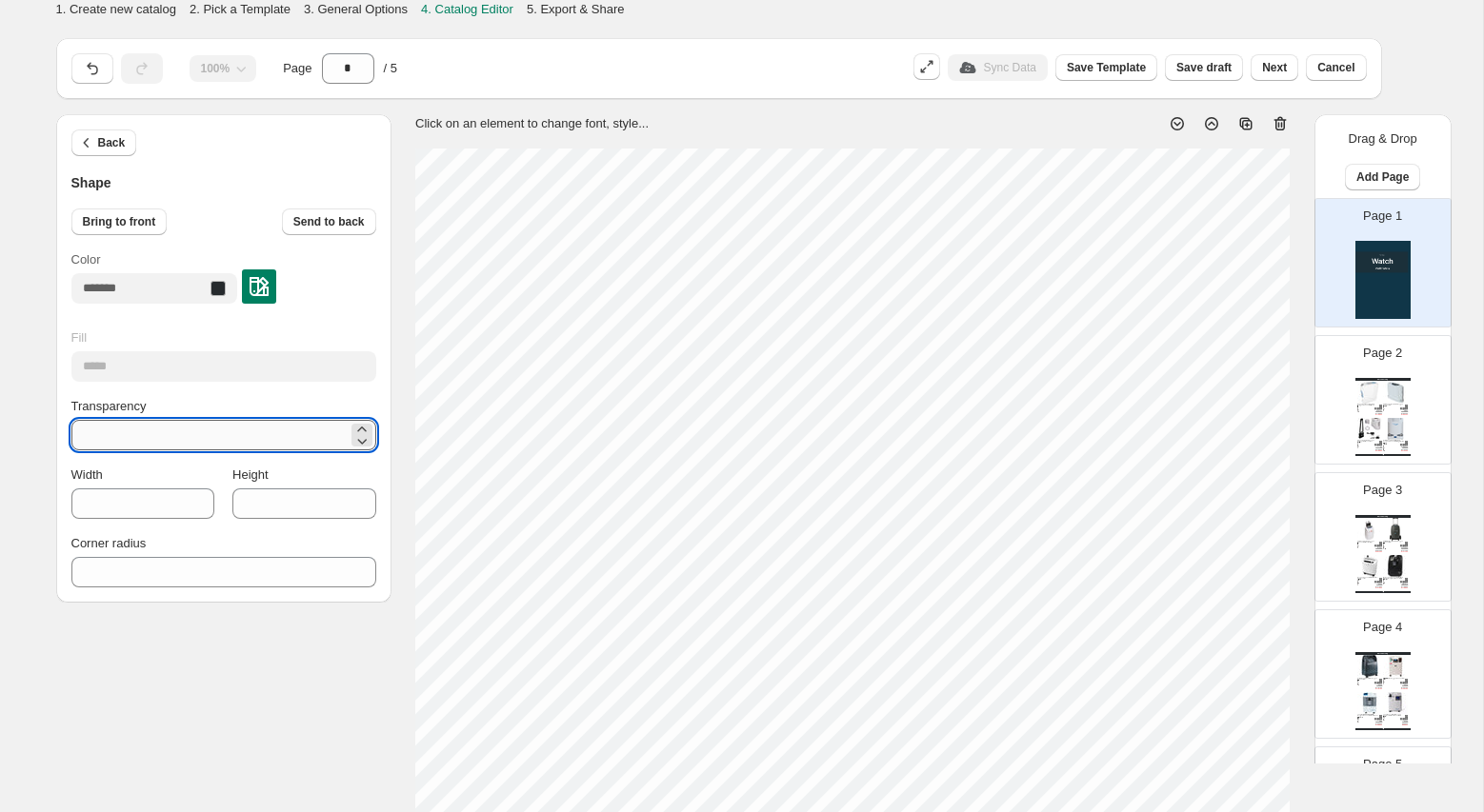 click on "**" at bounding box center [210, 435] 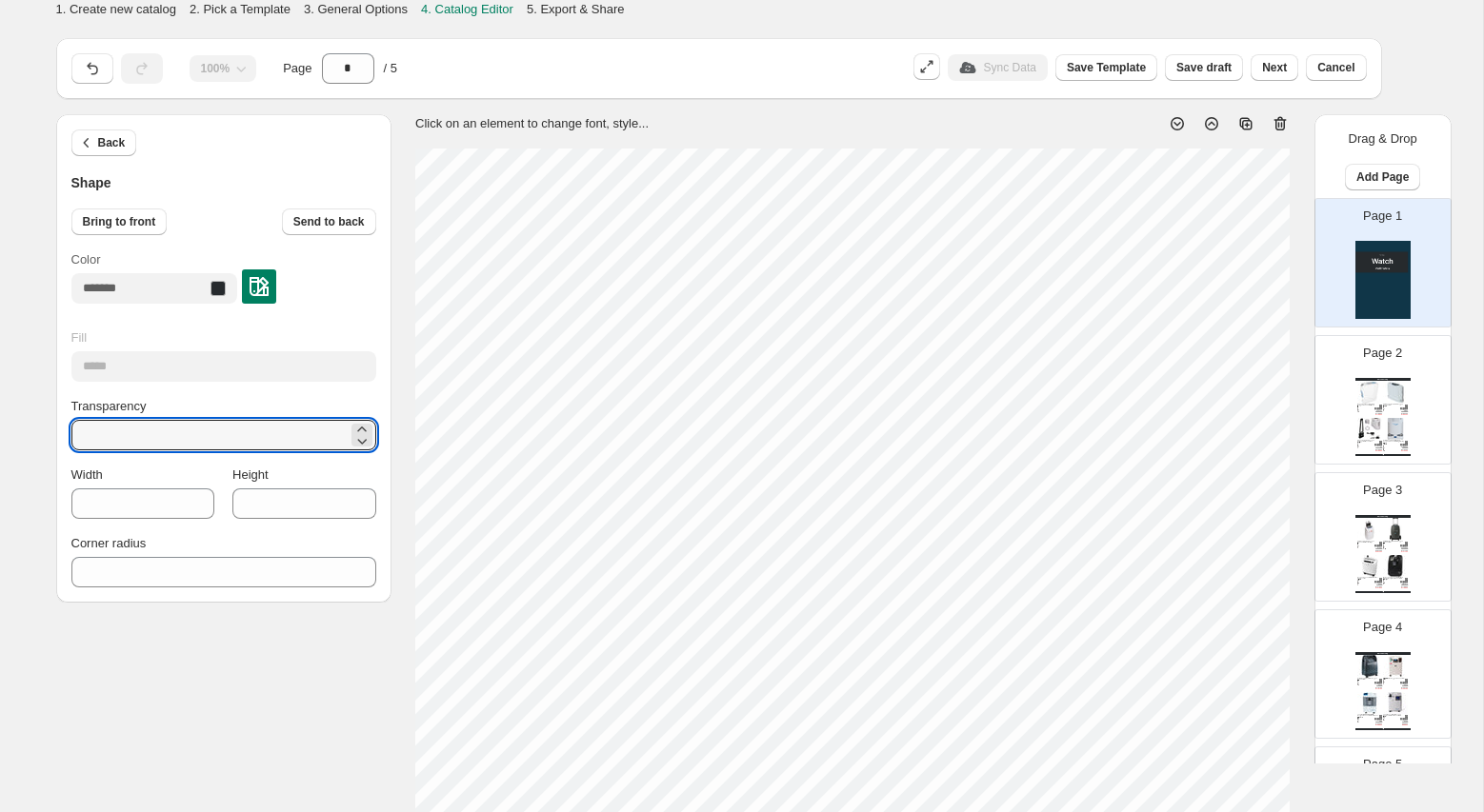 type on "***" 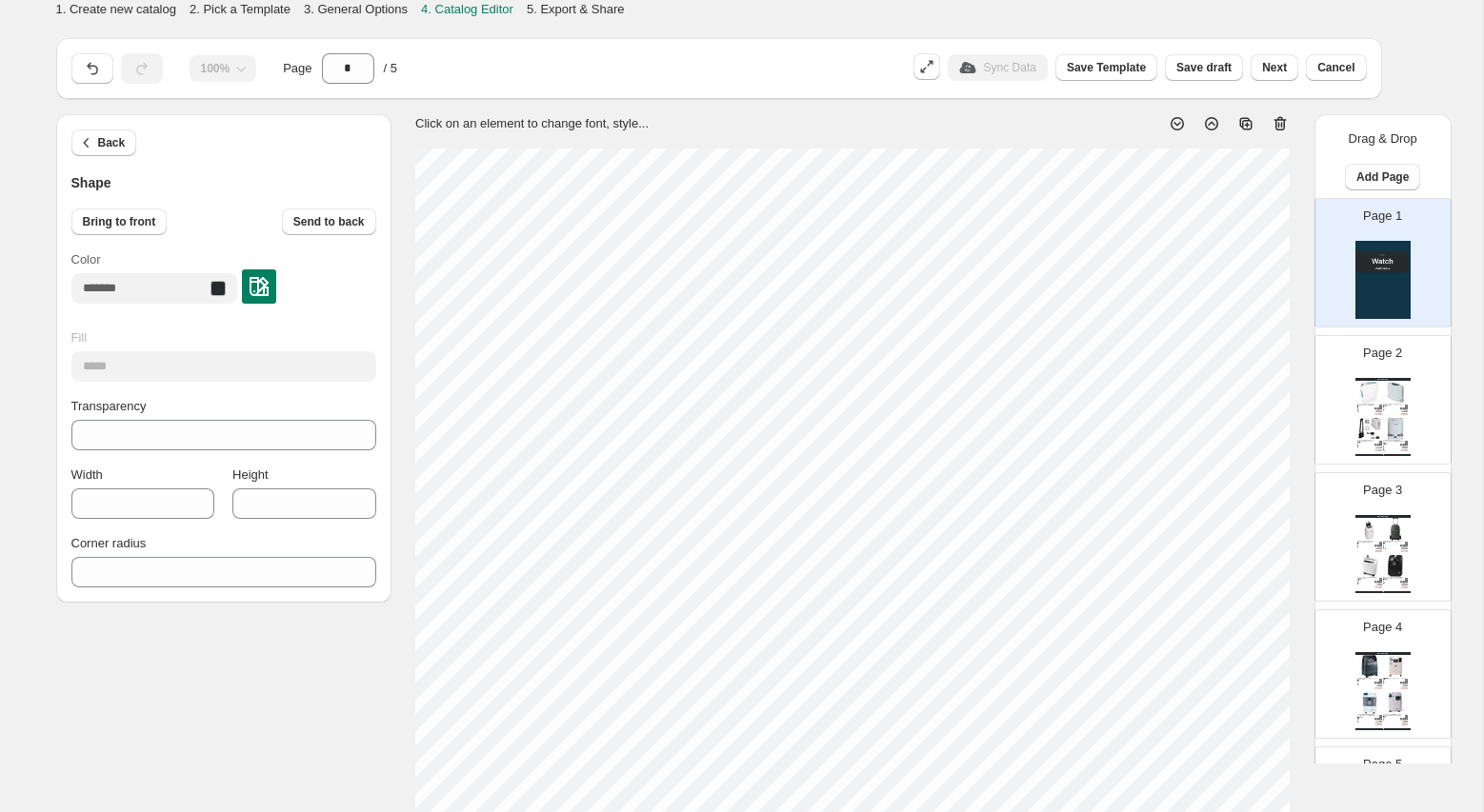 click on "Transparency ***" at bounding box center (224, 424) 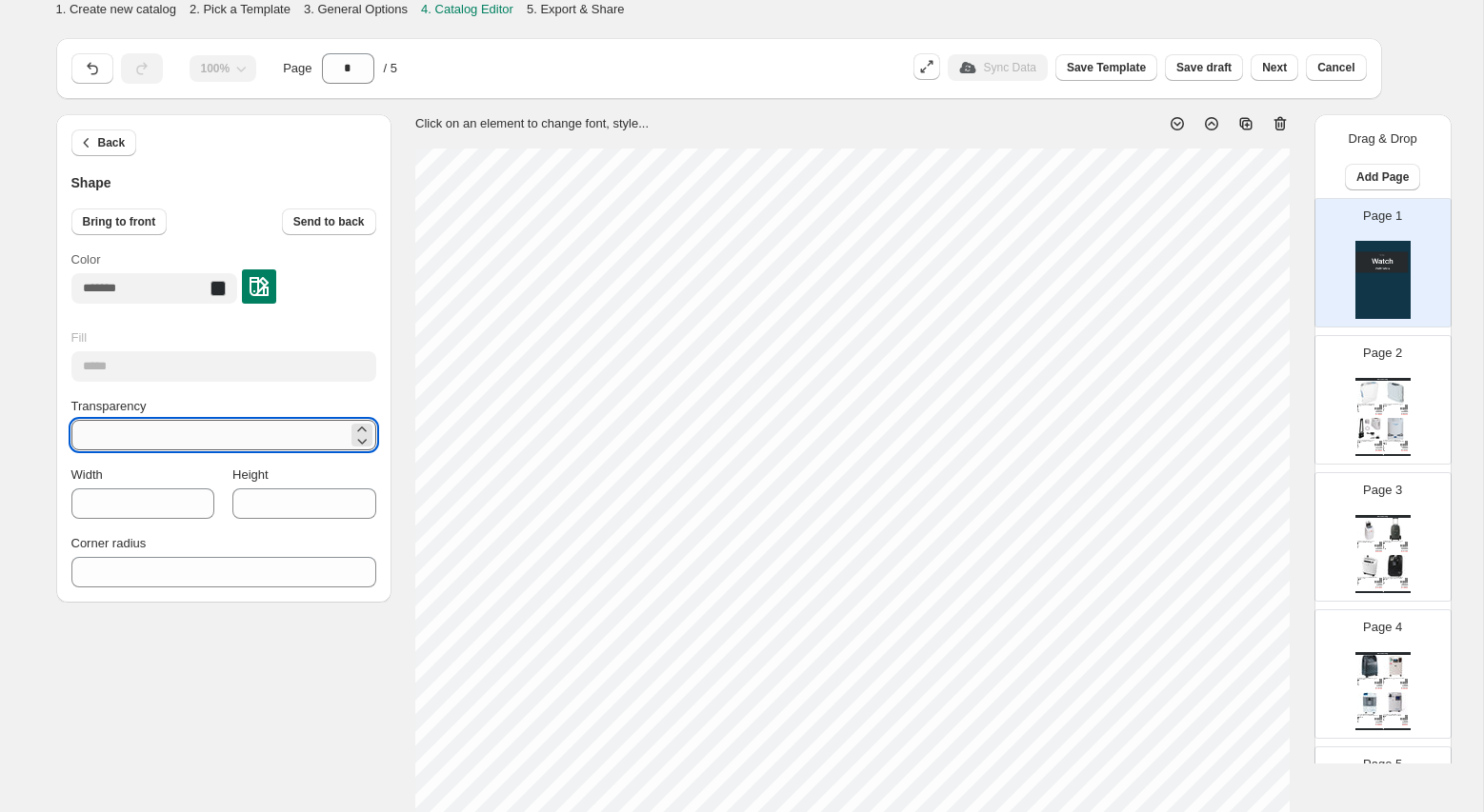 click on "***" at bounding box center (210, 435) 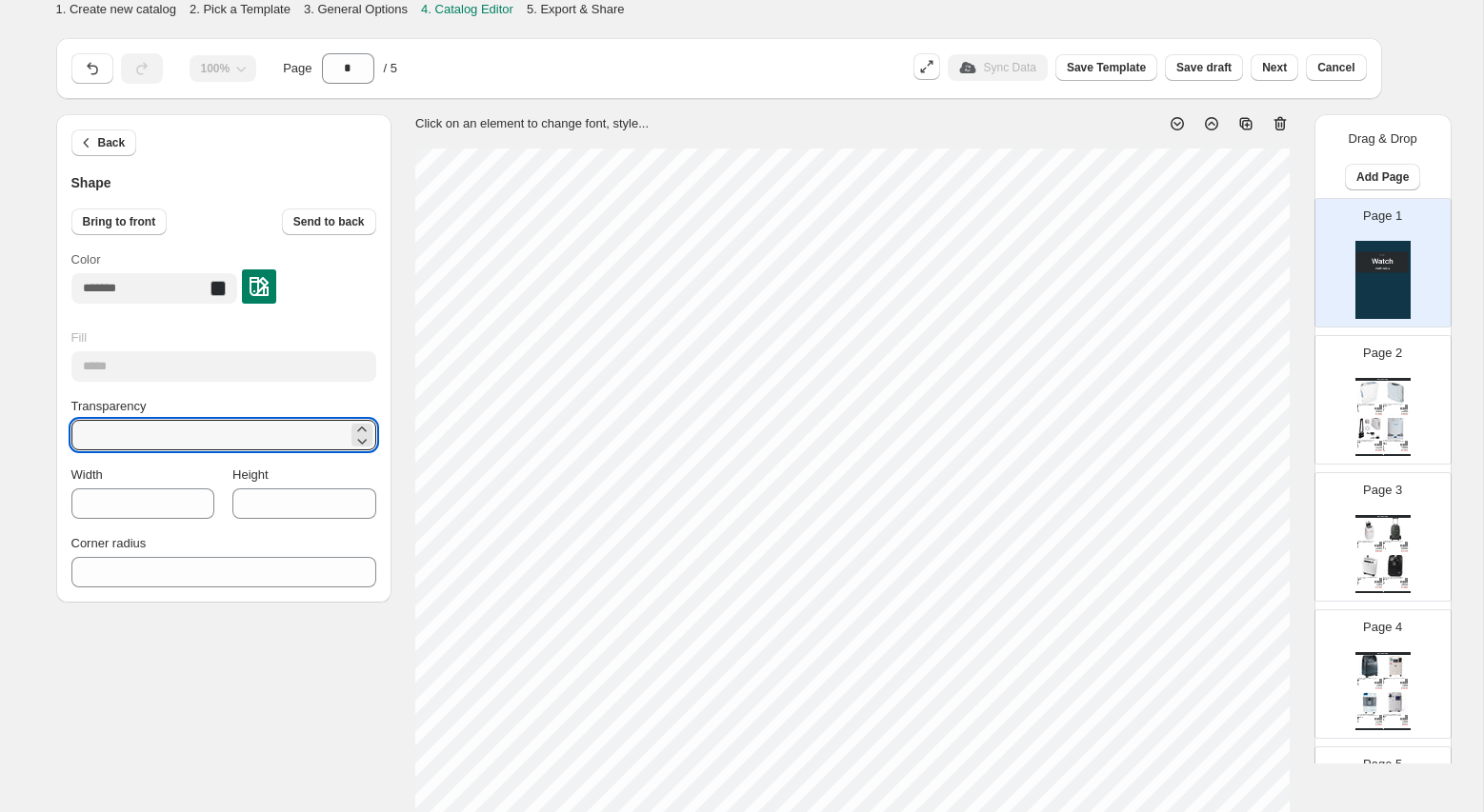 click at bounding box center [218, 288] 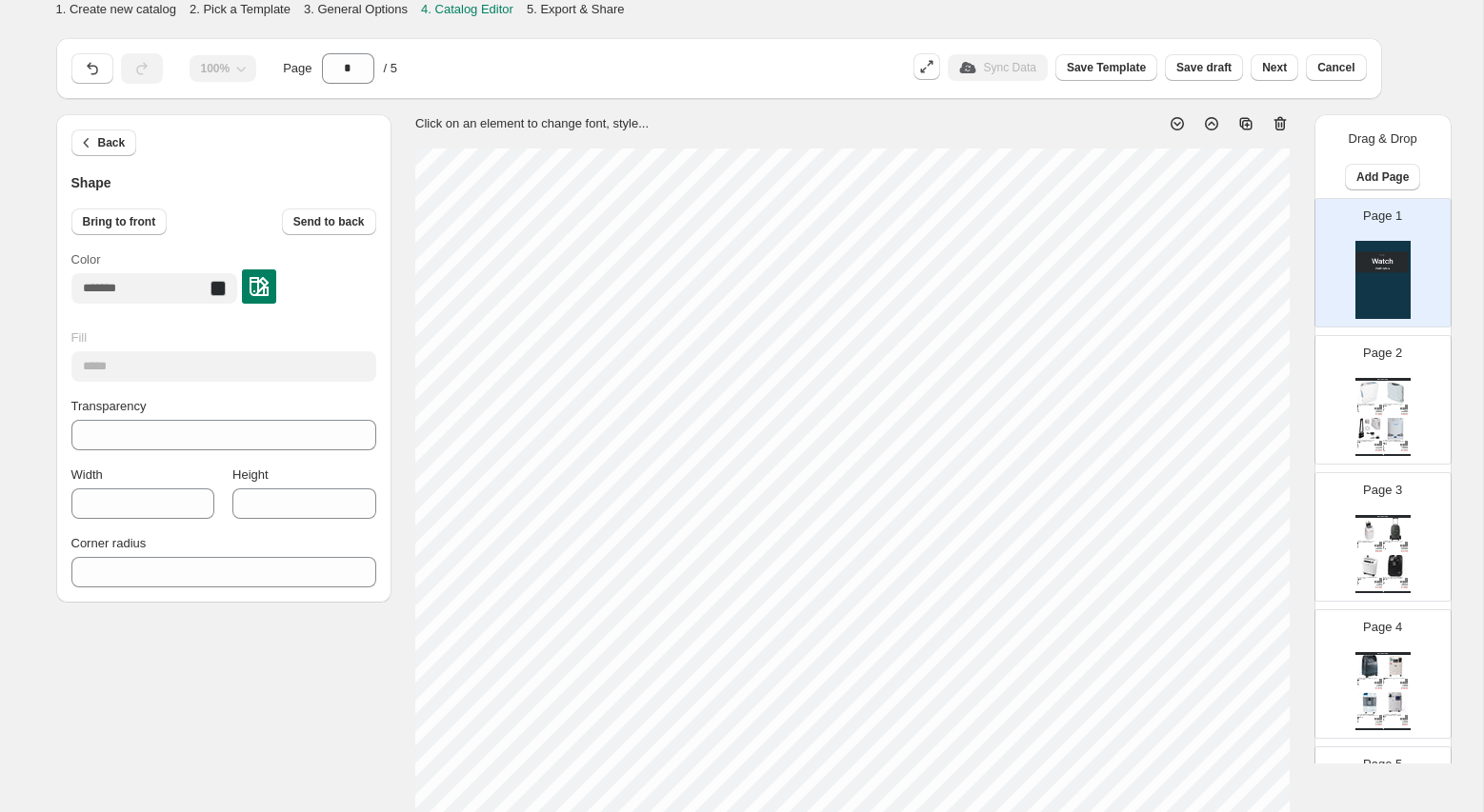 click at bounding box center (259, 287) 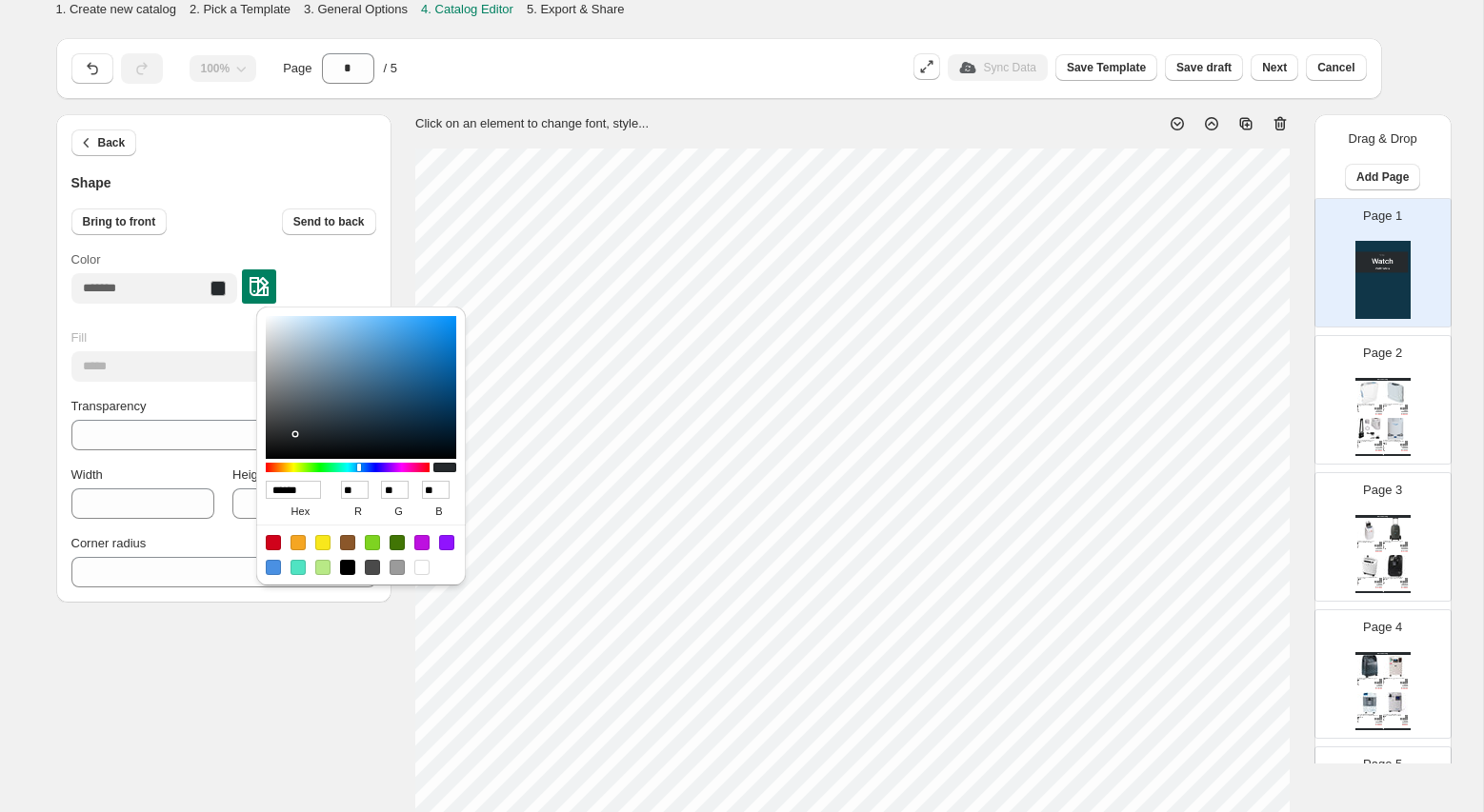 click at bounding box center [422, 567] 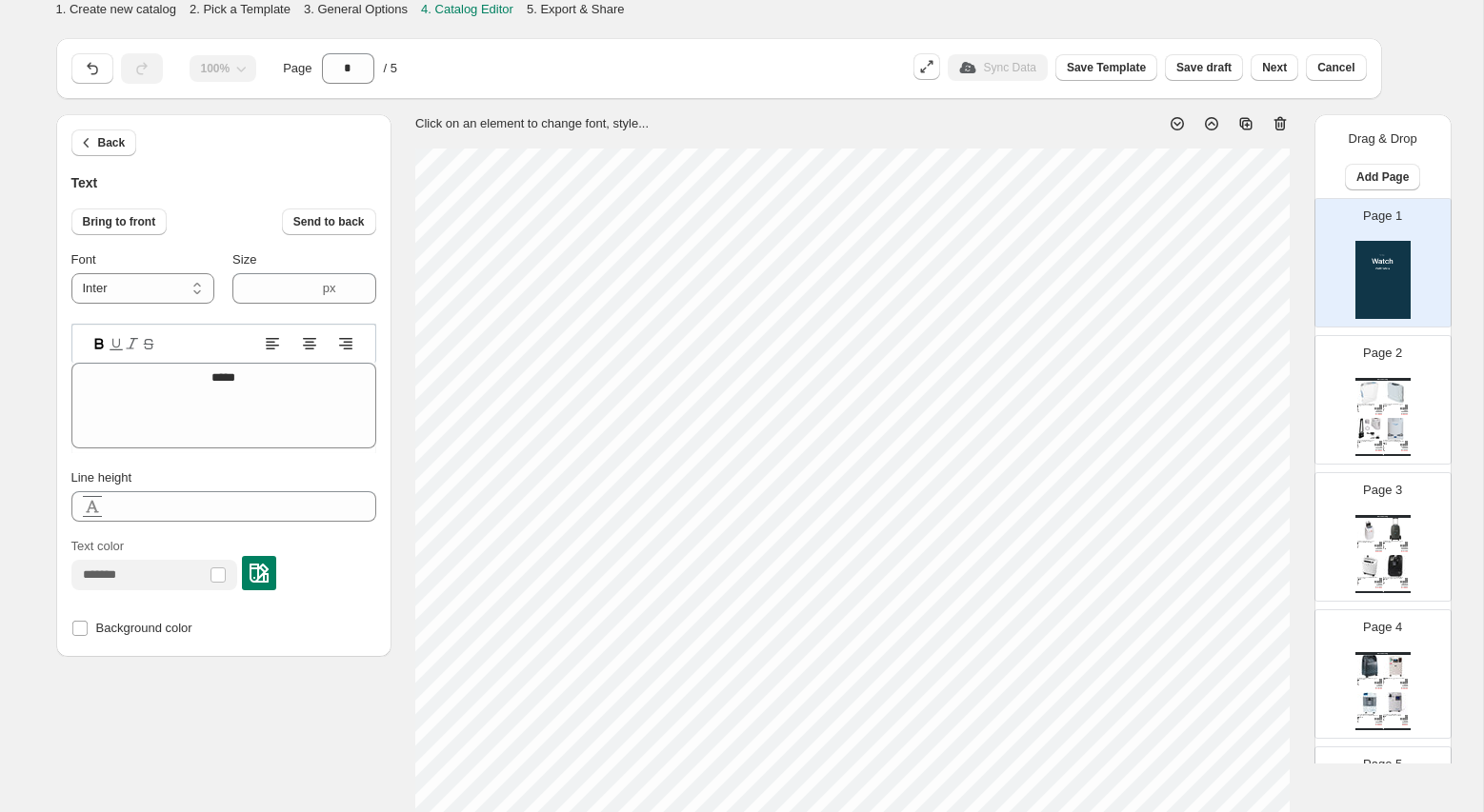 type on "****" 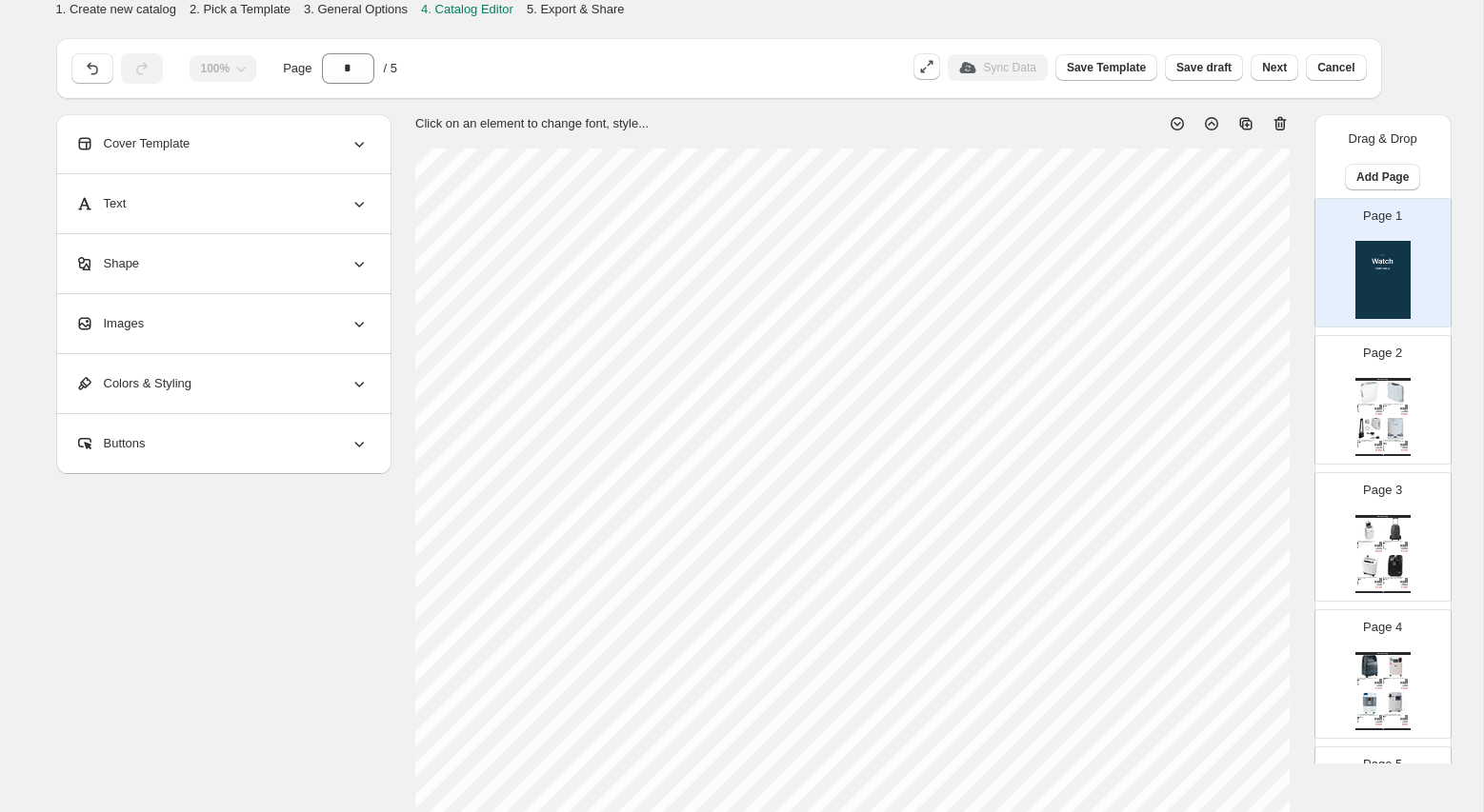 click on "Images" at bounding box center (222, 324) 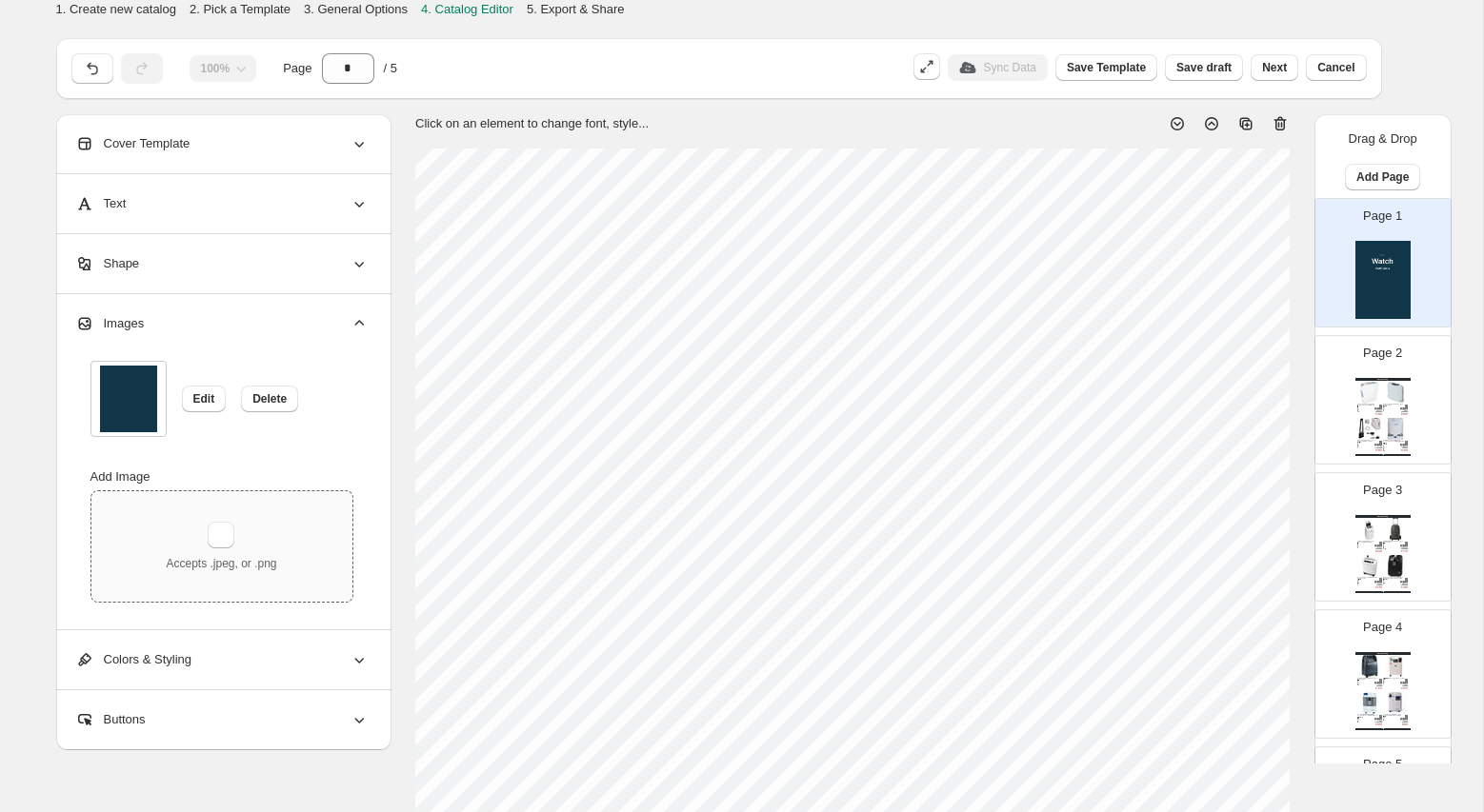 click on "Accepts .jpeg, or .png" at bounding box center (221, 564) 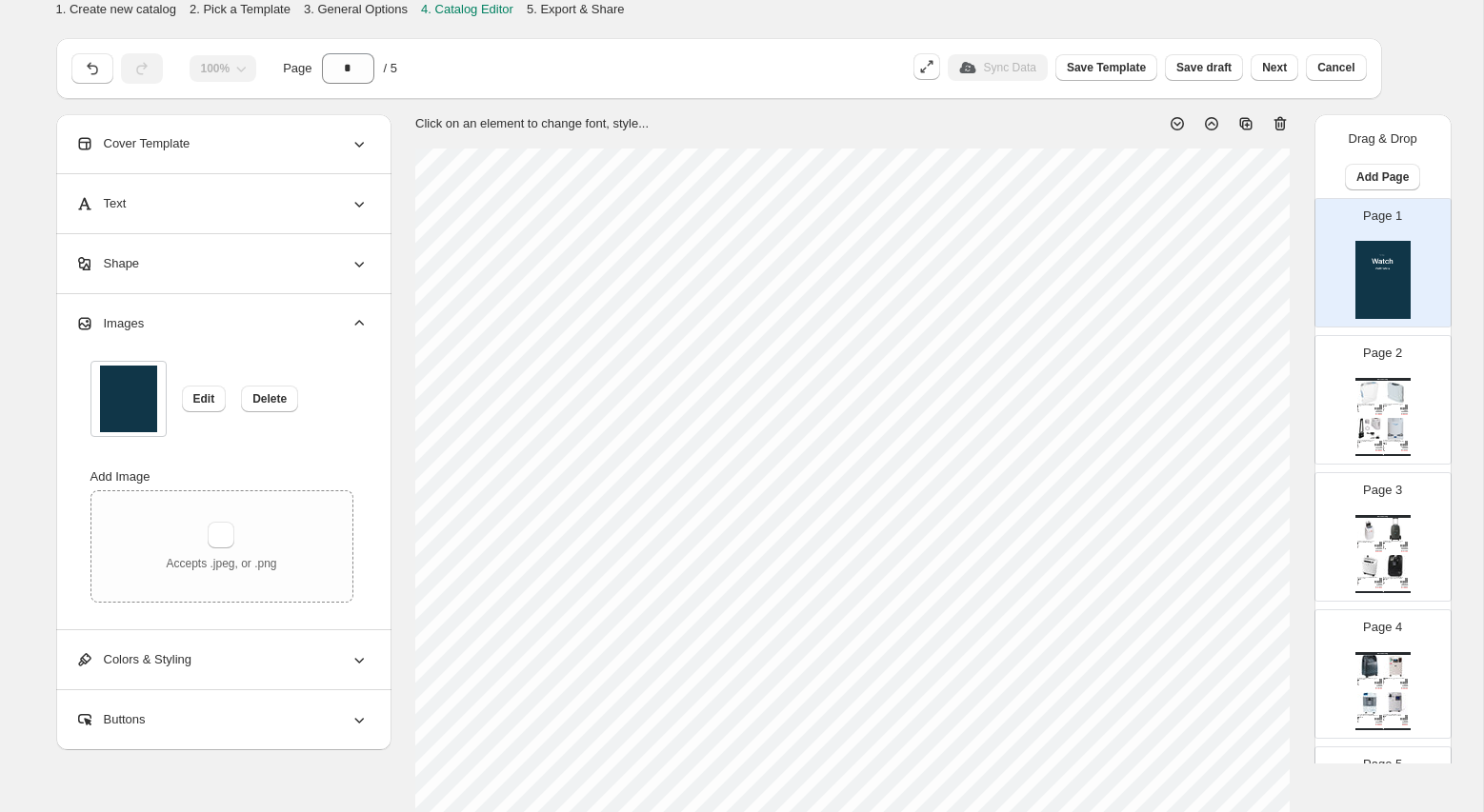 type on "**********" 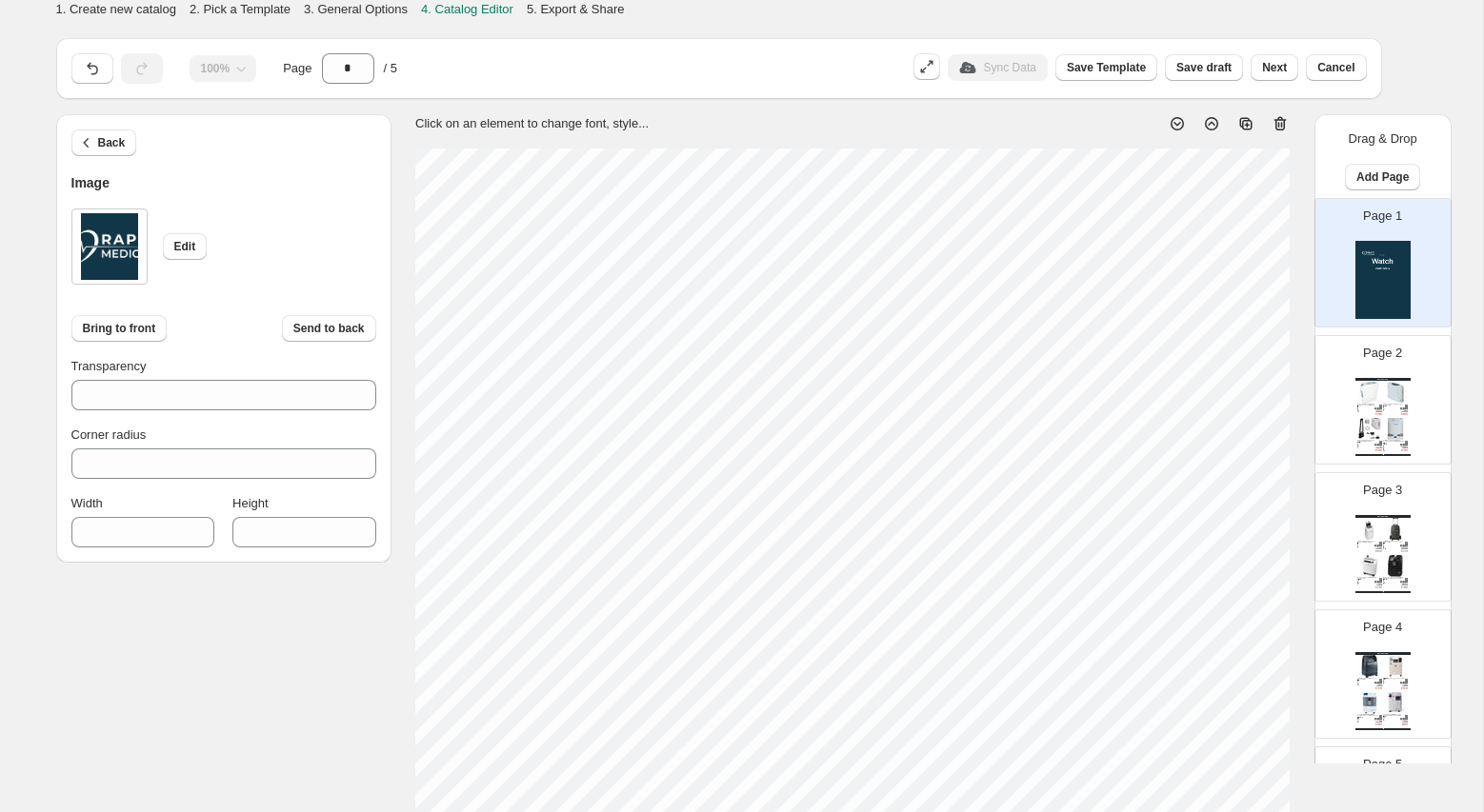 type on "***" 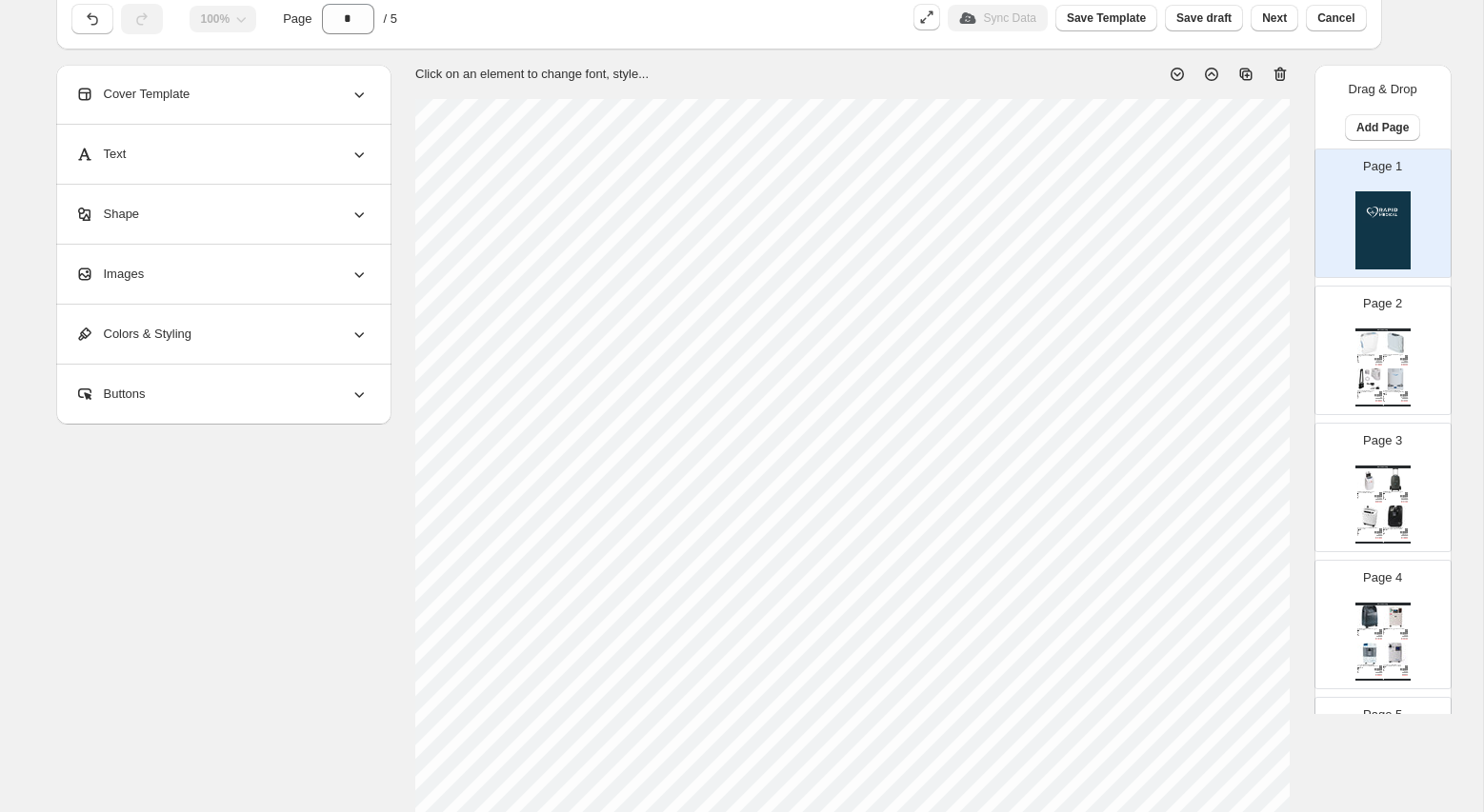 scroll, scrollTop: 0, scrollLeft: 0, axis: both 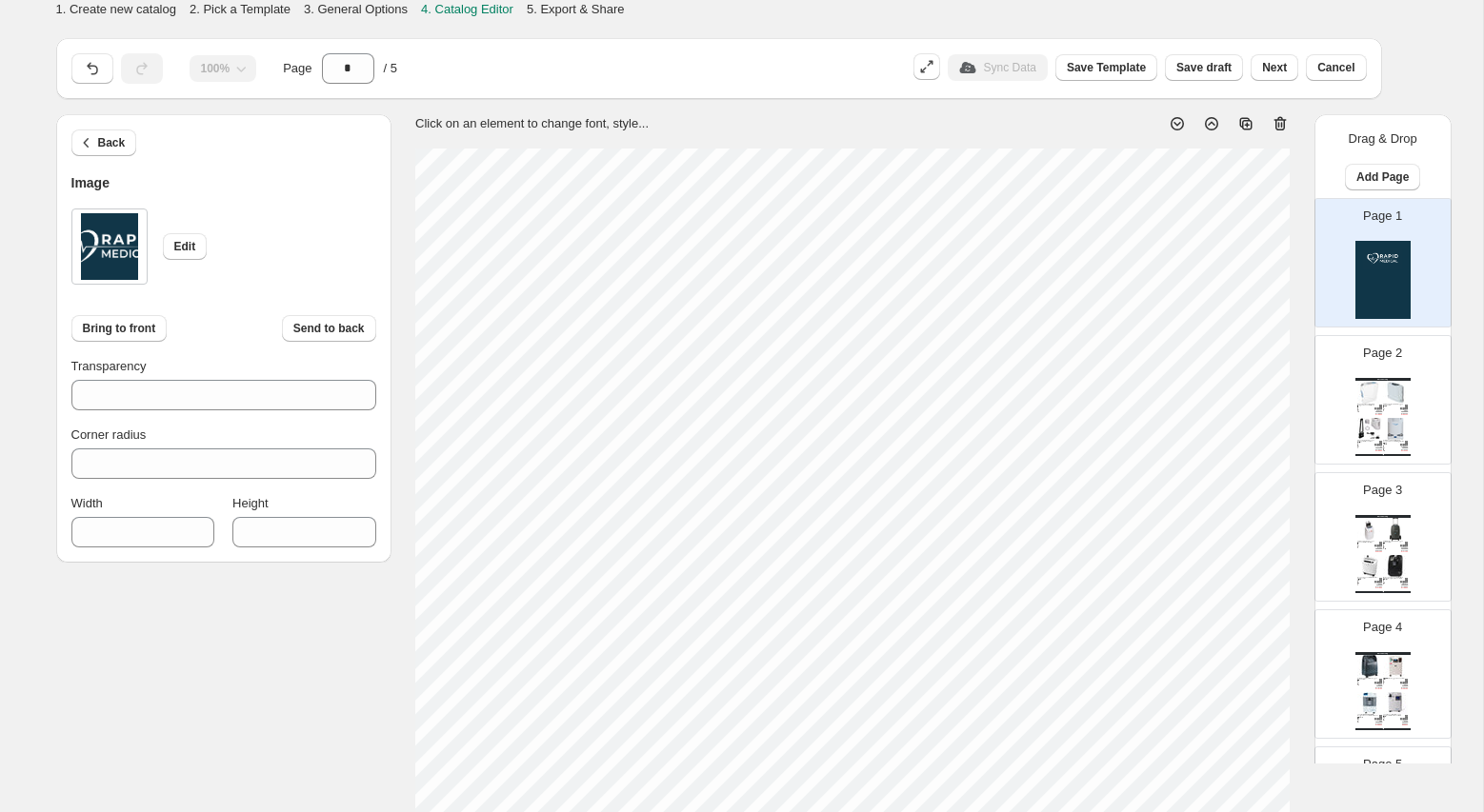 click on "Click on an element to change font, style..." at bounding box center [845, 116] 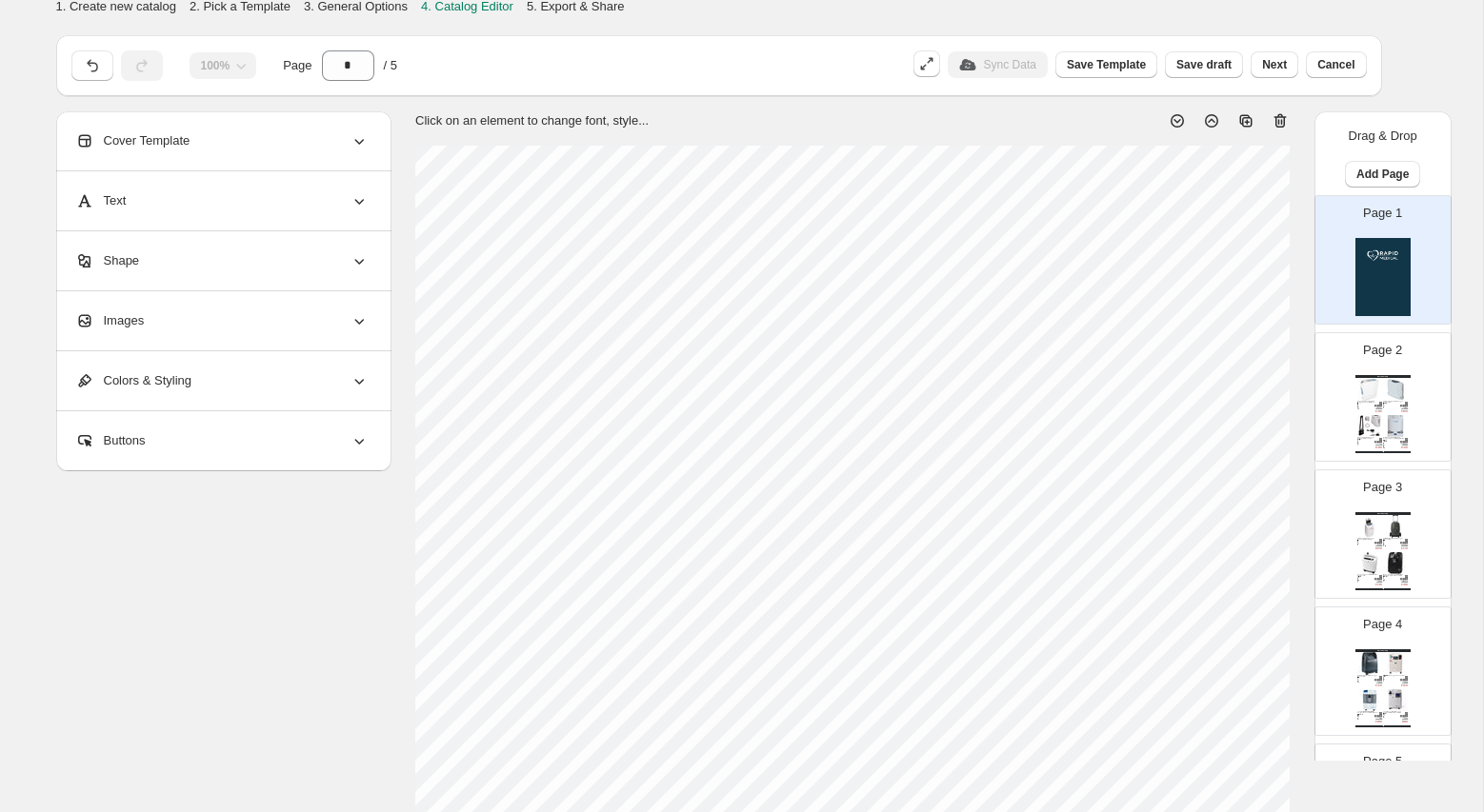 scroll, scrollTop: 0, scrollLeft: 0, axis: both 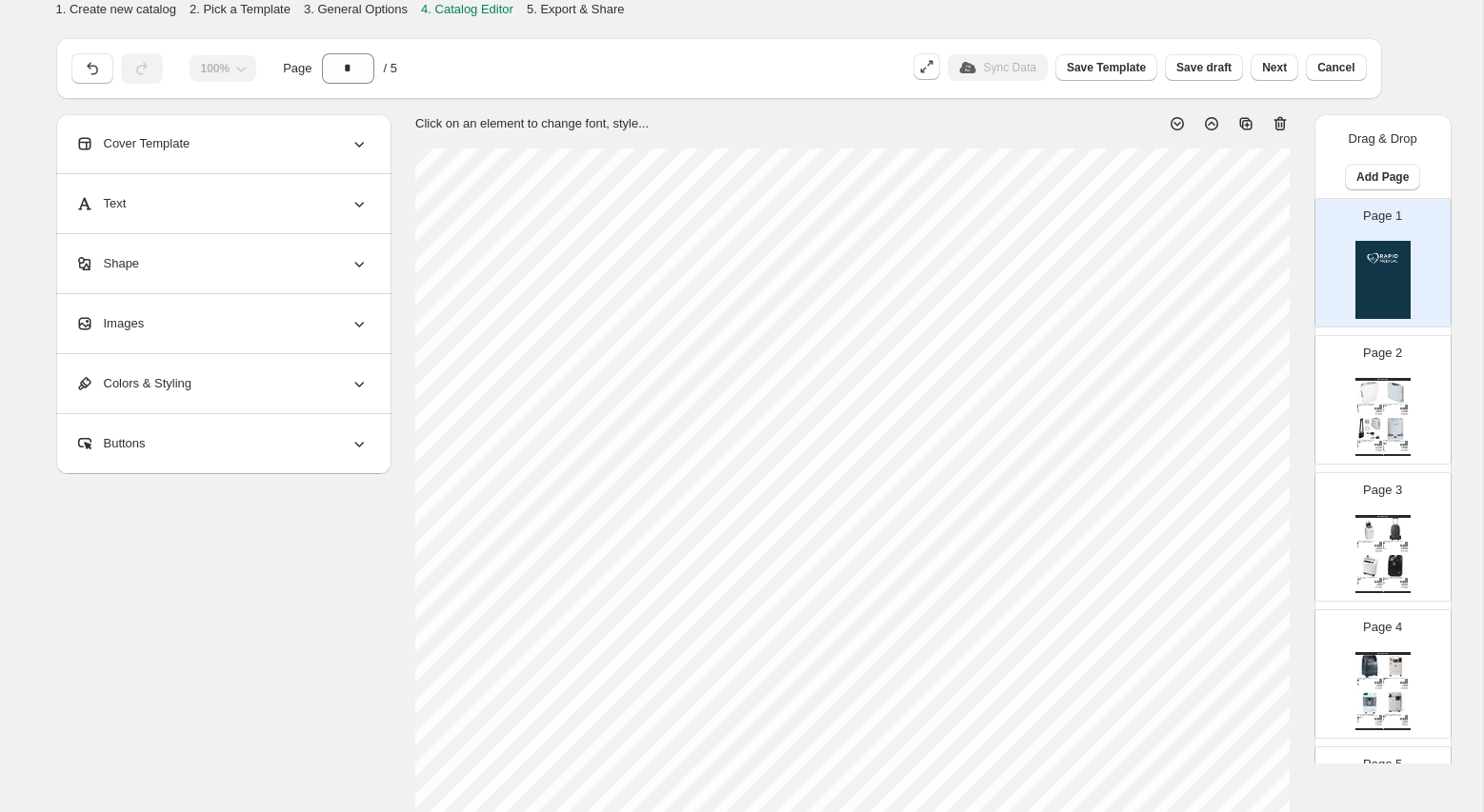 click on "Images" at bounding box center (222, 324) 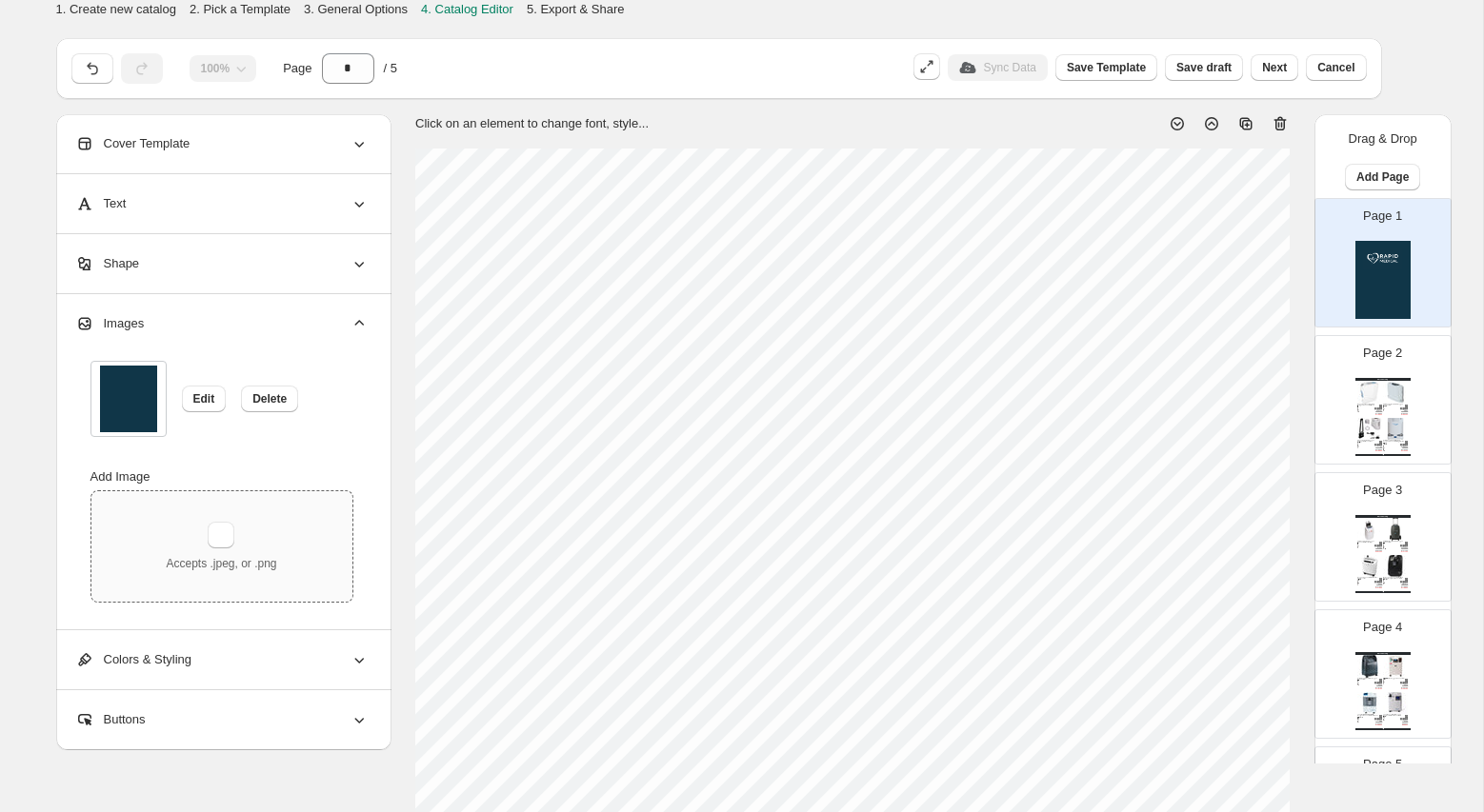 click on "Accepts .jpeg, or .png" at bounding box center [222, 546] 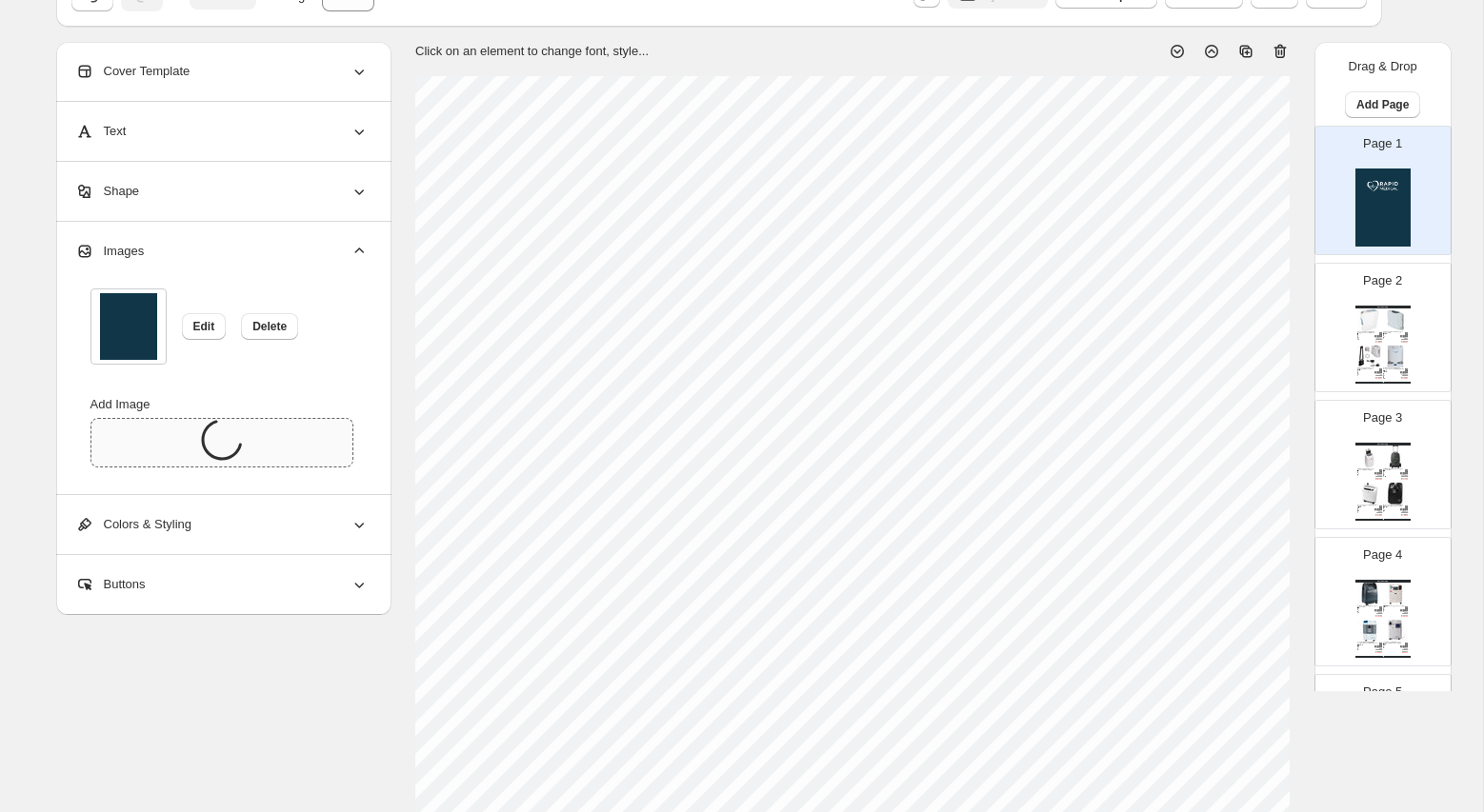 scroll, scrollTop: 0, scrollLeft: 0, axis: both 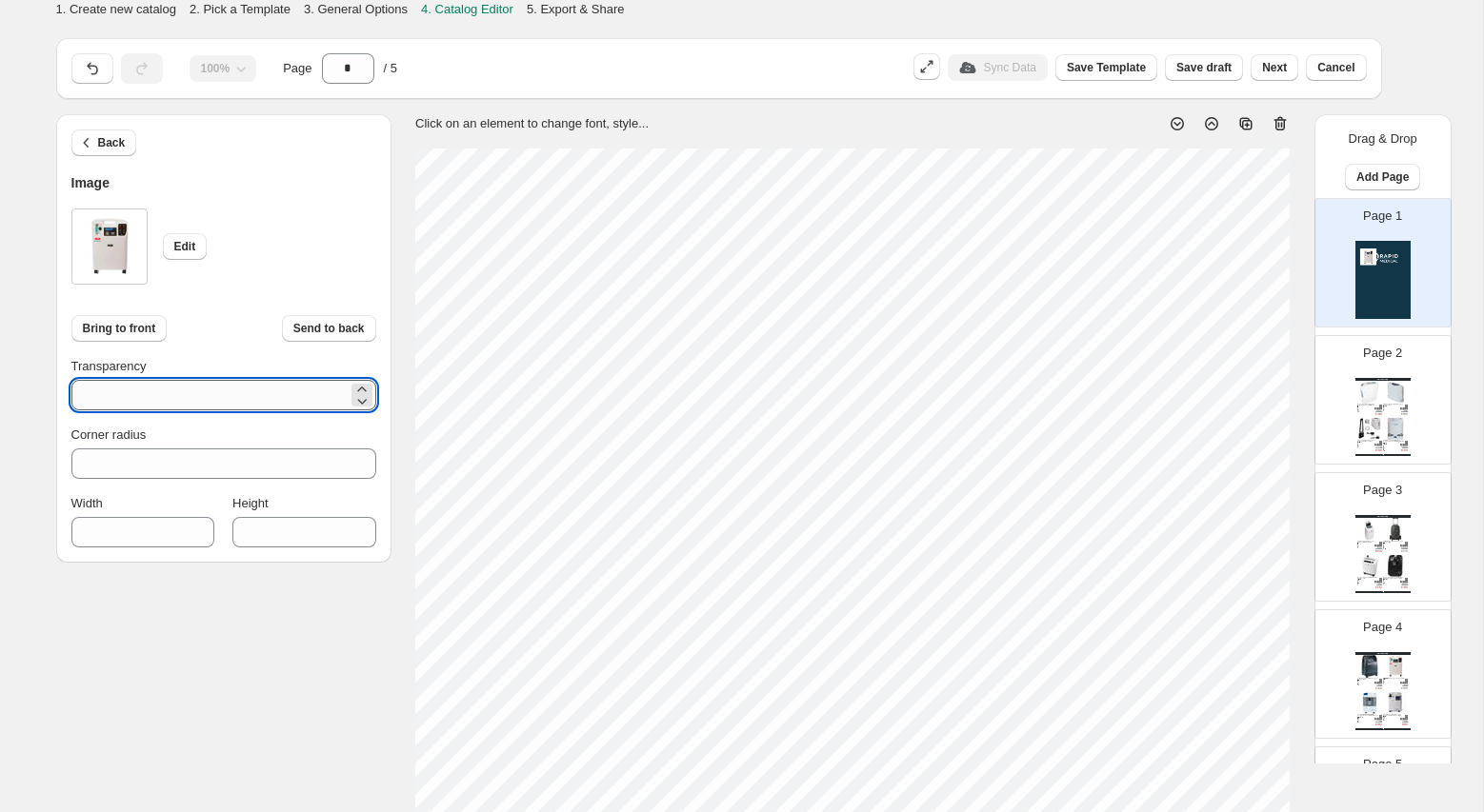 click on "***" at bounding box center [210, 395] 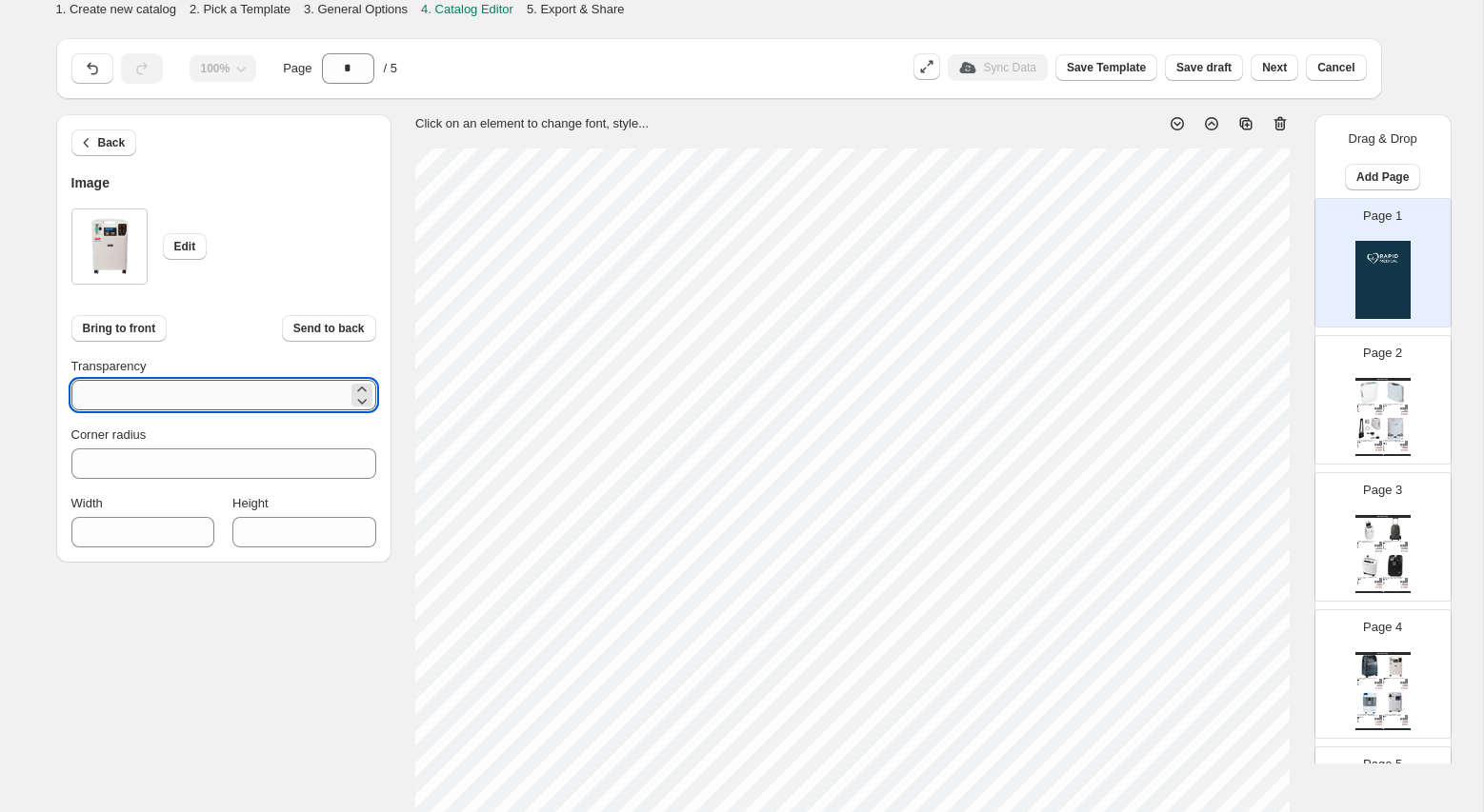 type on "*" 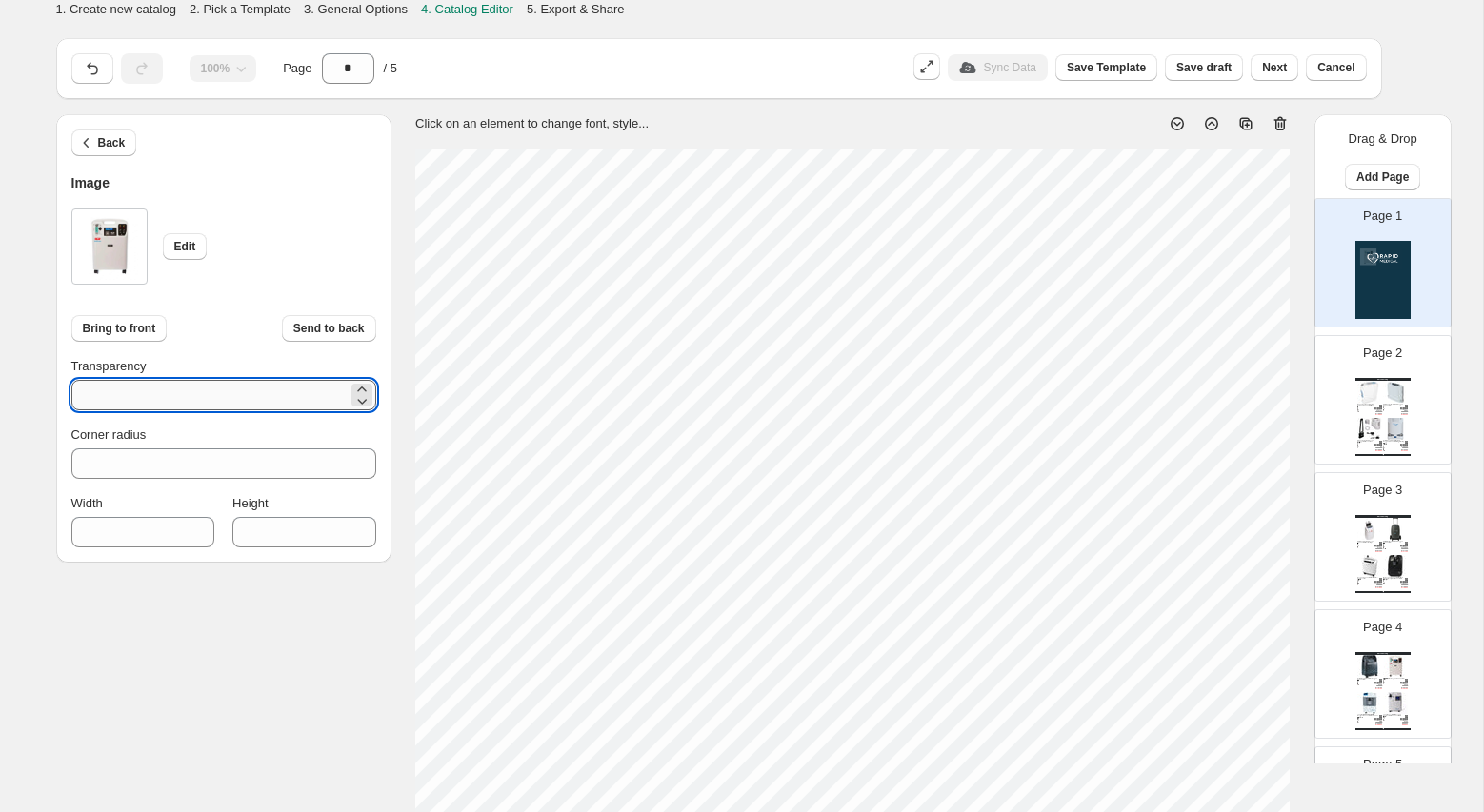 click on "**" at bounding box center (210, 395) 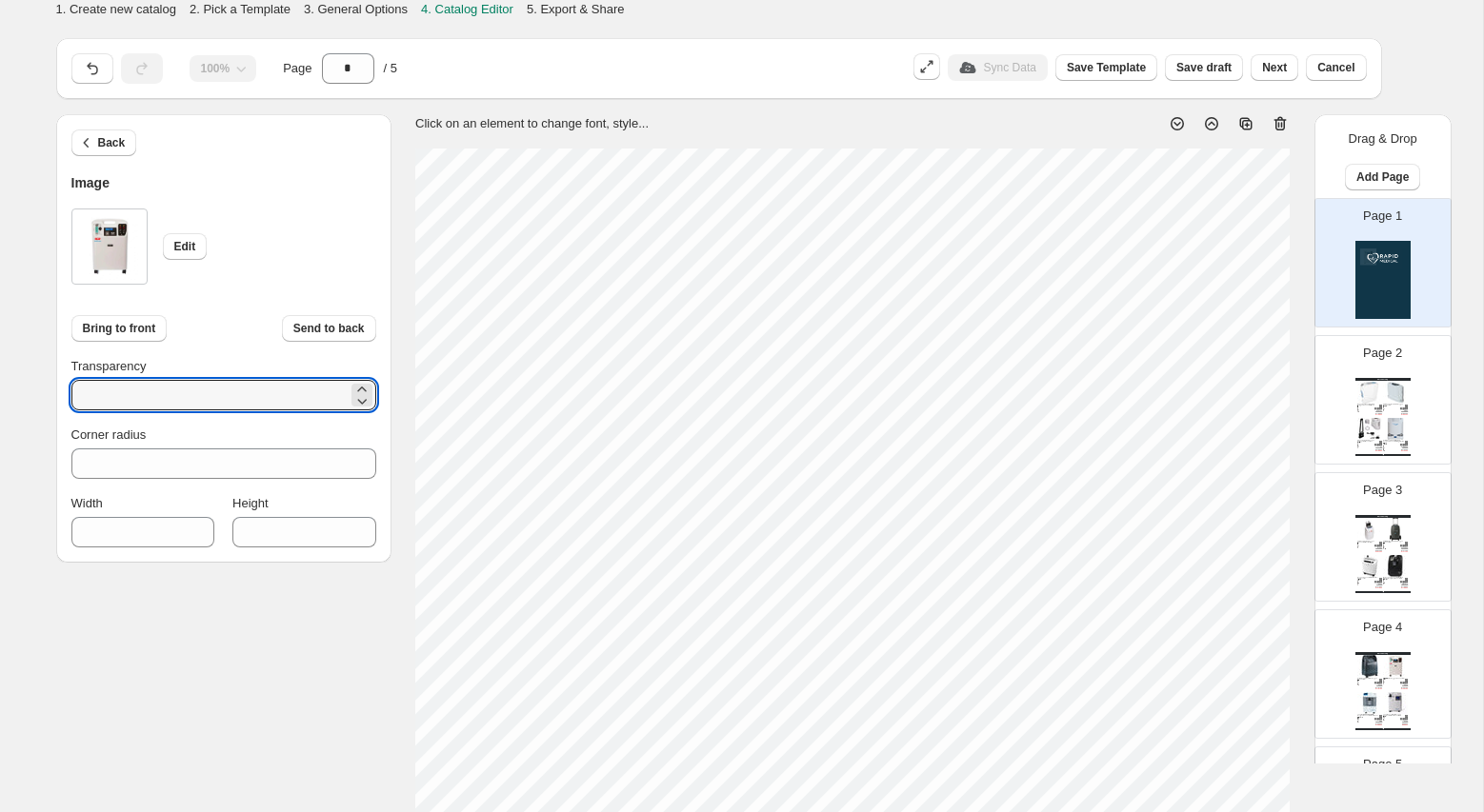 type on "***" 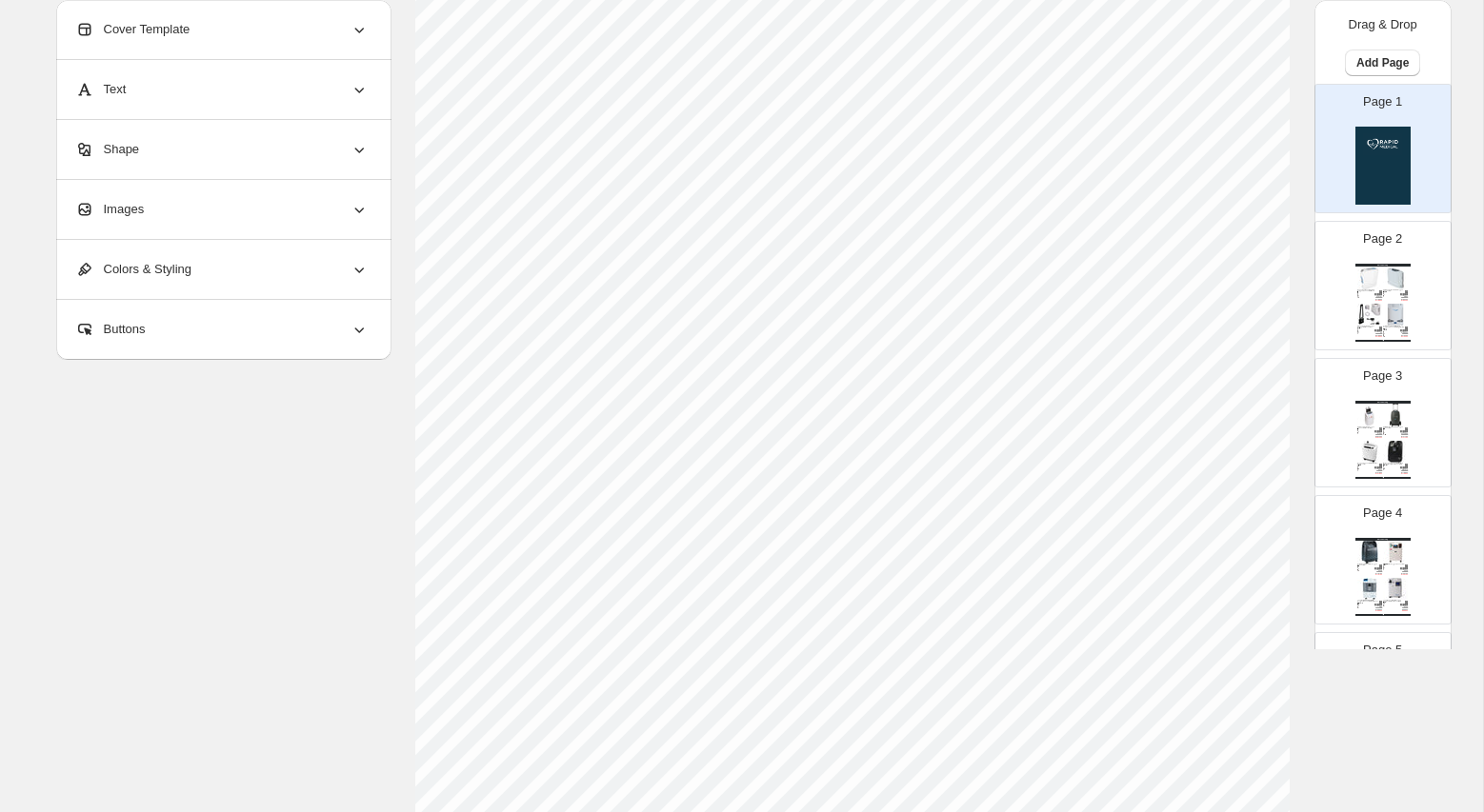 scroll, scrollTop: 99, scrollLeft: 0, axis: vertical 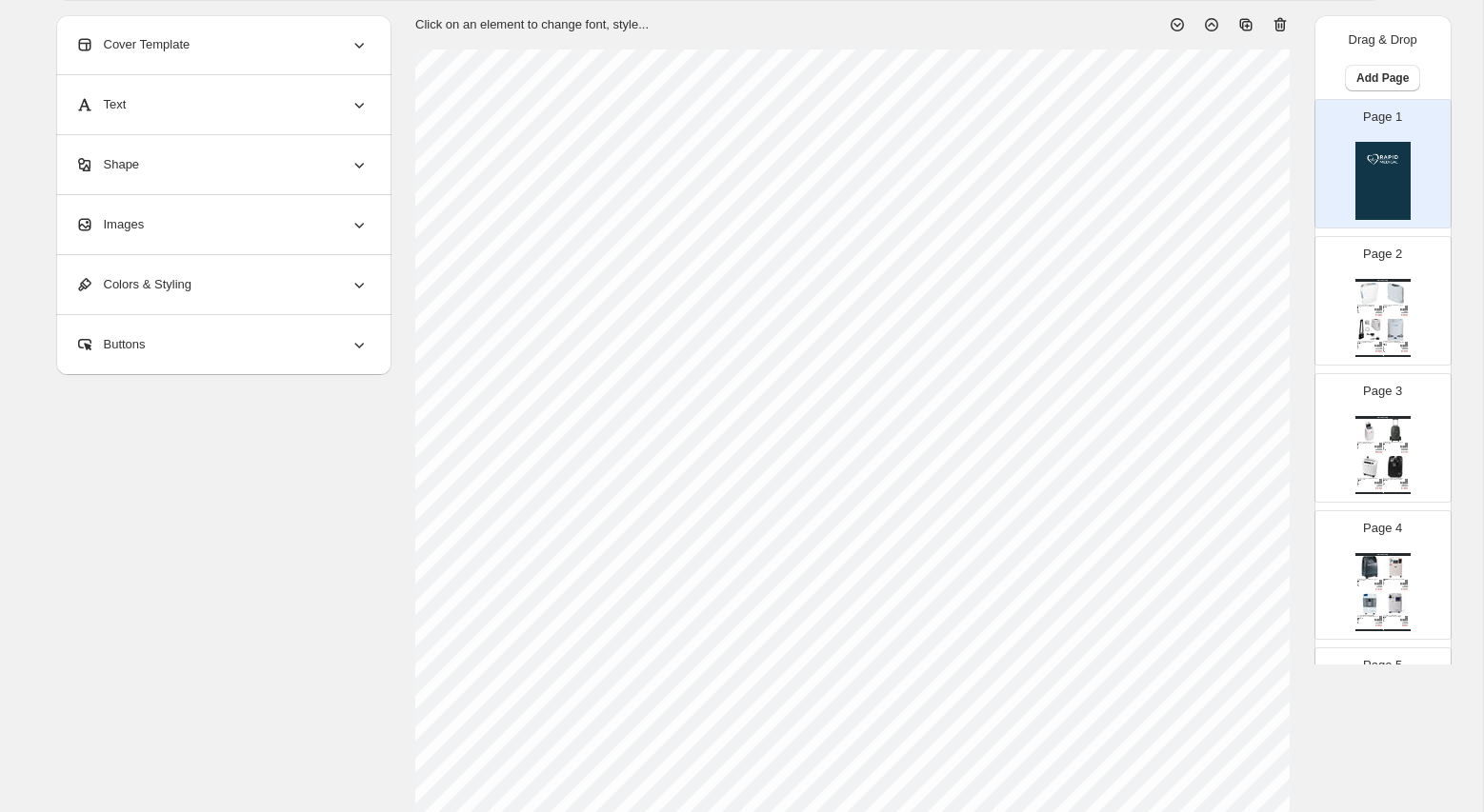 click on "Page 2 Watch Catalog Inogen One Rove 6 Portable Oxygen Concentrator 16-cell
Inogen One Rove 6 Portable Oxygen Concentrator – Go Further, Breathe Freely
Introducing the Inogen One Ro... Stock Quantity:  13 SKU:  IS501AU16 Weight:  5.5 Tags:  Oxygen, Portable, TOP Brand:  Zone Medical Barcode №:  00817131020513 $ 3474.2 $ 5245.00 $ 4199.00 $ 4199.00 GCE Zen-O Lite™ Portable Oxygen Concentrator
Zen-O Lite™ Portable Oxygen Concentrator – Lightweight &amp; Travel-Ready [MEDICAL_DATA]
Stay Active wit... Stock Quantity:  42 SKU:  RS-00608-AUS-D Weight:  6.5 Tags:  Oxygen, Portable, TOP Brand:  Cigweld - Zen-O Barcode №:   $ 1850 $ 4299.00 $ 2980.00 $ 2980.00 Kingon P2 Portable Oxygen Concentrator - Essential The World’s Smallest and Lightest Oxygen Concentrator
Experience freedom, mobility, and peace of mind with ... Essential, Ultimate Stock Quantity:  5 SKU:  KINP2OXYCON Esse Weight:  0 Tags:  Oxygen, Portable, TOP Brand:  Zone Medical Barcode №:   $ 0 $ 3999.00 $ 3499.00 $ 3499.00 $ 2458.98" at bounding box center [1375, 293] 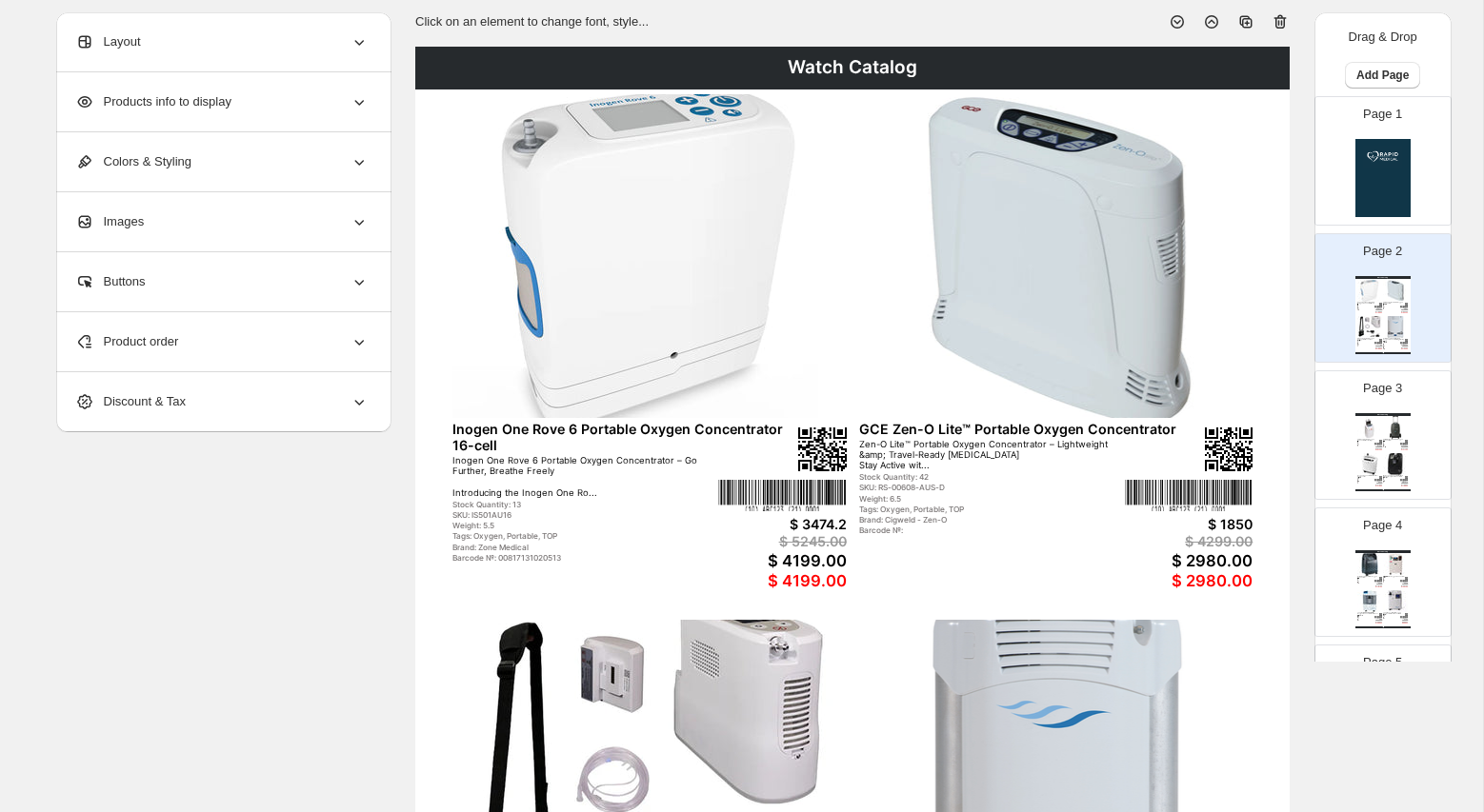 scroll, scrollTop: 0, scrollLeft: 0, axis: both 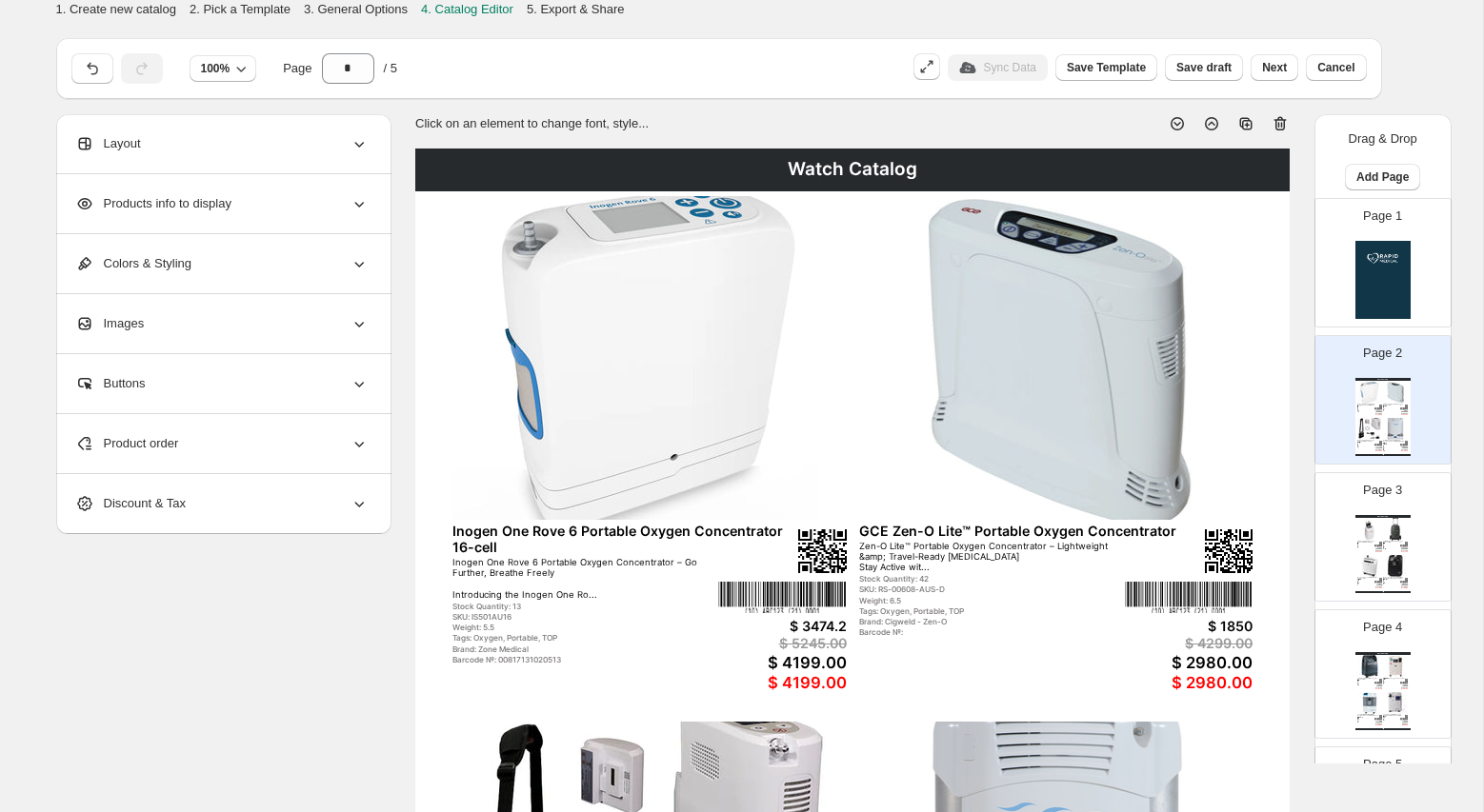 click on "Watch Catalog GCE Zen-O Portable Oxygen concentrator Dual battery Zen-O Portable Oxygen Concentrator Dual Battery – Stay Active, Stay Independent
Condition: Brand new in box... Stock Quantity:  9 SKU:  RS-00502-AUS-D Weight:  10.2 Tags:  Oxygen, Portable, TOP Brand:  Cigweld - Zen-O Barcode №:   $ 2850 $ 4990.00 $ 3950.00 $ 3950.00 CAIRE Eclipse 5 Portable Oxygen Concentrator SeQual Eclipse 5 Portable Oxygen Concentrator – Versatile [MEDICAL_DATA] for Every Activity Level
The SeQu... Stock Quantity:  1 SKU:  6900AU-SEQ Weight:  16 Tags:  Oxygen, Portable, TOP Brand:  Caire Barcode №:  +M7666900AUSEQ0/$$+7GPB0923250067/16D20230... $ 3705.66 $ 5899.00 $ 4345.00 $ 4345.00 Oxygen Concentrator DJ Med 5L + Accessories DJMed 5L Oxygen Concentrator – Advanced Digital, Quiet &amp; Reliable [MEDICAL_DATA]
The DJMed 5L Oxygen C... Stock Quantity:  79 SKU:  850000 Weight:  20 Tags:  BLACKFRIDAY, CFFIRSTAID, MedicalDevice, Oxygen,... Brand:  DearJane Barcode №:   $ 930 $ 1899.00 $ 1049.00 $ 1049.00 $ 1876.28" at bounding box center (1383, 554) 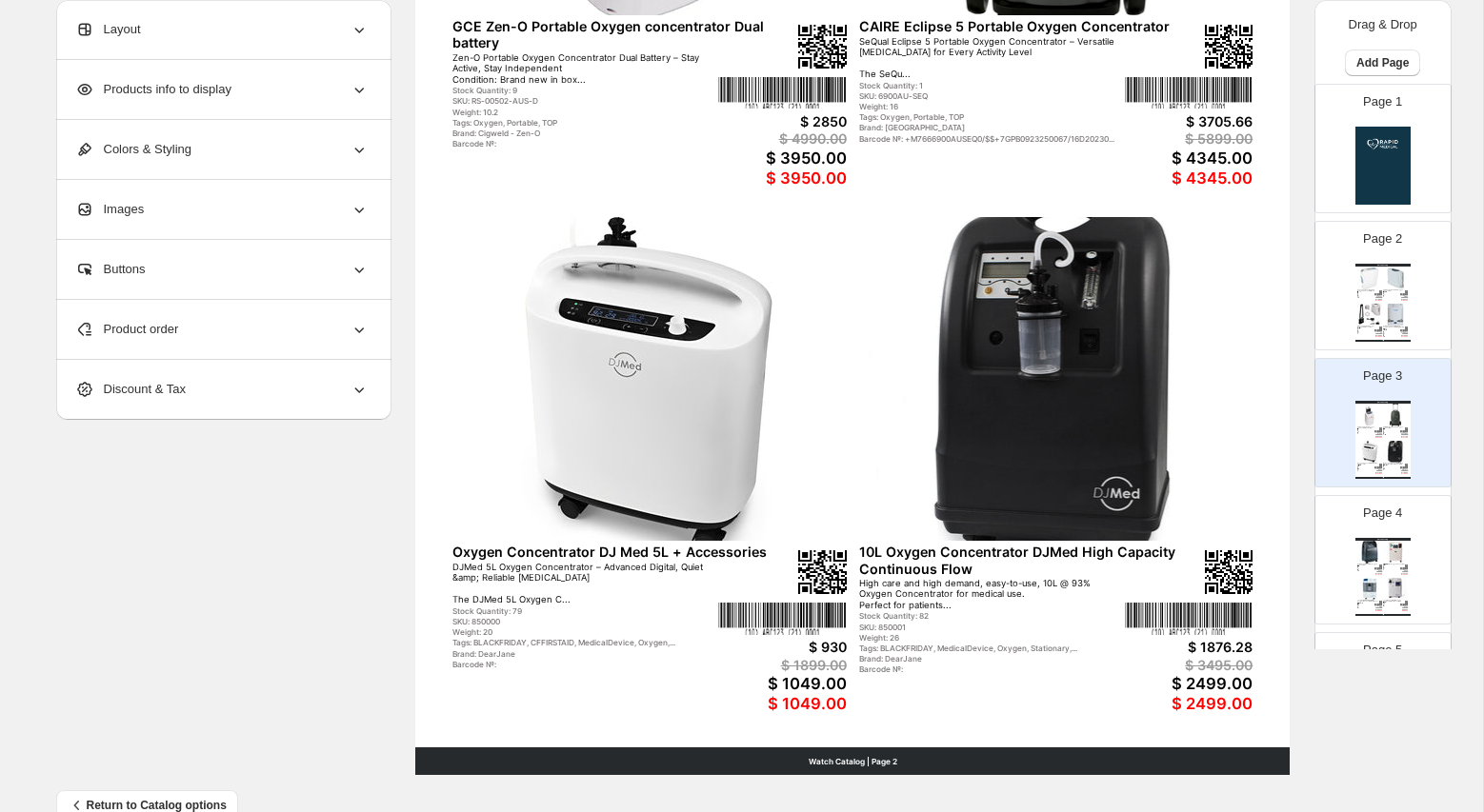 scroll, scrollTop: 545, scrollLeft: 0, axis: vertical 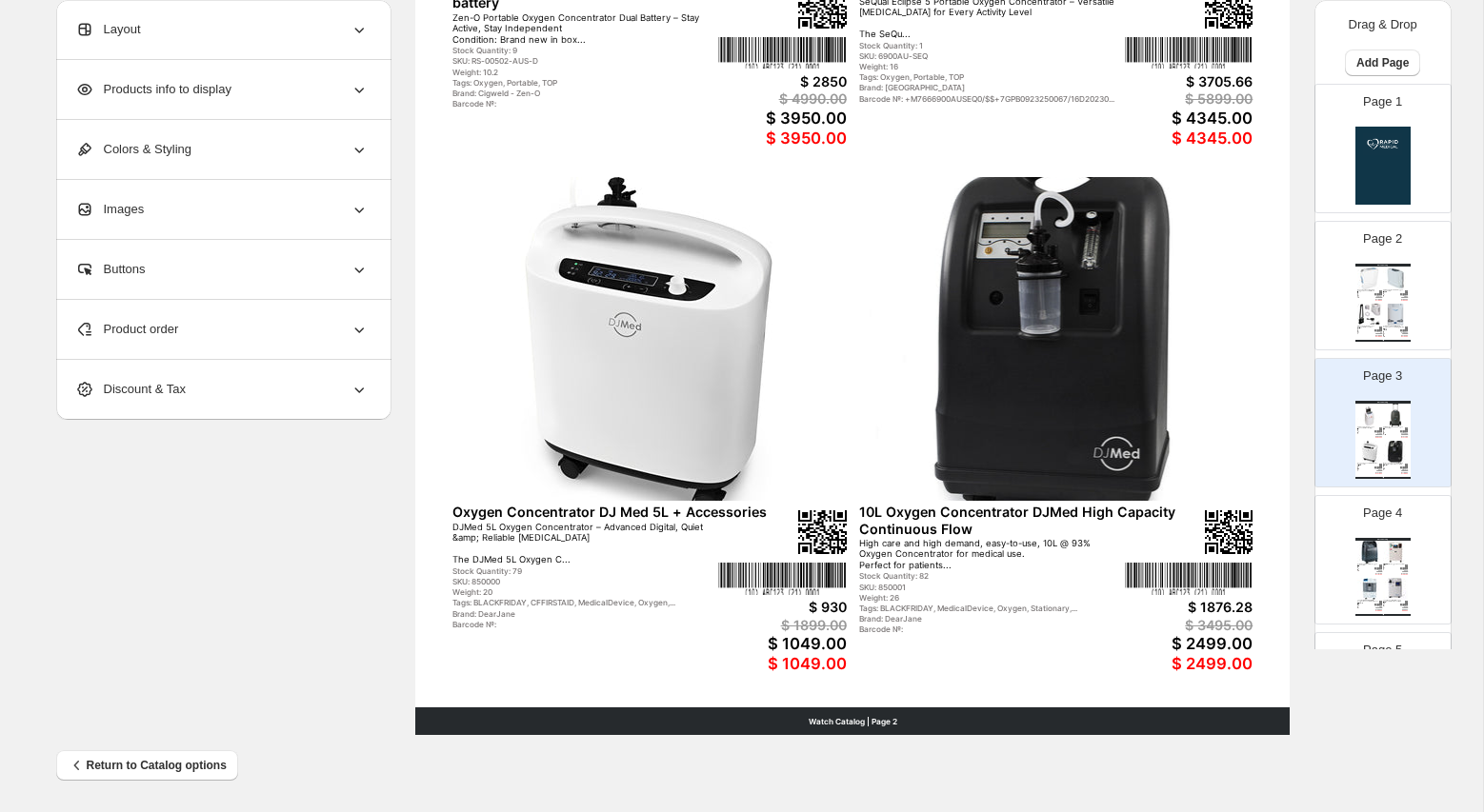 click on "Page 5" at bounding box center (1375, 689) 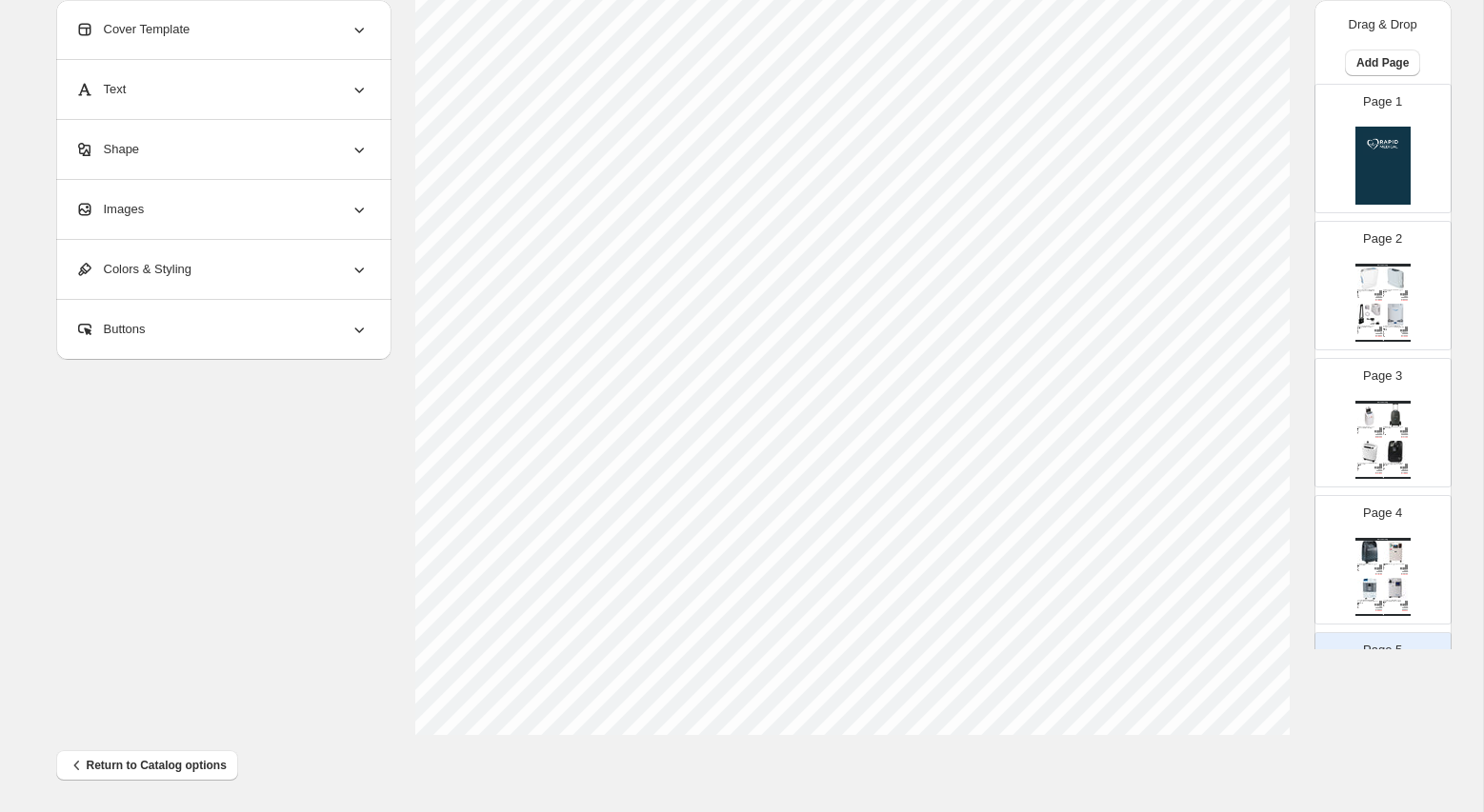 click on "Watch Catalog | Page undefined" at bounding box center [1383, 478] 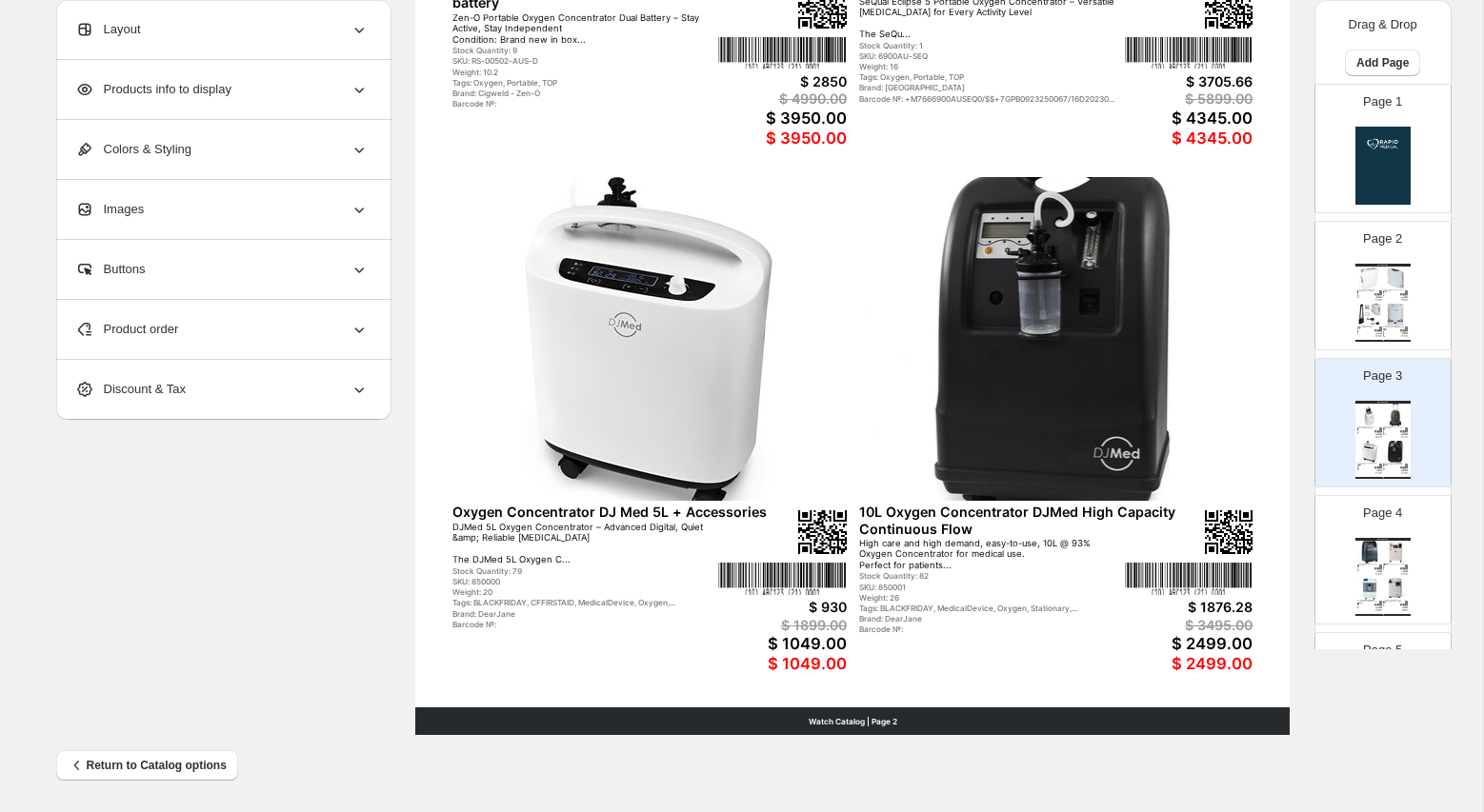 click at bounding box center (1370, 552) 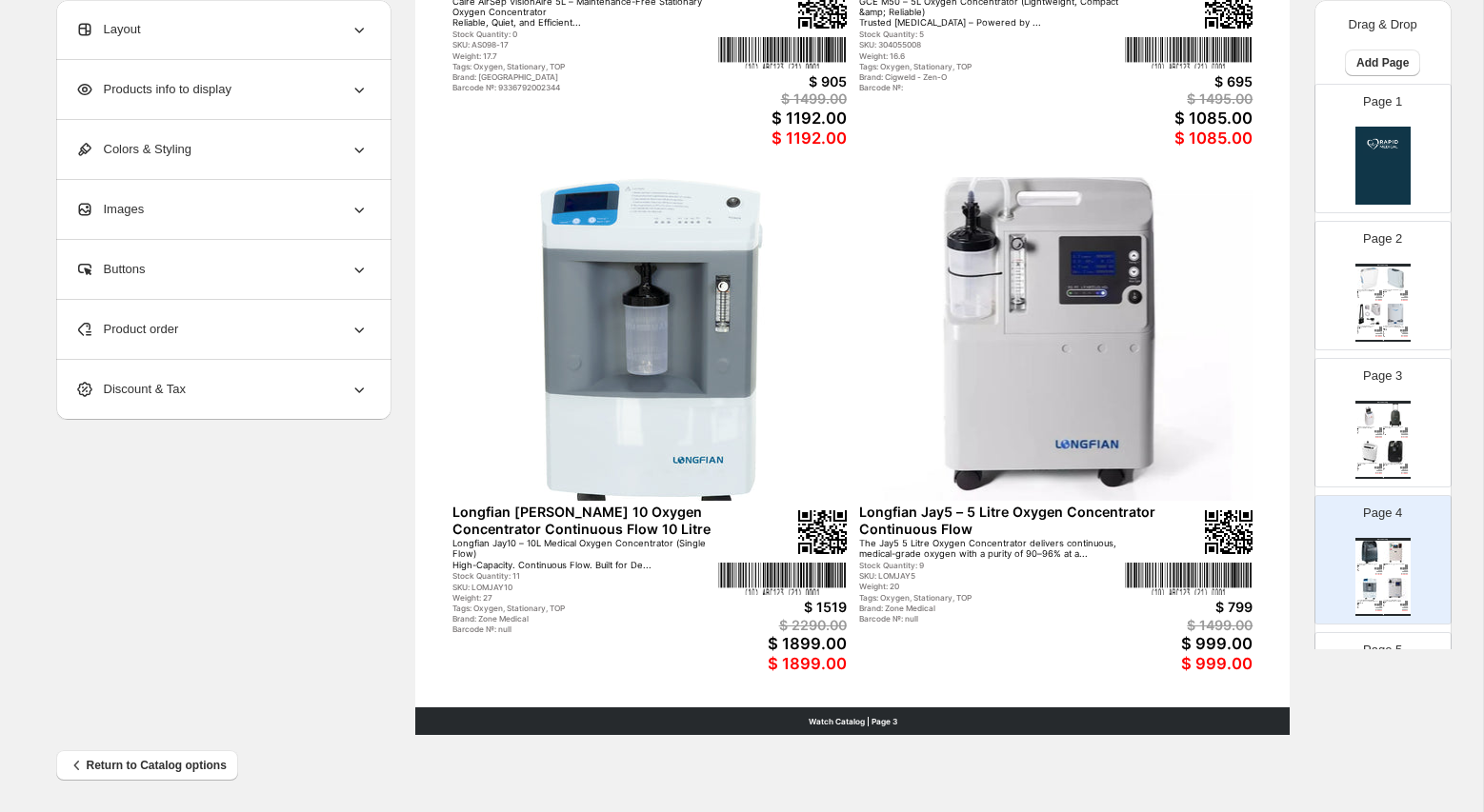 scroll, scrollTop: 161, scrollLeft: 0, axis: vertical 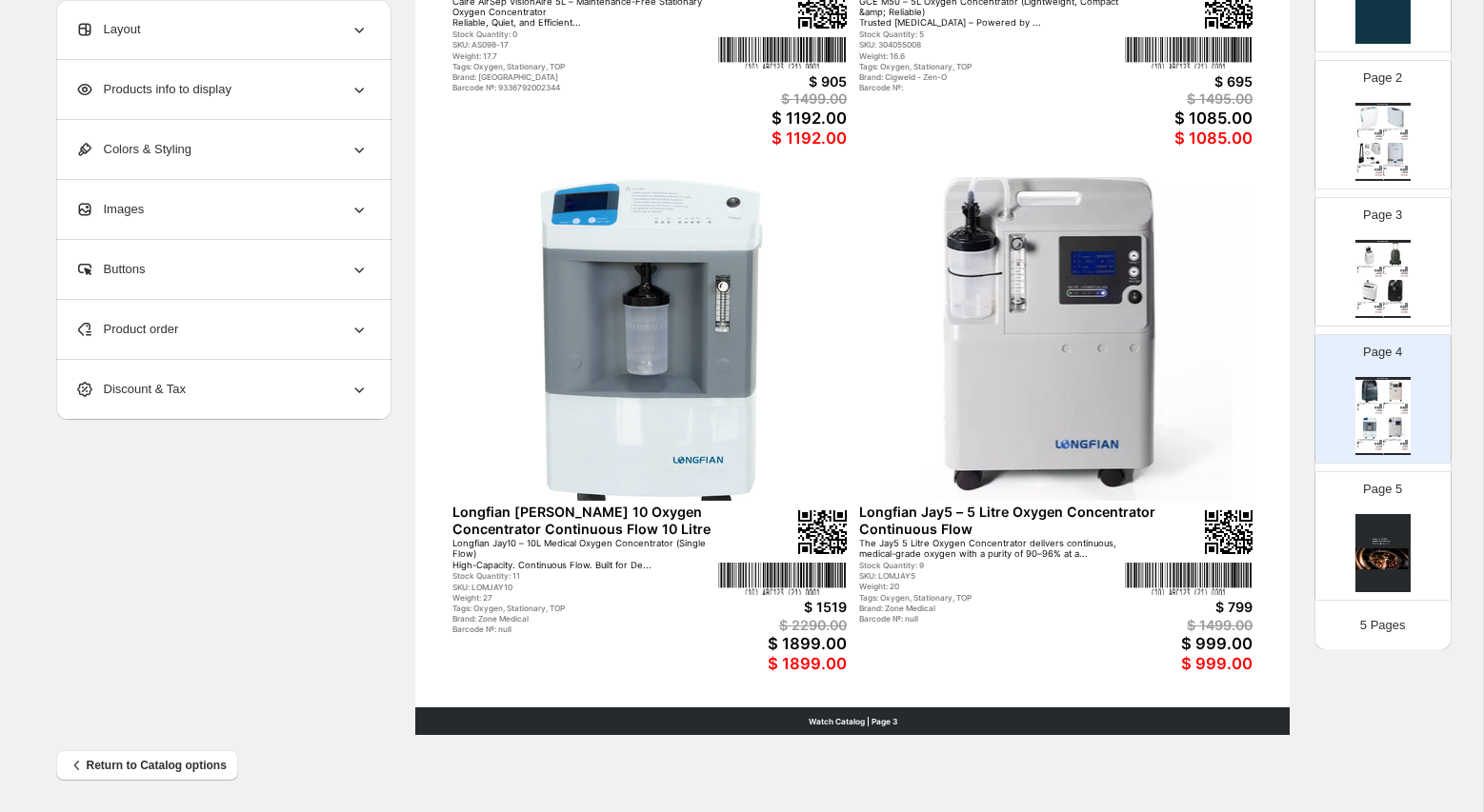 click at bounding box center [1383, 553] 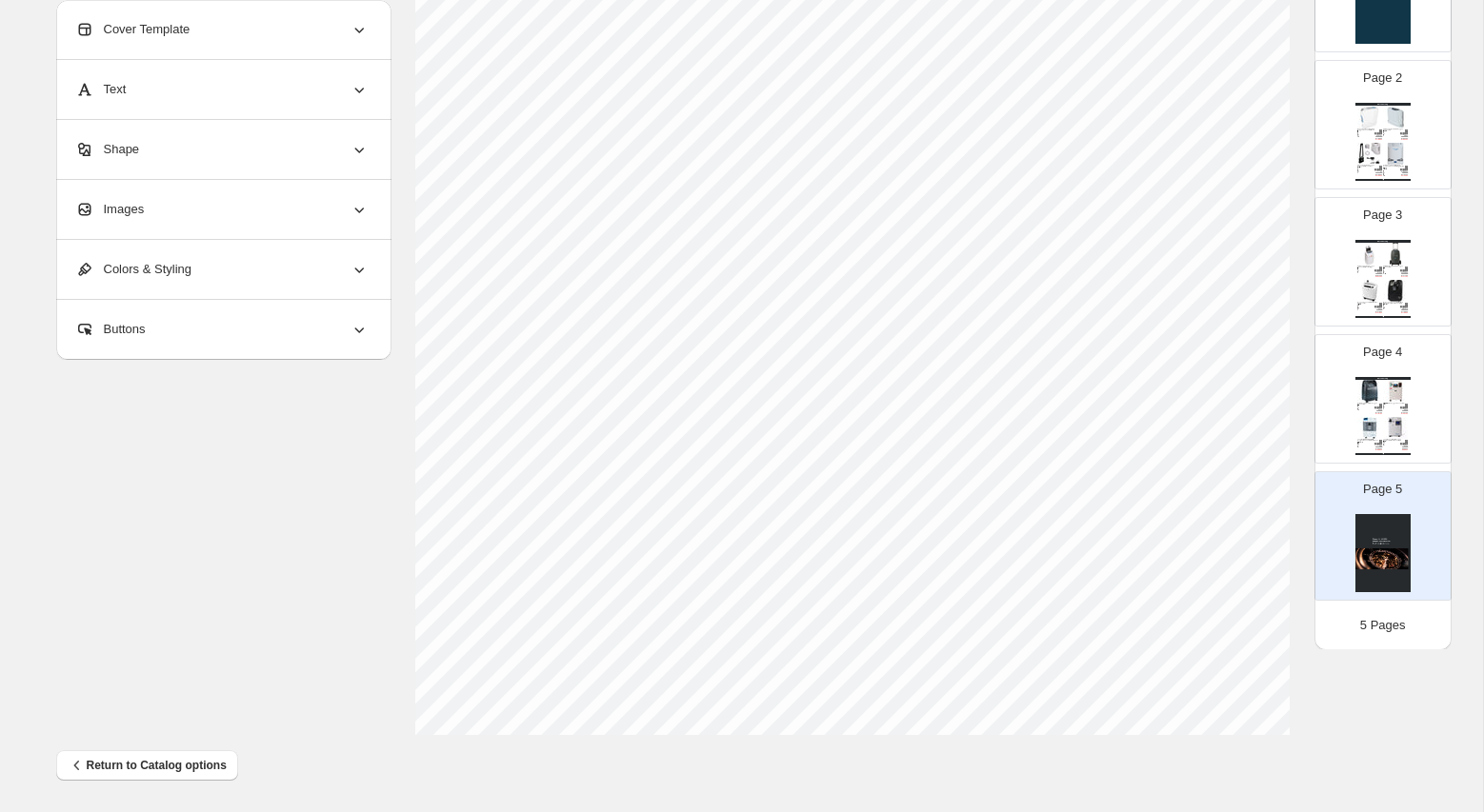 click at bounding box center [1395, 428] 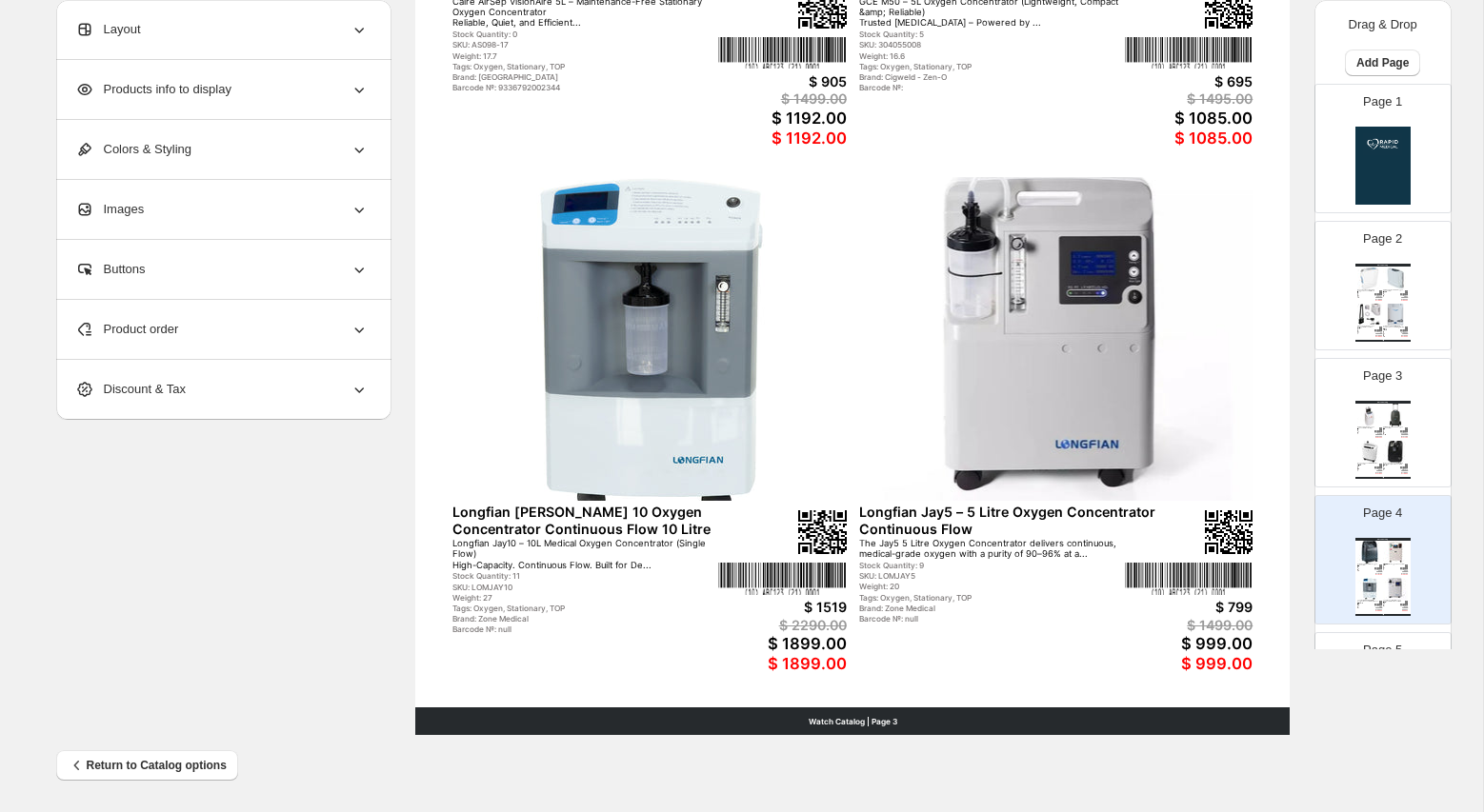 scroll, scrollTop: 161, scrollLeft: 0, axis: vertical 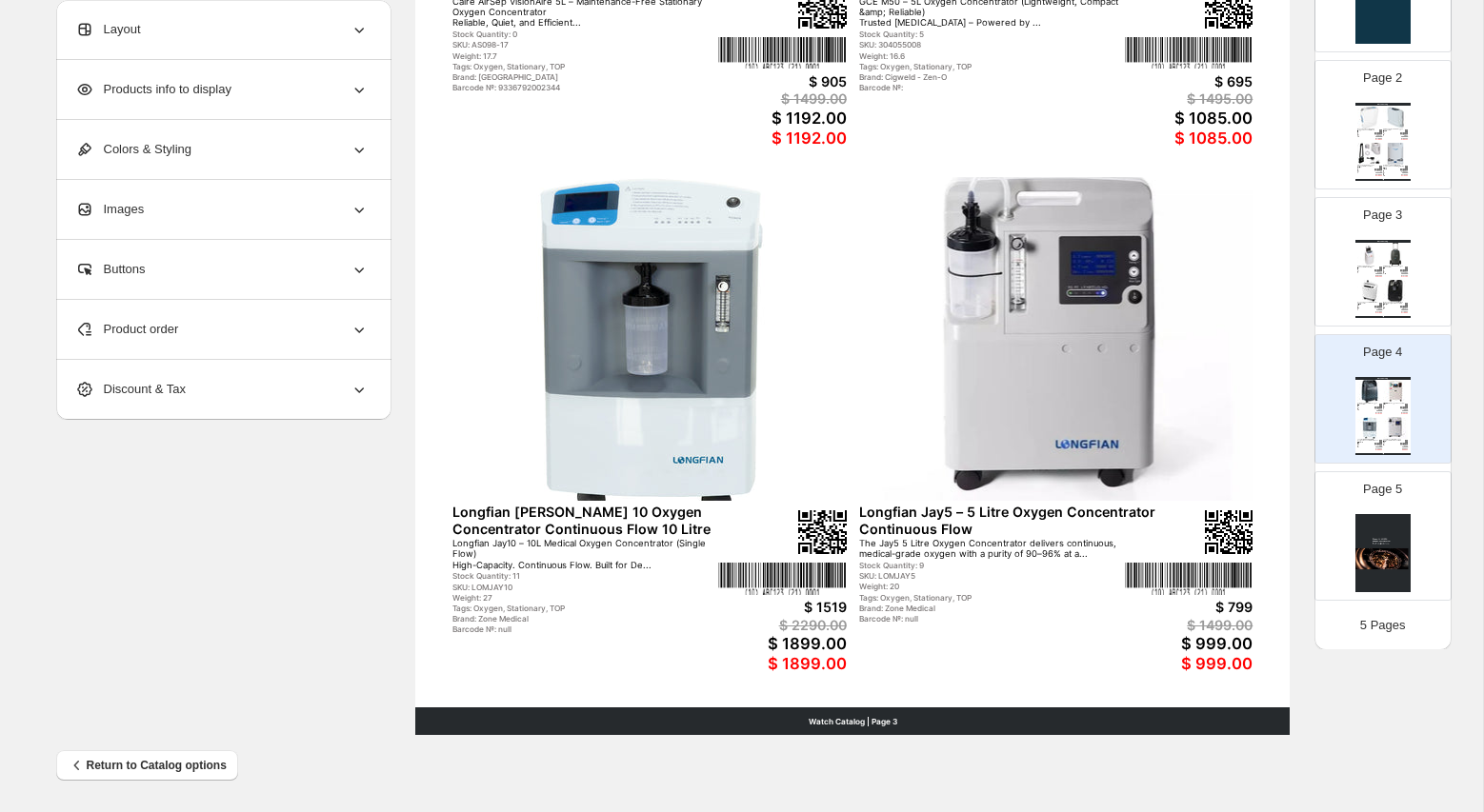 click at bounding box center [1383, 553] 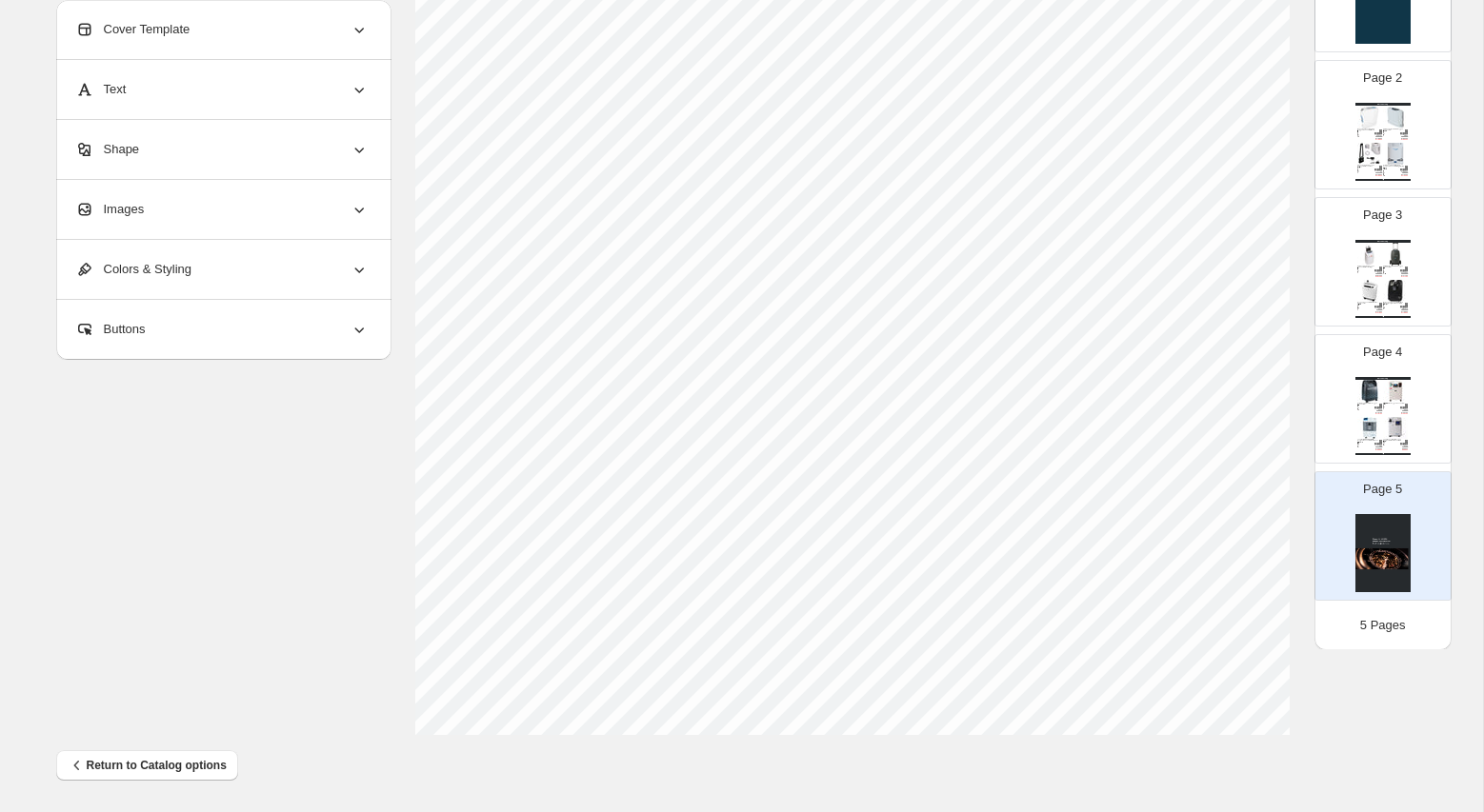 scroll, scrollTop: 0, scrollLeft: 0, axis: both 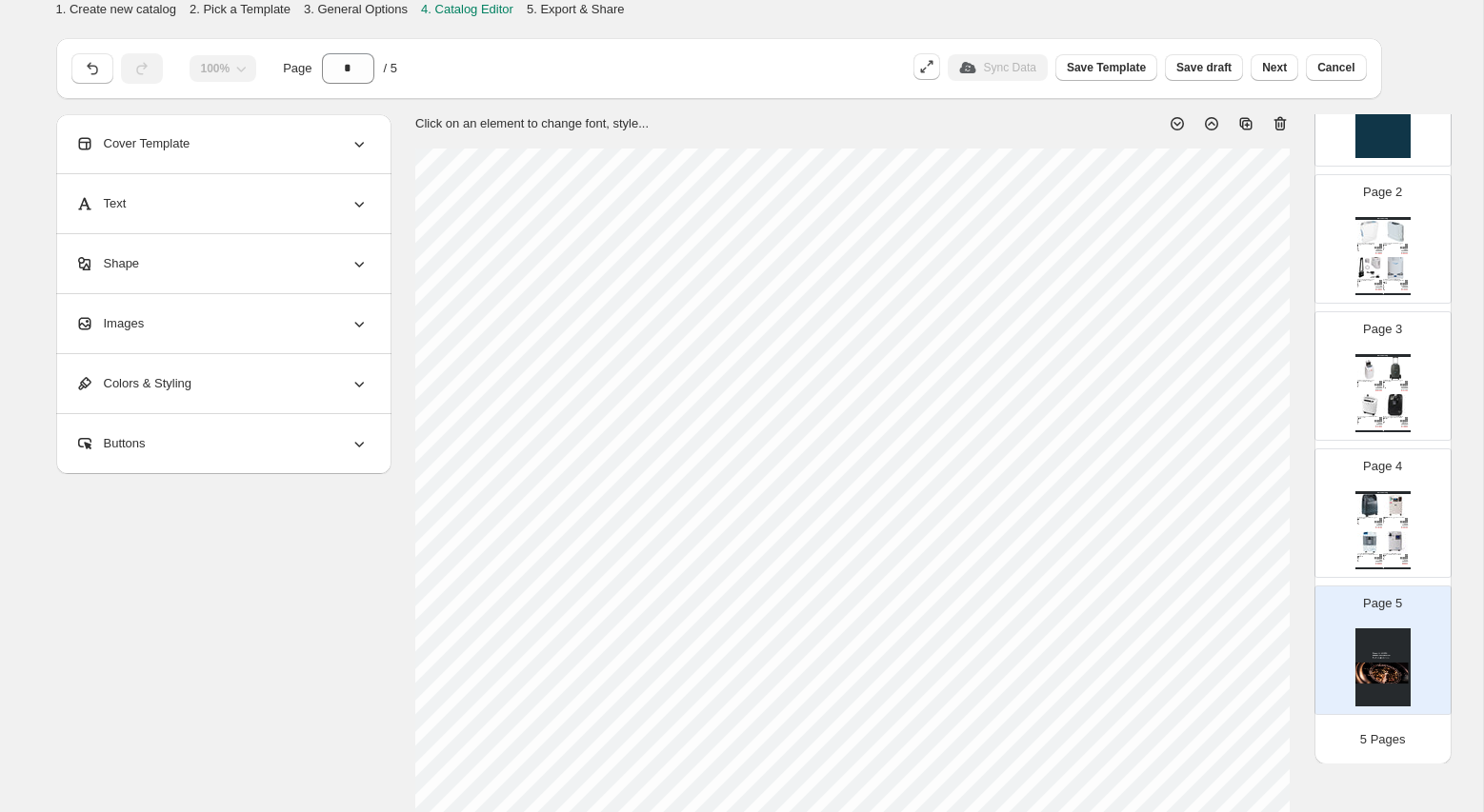 click on "Page 1" at bounding box center [1383, 102] 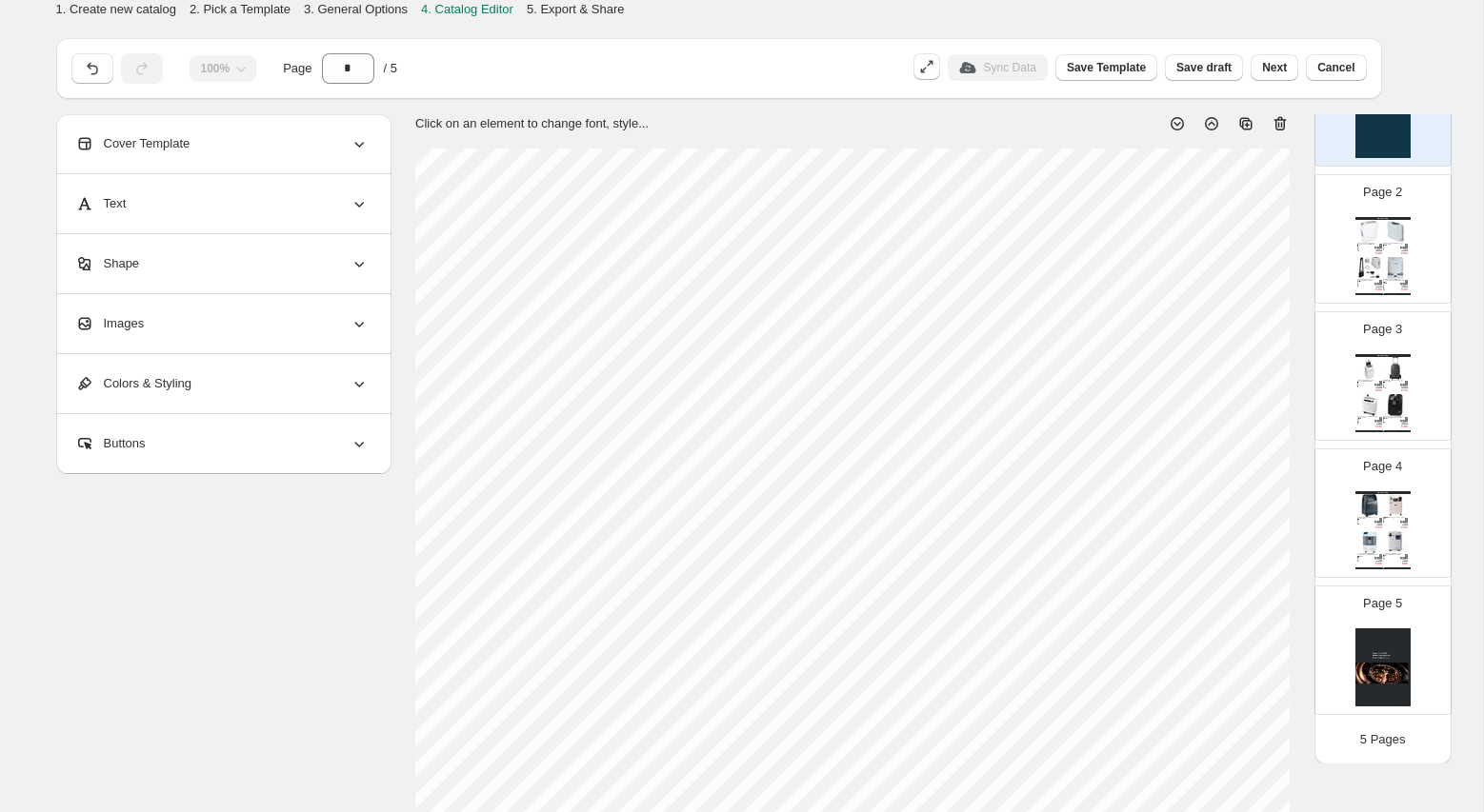 scroll, scrollTop: 0, scrollLeft: 0, axis: both 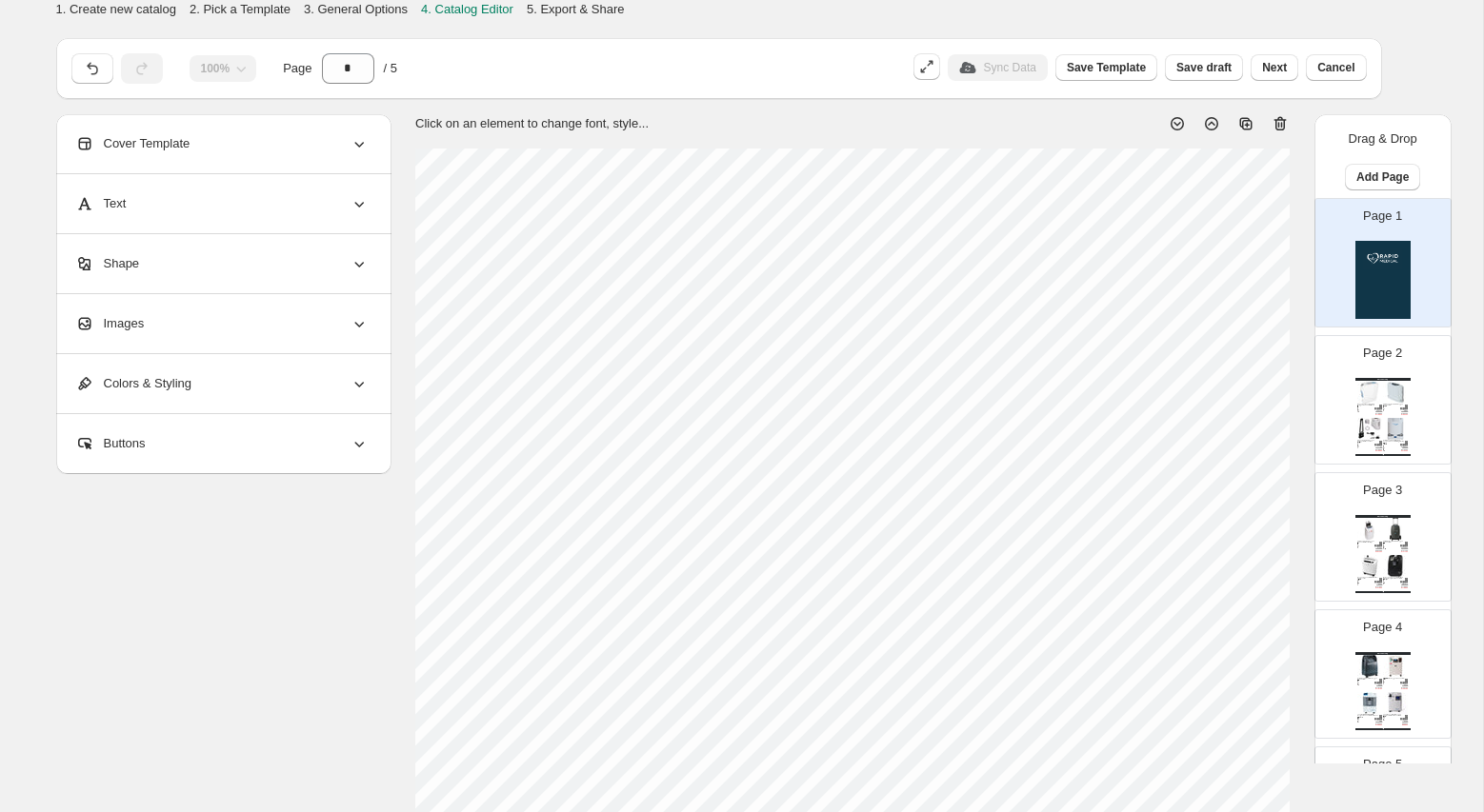 click on "3. General Options" at bounding box center [355, 9] 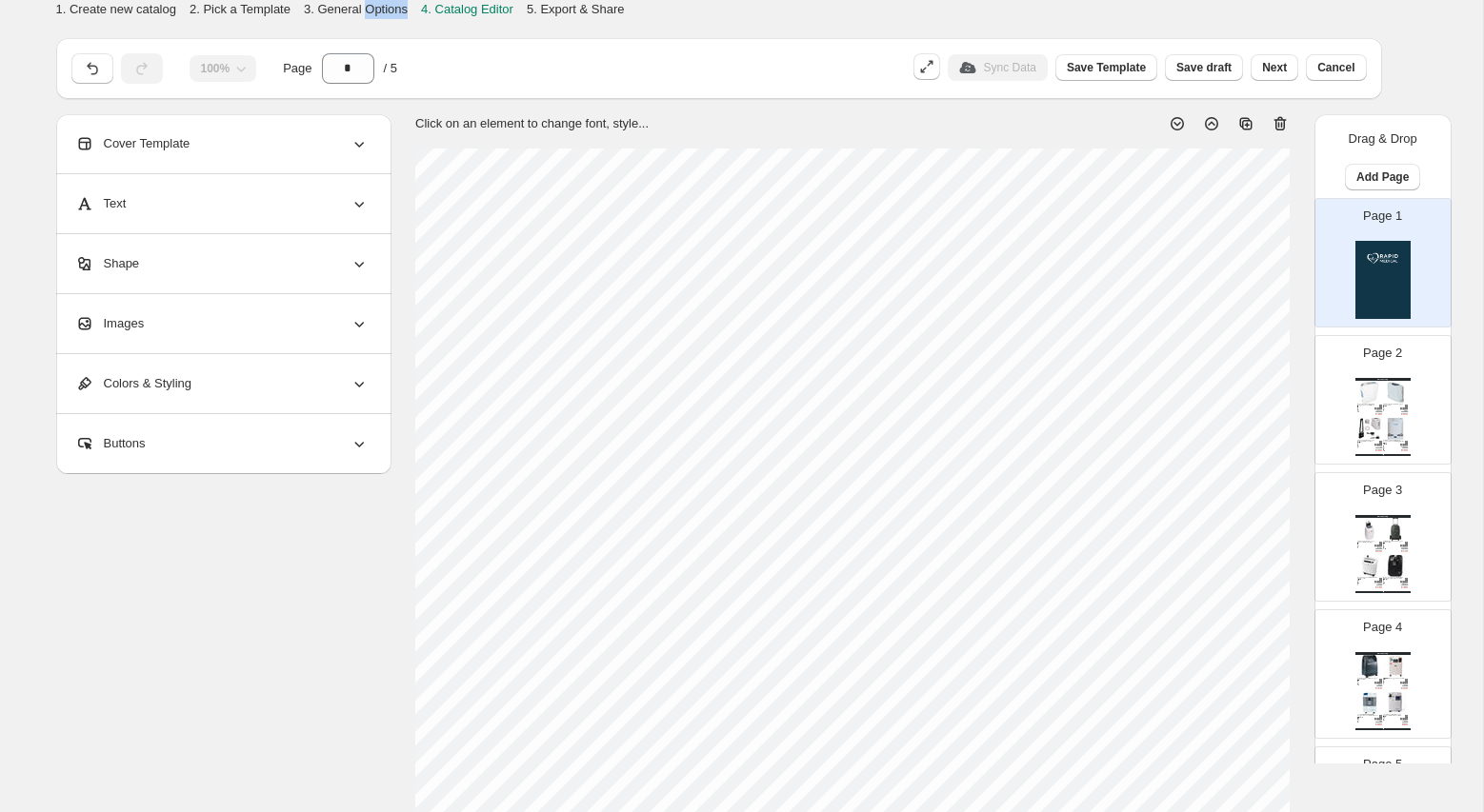 click on "3. General Options" at bounding box center (355, 9) 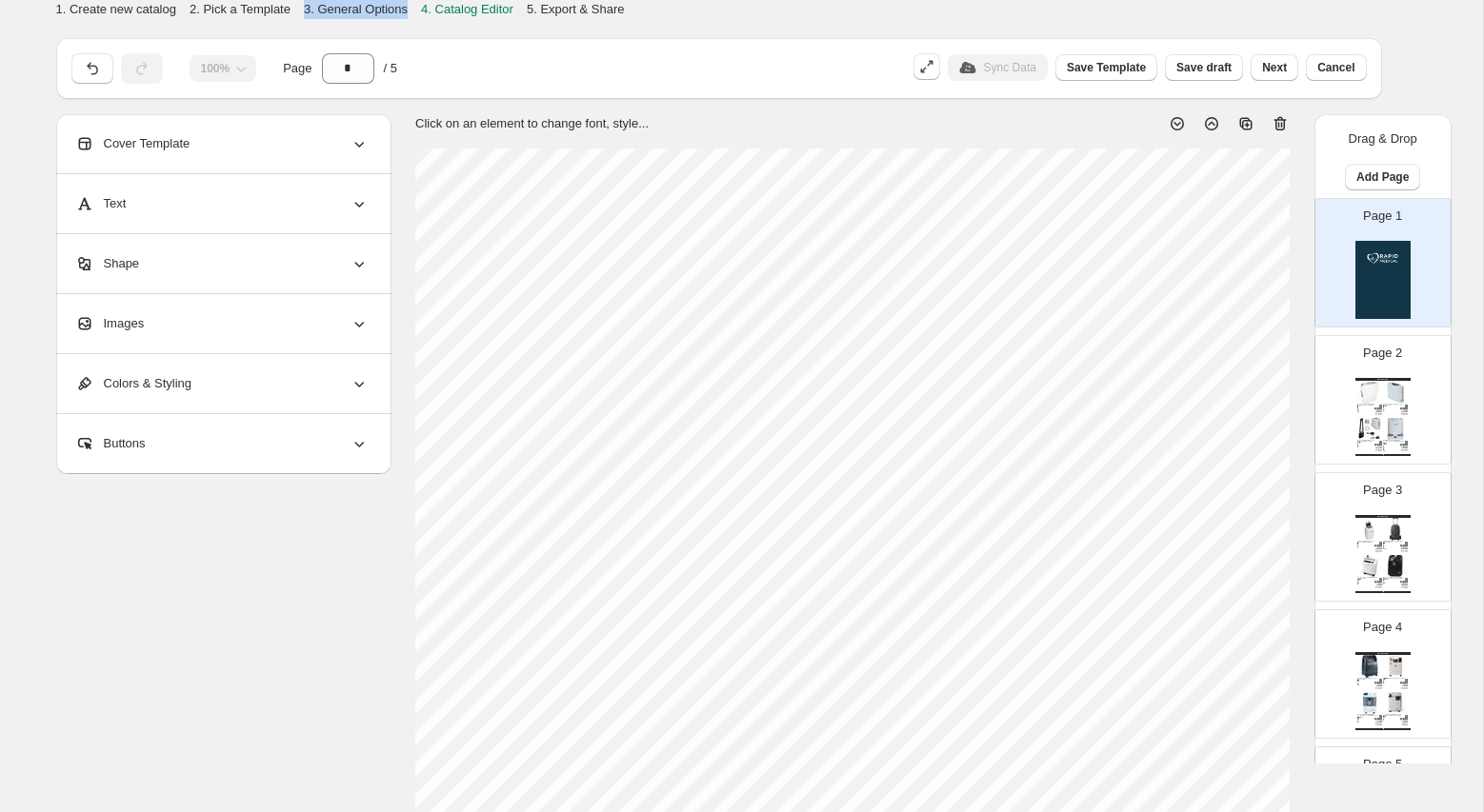 click on "4. Catalog Editor" at bounding box center [467, 9] 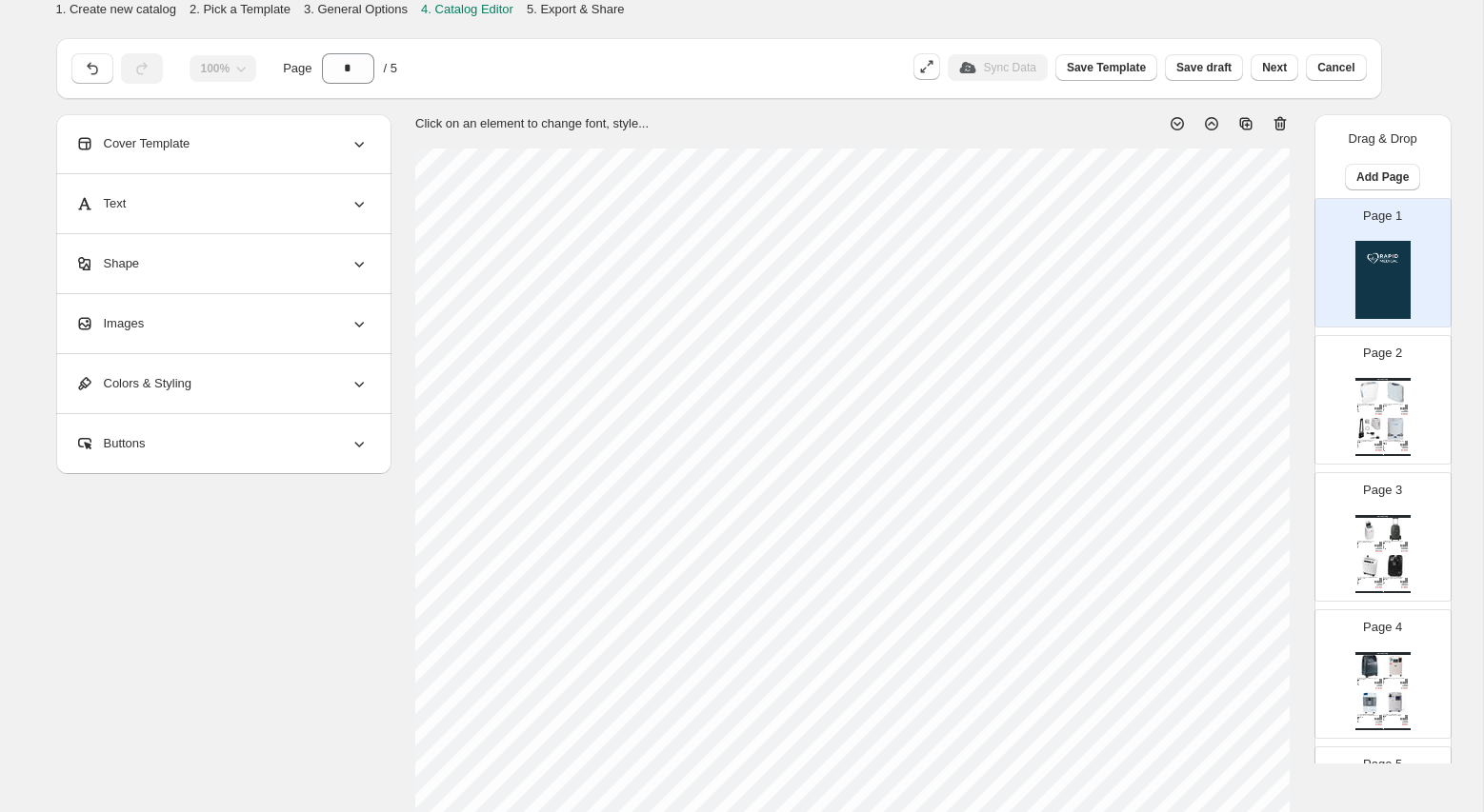 click on "Brand:  Cigweld - Zen-O" at bounding box center [1392, 410] 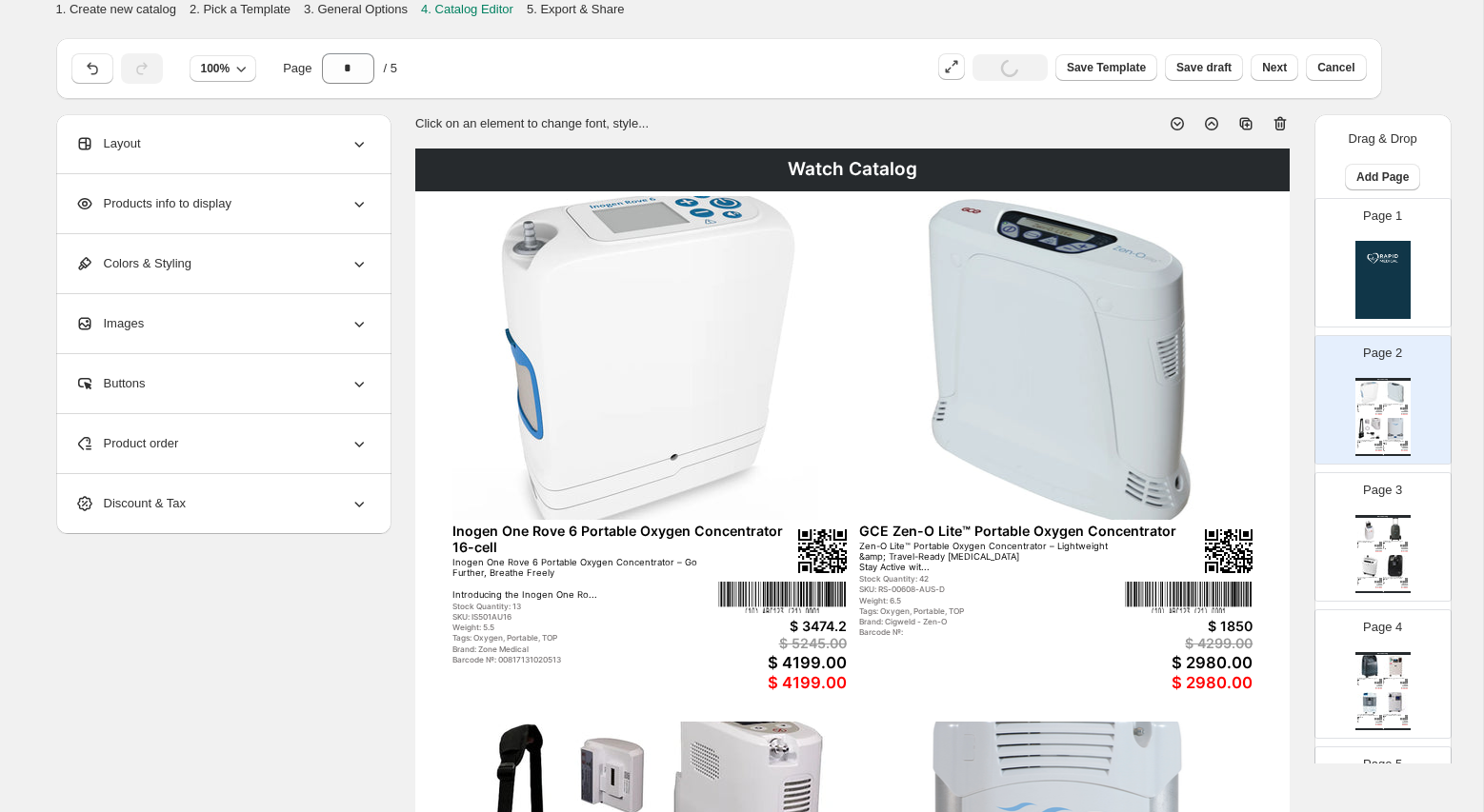 click at bounding box center [650, 358] 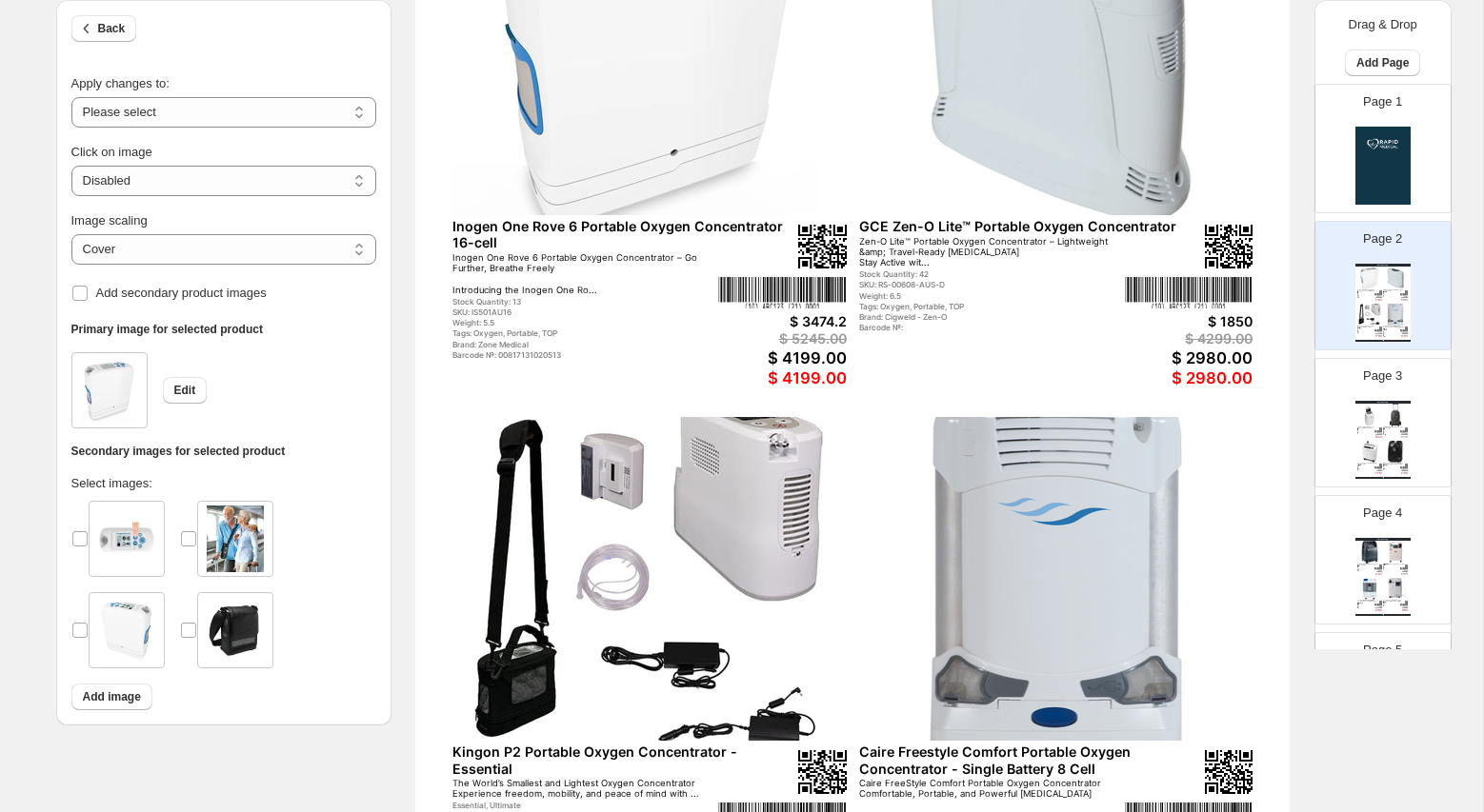 scroll, scrollTop: 0, scrollLeft: 0, axis: both 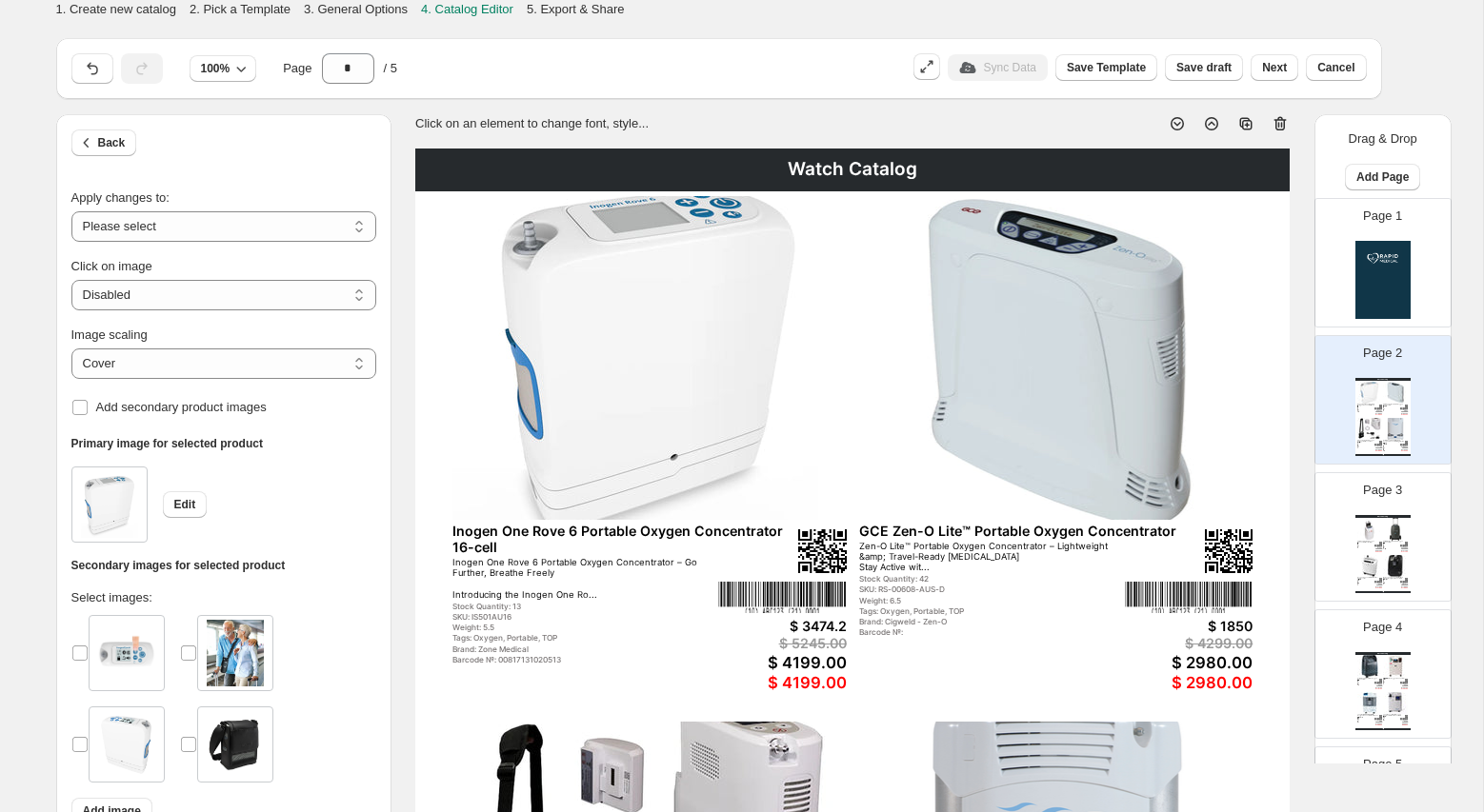 click at bounding box center (650, 358) 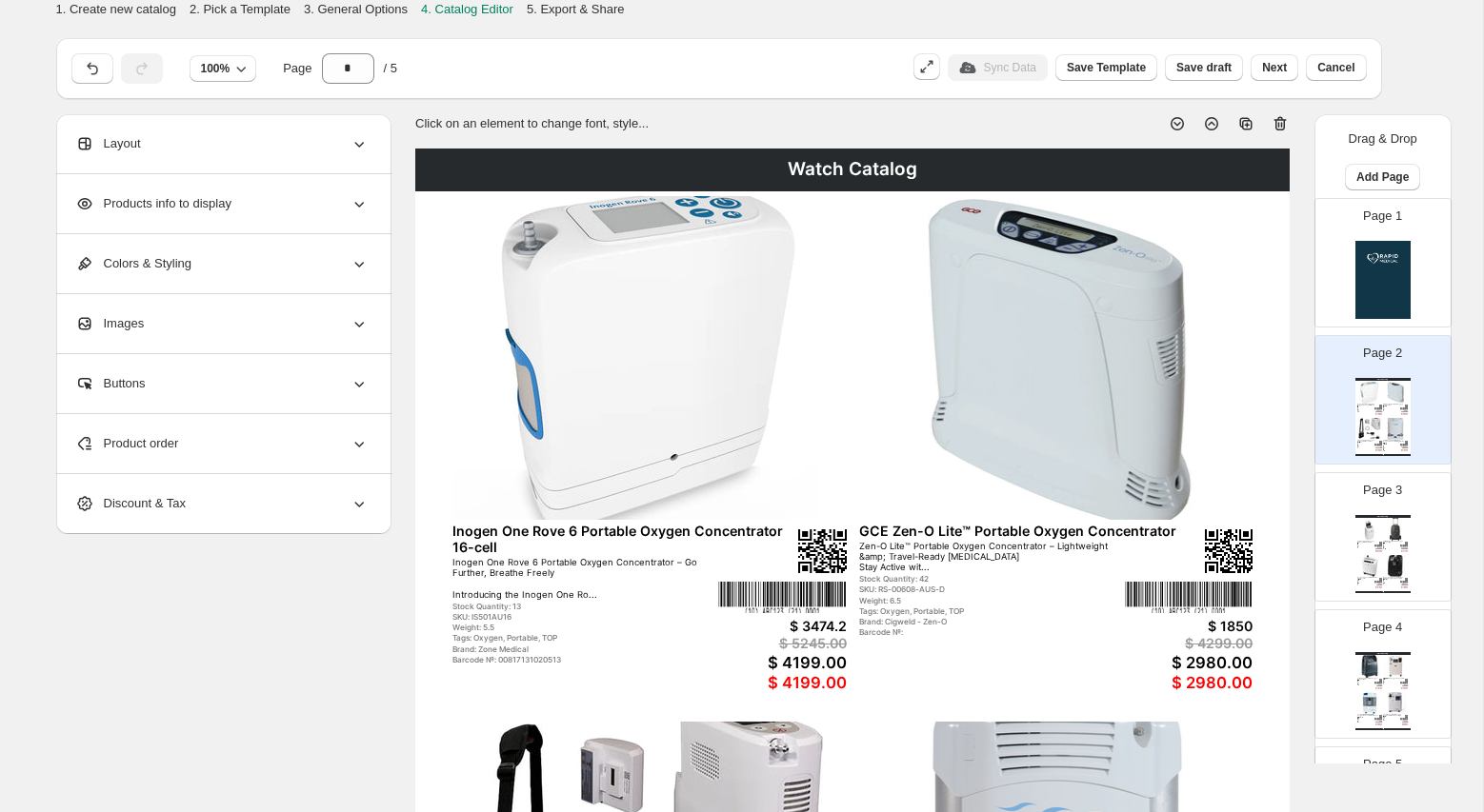click at bounding box center (650, 358) 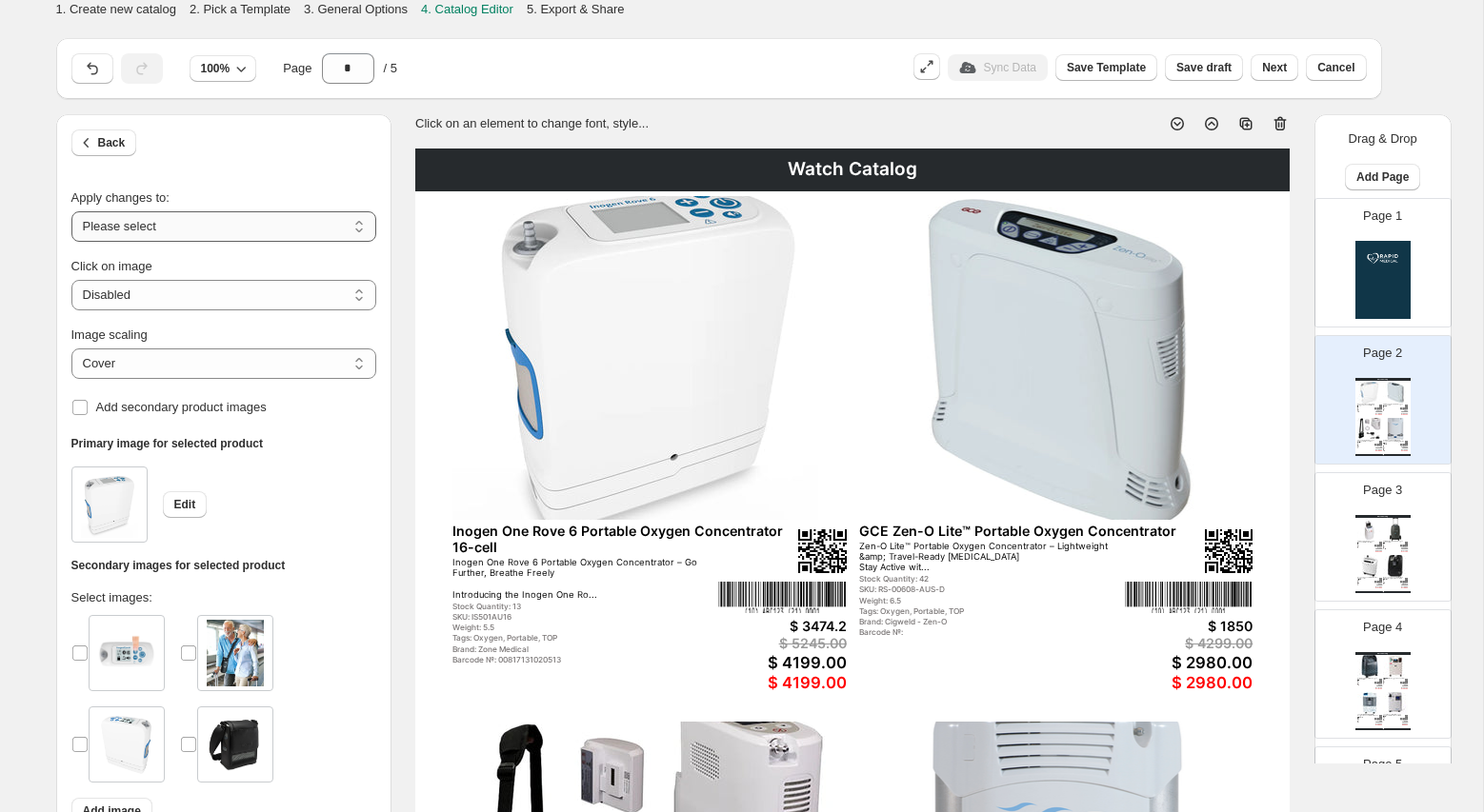 click on "**********" at bounding box center (224, 227) 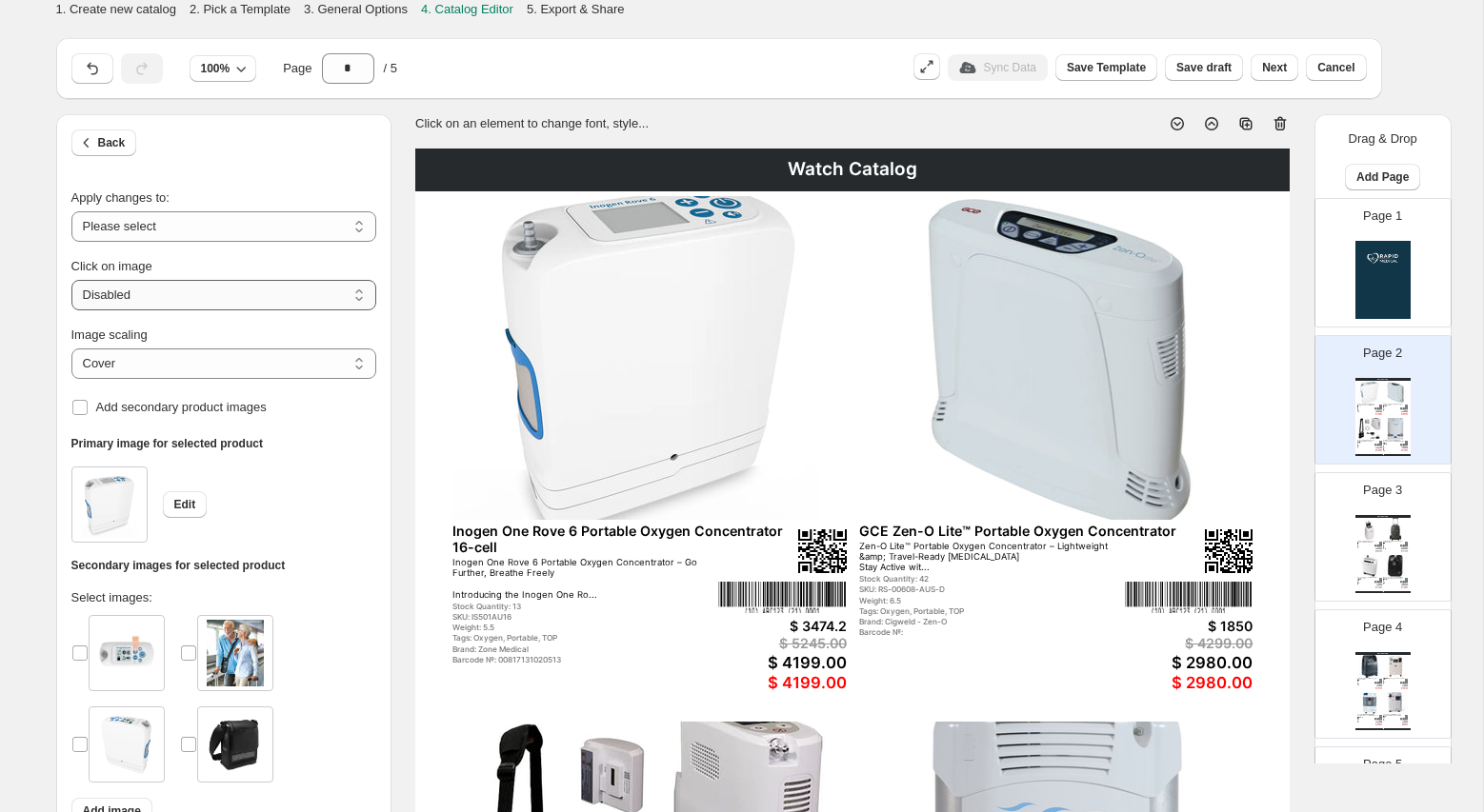 click on "**********" at bounding box center (224, 295) 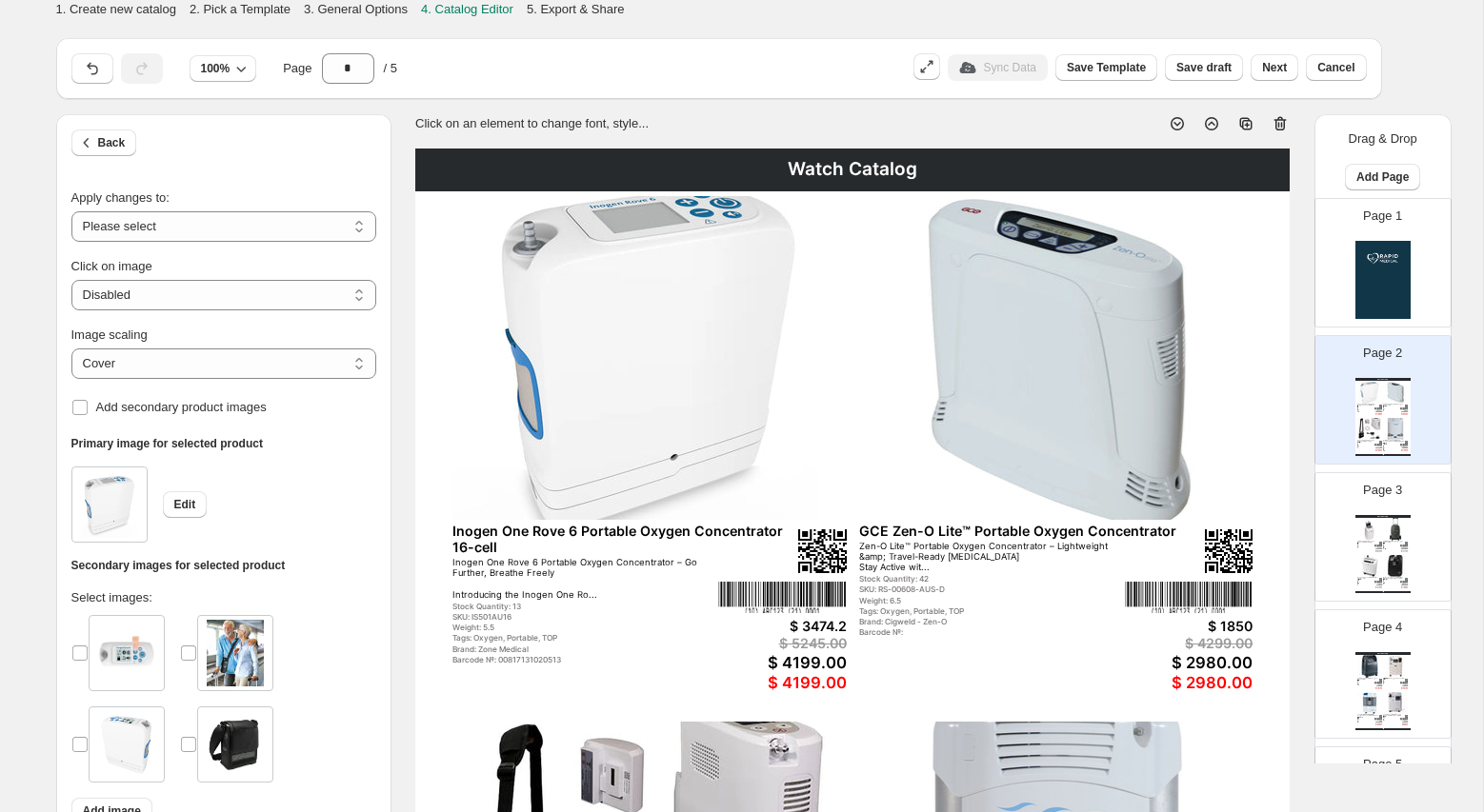 click on "**********" at bounding box center [224, 212] 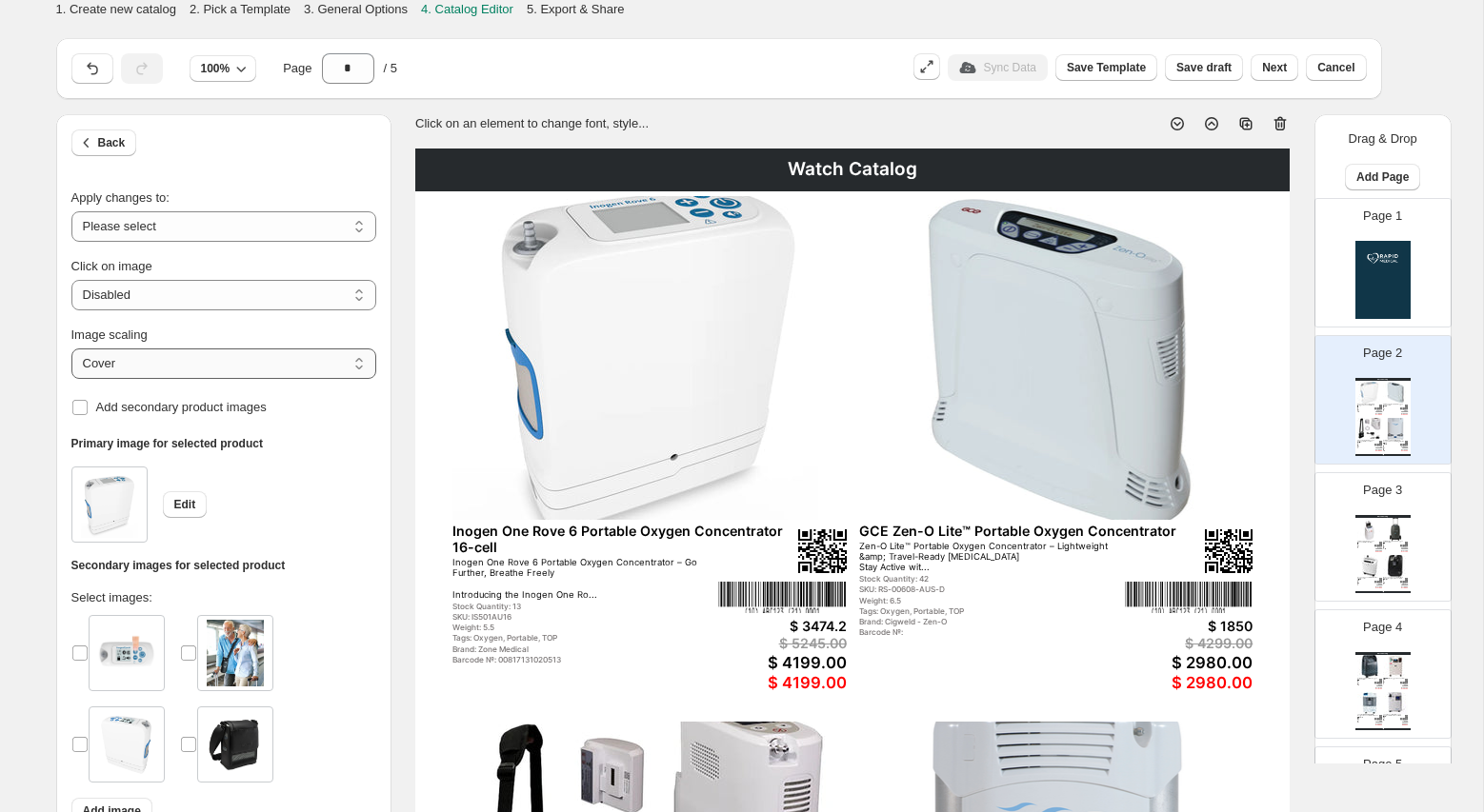 click on "***** *******" at bounding box center (224, 364) 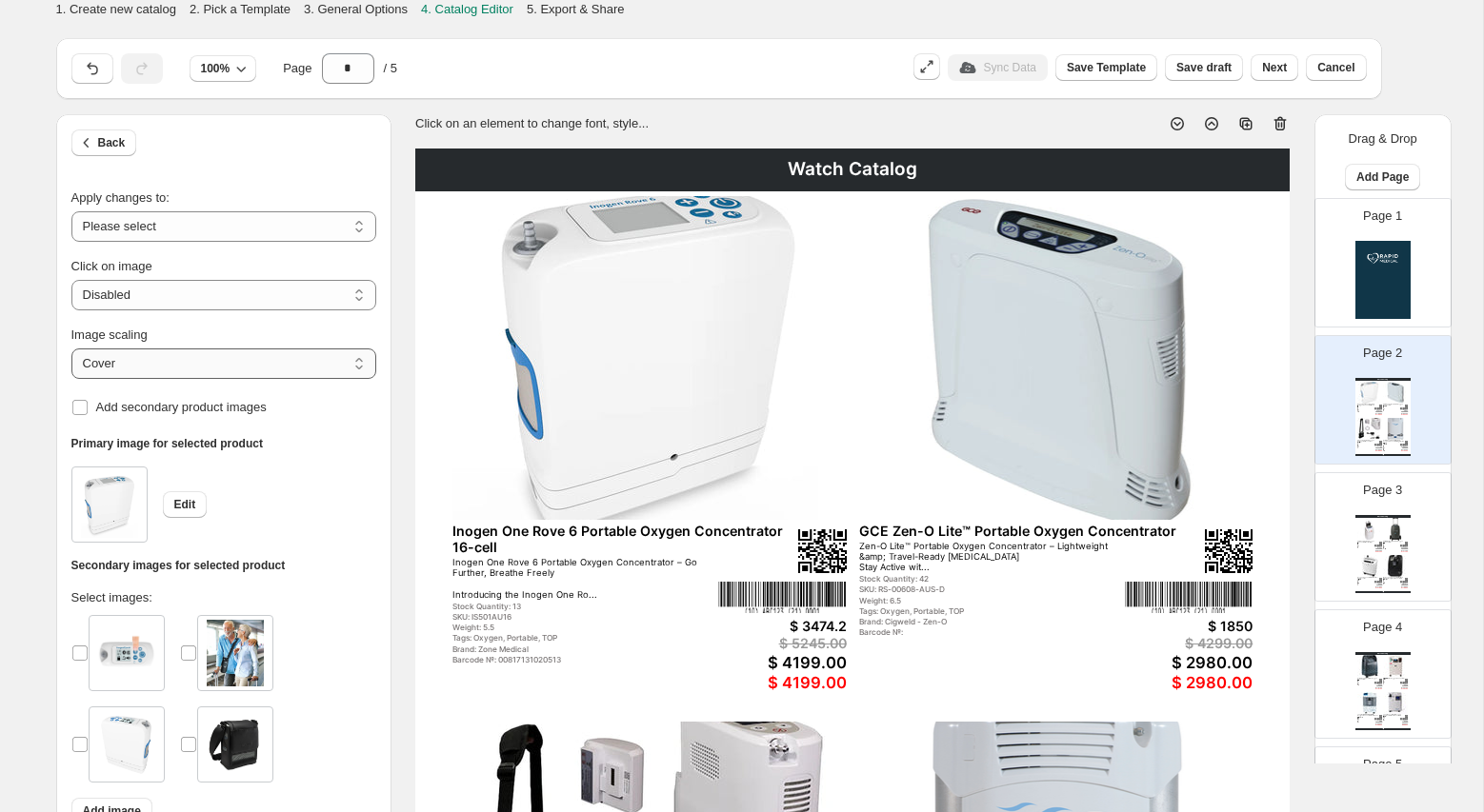 select on "*****" 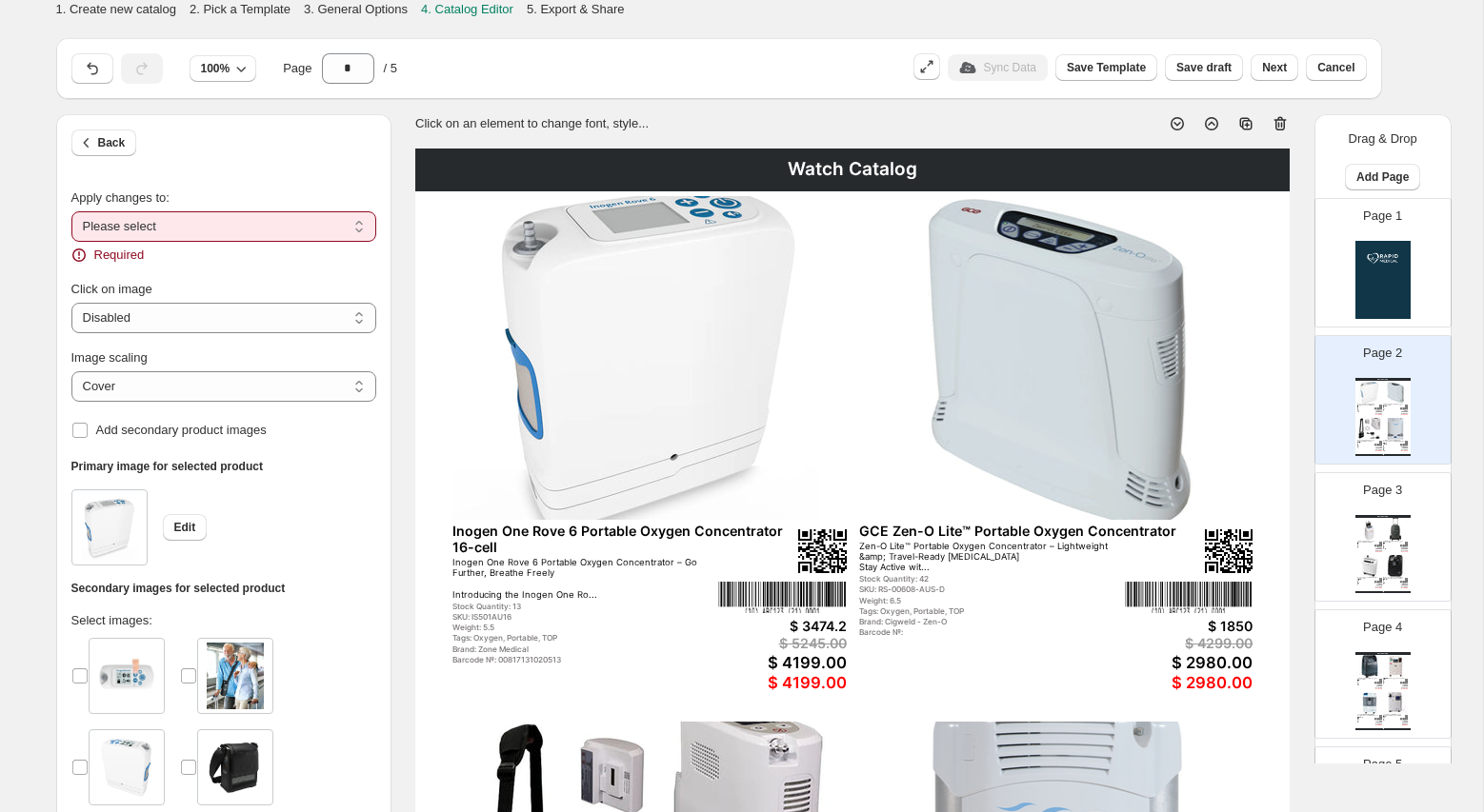 click on "**********" at bounding box center (224, 227) 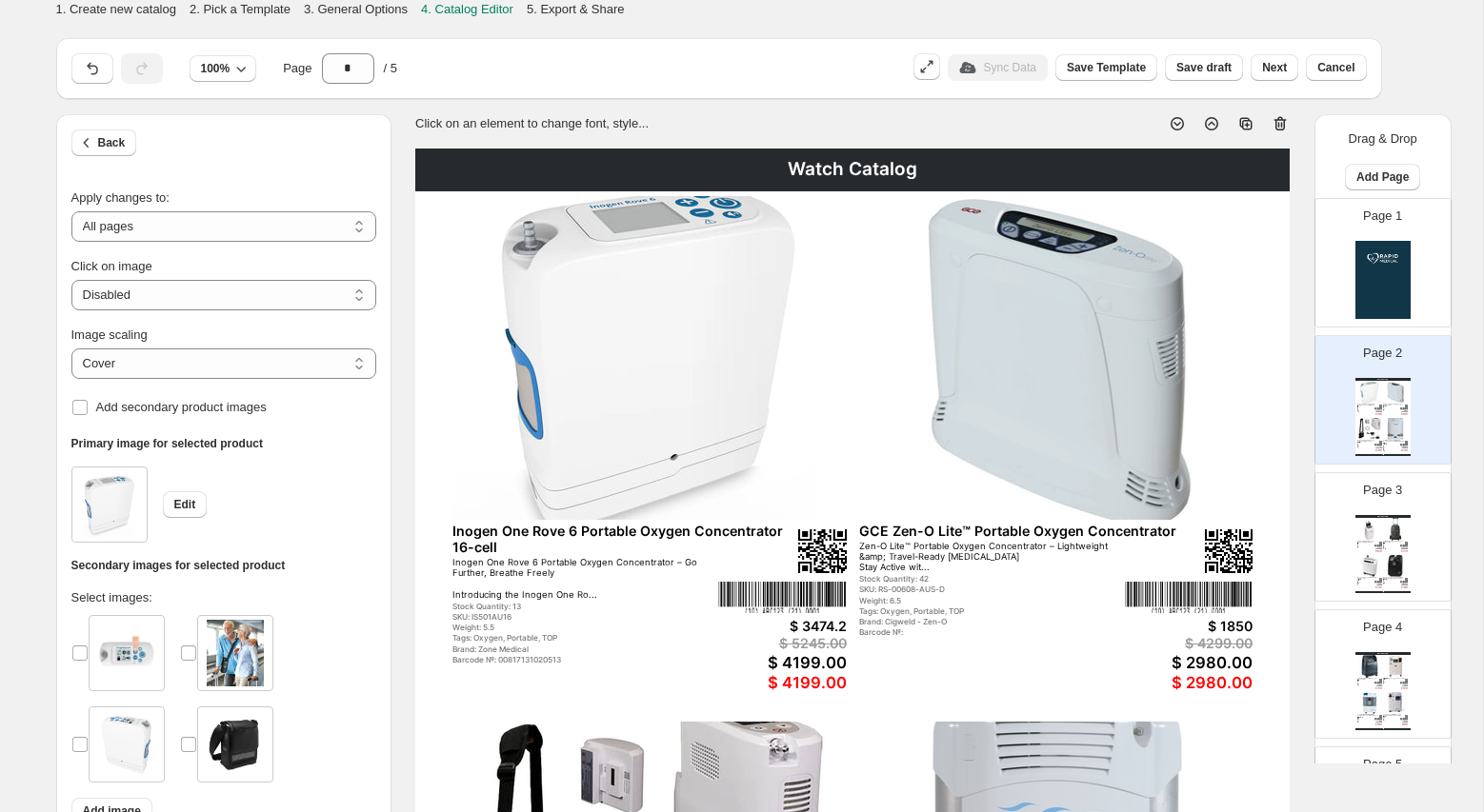 click on "Image scaling ***** ******* Cover Add secondary product images" at bounding box center [224, 366] 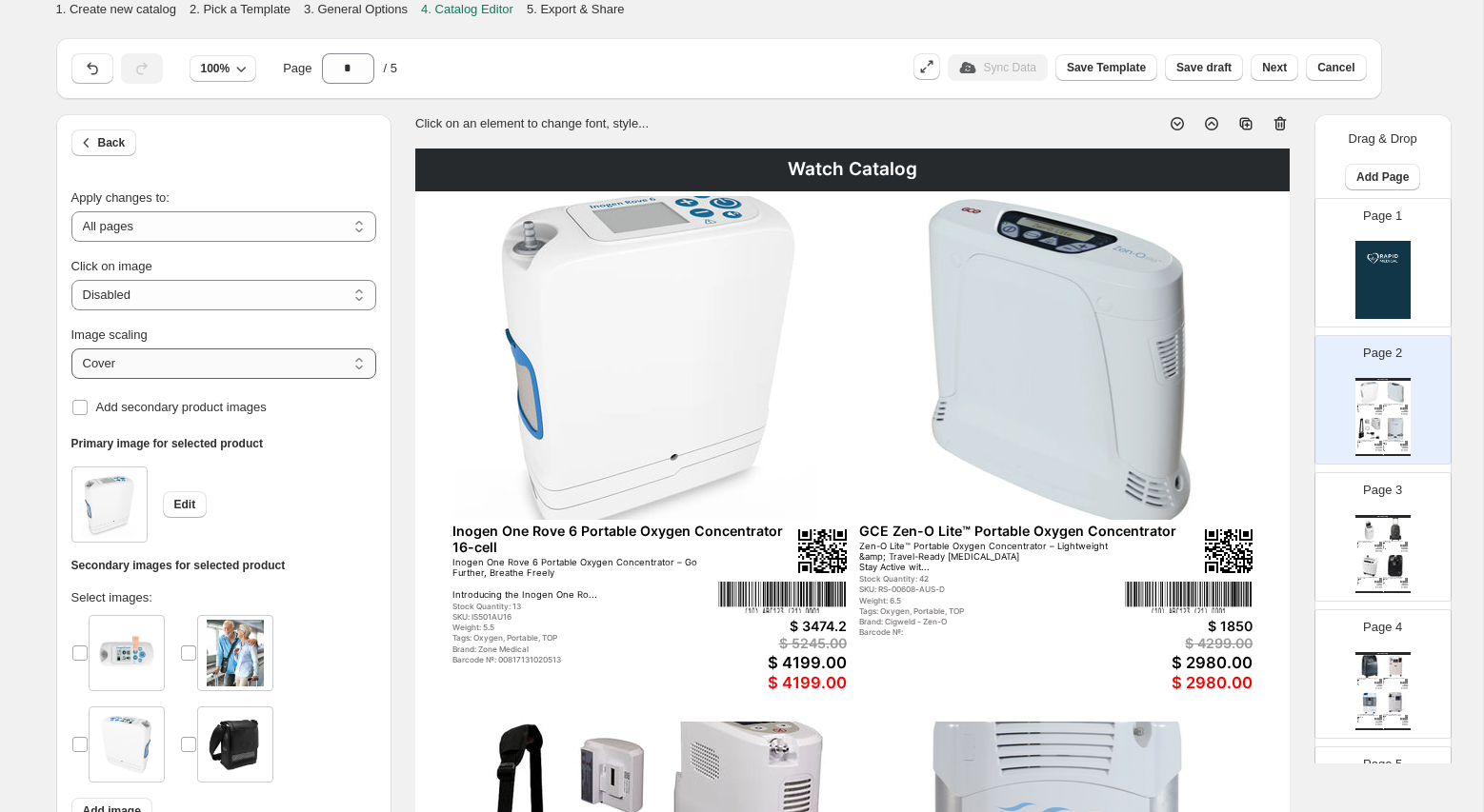 click on "***** *******" at bounding box center (224, 364) 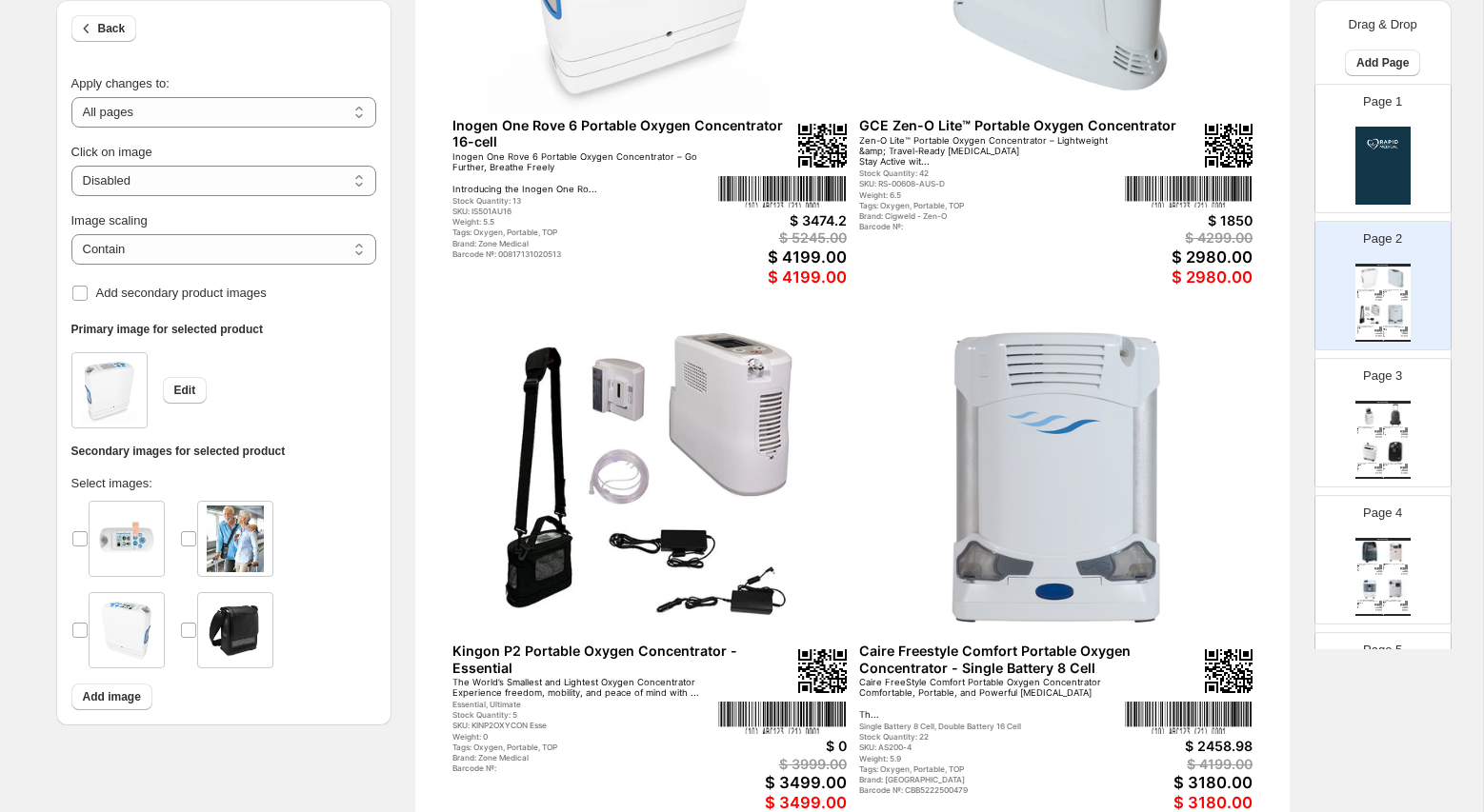 scroll, scrollTop: 388, scrollLeft: 0, axis: vertical 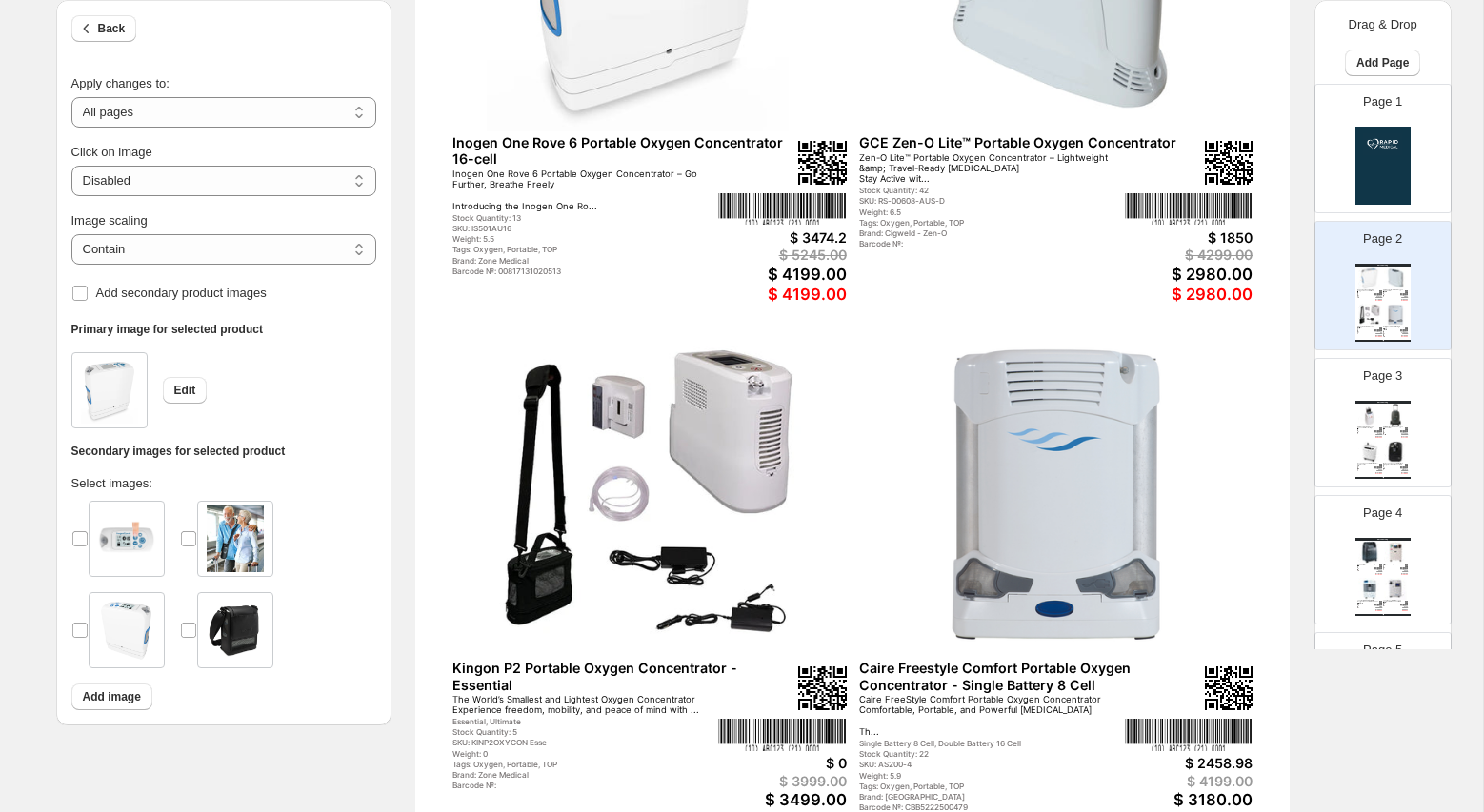 click on "Page 3 Watch Catalog GCE Zen-O Portable Oxygen concentrator Dual battery Zen-O Portable Oxygen Concentrator Dual Battery – Stay Active, Stay Independent
Condition: Brand new in box... Stock Quantity:  9 SKU:  RS-00502-AUS-D Weight:  10.2 Tags:  Oxygen, Portable, TOP Brand:  Cigweld - Zen-O Barcode №:   $ 2850 $ 4990.00 $ 3950.00 $ 3950.00 CAIRE Eclipse 5 Portable Oxygen Concentrator SeQual Eclipse 5 Portable Oxygen Concentrator – Versatile [MEDICAL_DATA] for Every Activity Level
The SeQu... Stock Quantity:  1 SKU:  6900AU-SEQ Weight:  16 Tags:  Oxygen, Portable, TOP Brand:  Caire Barcode №:  +M7666900AUSEQ0/$$+7GPB0923250067/16D20230... $ 3705.66 $ 5899.00 $ 4345.00 $ 4345.00 Oxygen Concentrator DJ Med 5L + Accessories DJMed 5L Oxygen Concentrator – Advanced Digital, Quiet &amp; Reliable [MEDICAL_DATA]
The DJMed 5L Oxygen C... Stock Quantity:  79 SKU:  850000 Weight:  20 Tags:  BLACKFRIDAY, CFFIRSTAID, MedicalDevice, Oxygen,... Brand:  DearJane Barcode №:   $ 930 $ 1899.00 $ 1049.00 $ 1049.00" at bounding box center [1375, 415] 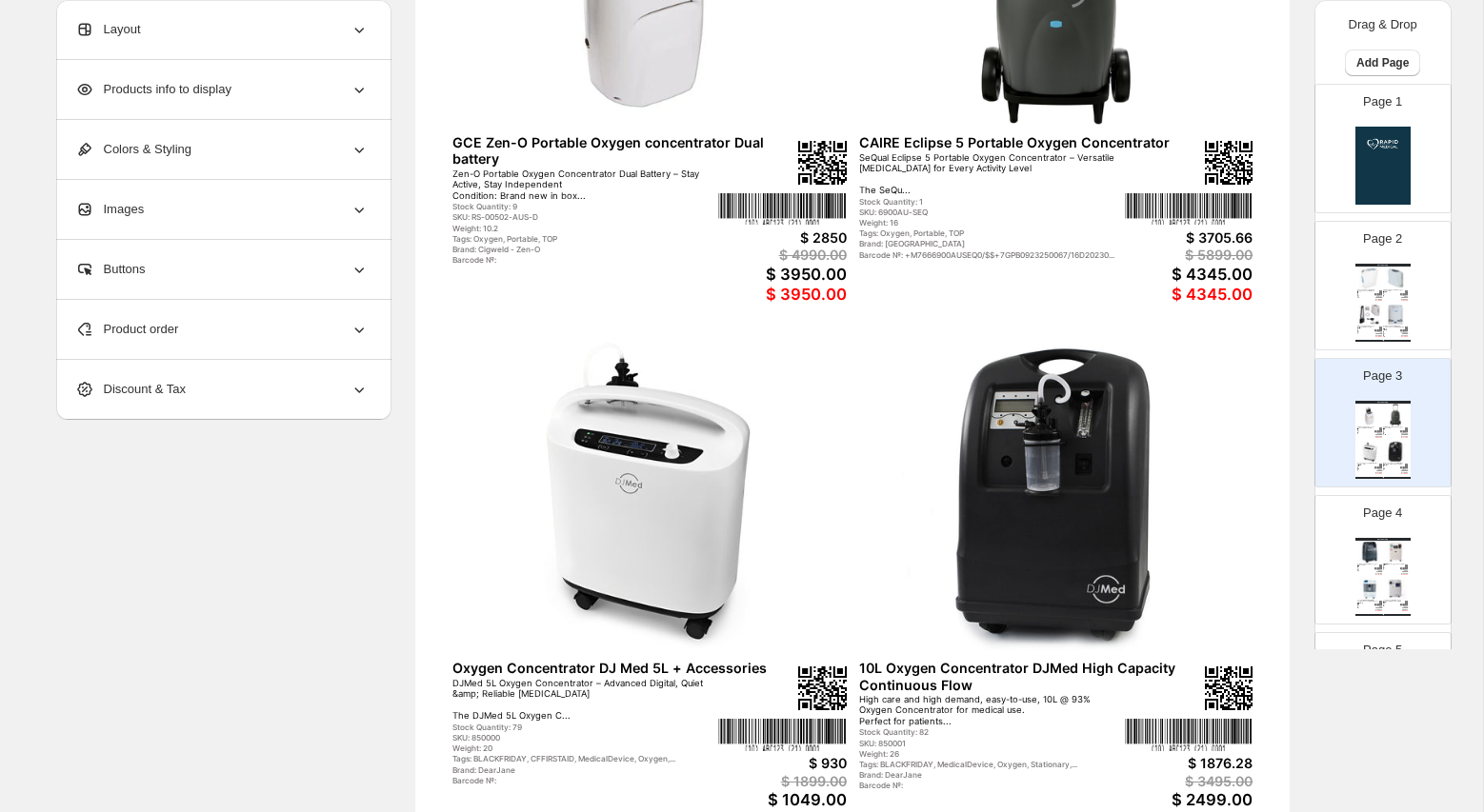 click on "Watch Catalog Inogen One Rove 6 Portable Oxygen Concentrator 16-cell
Inogen One Rove 6 Portable Oxygen Concentrator – Go Further, Breathe Freely
Introducing the Inogen One Ro... Stock Quantity:  13 SKU:  IS501AU16 Weight:  5.5 Tags:  Oxygen, Portable, TOP Brand:  Zone Medical Barcode №:  00817131020513 $ 3474.2 $ 5245.00 $ 4199.00 $ 4199.00 GCE Zen-O Lite™ Portable Oxygen Concentrator
Zen-O Lite™ Portable Oxygen Concentrator – Lightweight &amp; Travel-Ready [MEDICAL_DATA]
Stay Active wit... Stock Quantity:  42 SKU:  RS-00608-AUS-D Weight:  6.5 Tags:  Oxygen, Portable, TOP Brand:  Cigweld - Zen-O Barcode №:   $ 1850 $ 4299.00 $ 2980.00 $ 2980.00 Kingon P2 Portable Oxygen Concentrator - Essential The World’s Smallest and Lightest Oxygen Concentrator
Experience freedom, mobility, and peace of mind with ... Essential, Ultimate Stock Quantity:  5 SKU:  KINP2OXYCON Esse Weight:  0 Tags:  Oxygen, Portable, TOP Brand:  Zone Medical Barcode №:   $ 0 $ 3999.00 $ 3499.00 $ 3499.00 SKU:  AS200-4" at bounding box center [1383, 303] 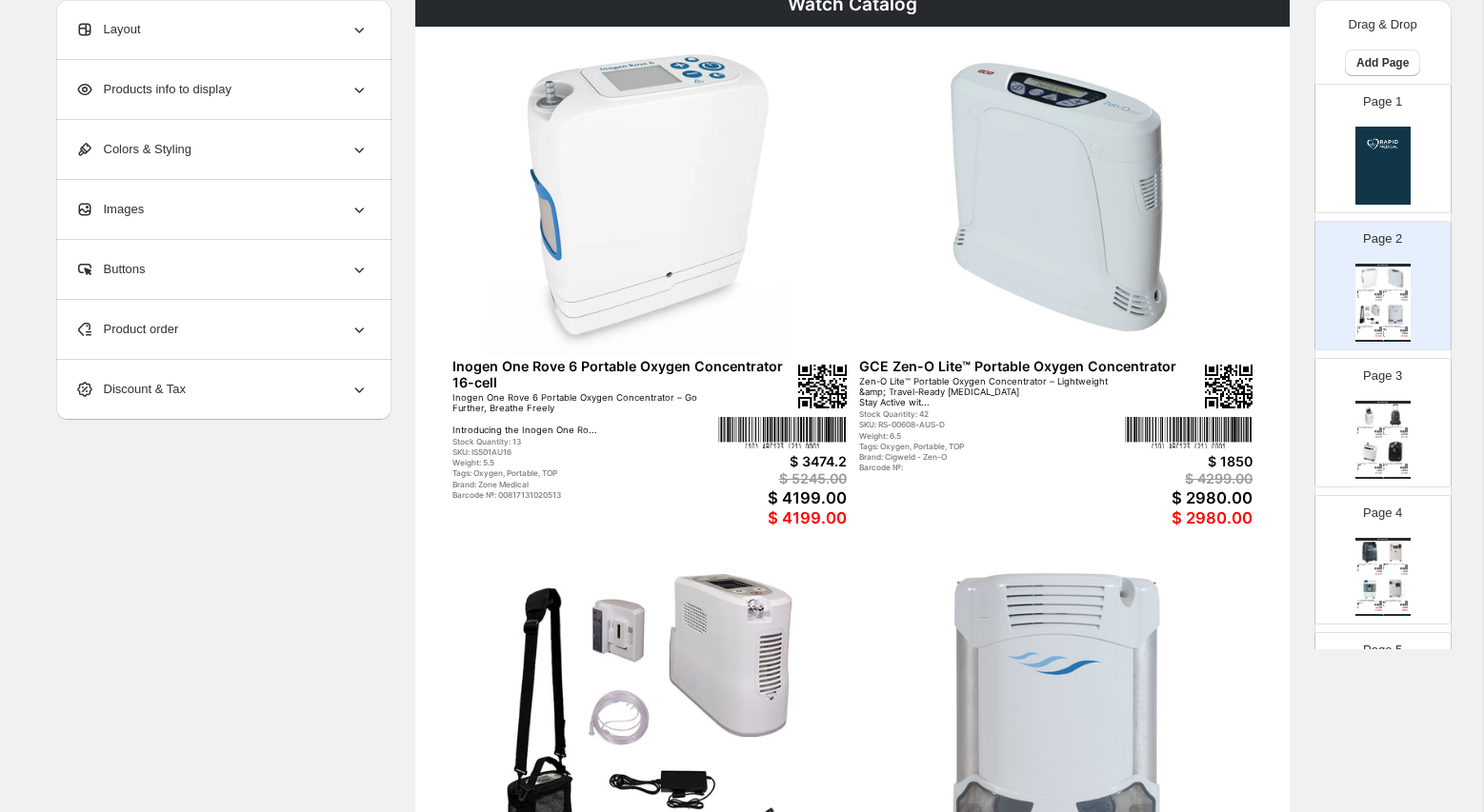 scroll, scrollTop: 0, scrollLeft: 0, axis: both 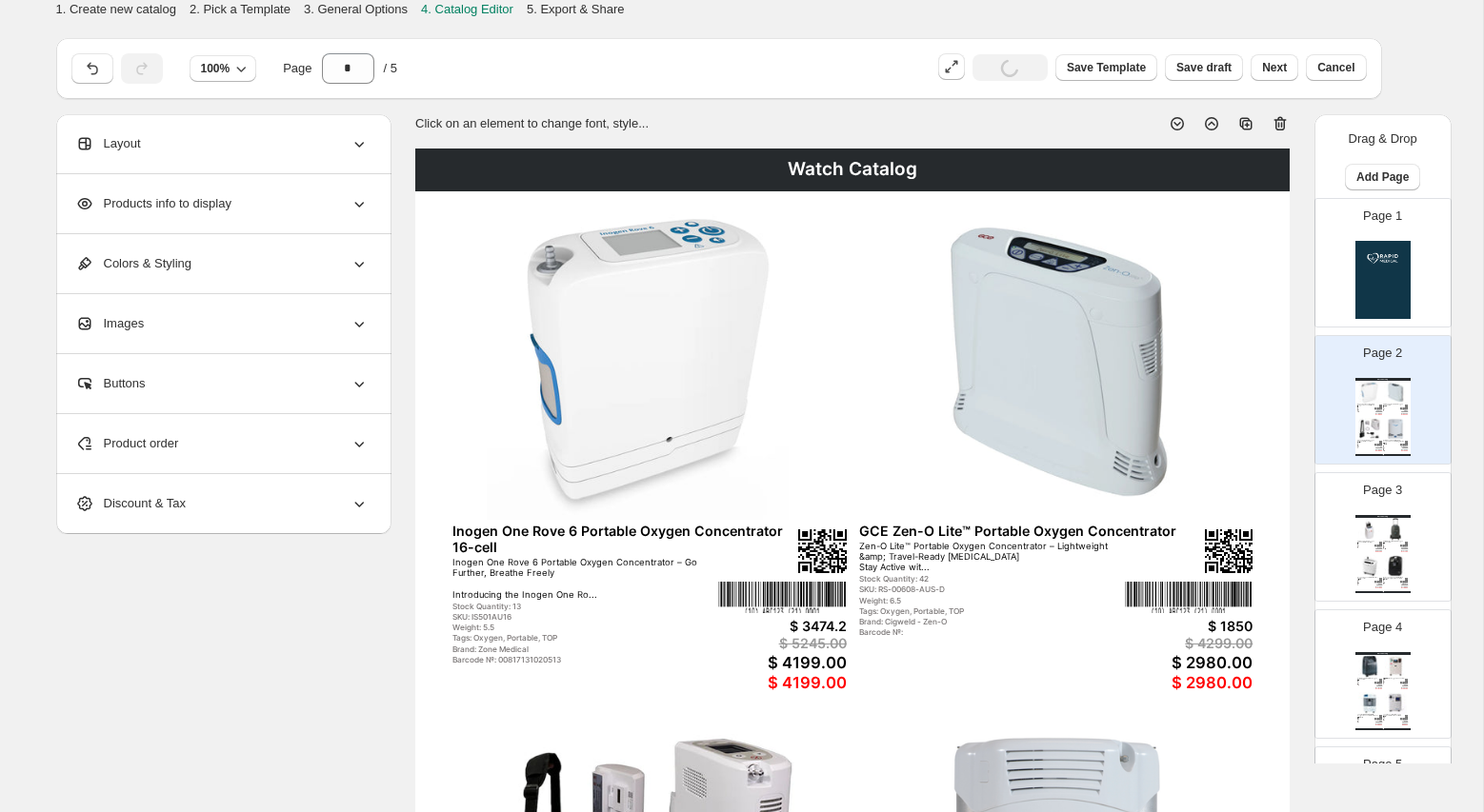 click at bounding box center [1383, 280] 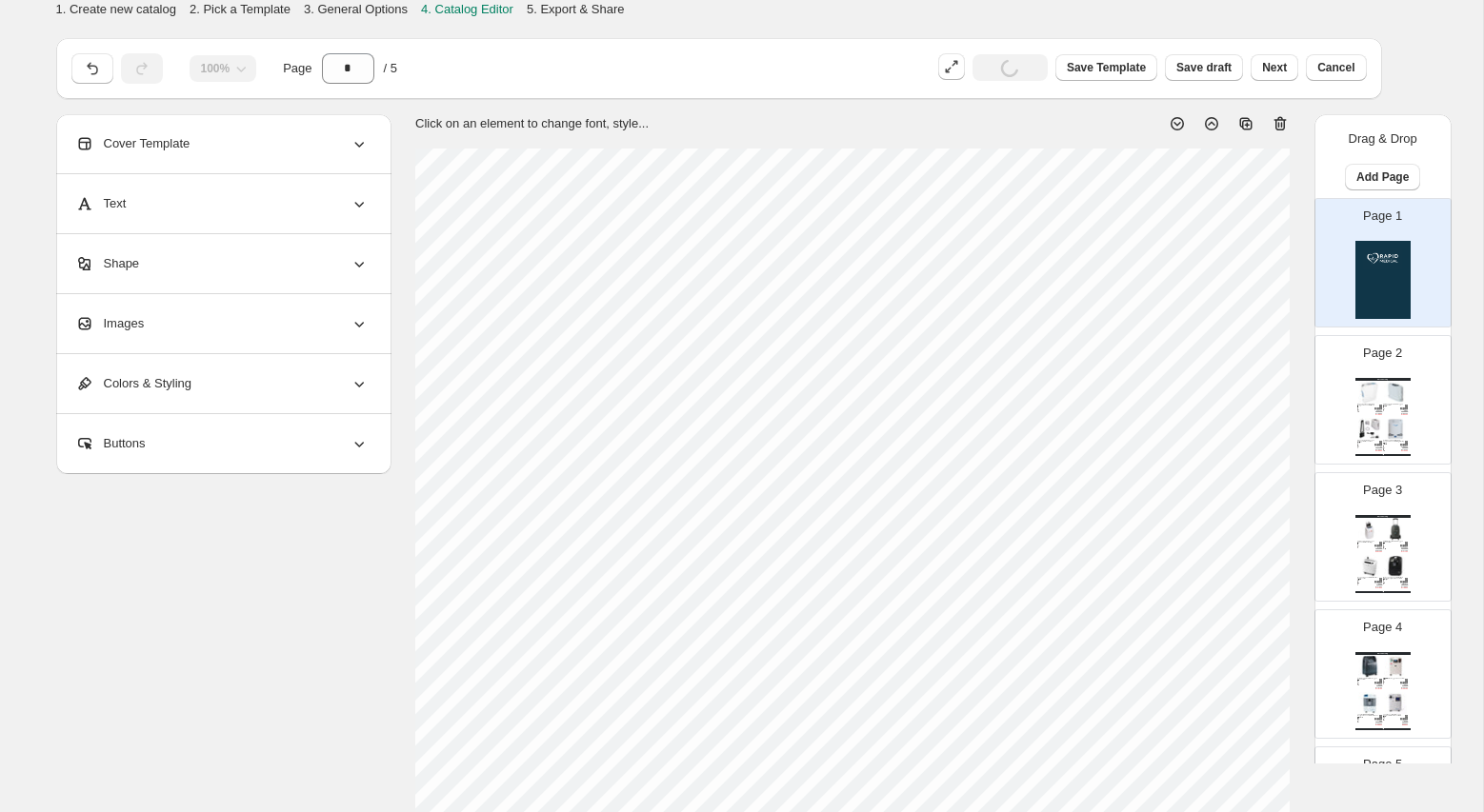 scroll, scrollTop: 161, scrollLeft: 0, axis: vertical 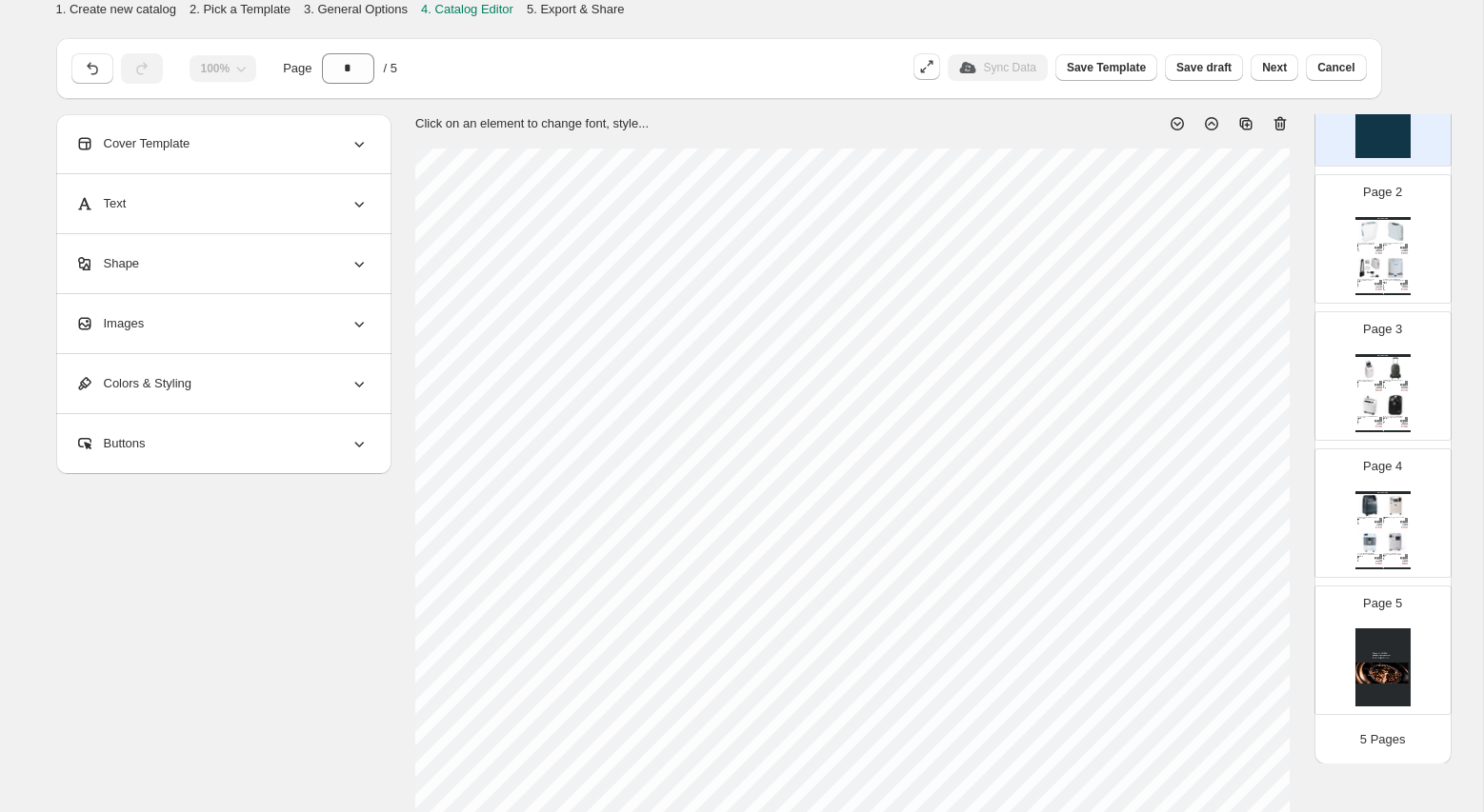 click on "Page 5" at bounding box center [1382, 604] 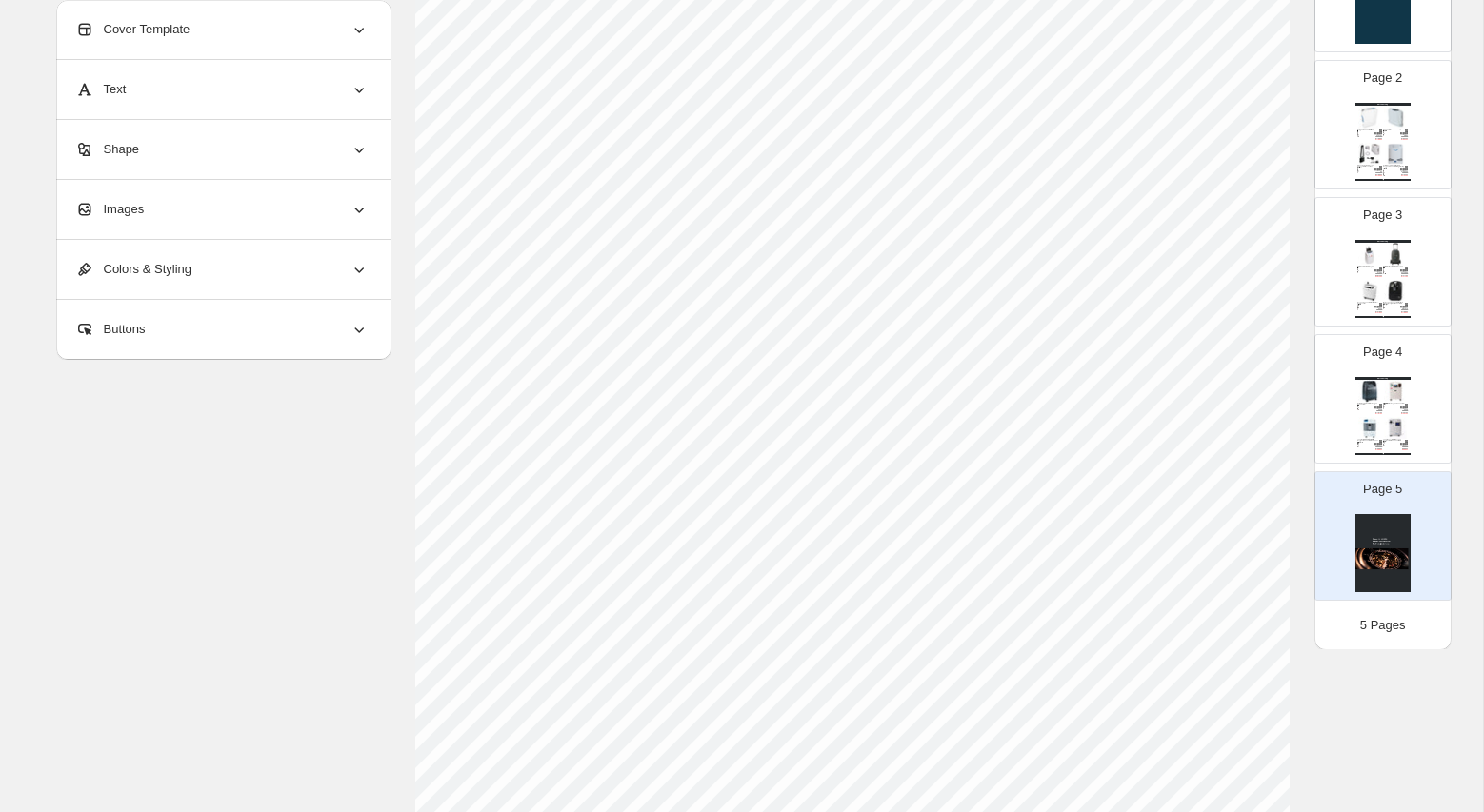 scroll, scrollTop: 188, scrollLeft: 0, axis: vertical 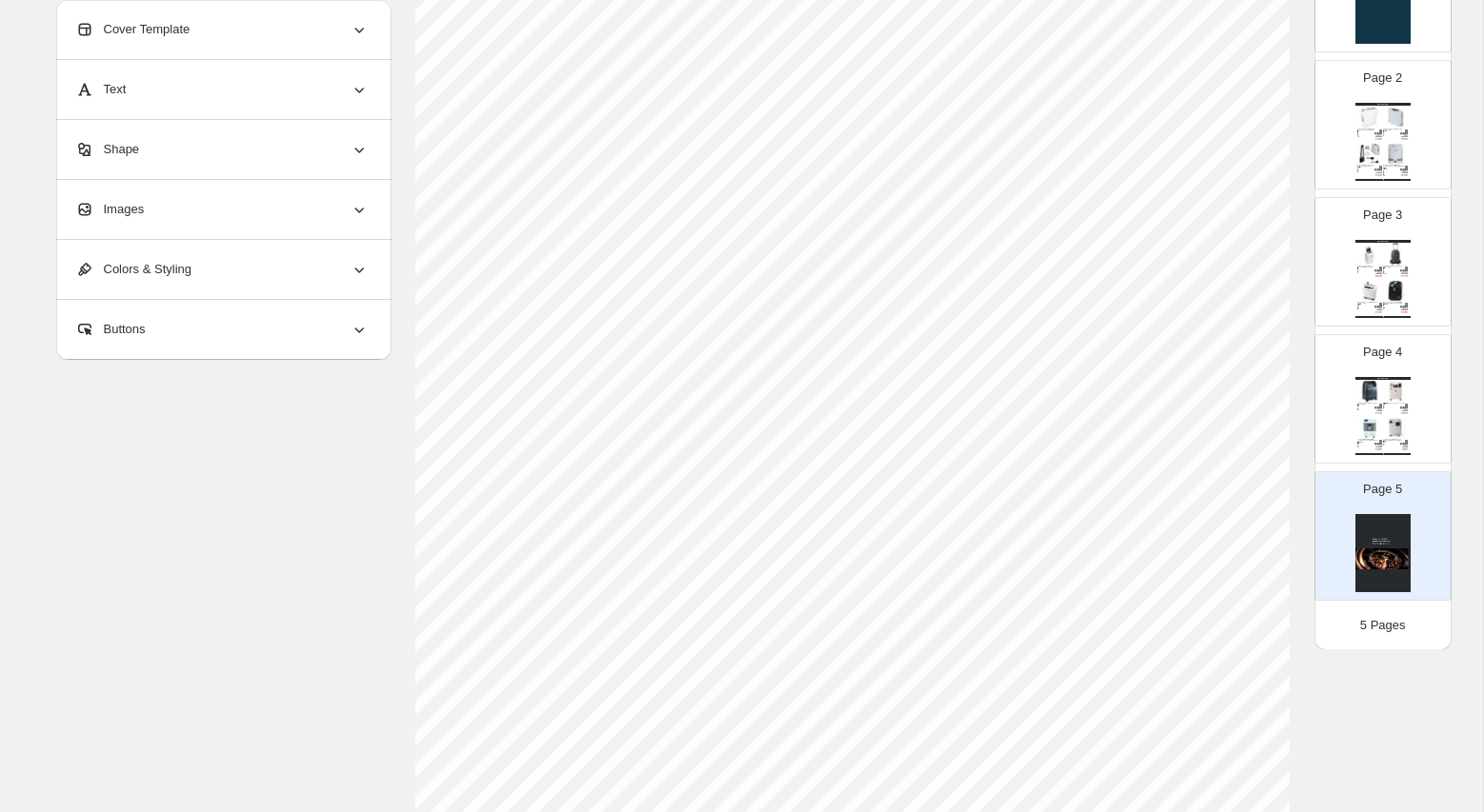 click at bounding box center (1383, 553) 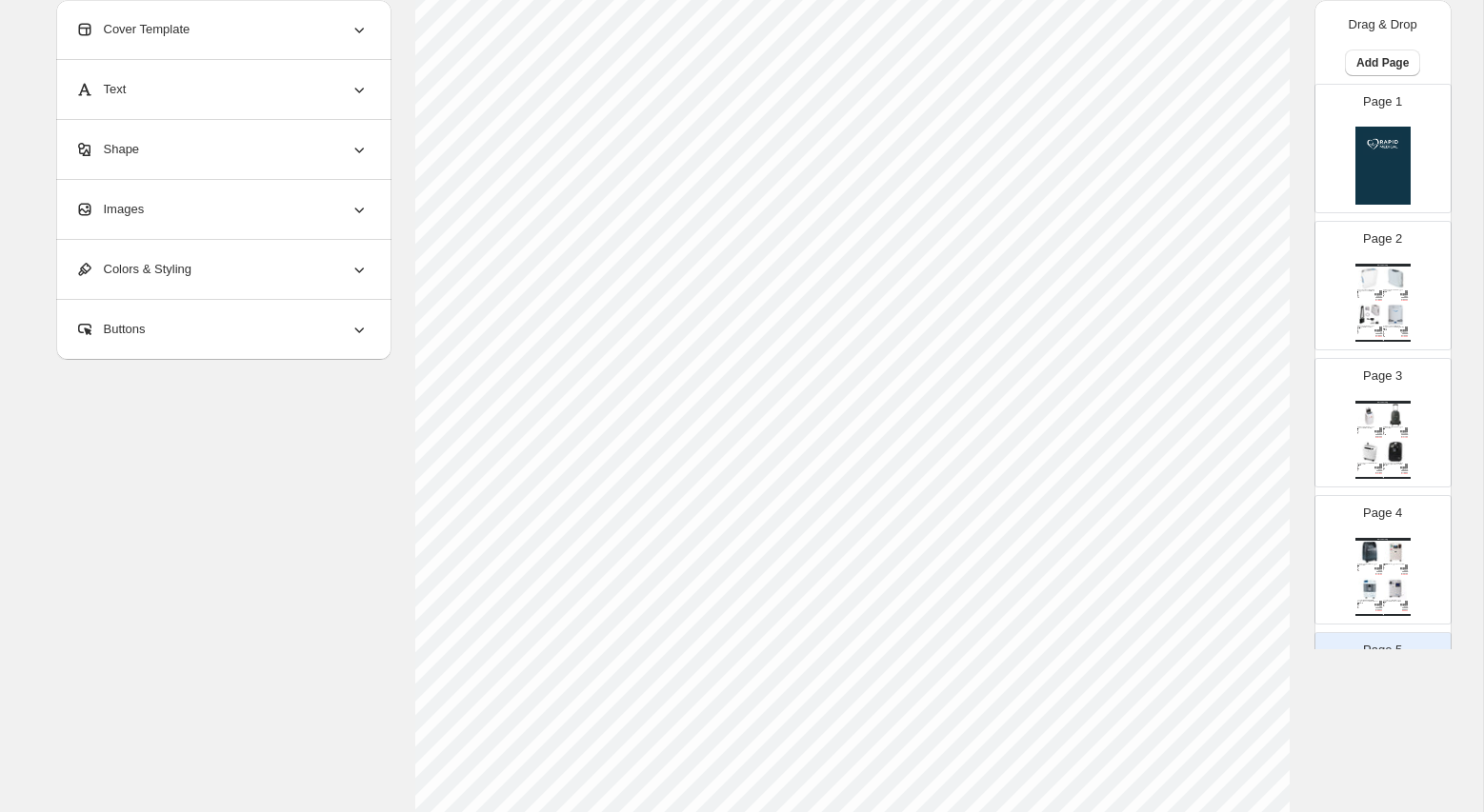 scroll, scrollTop: 0, scrollLeft: 0, axis: both 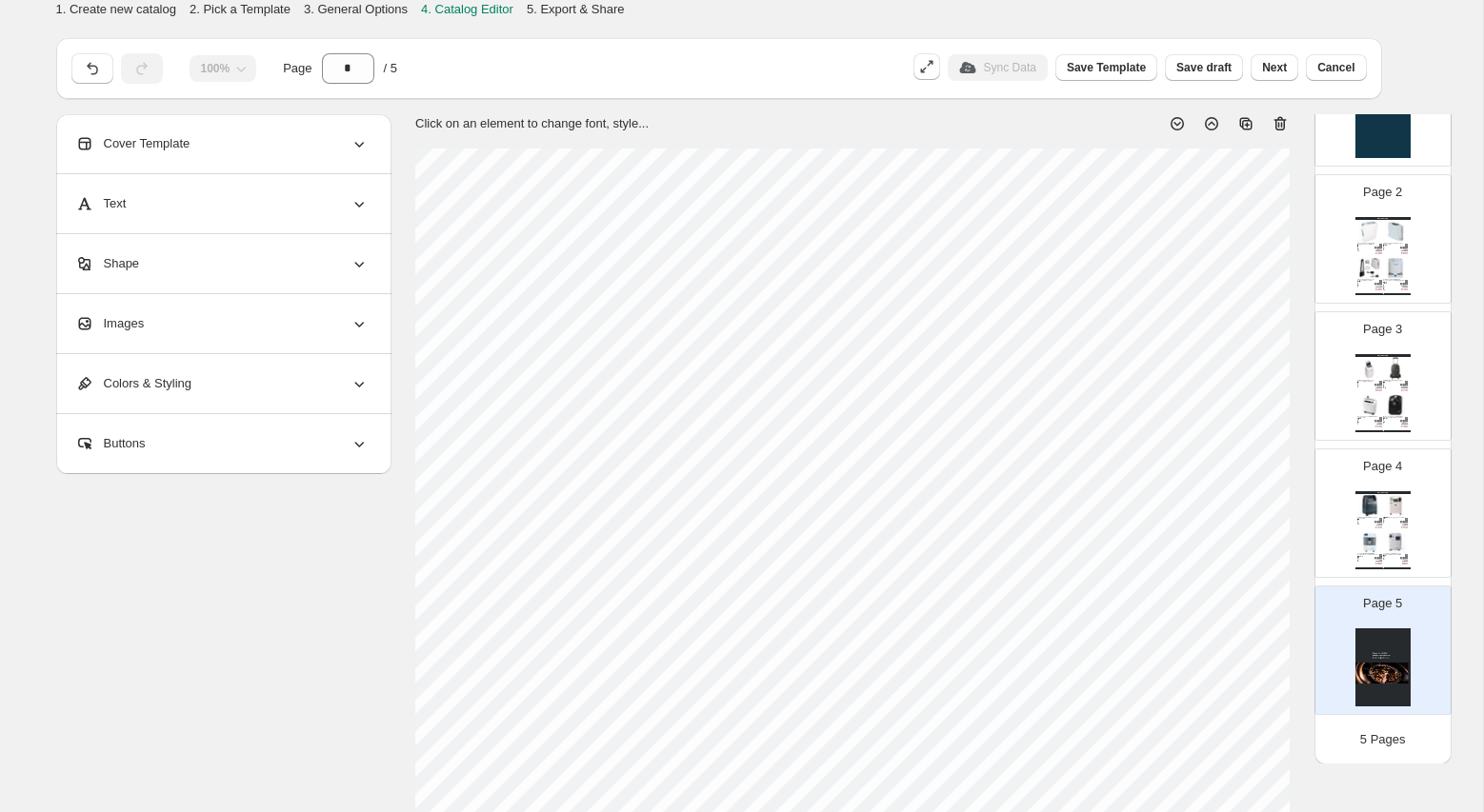 click at bounding box center [1383, 667] 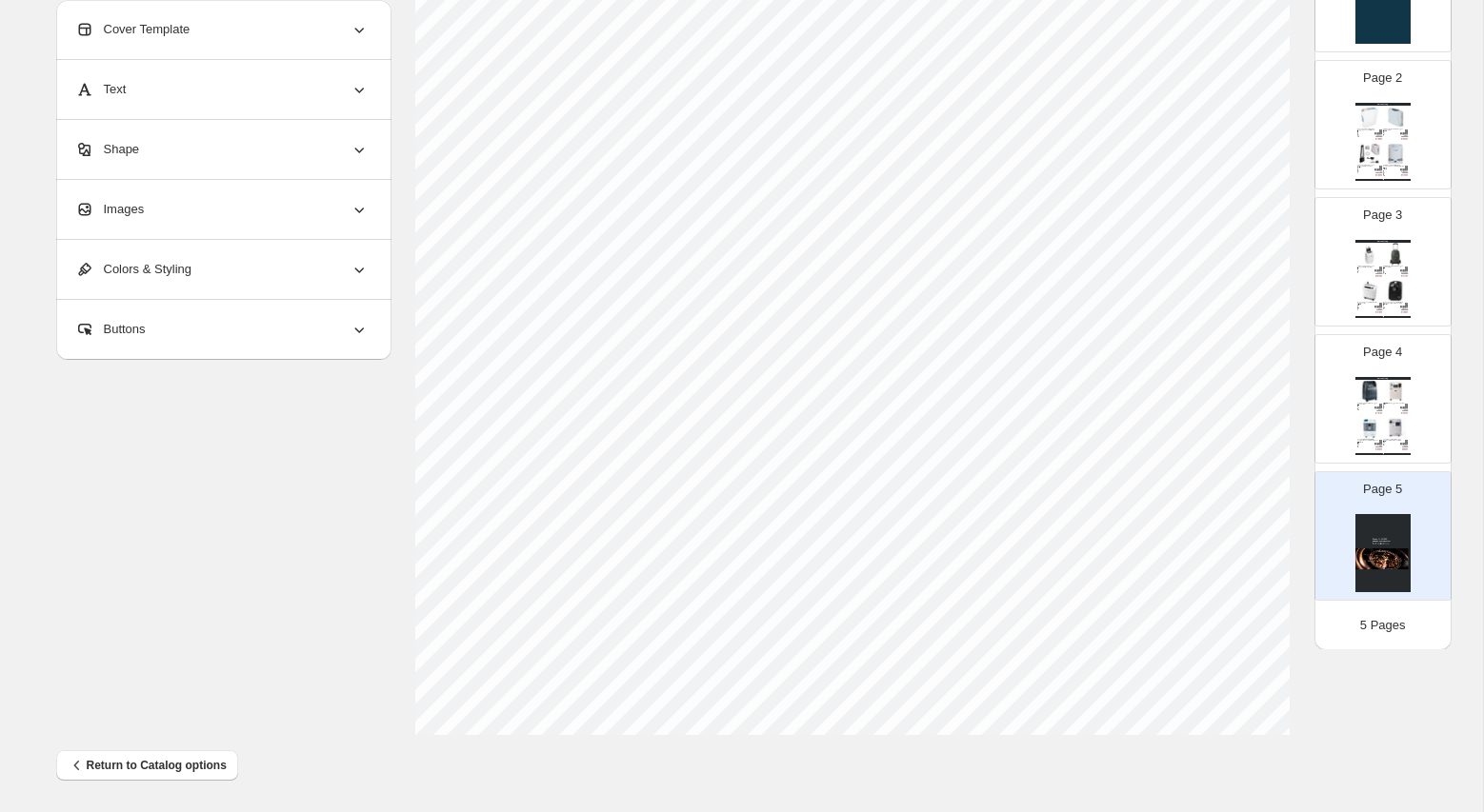 scroll, scrollTop: 0, scrollLeft: 0, axis: both 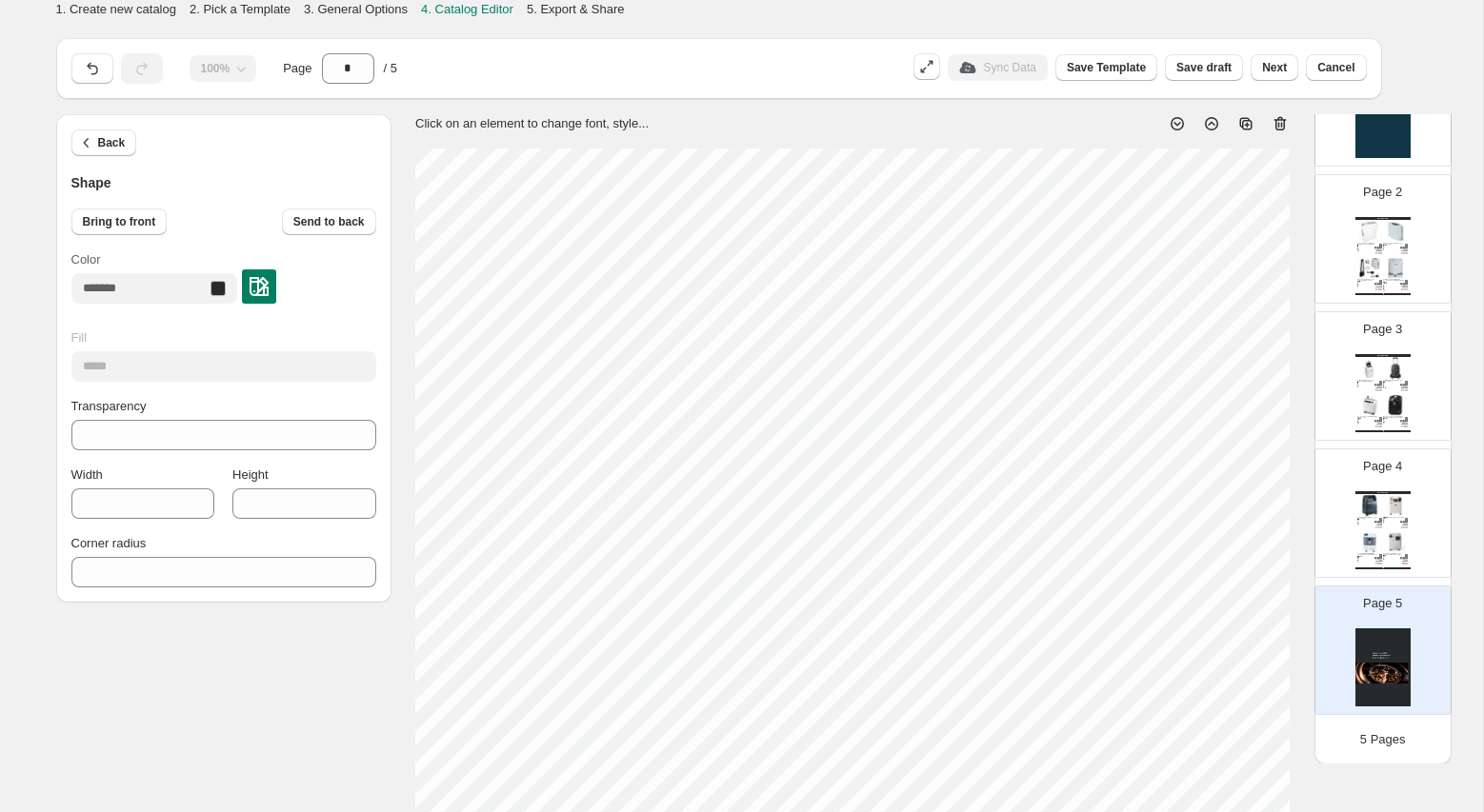 click on "Page 5" at bounding box center (1375, 643) 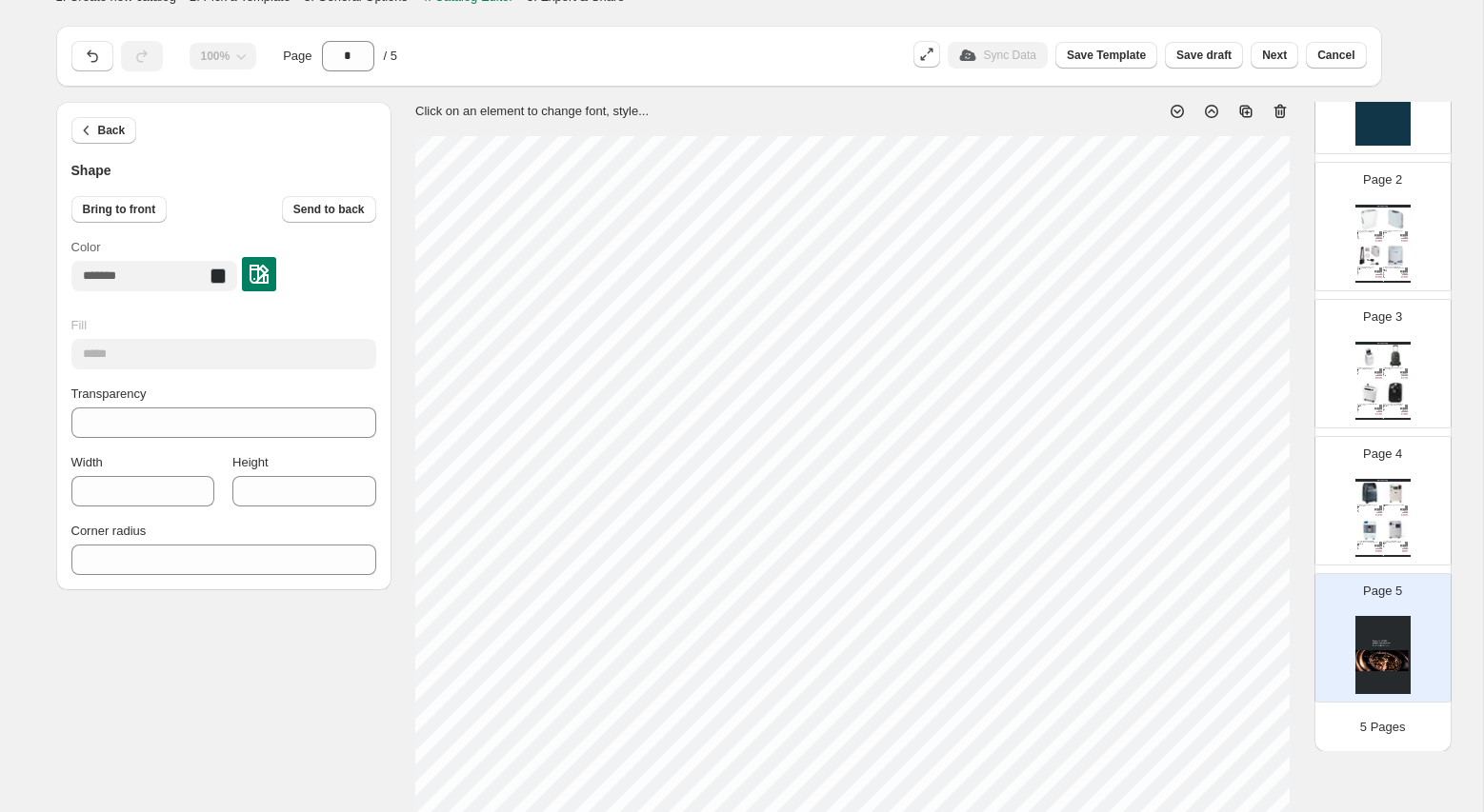 scroll, scrollTop: 0, scrollLeft: 0, axis: both 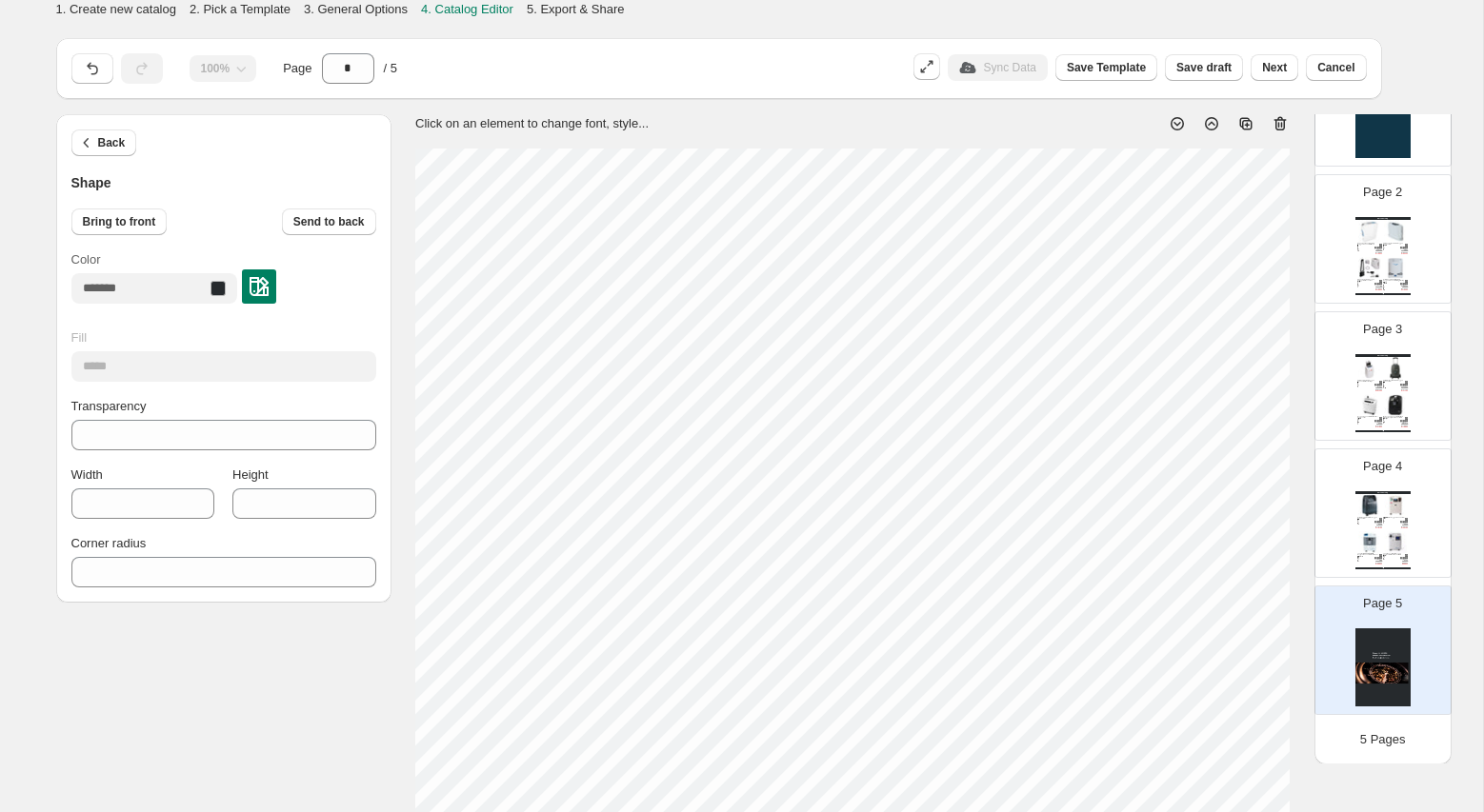 click on "Click on an element to change font, style..." at bounding box center [852, 689] 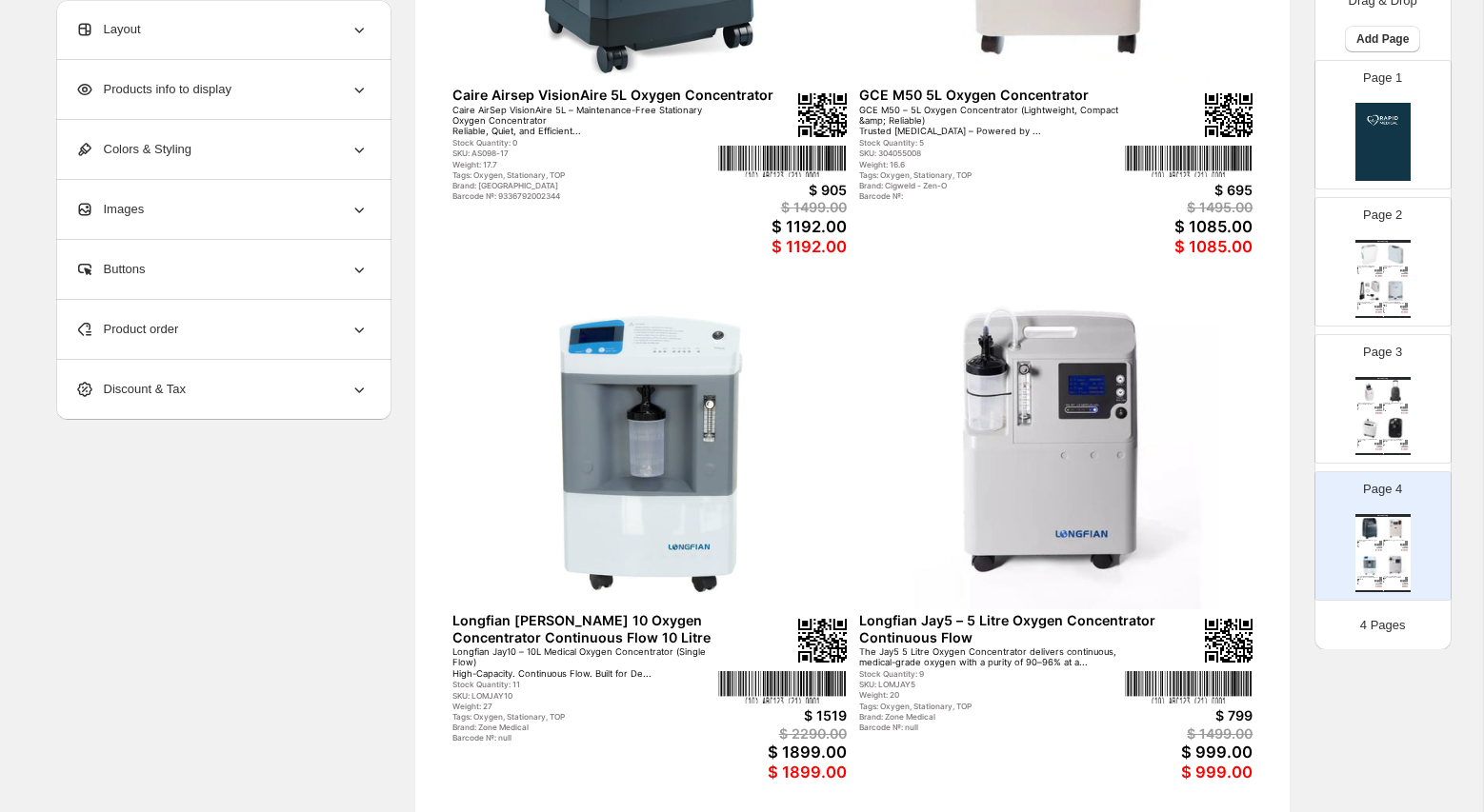 scroll, scrollTop: 545, scrollLeft: 0, axis: vertical 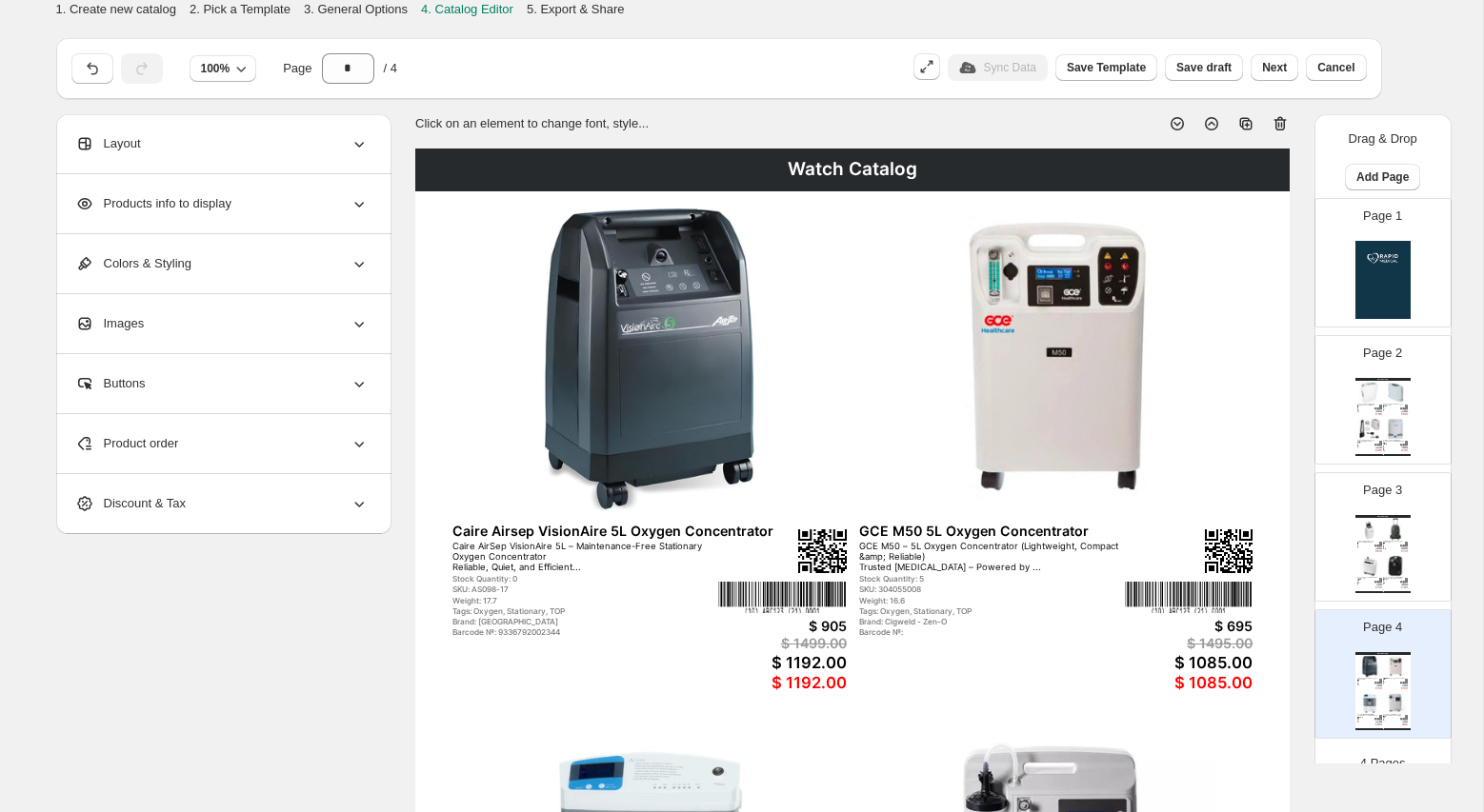 click on "Page 1" at bounding box center [1375, 255] 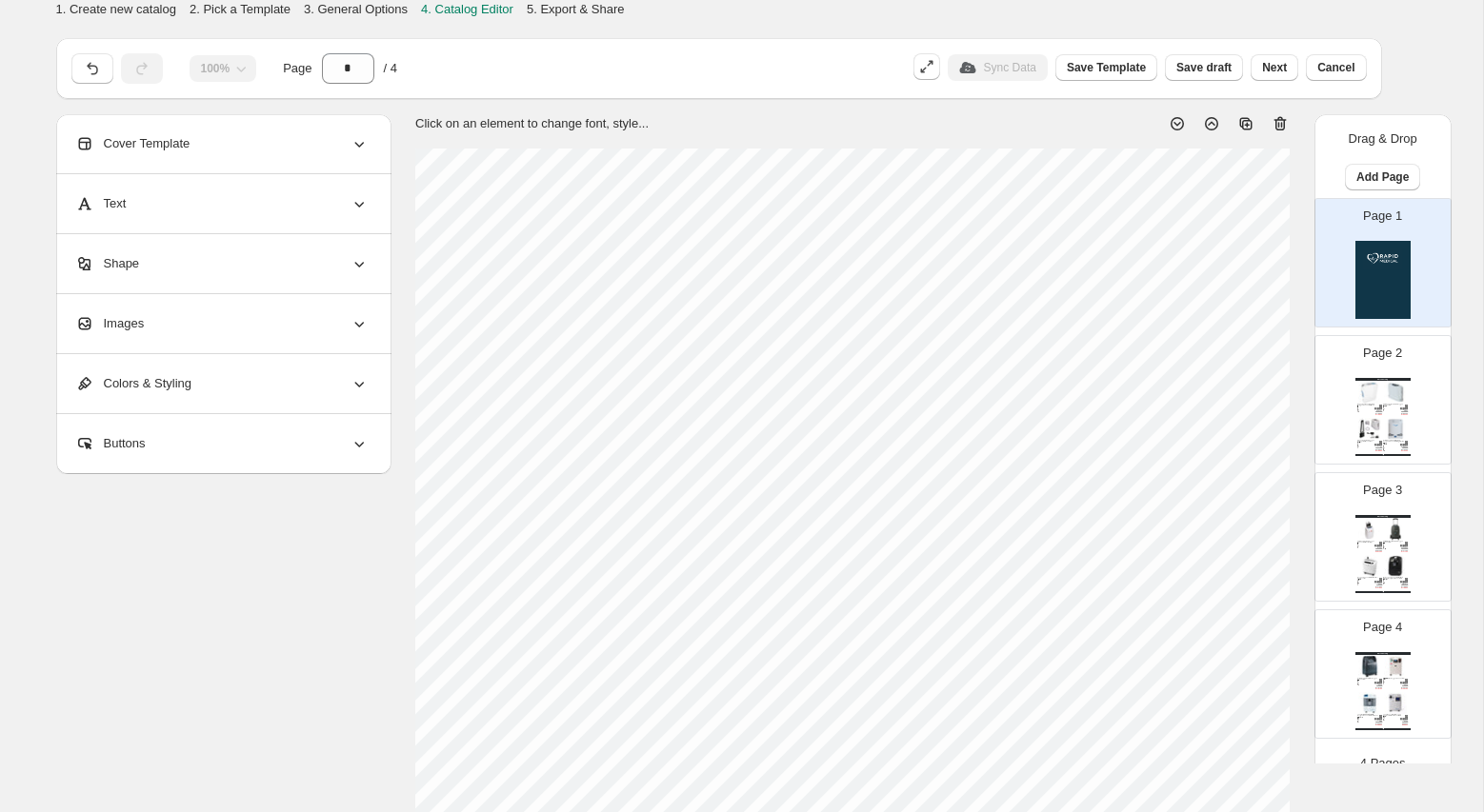 scroll, scrollTop: 24, scrollLeft: 0, axis: vertical 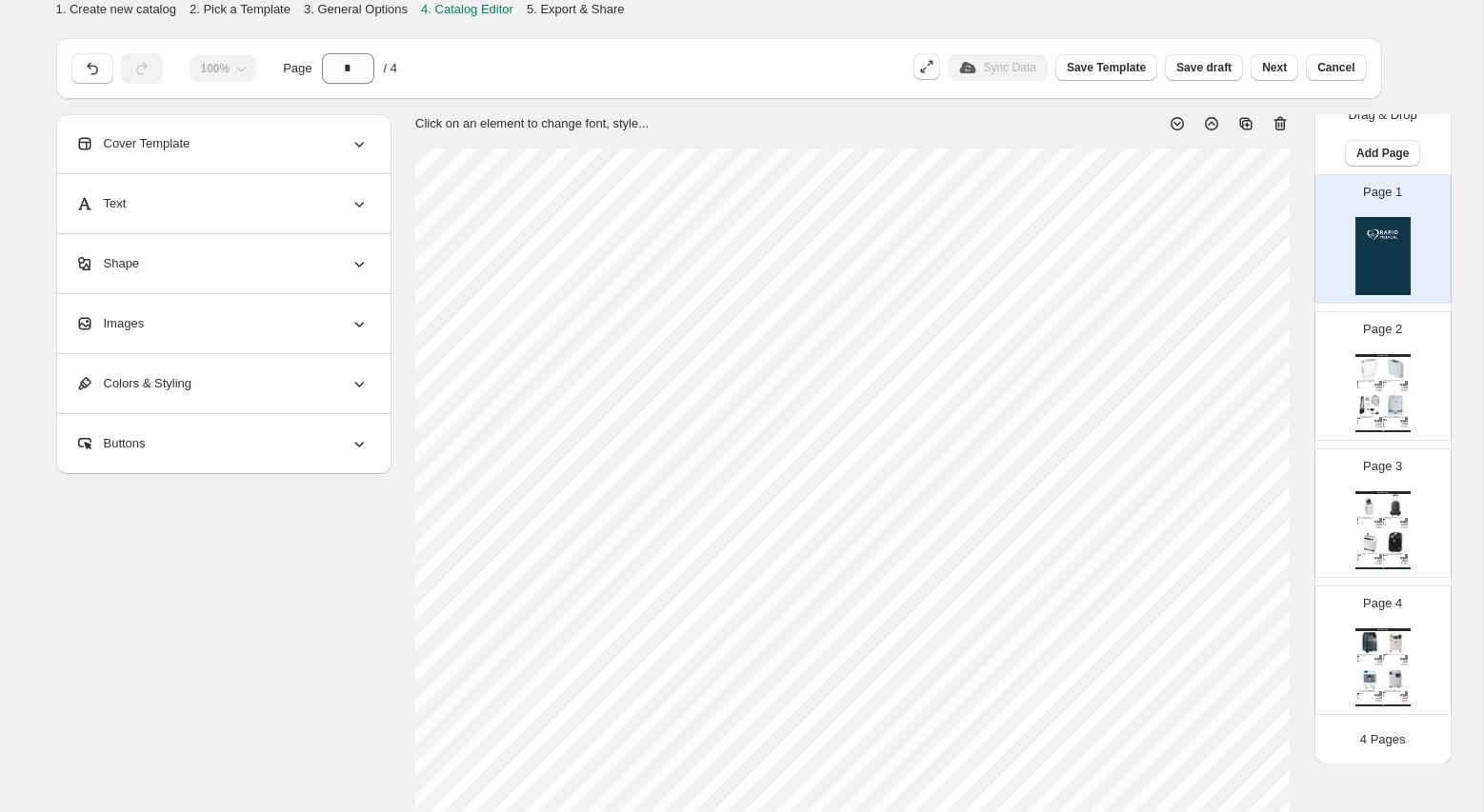 click at bounding box center (1395, 368) 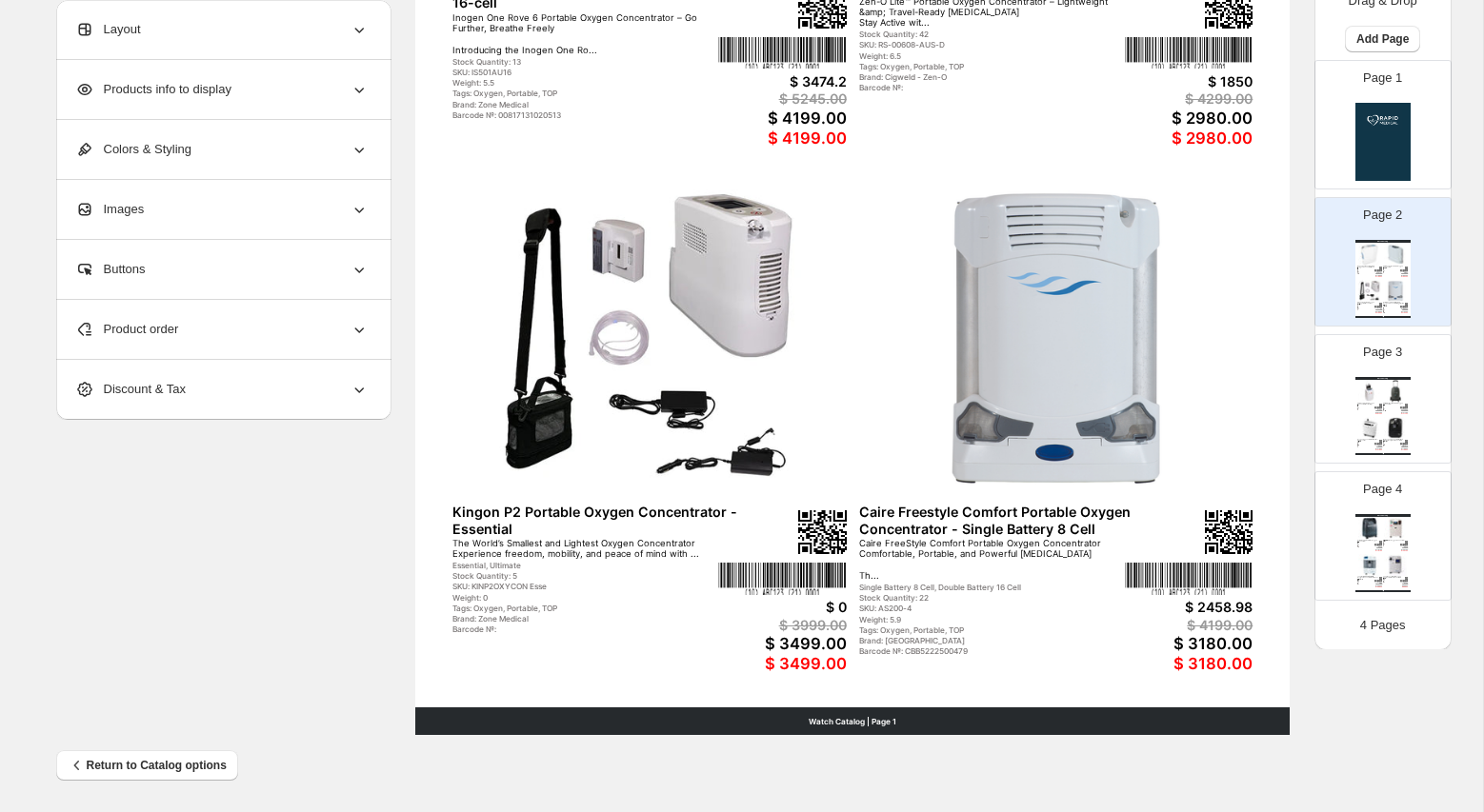 scroll, scrollTop: 0, scrollLeft: 0, axis: both 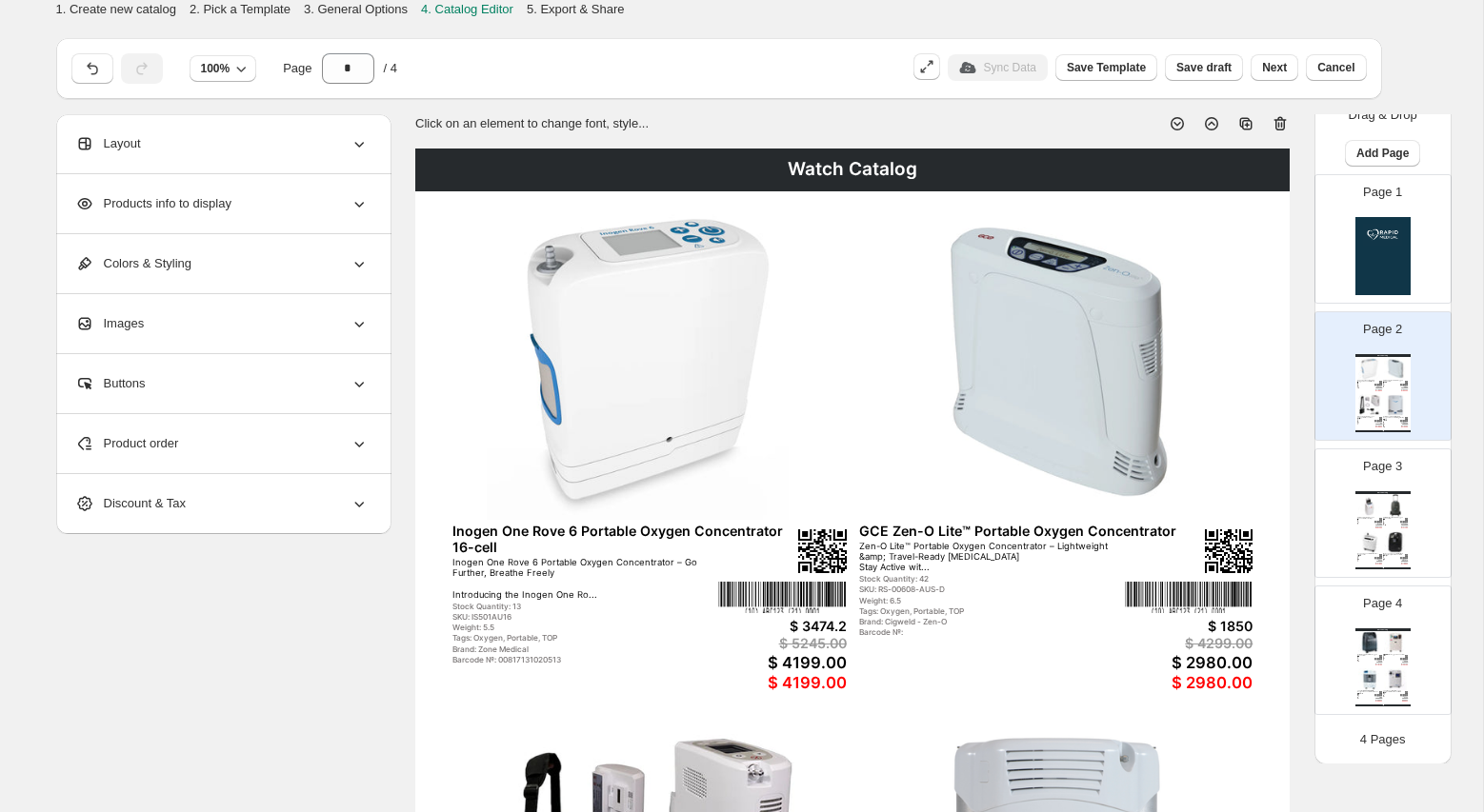 click on "SKU:  IS501AU16" at bounding box center (585, 617) 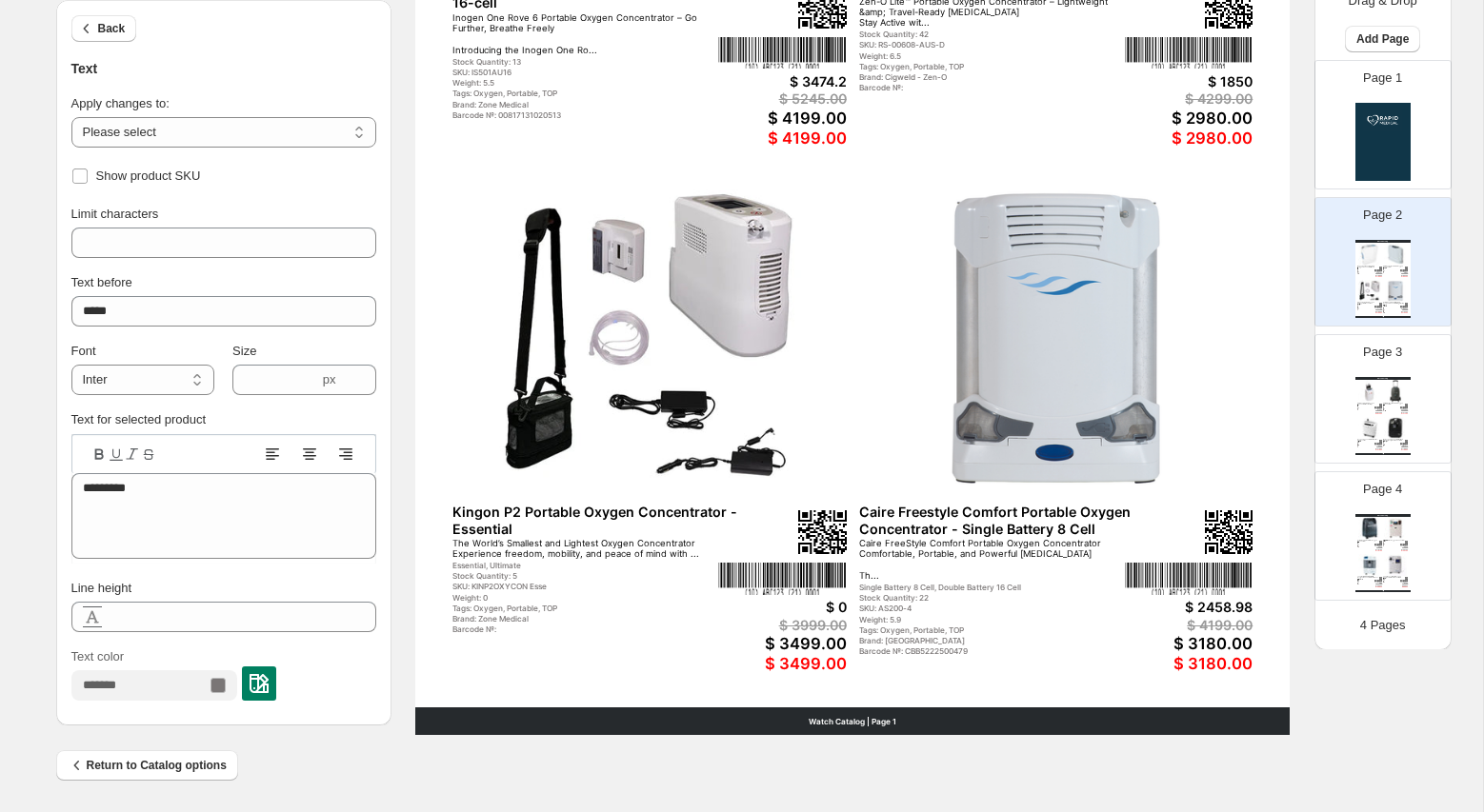 scroll, scrollTop: 0, scrollLeft: 0, axis: both 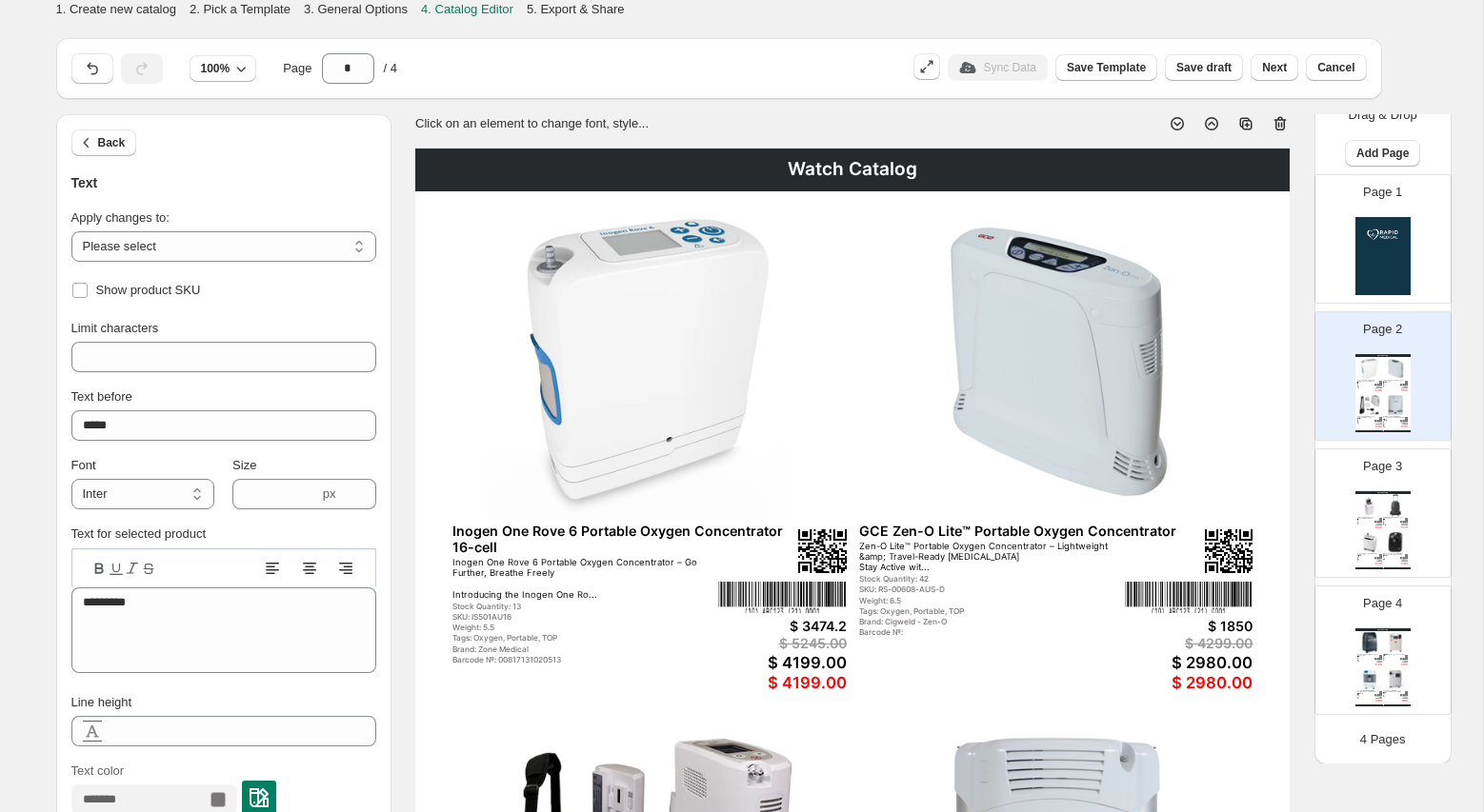 click on "3. General Options" at bounding box center [355, 9] 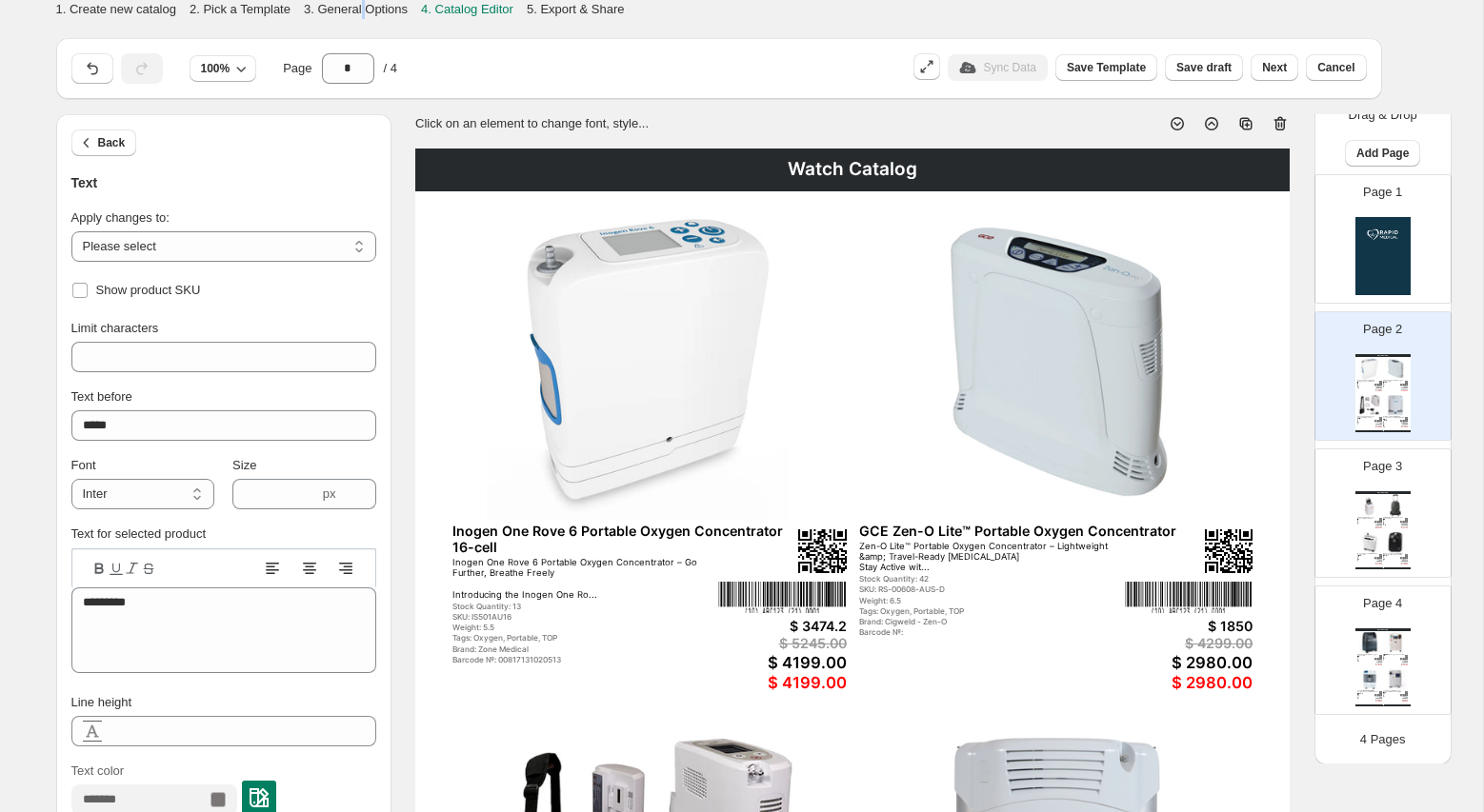 click on "3. General Options" at bounding box center (355, 9) 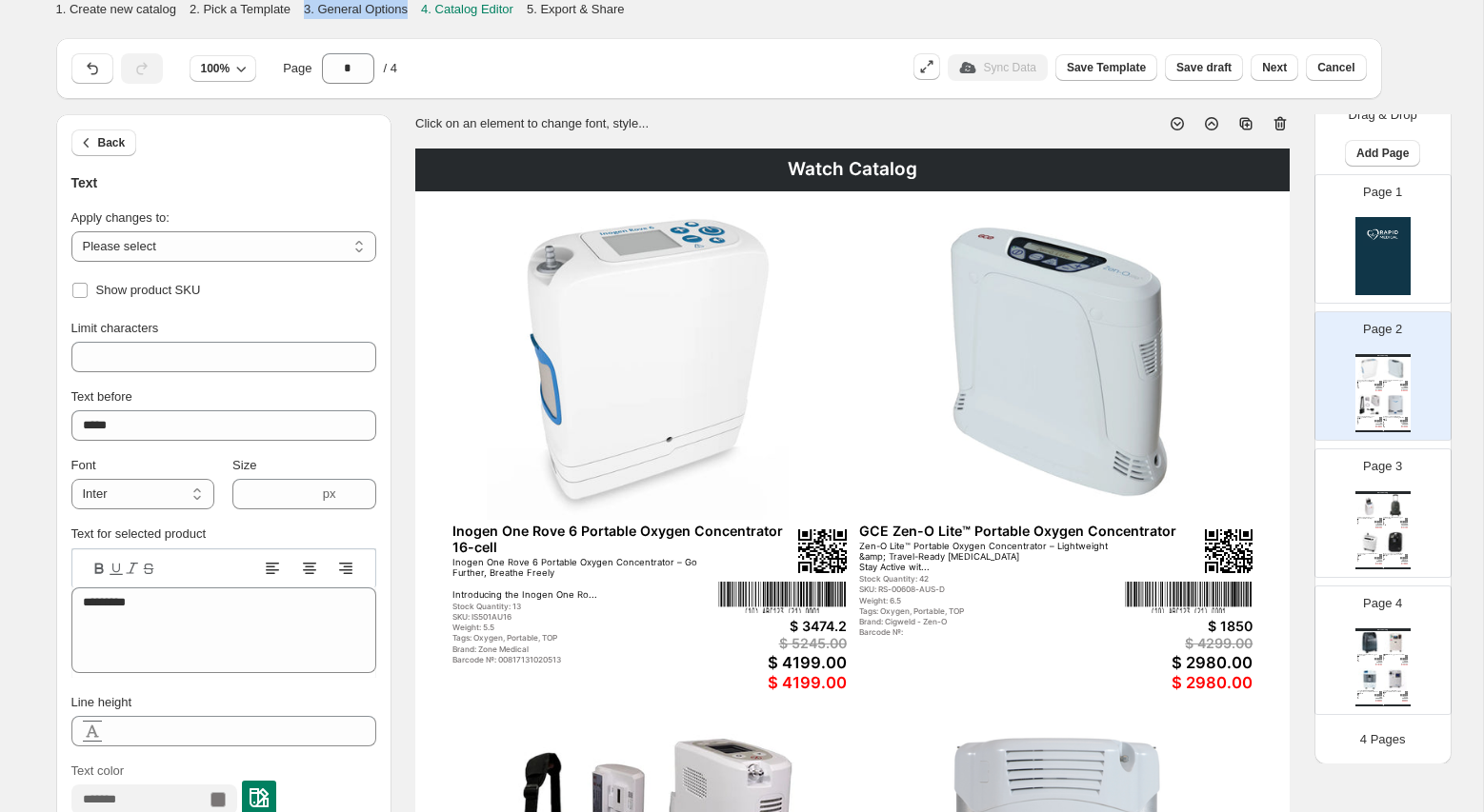click on "4. Catalog Editor" at bounding box center [462, 10] 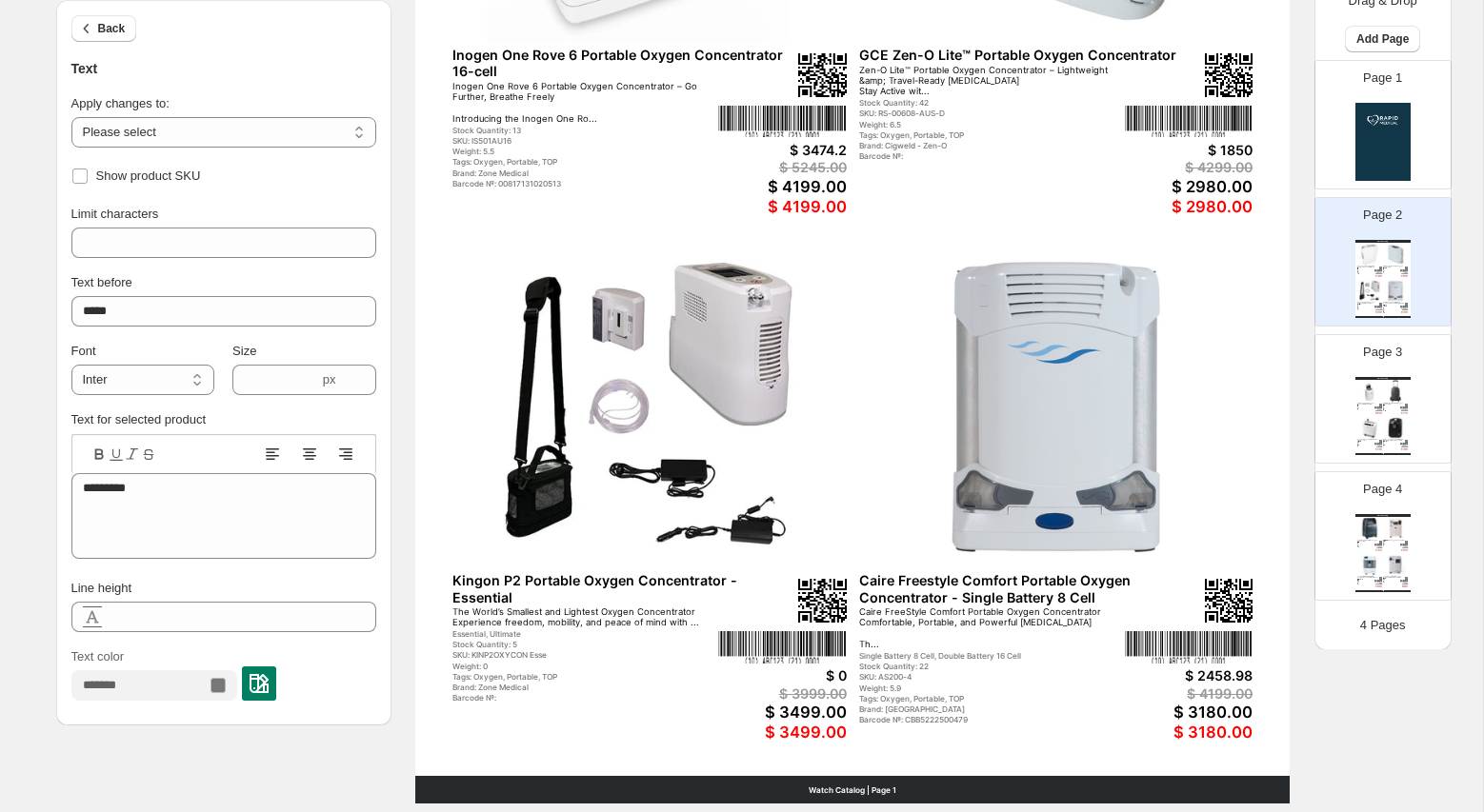 scroll, scrollTop: 0, scrollLeft: 0, axis: both 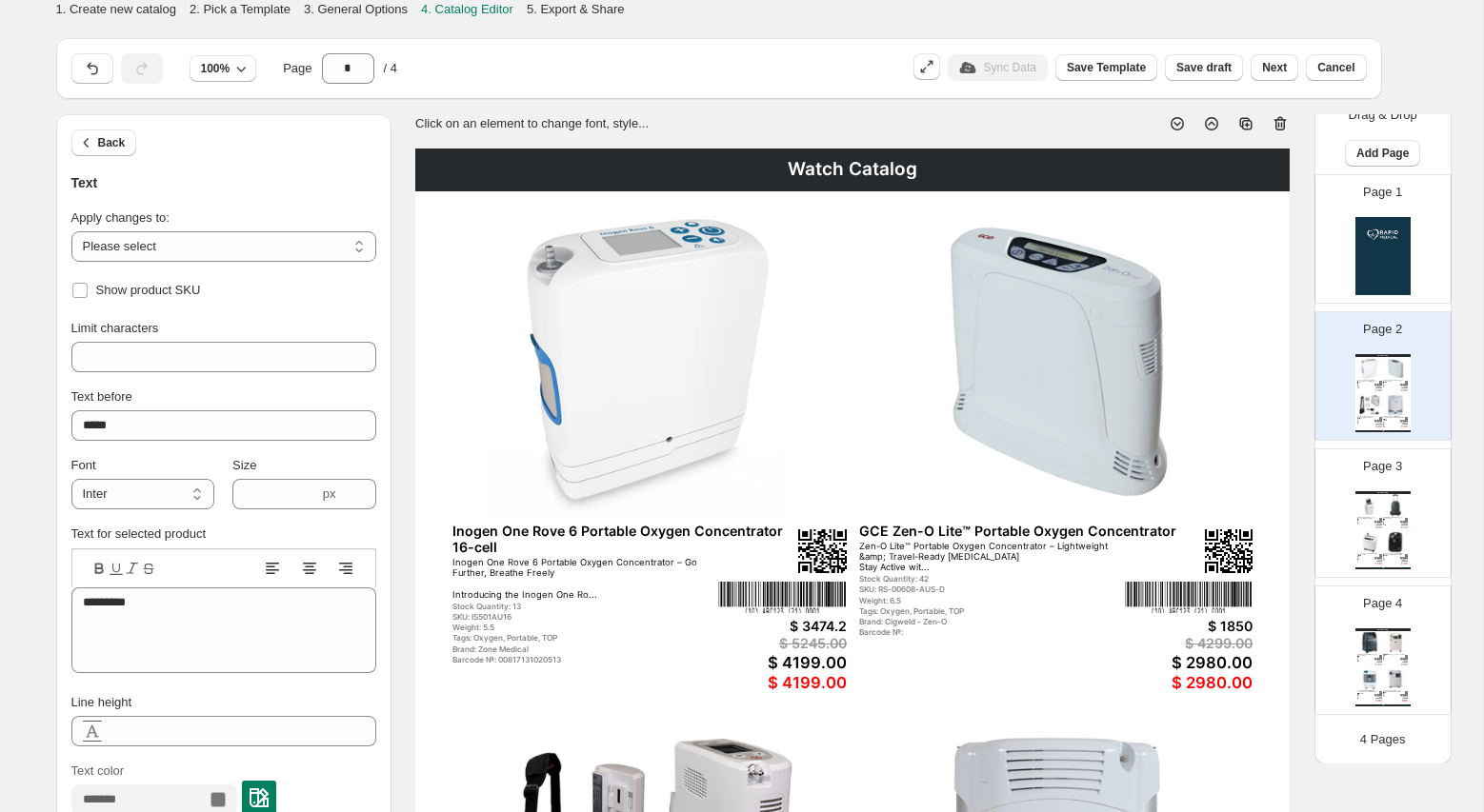 click at bounding box center [1383, 256] 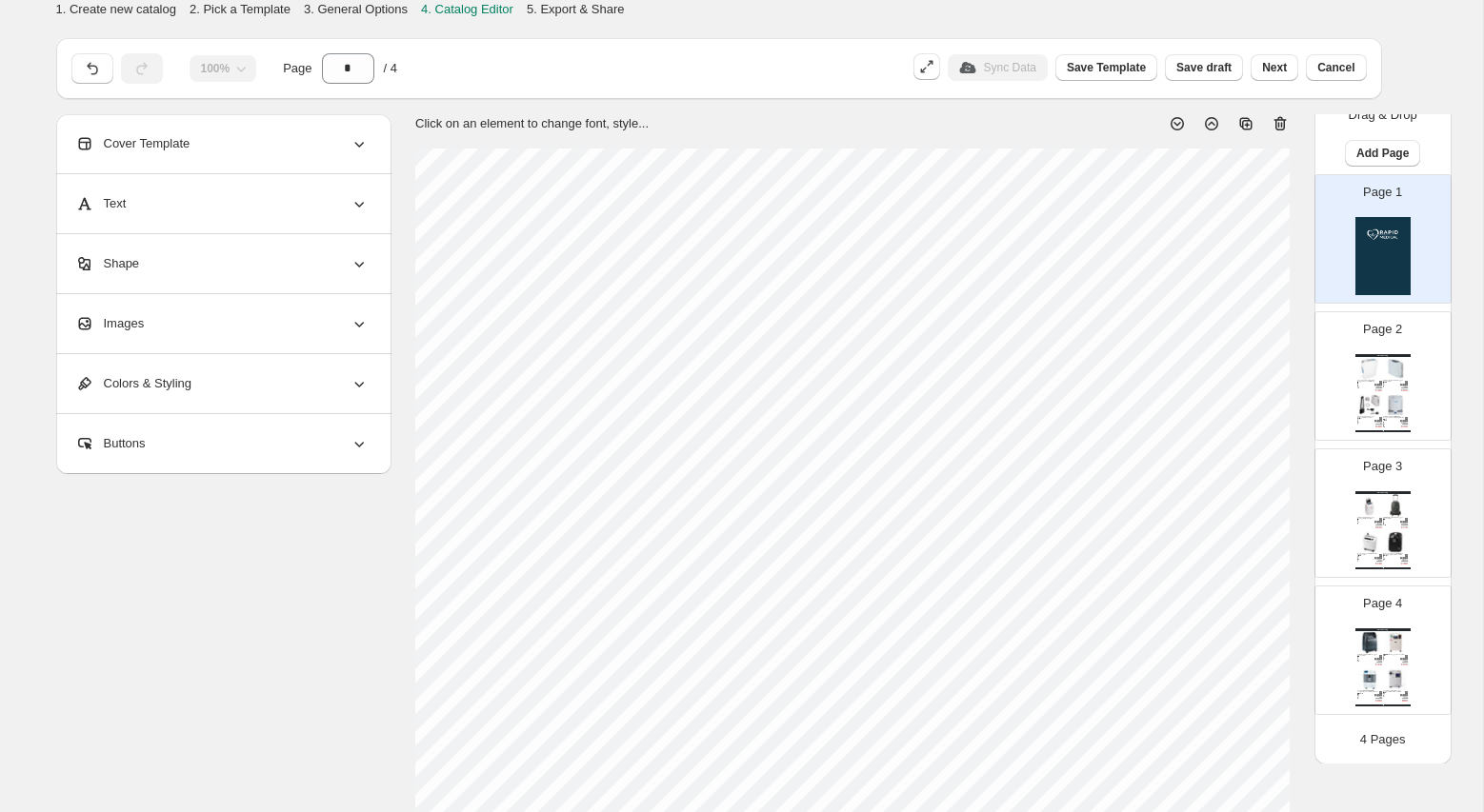 click at bounding box center (1370, 406) 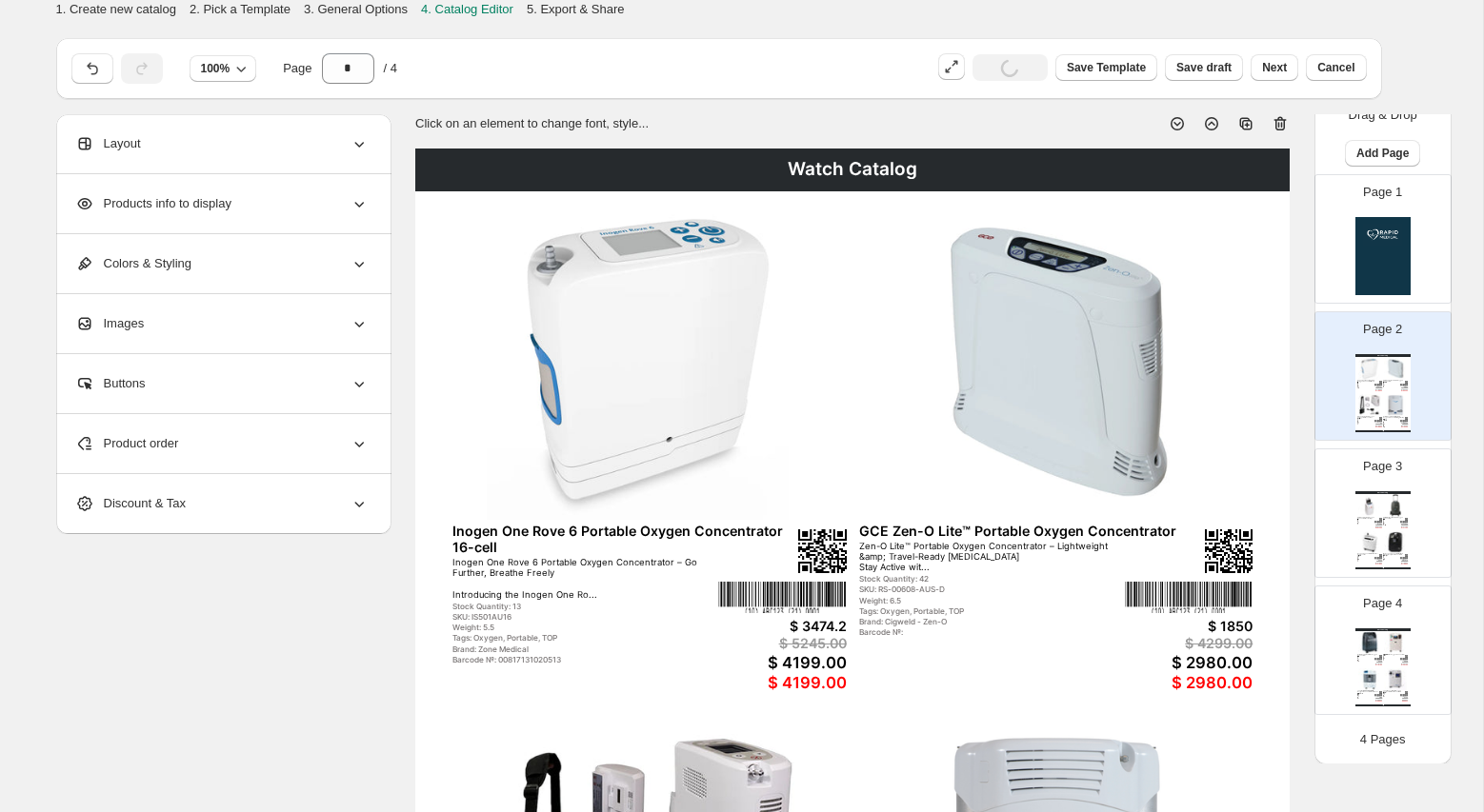 click at bounding box center [1370, 505] 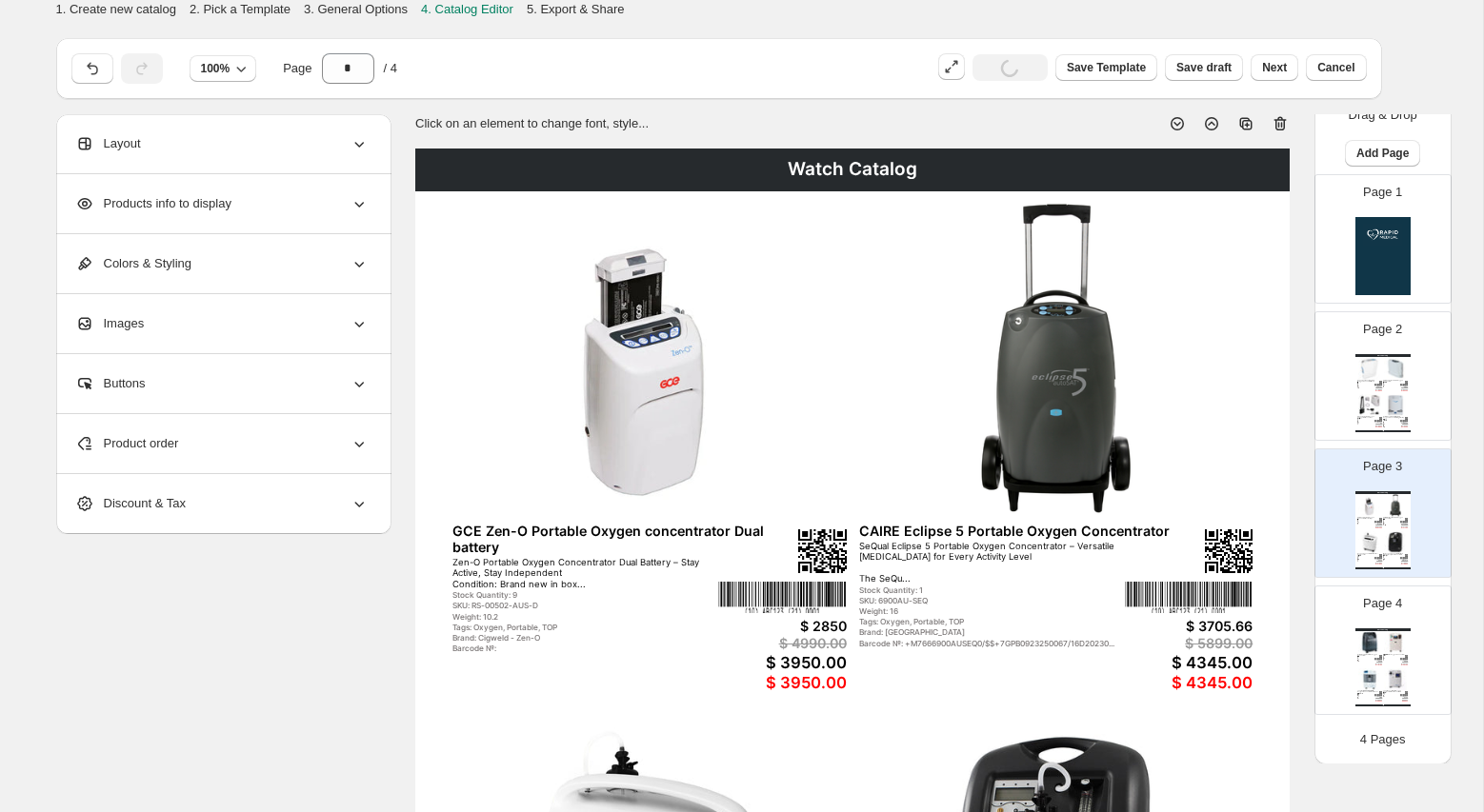click at bounding box center [1370, 680] 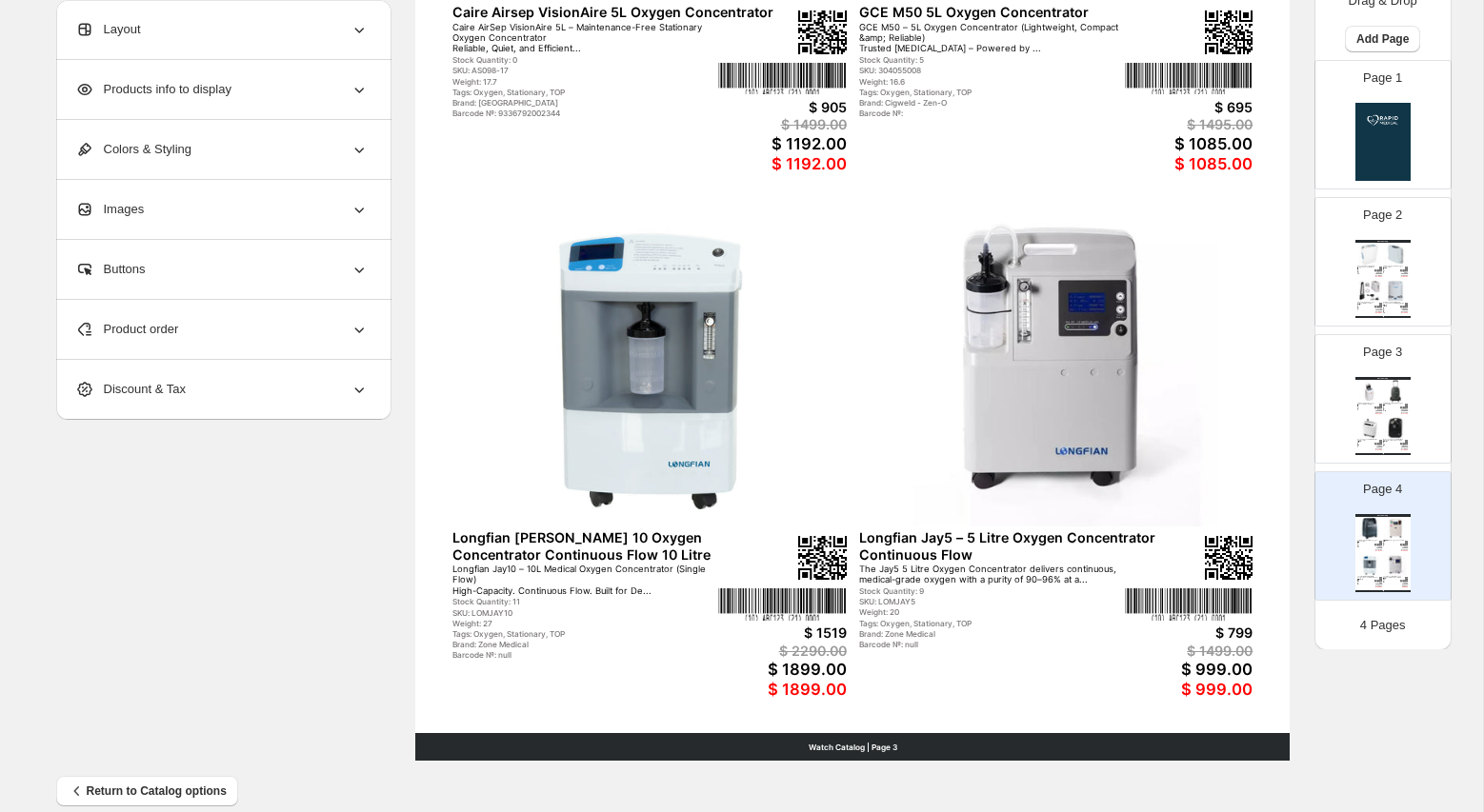 scroll, scrollTop: 545, scrollLeft: 0, axis: vertical 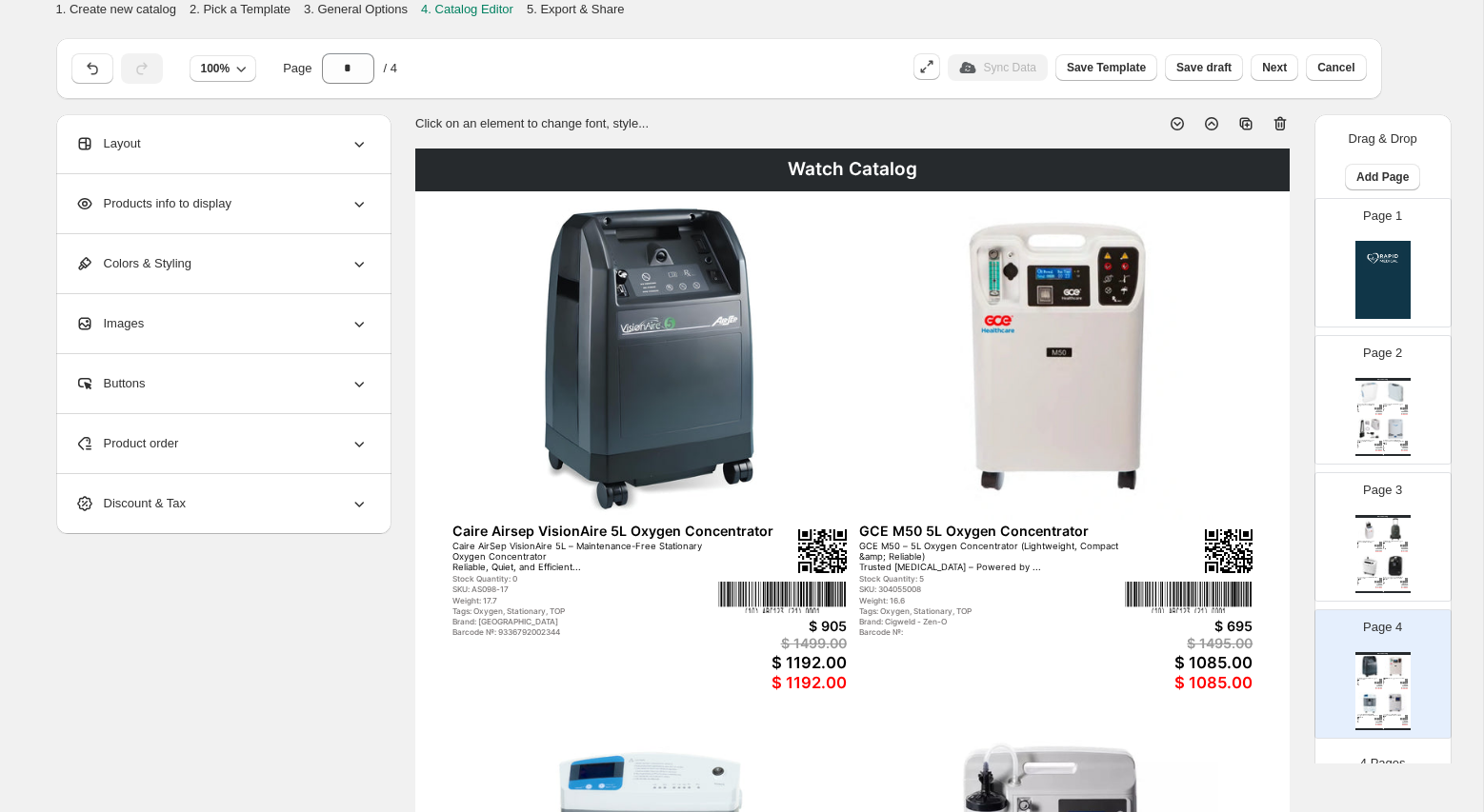 click on "Weight:  17.7" at bounding box center [585, 601] 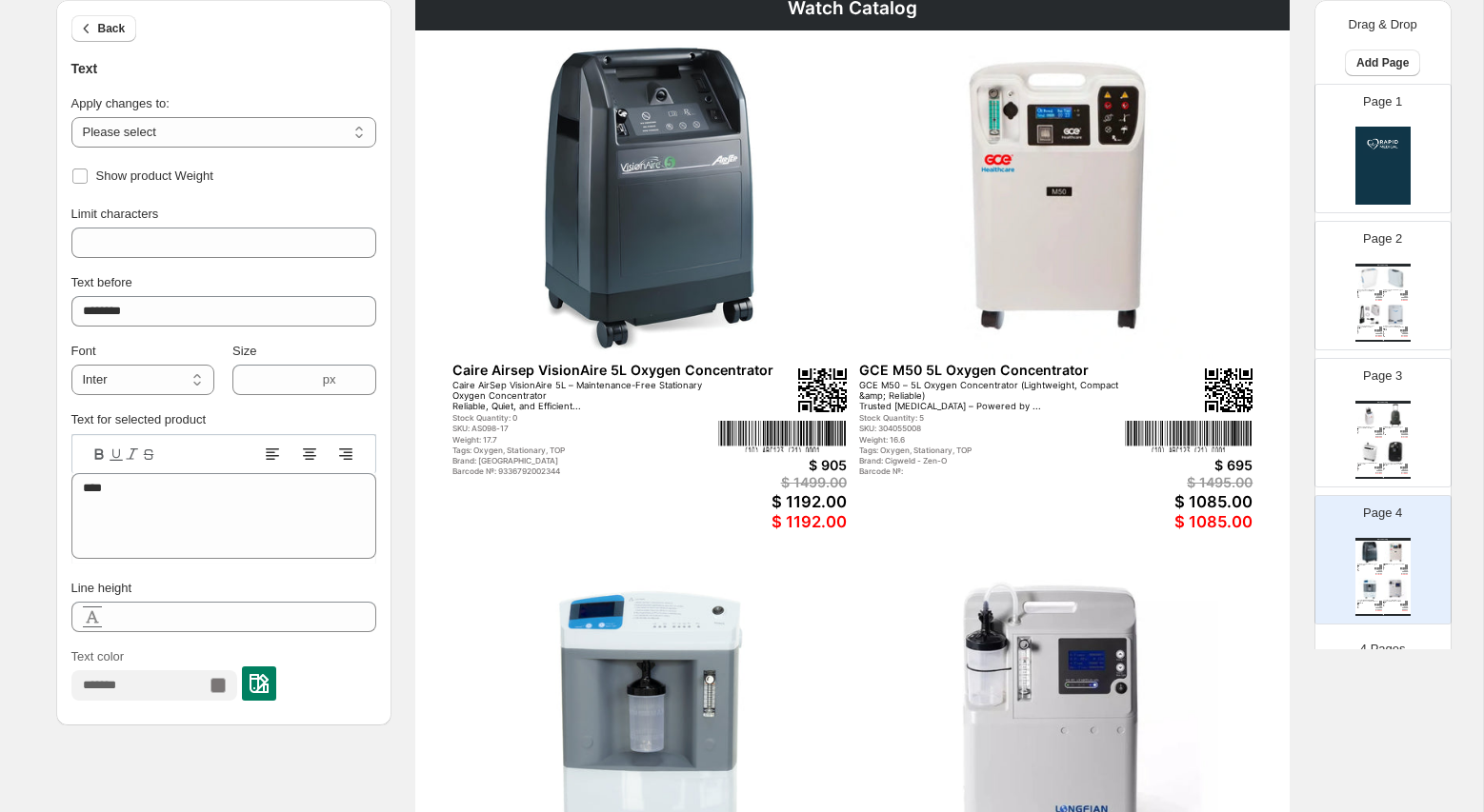 scroll, scrollTop: 177, scrollLeft: 0, axis: vertical 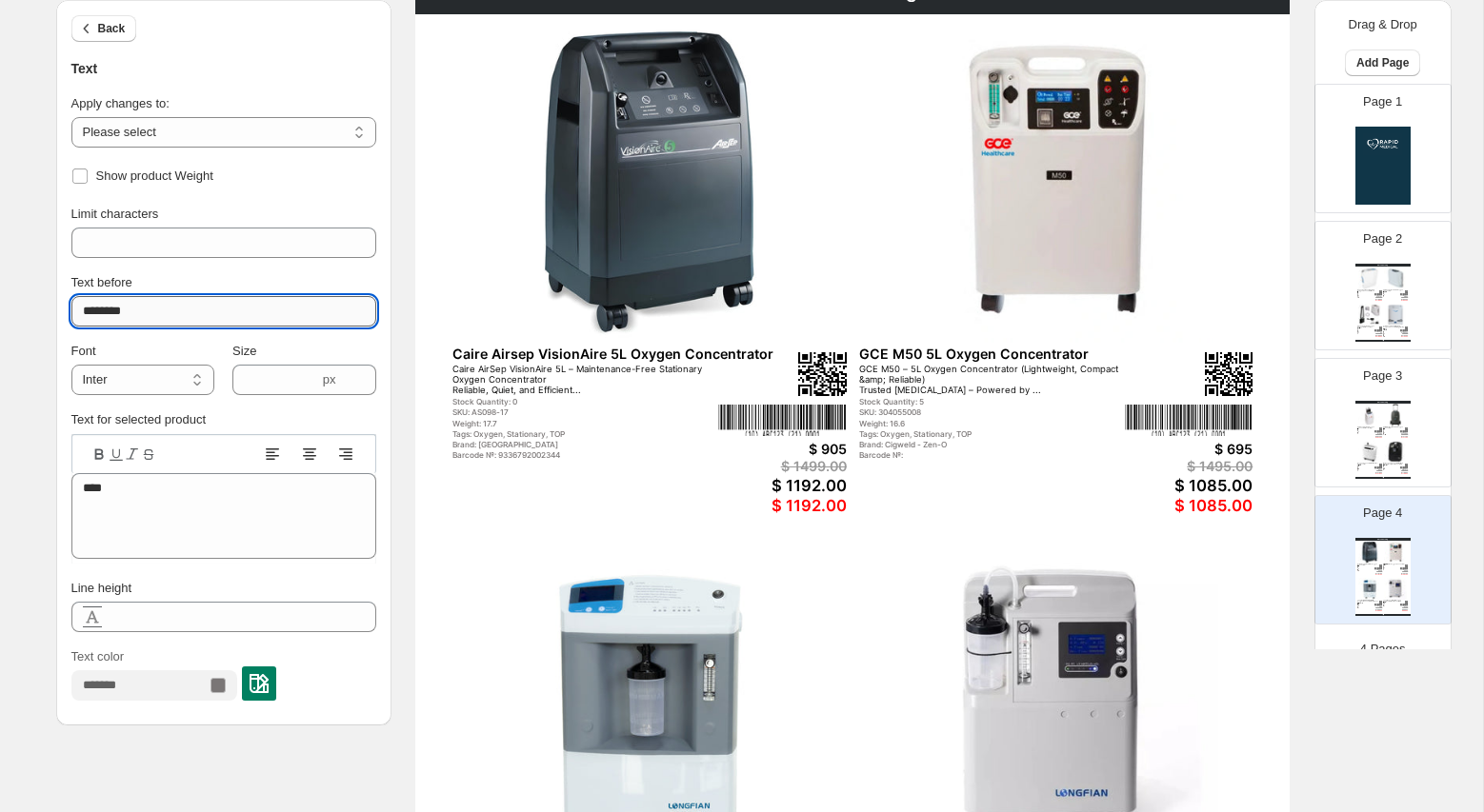click on "*******" at bounding box center [224, 311] 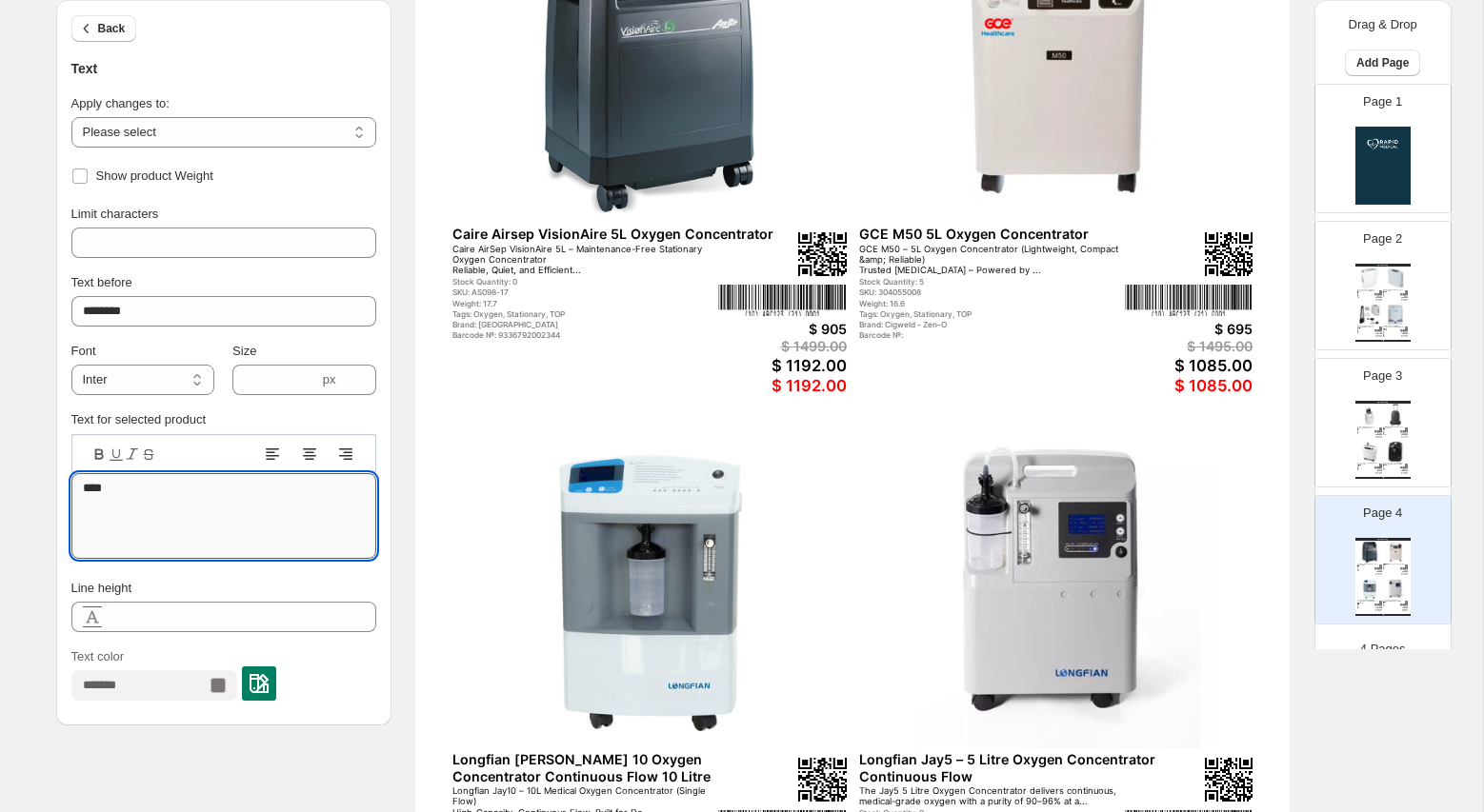 scroll, scrollTop: 299, scrollLeft: 0, axis: vertical 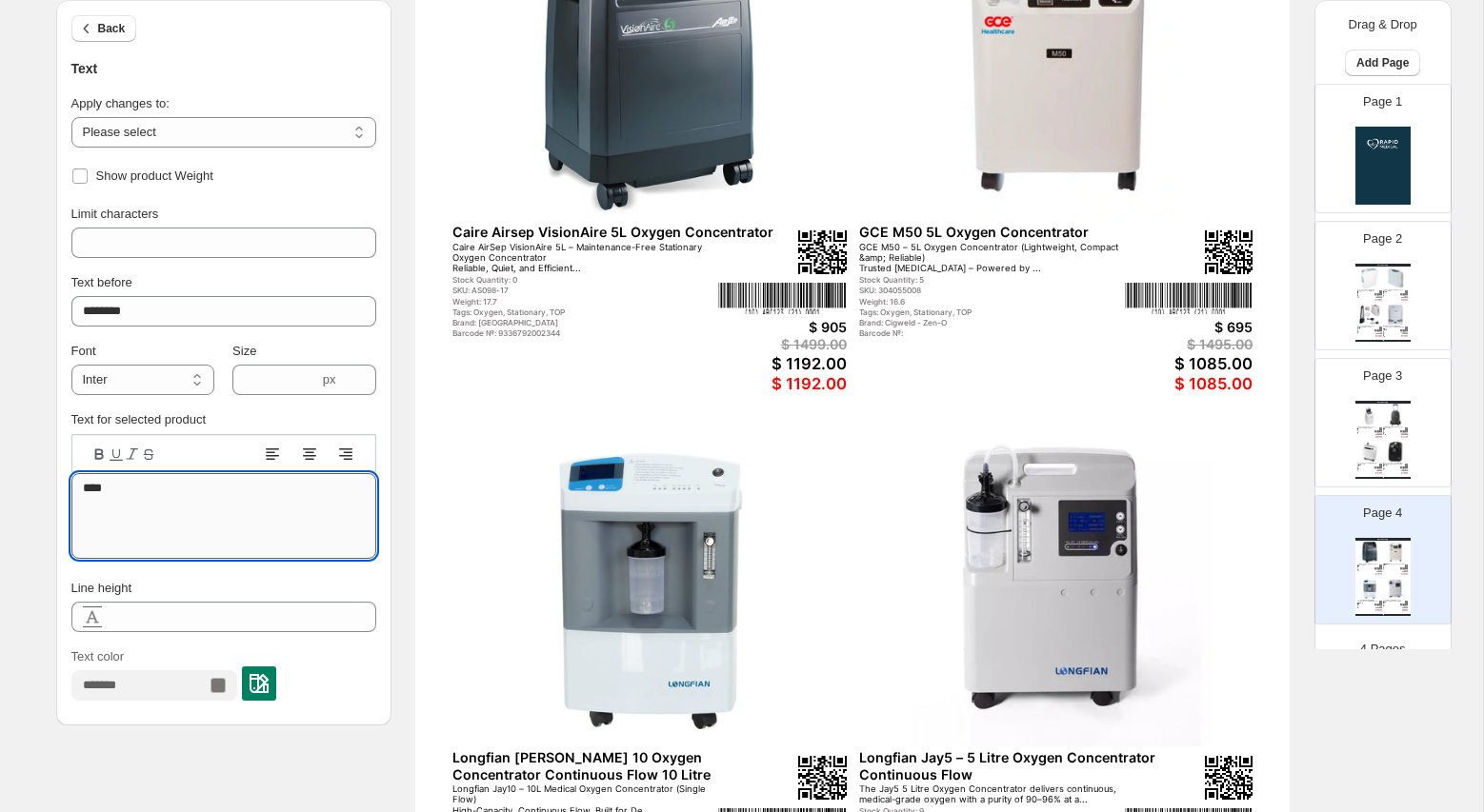 click on "****" at bounding box center [224, 516] 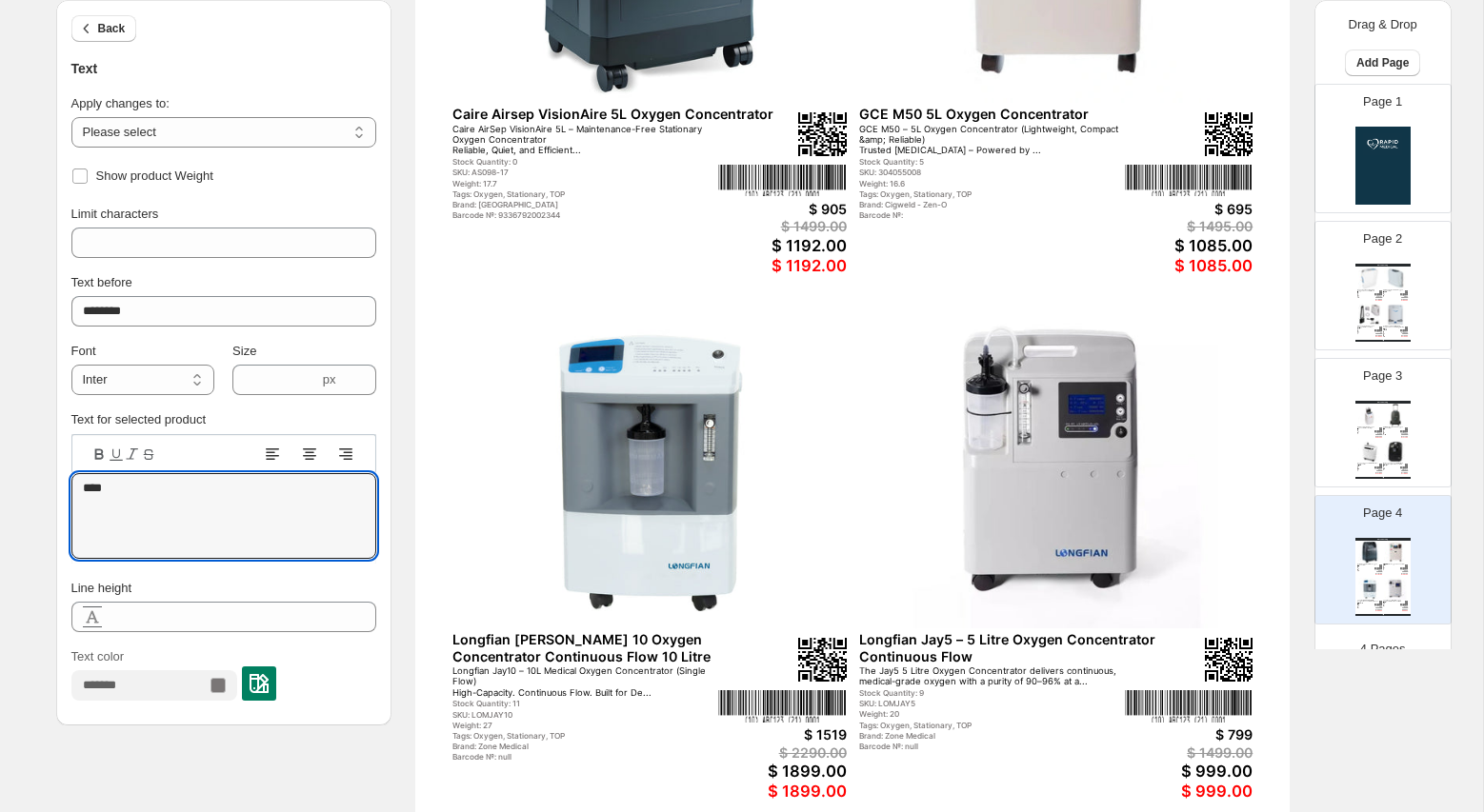 scroll, scrollTop: 425, scrollLeft: 0, axis: vertical 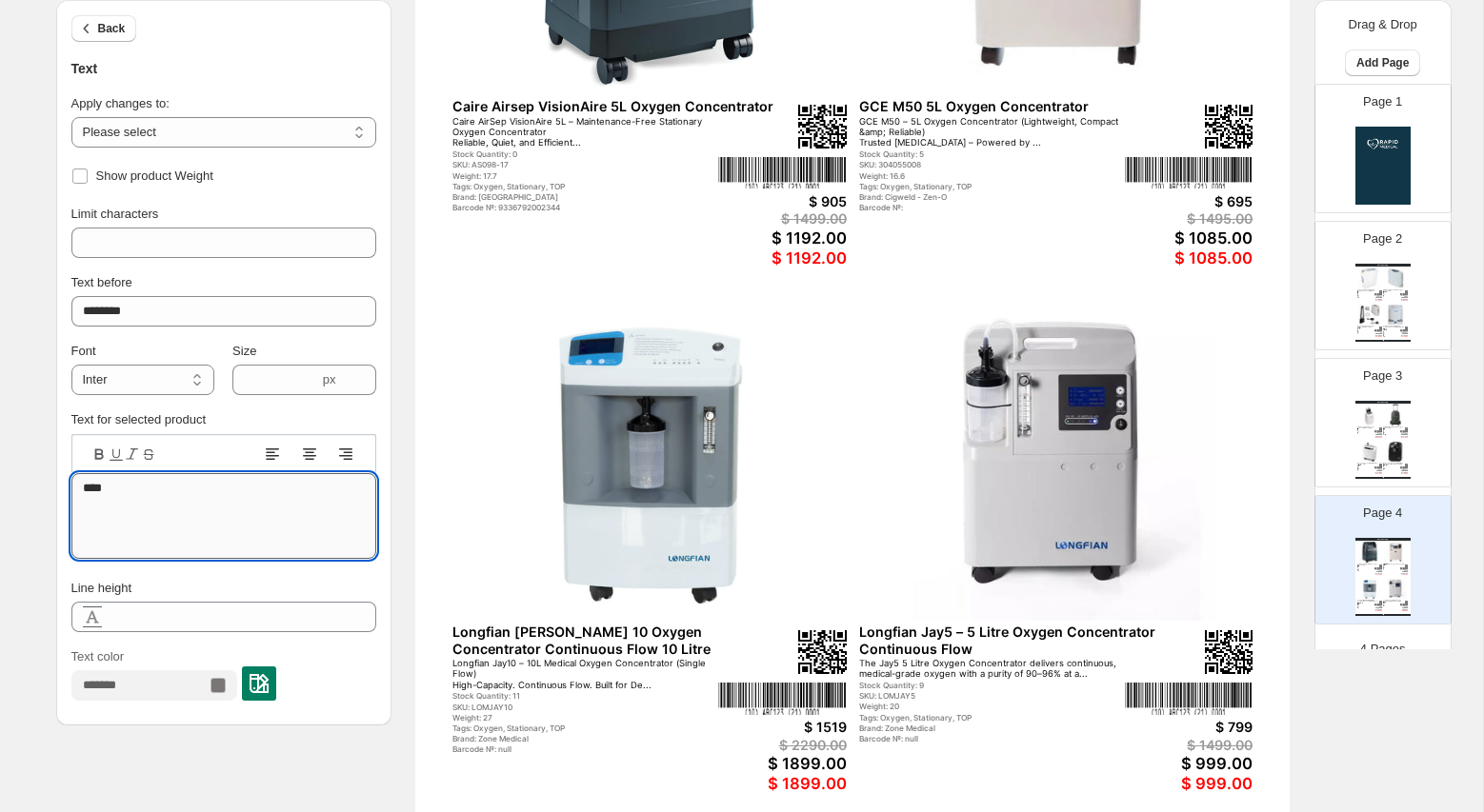 click on "****" at bounding box center (224, 516) 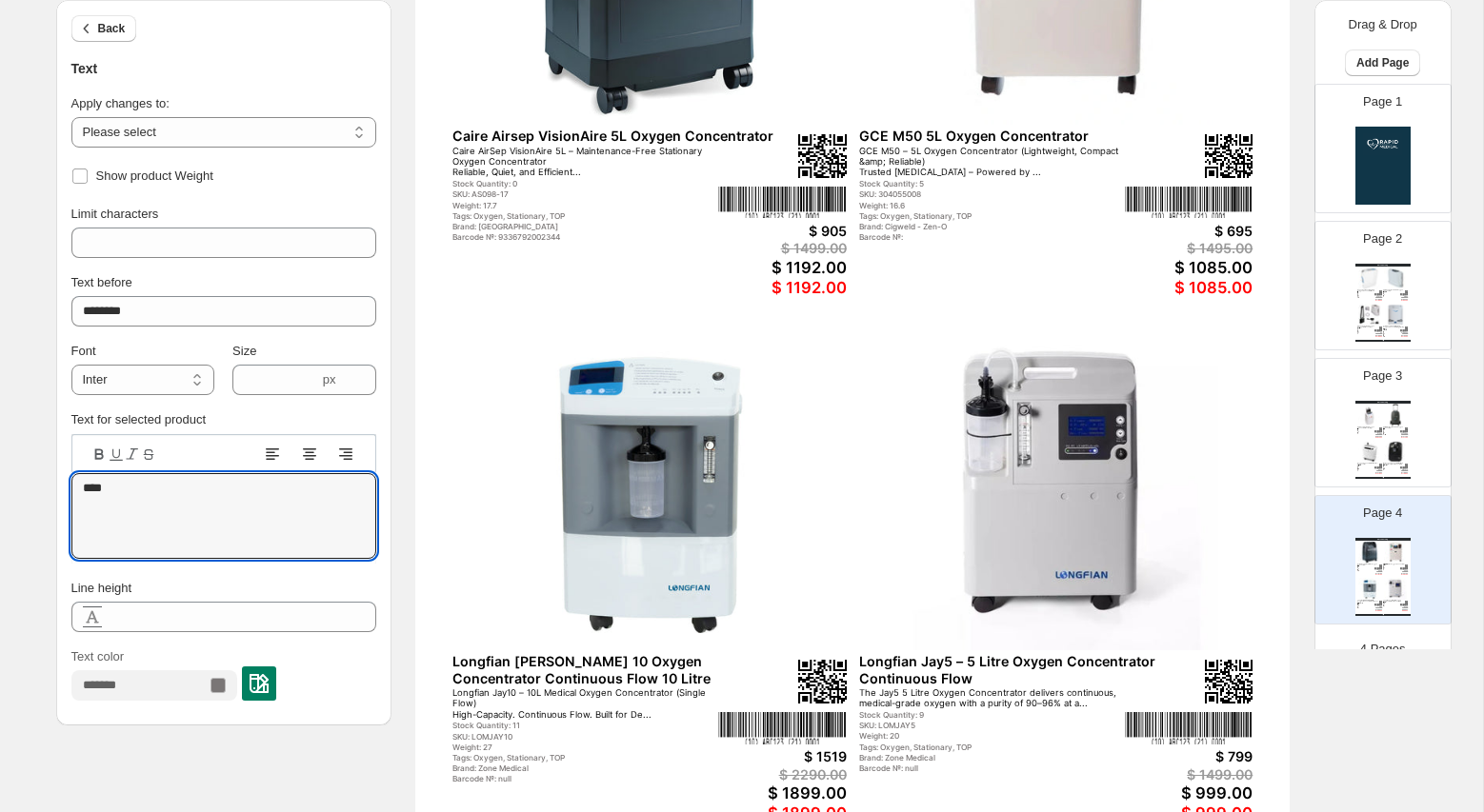 scroll, scrollTop: 387, scrollLeft: 0, axis: vertical 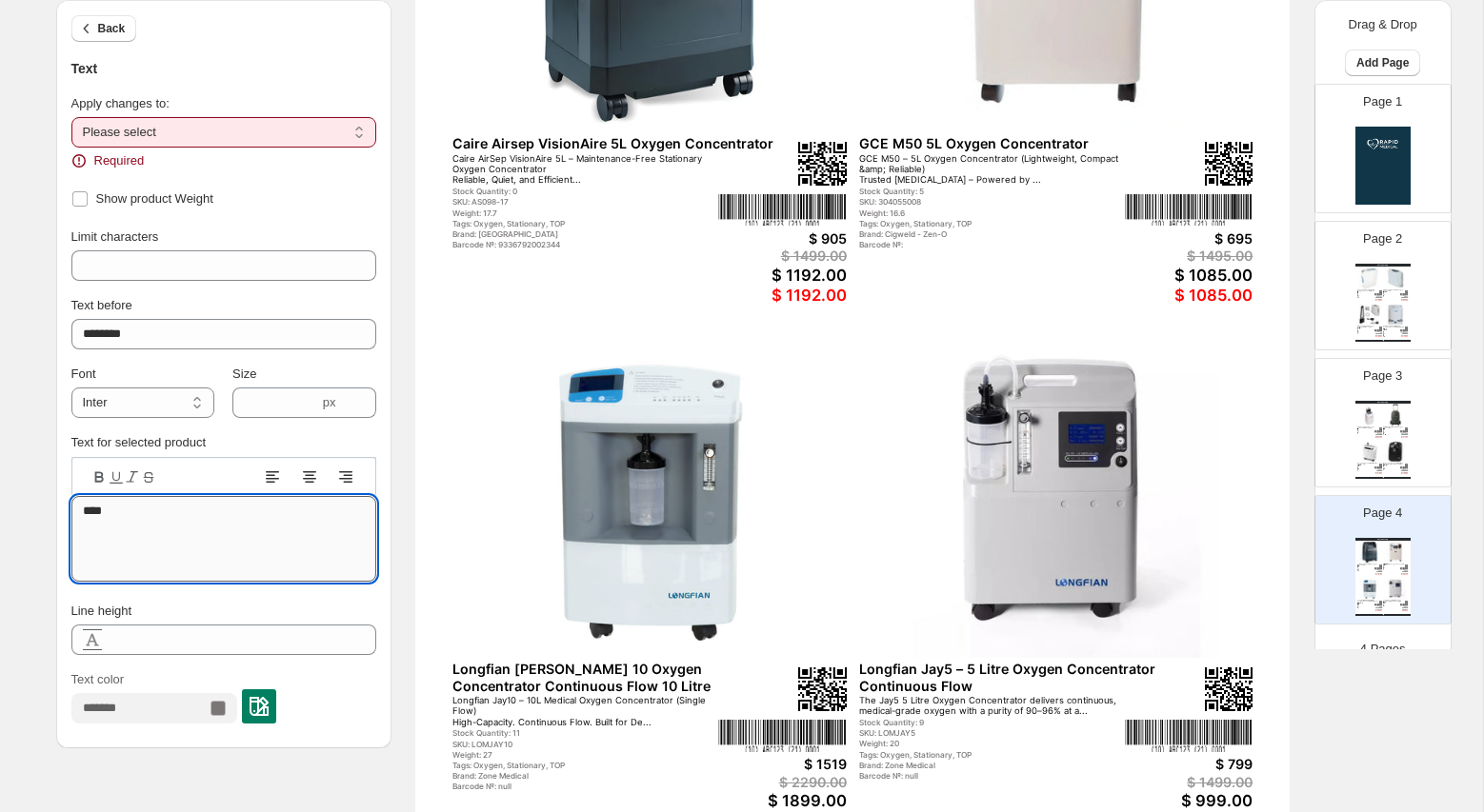 click on "****" at bounding box center (224, 539) 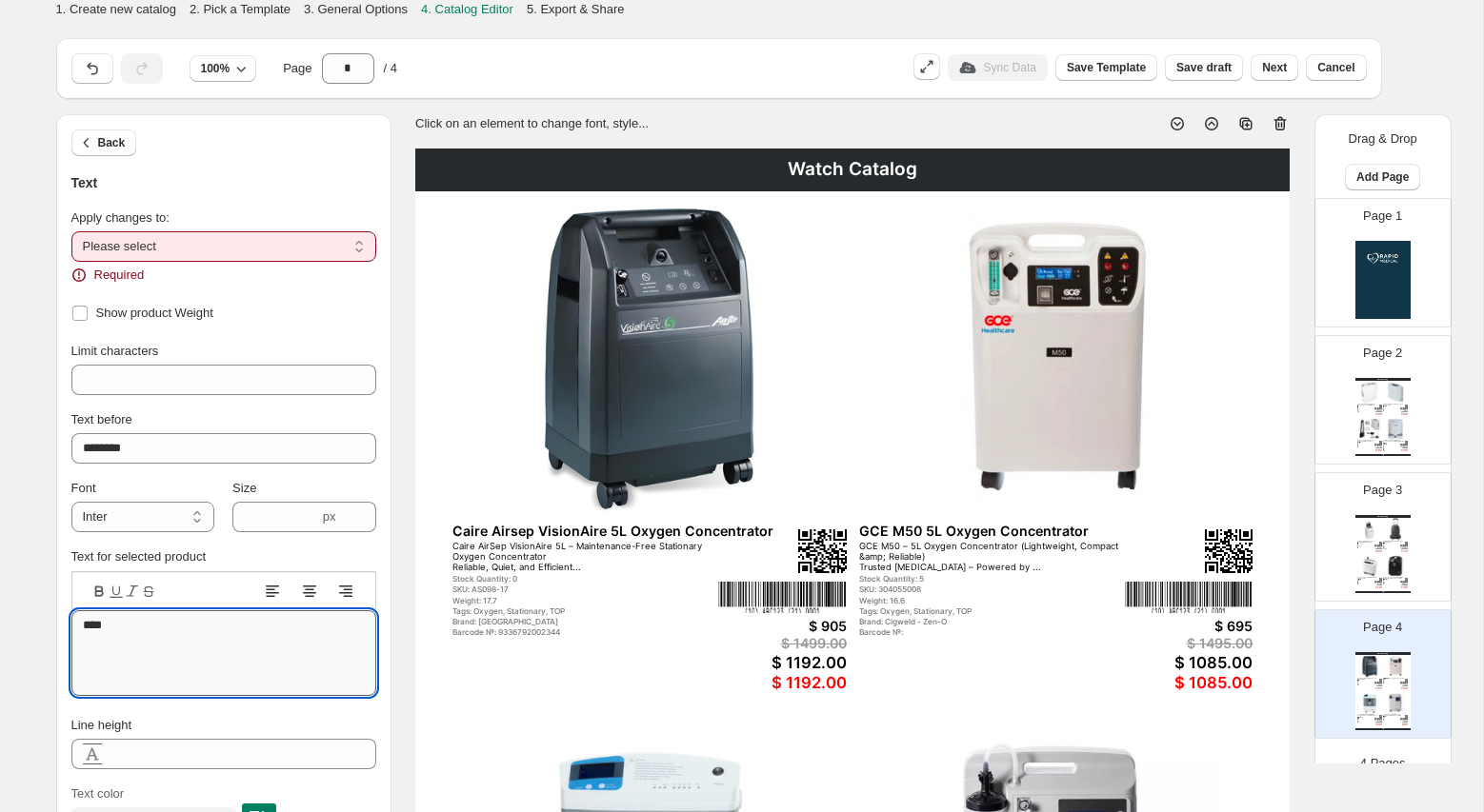 click on "****" at bounding box center (224, 653) 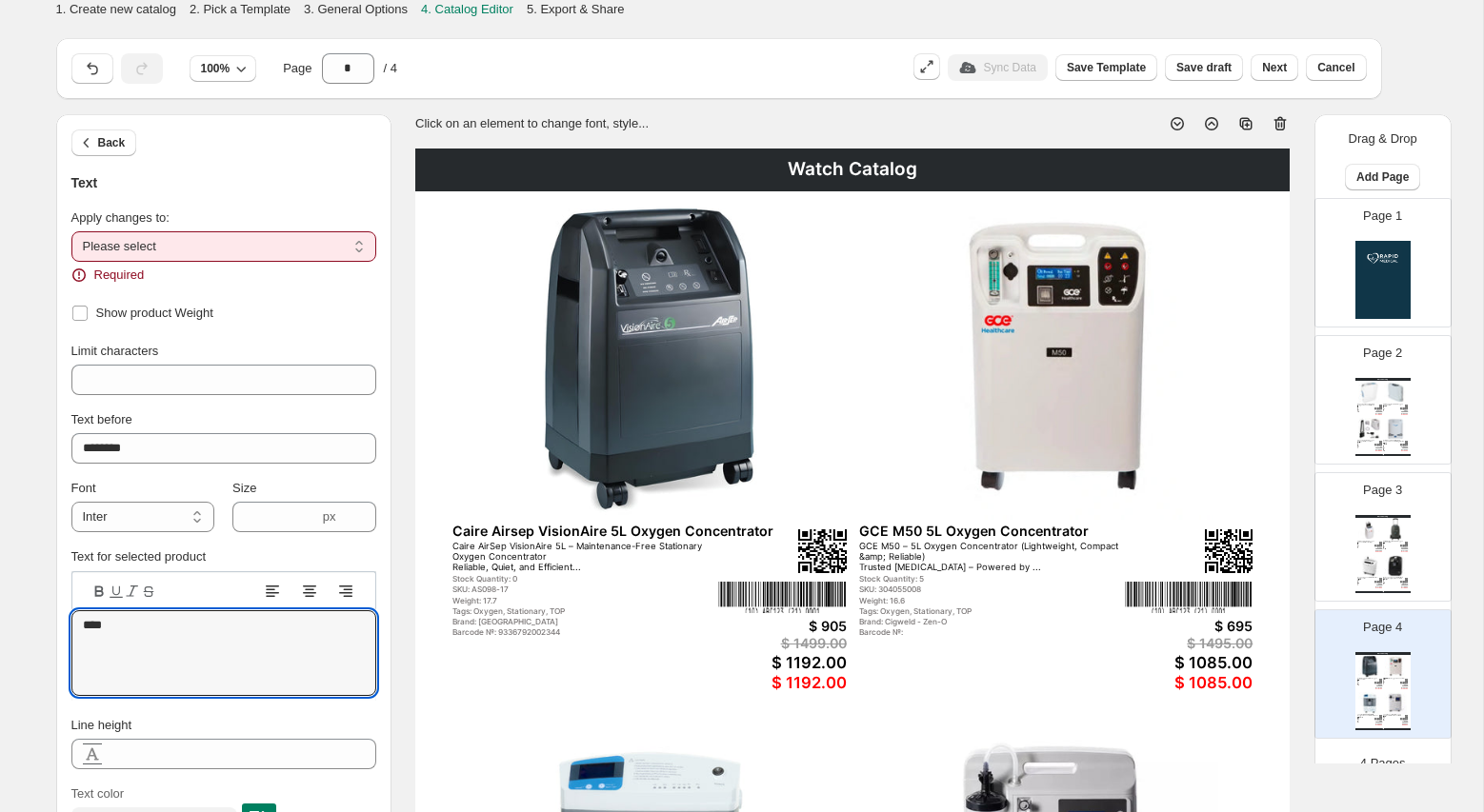 click on "**********" at bounding box center [224, 247] 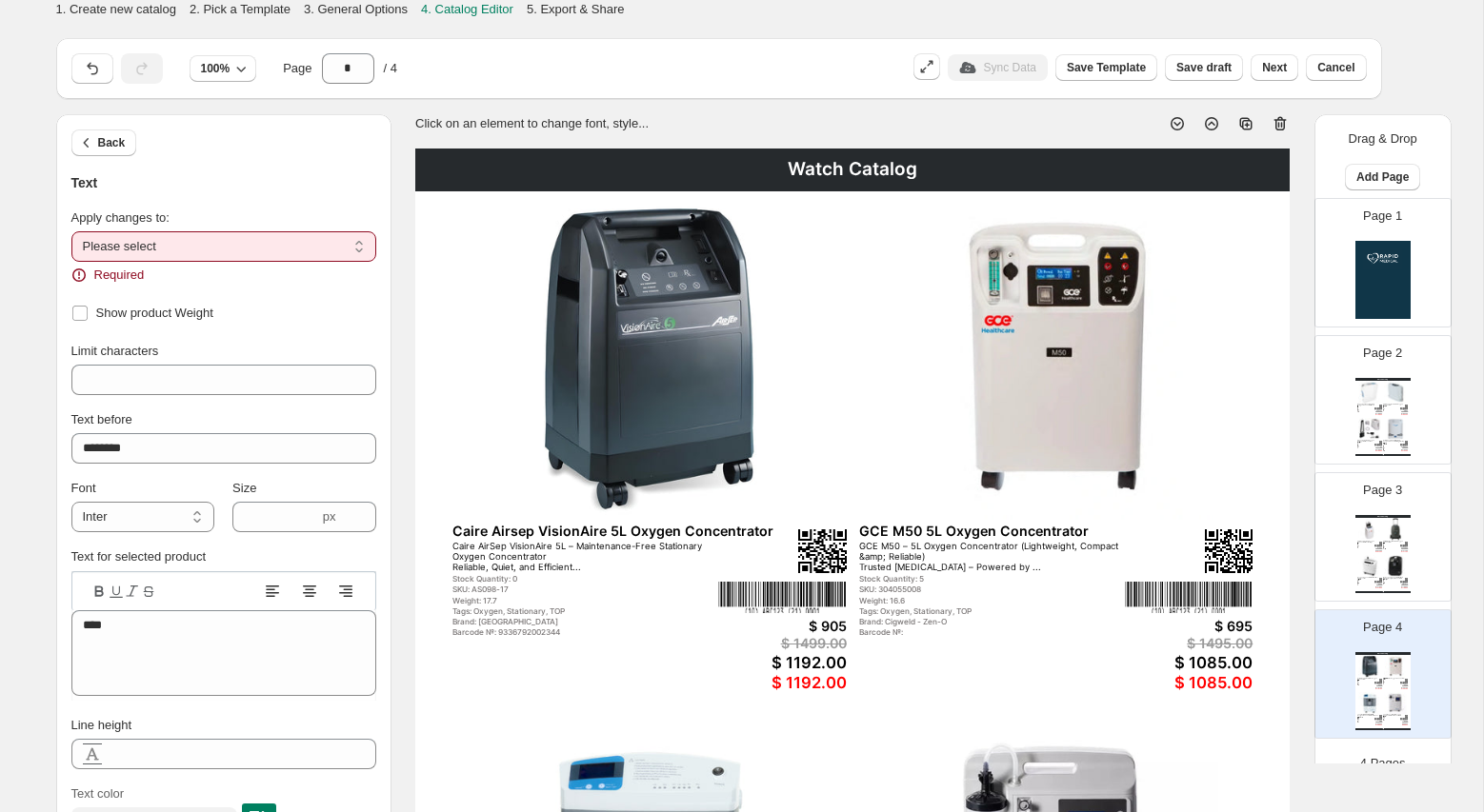 select on "**********" 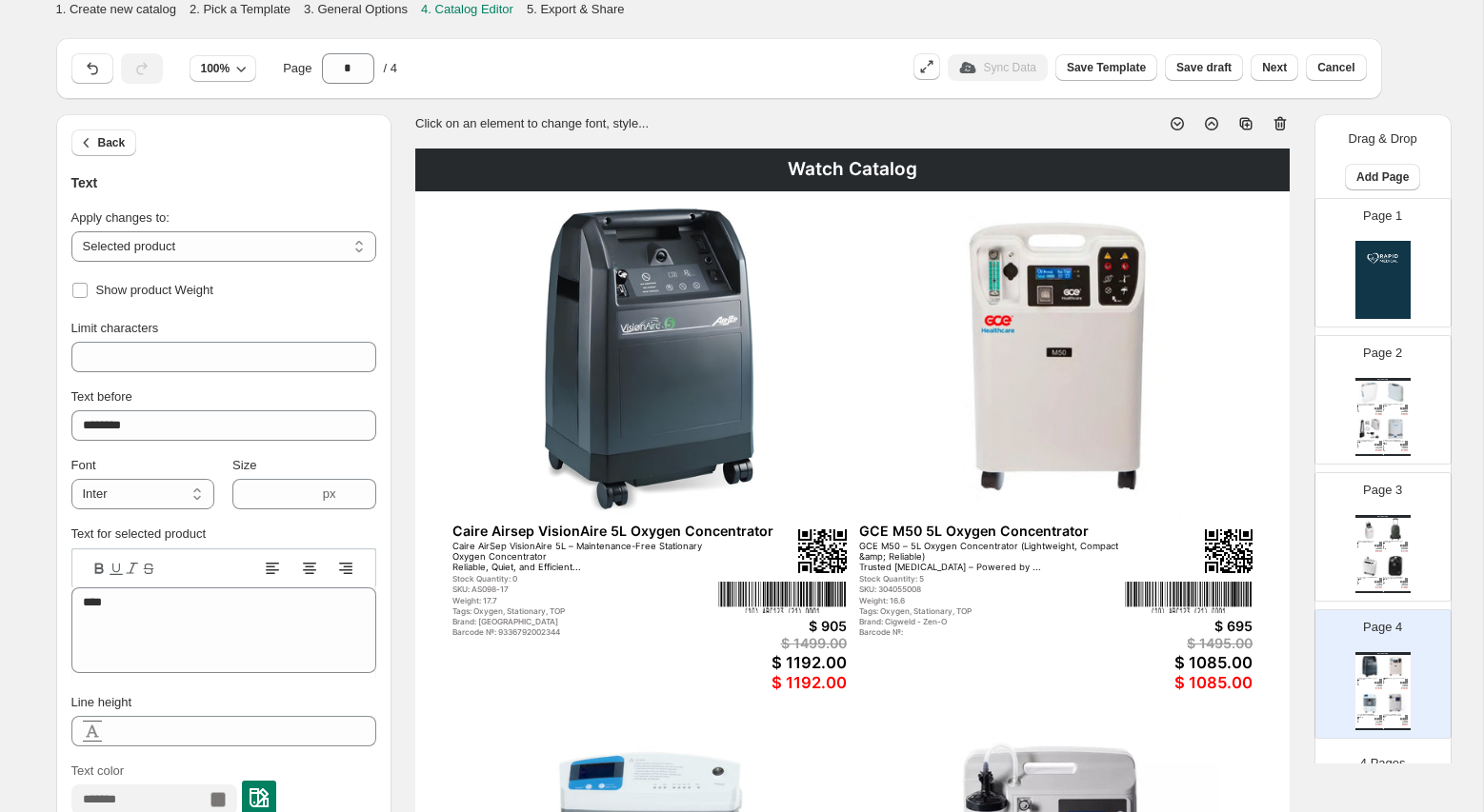 click at bounding box center [131, 568] 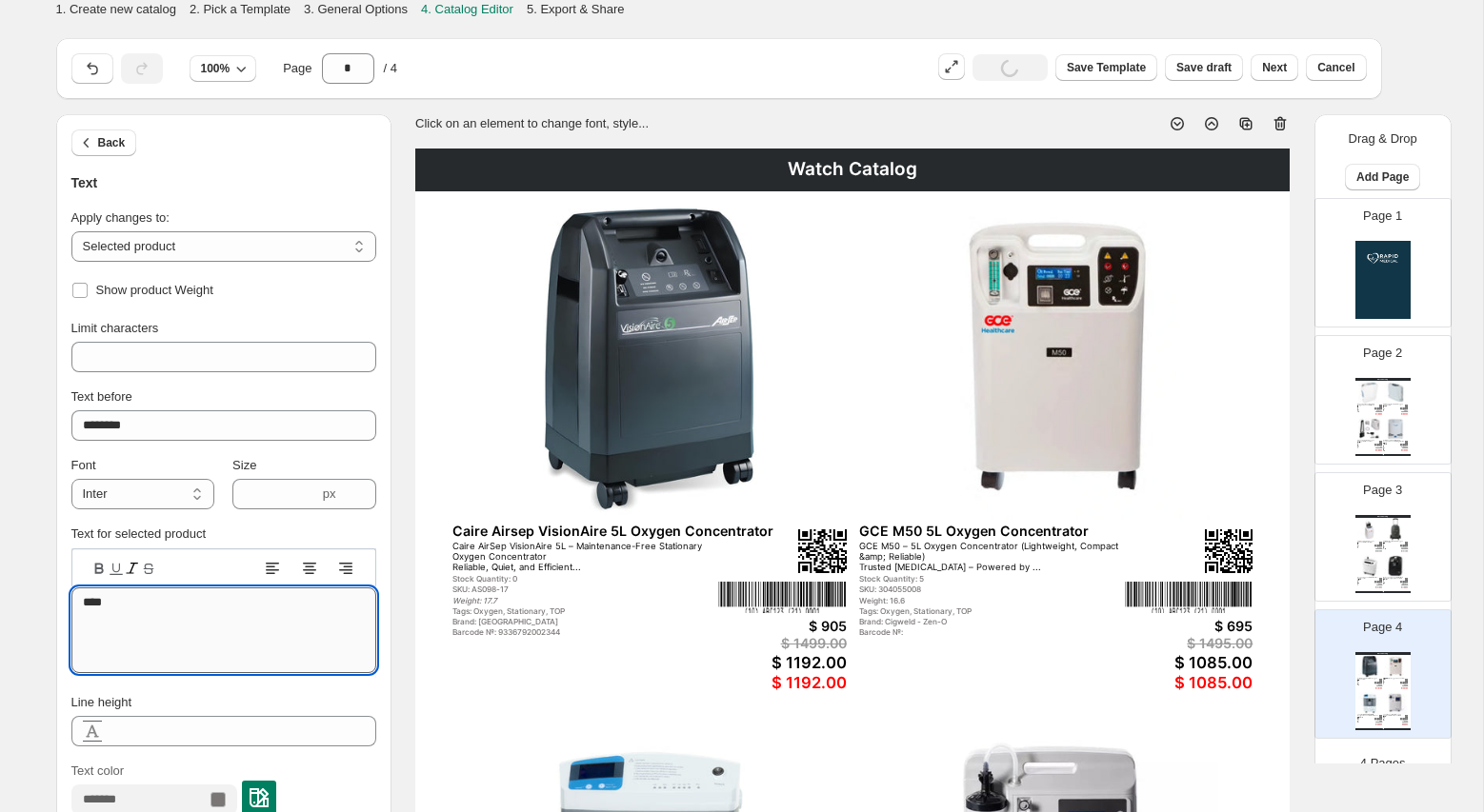 click on "****" at bounding box center (224, 630) 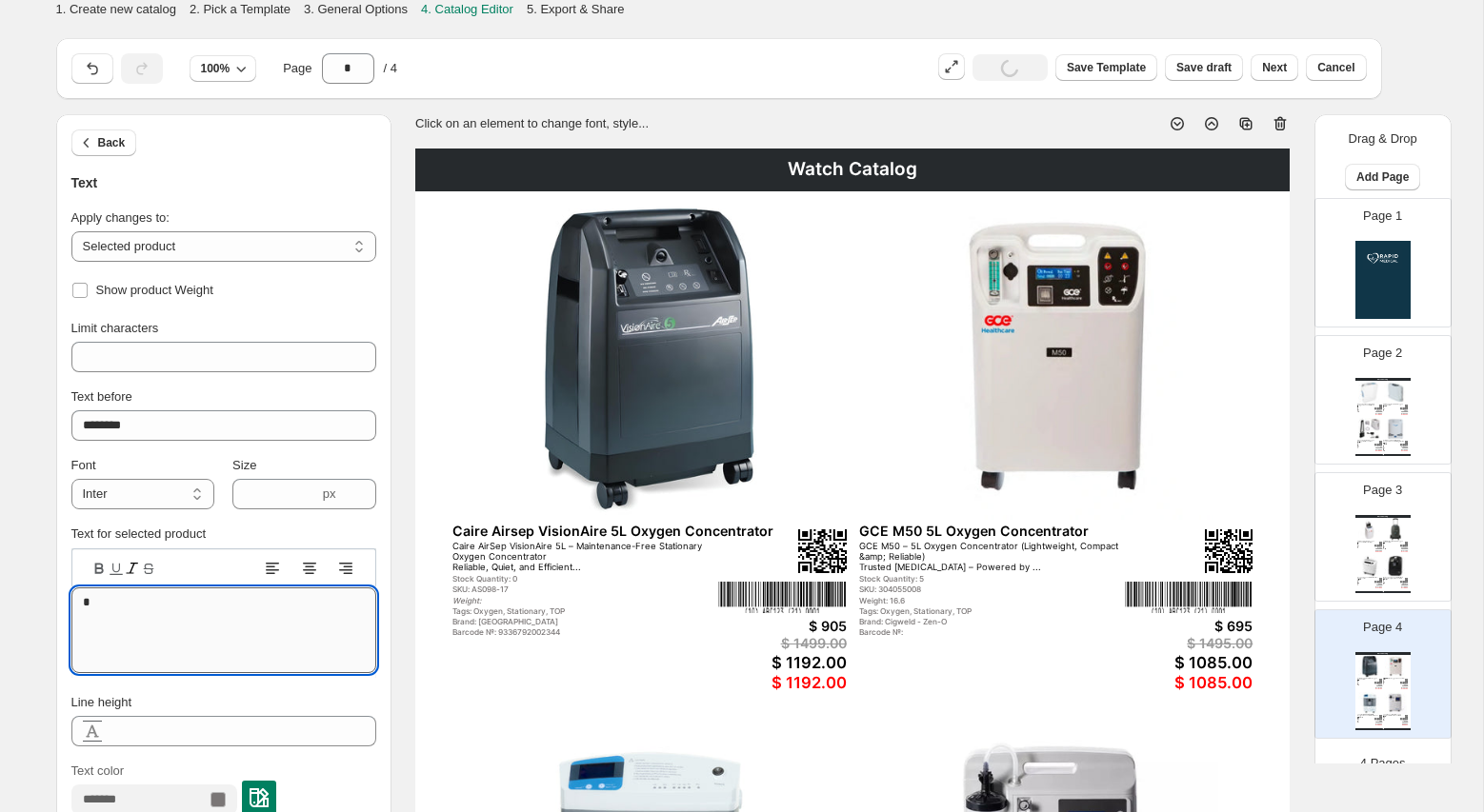 click on "Text editor" at bounding box center [224, 630] 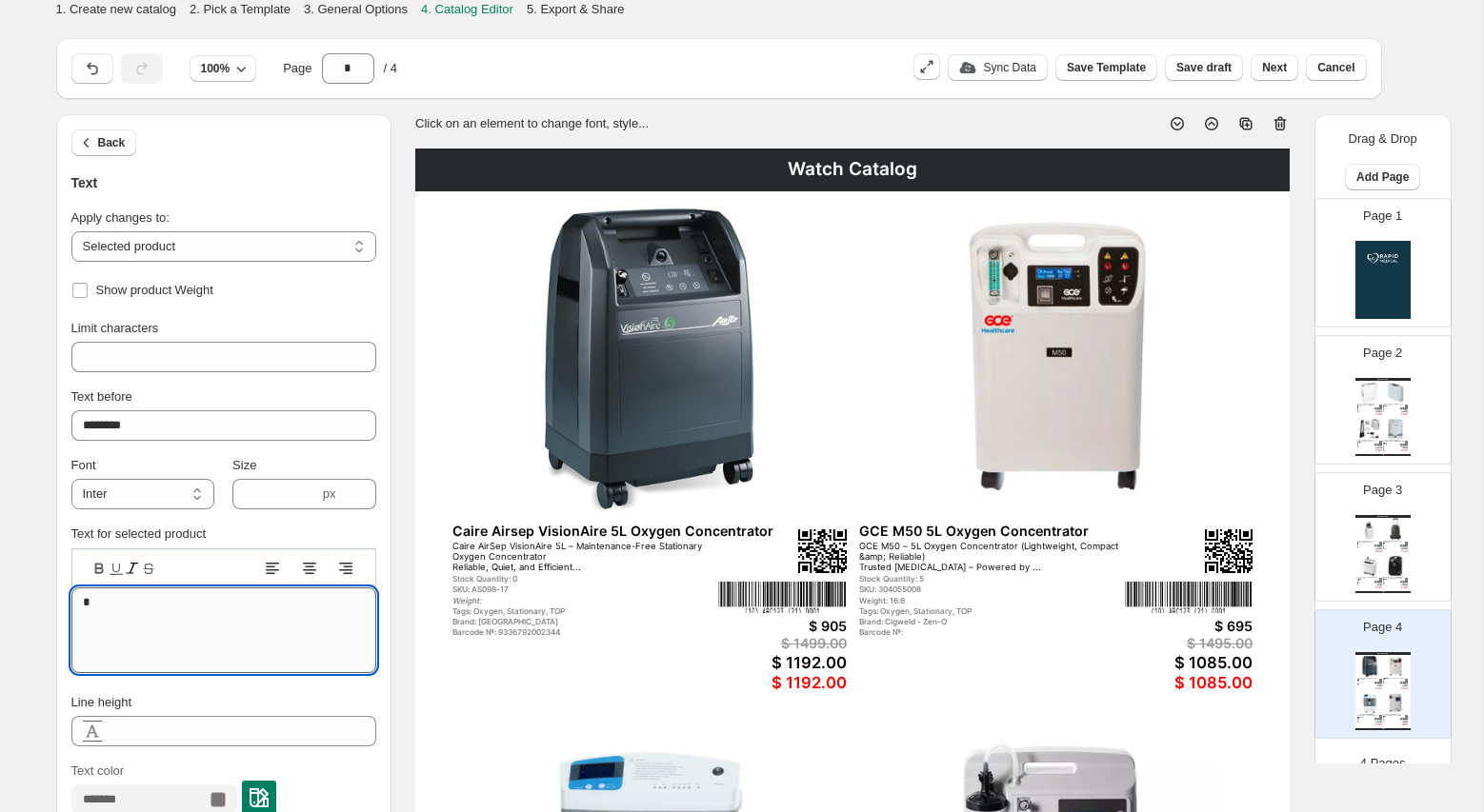 click on "Text editor" at bounding box center [224, 630] 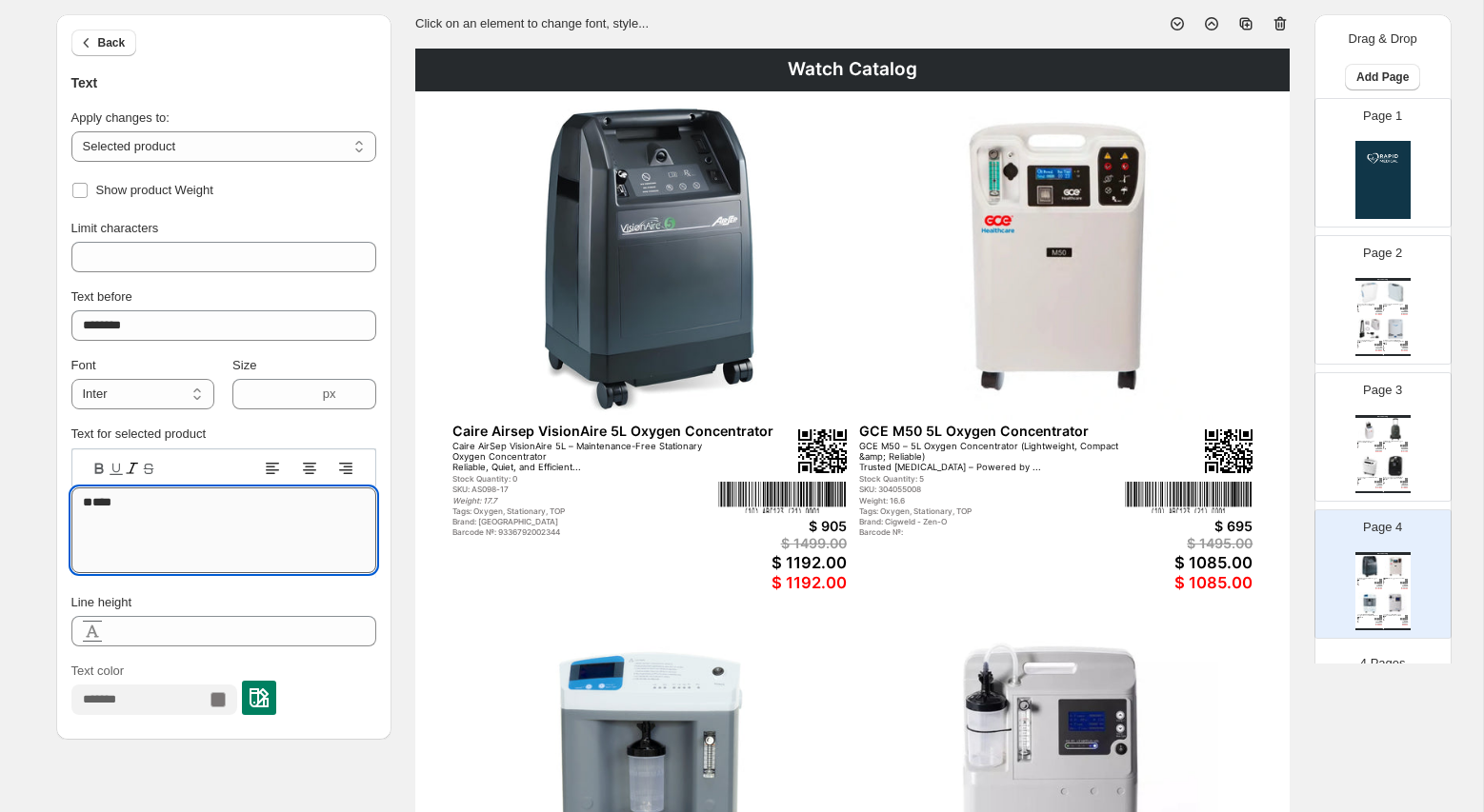 scroll, scrollTop: 0, scrollLeft: 0, axis: both 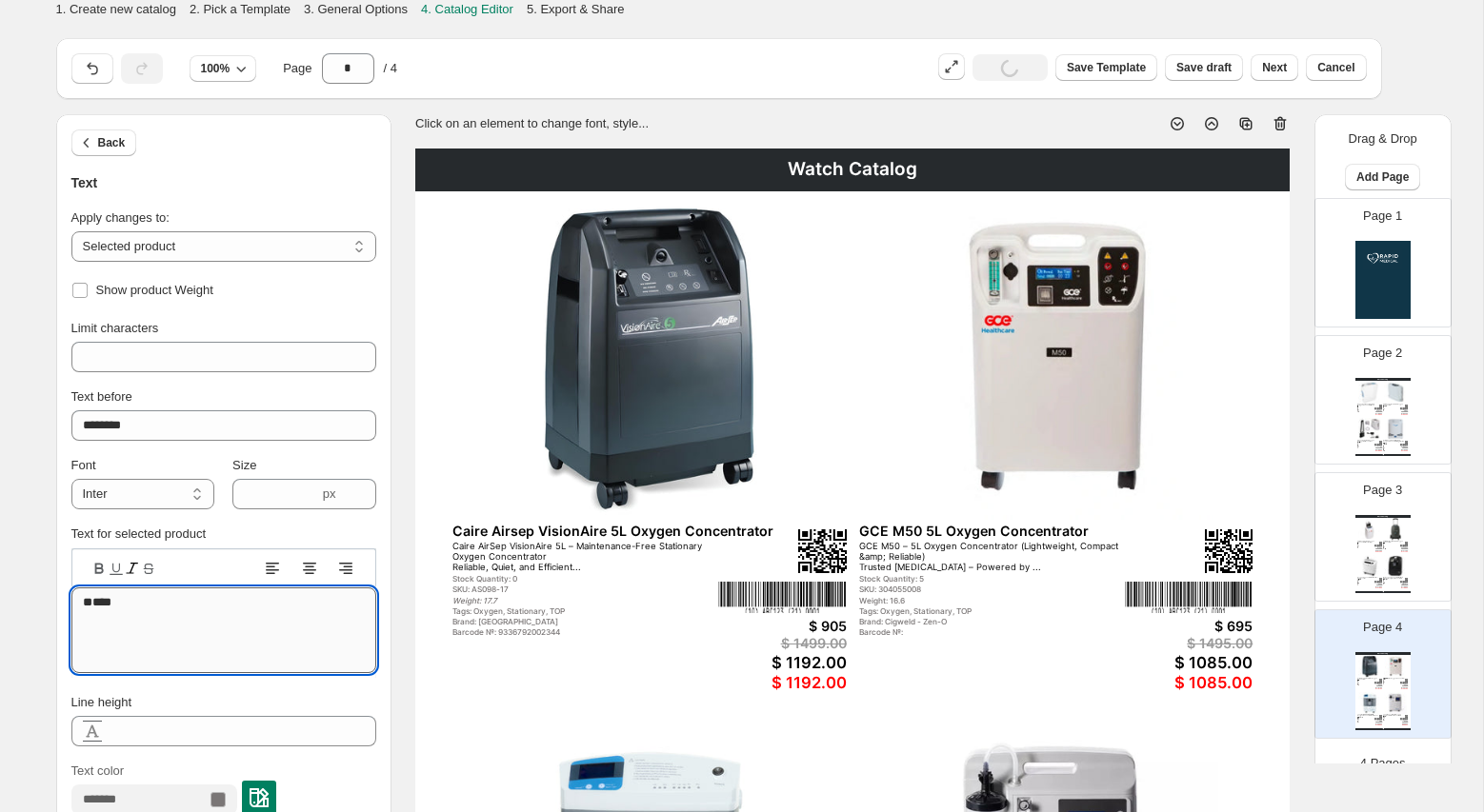 click on "****" at bounding box center (224, 630) 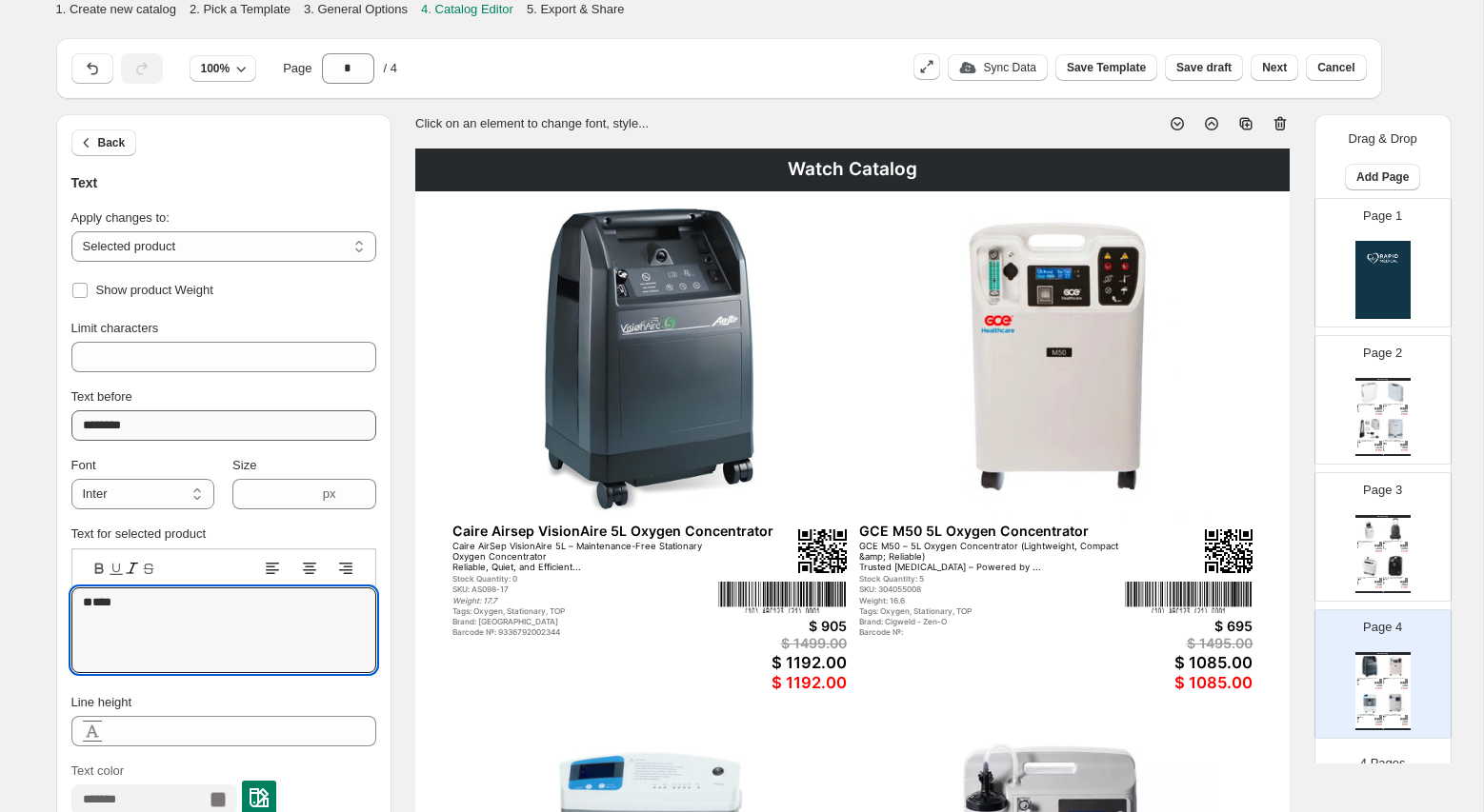 type on "****" 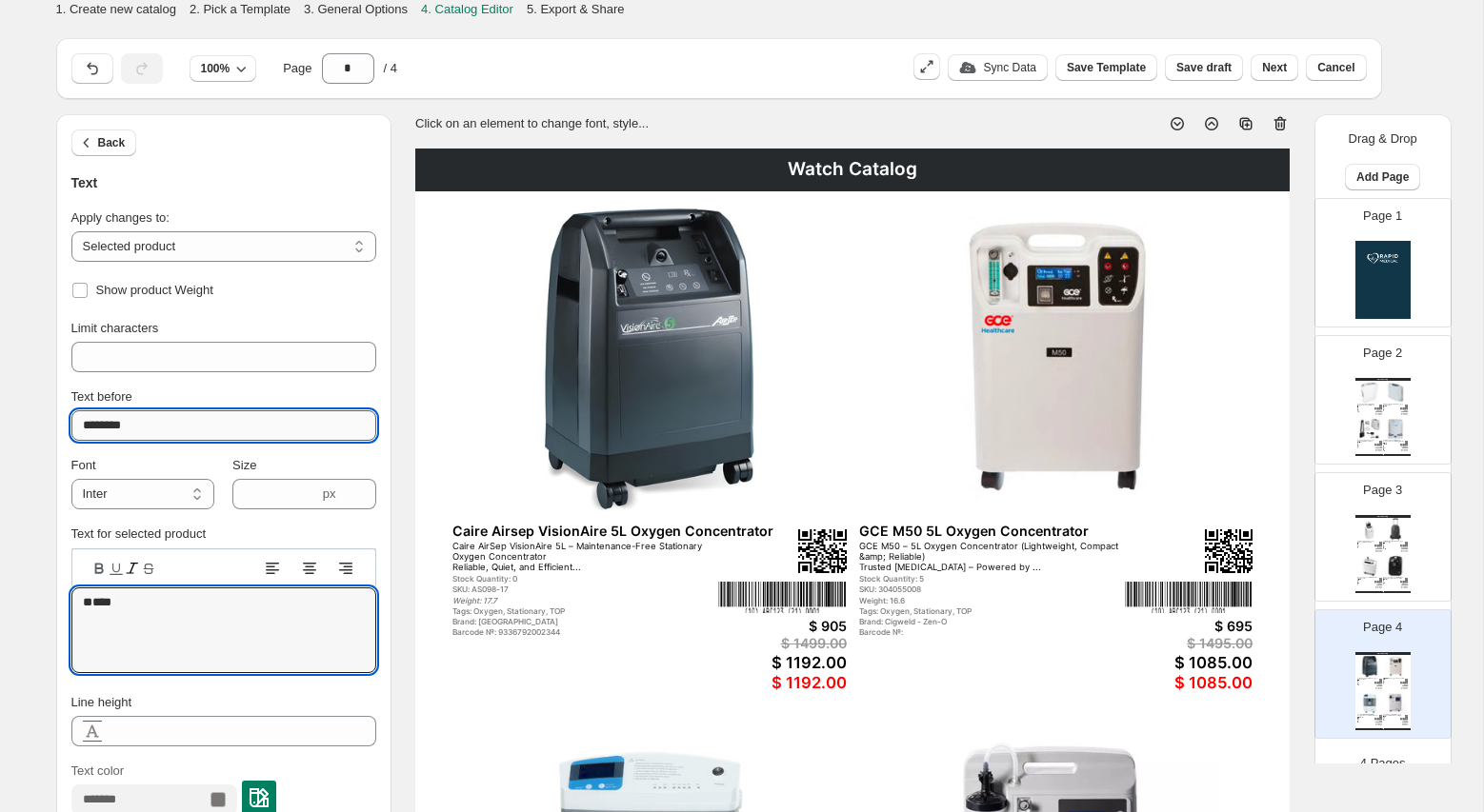 click on "*******" at bounding box center [224, 426] 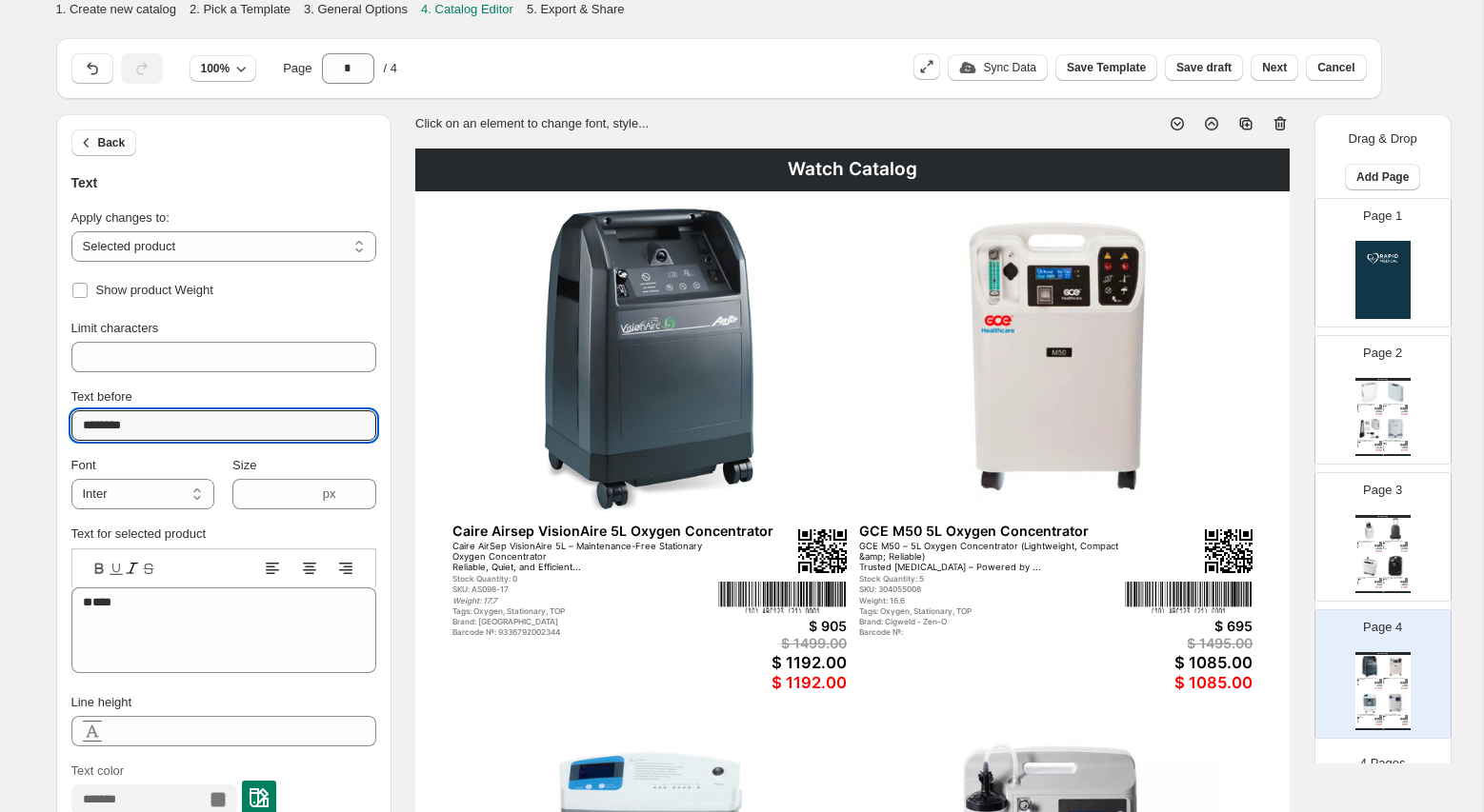 click on "Watch Catalog" at bounding box center (852, 169) 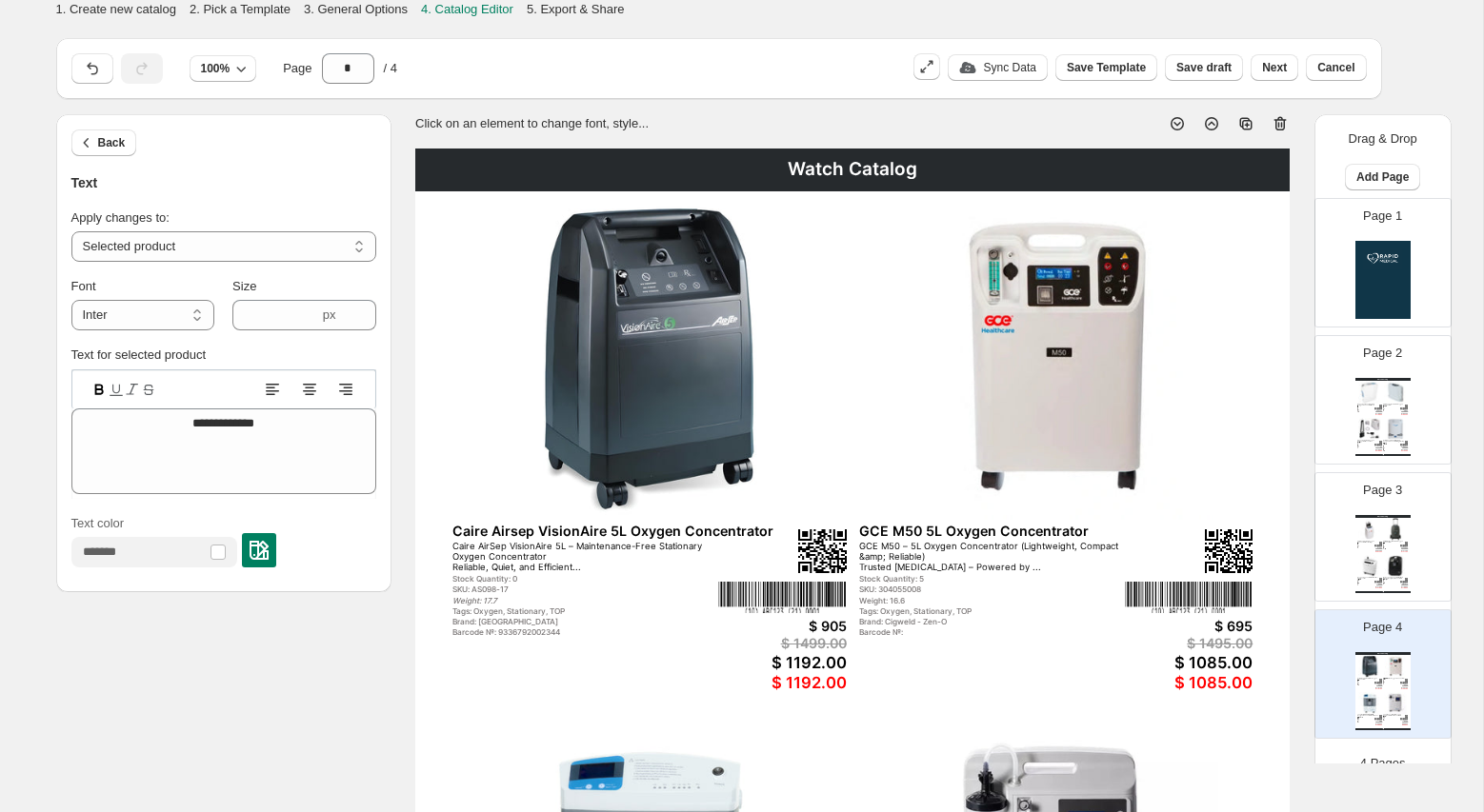 click on "Watch Catalog" at bounding box center (852, 169) 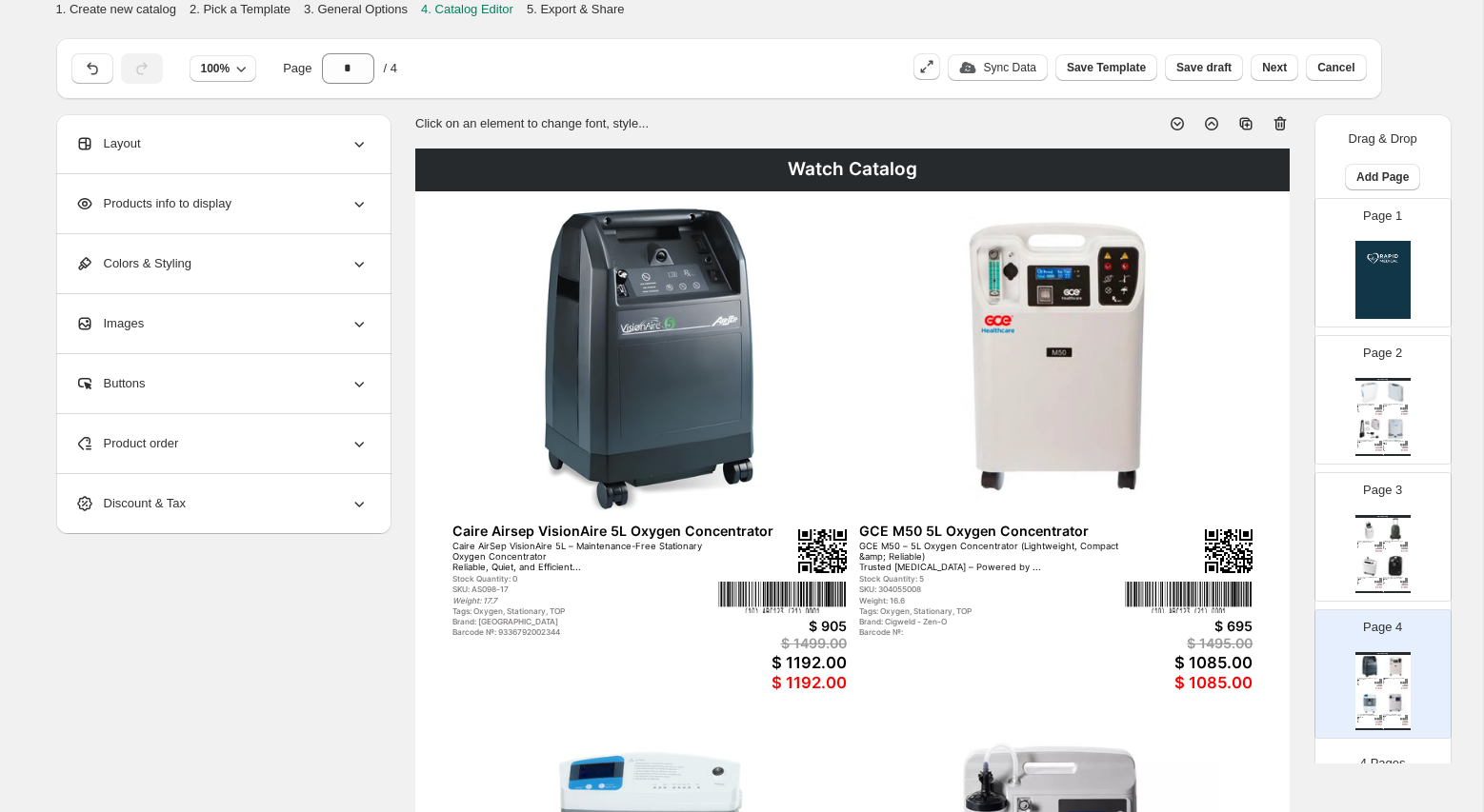 click on "Watch Catalog" at bounding box center [852, 169] 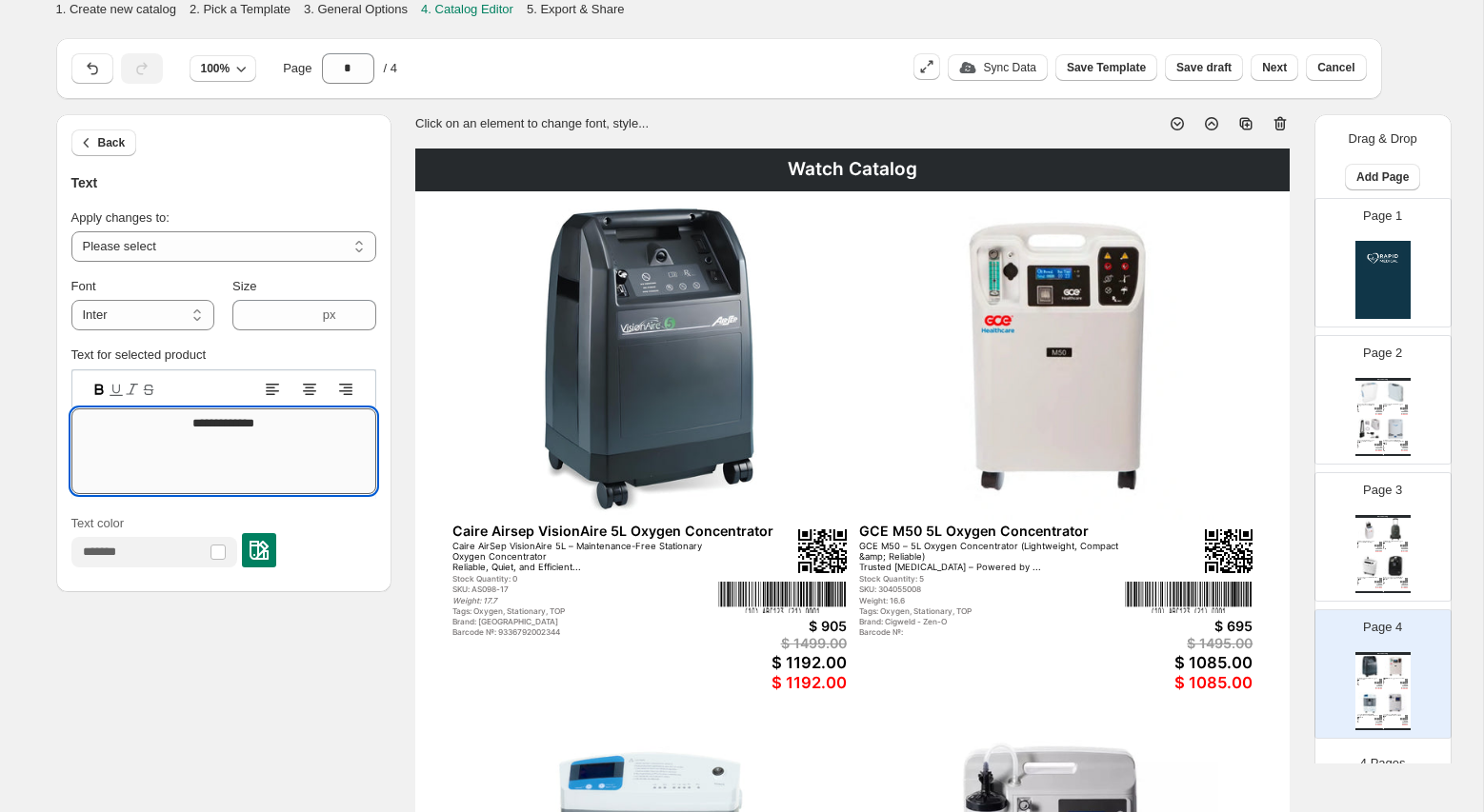 click on "**********" at bounding box center (224, 451) 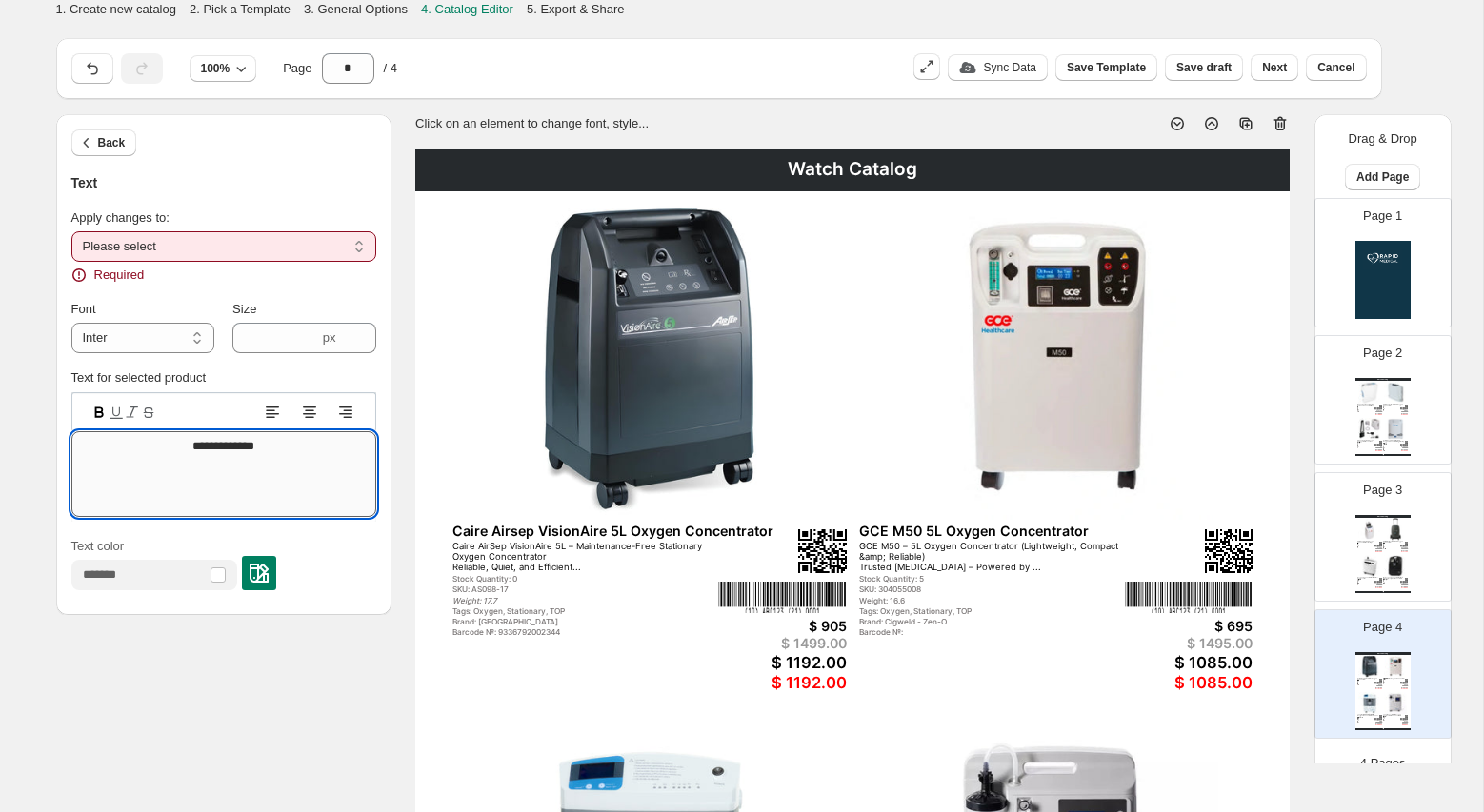 click on "**********" at bounding box center [224, 474] 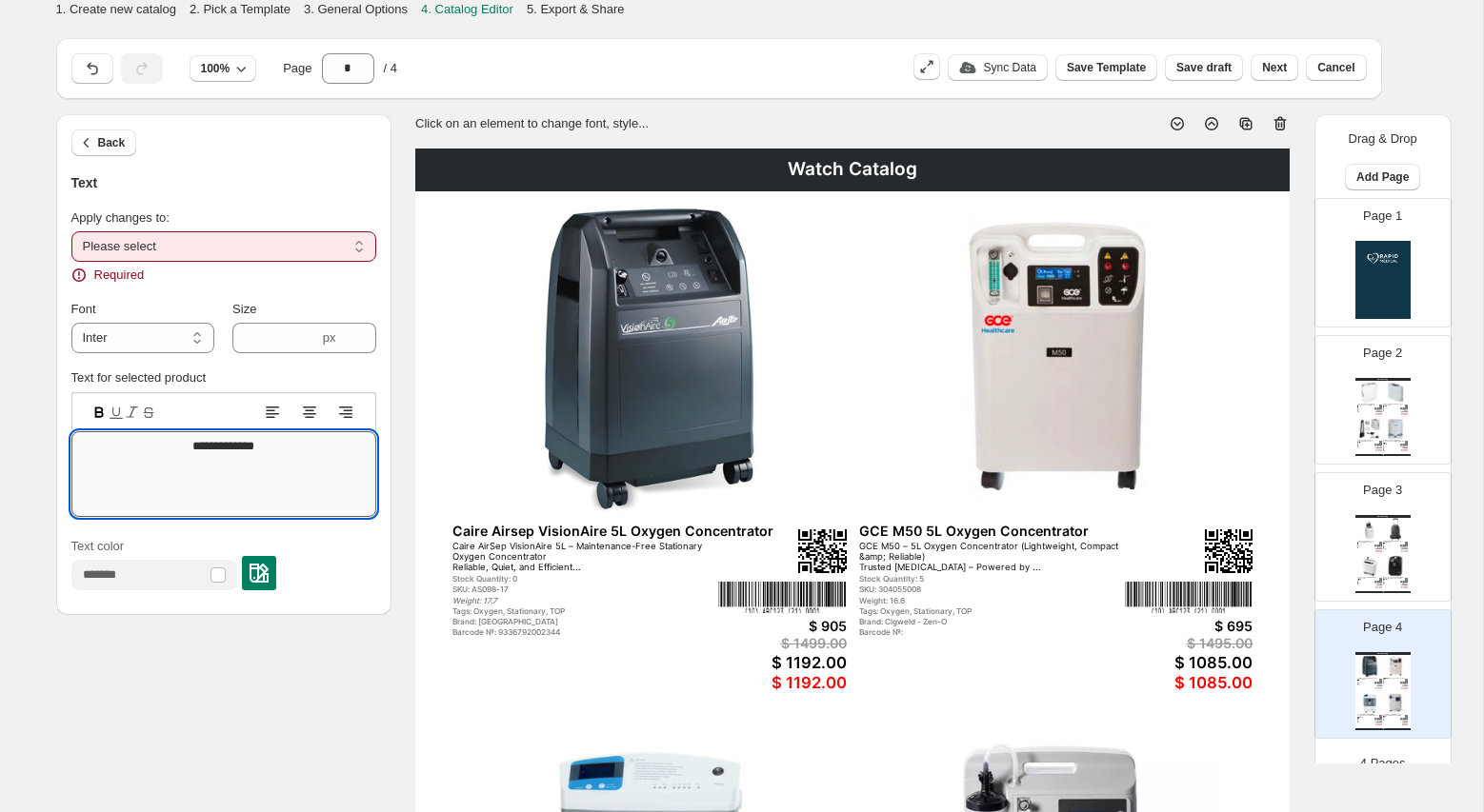 type on "**********" 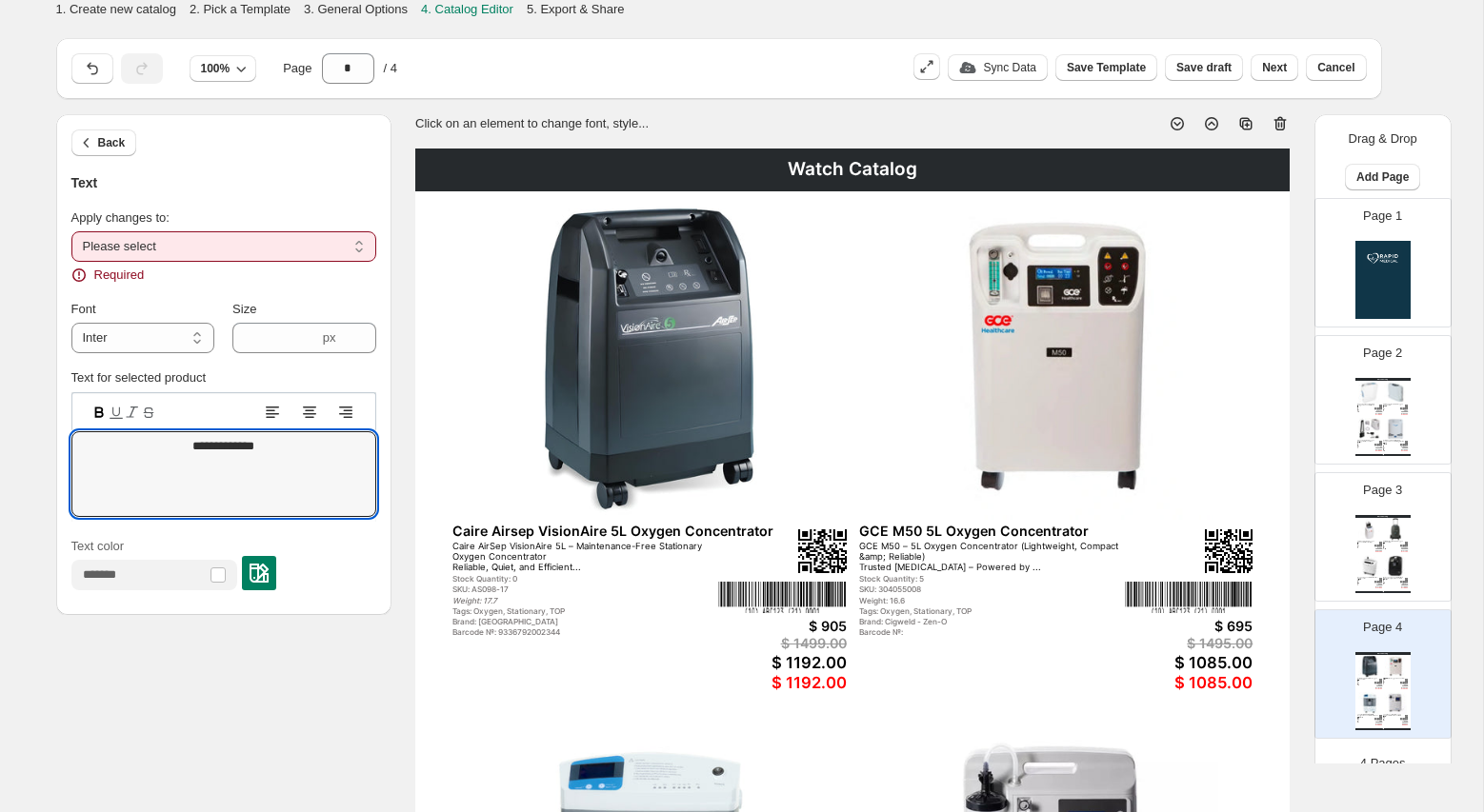 click on "**********" at bounding box center [224, 247] 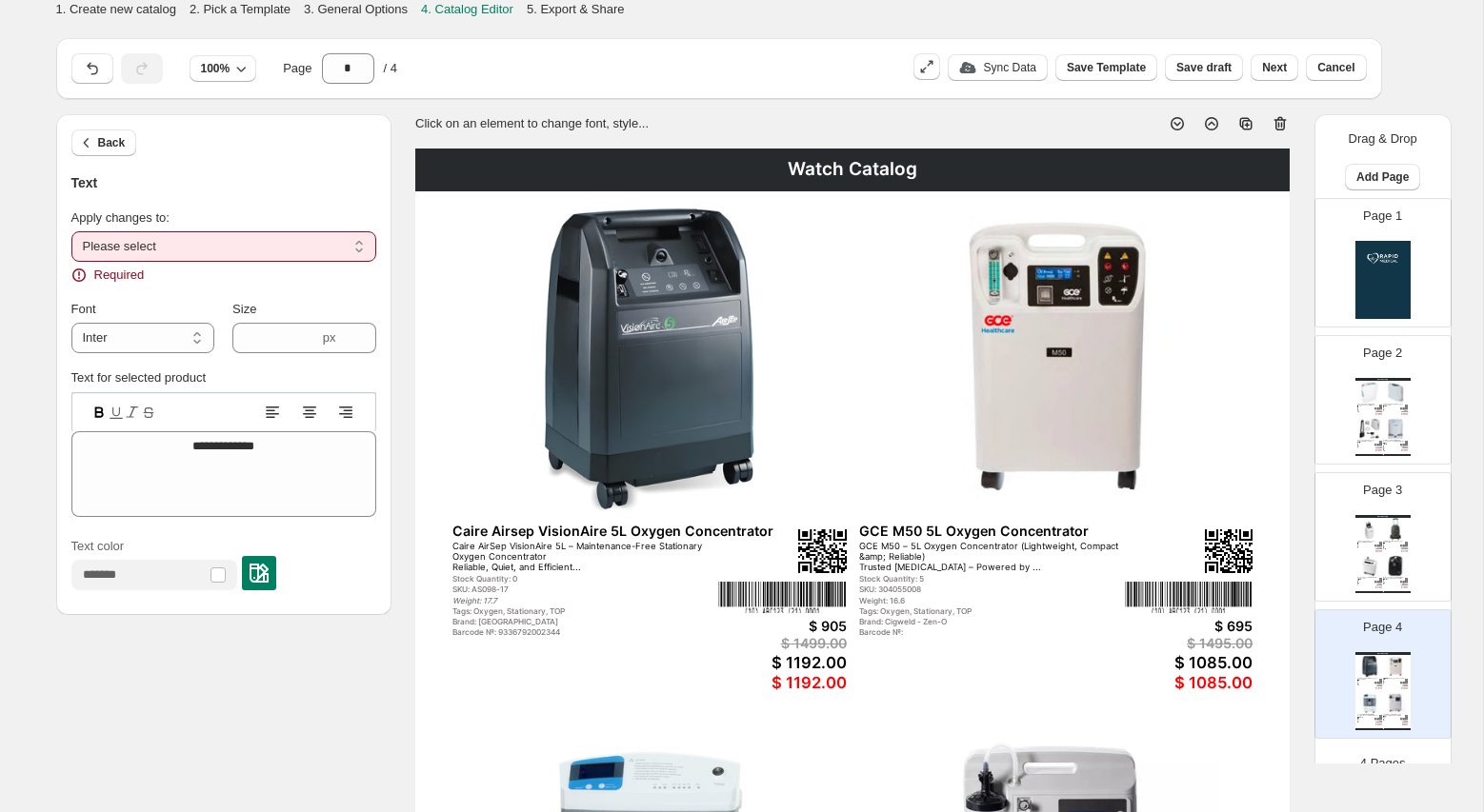 select on "**********" 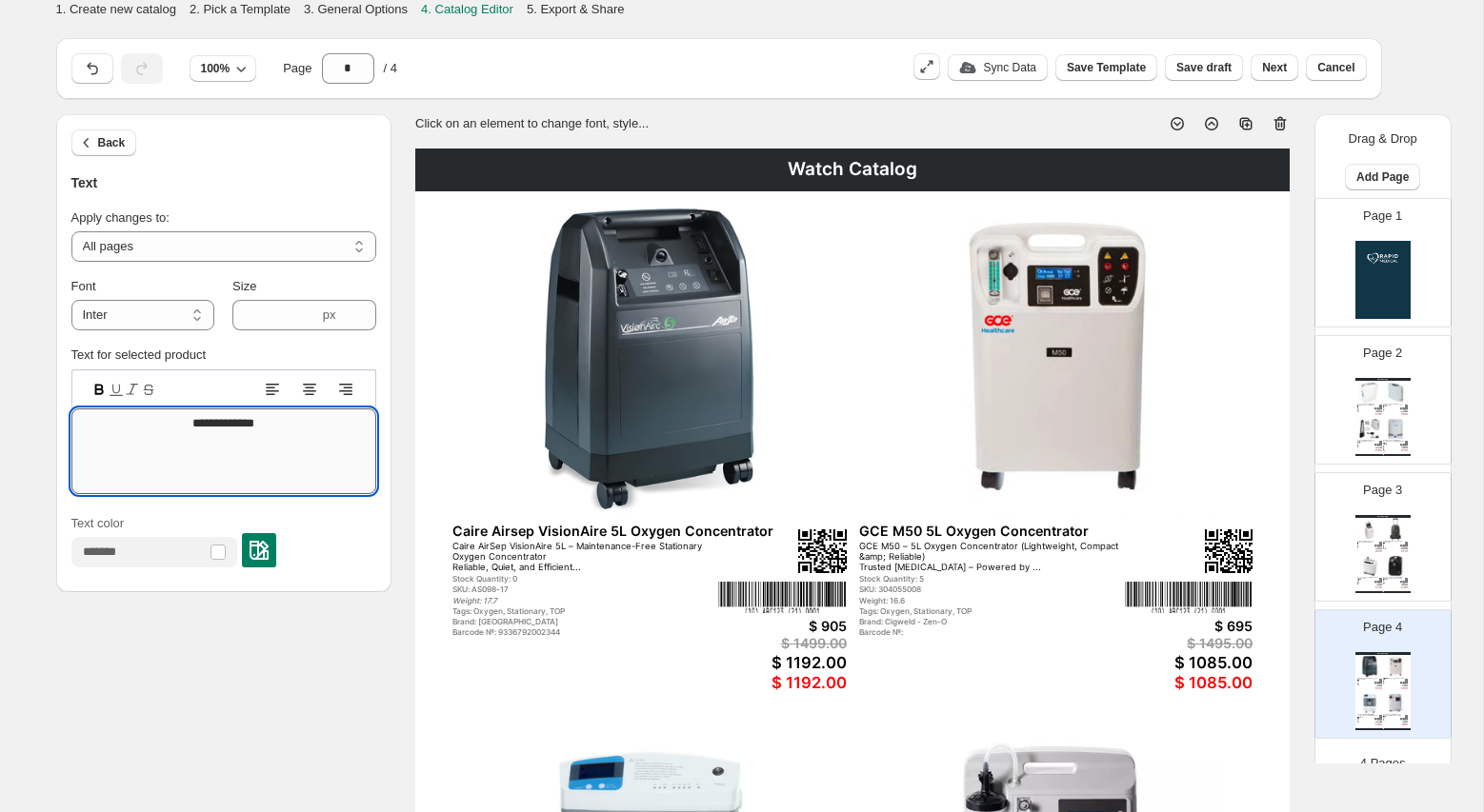 click on "**********" at bounding box center [224, 451] 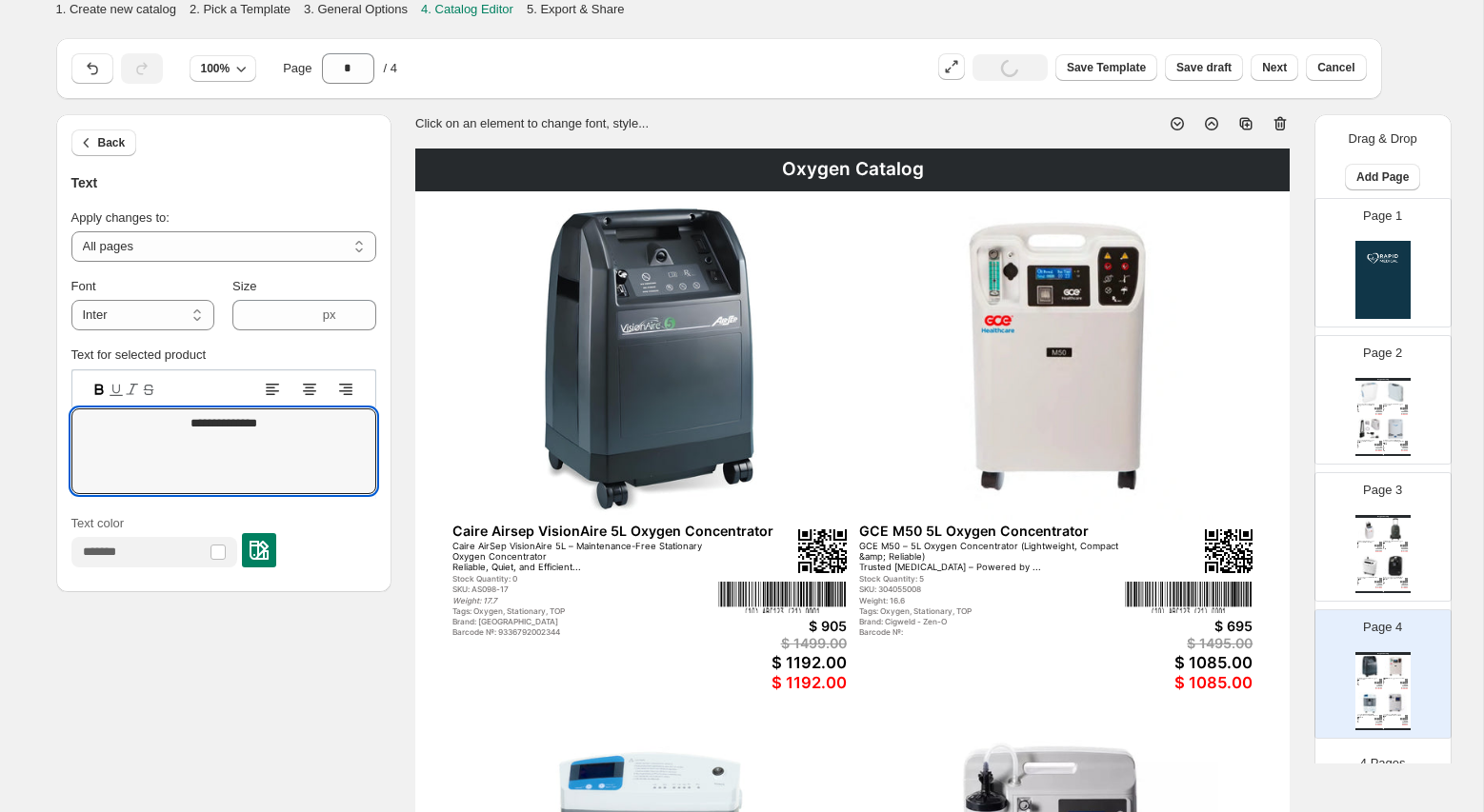 type on "**********" 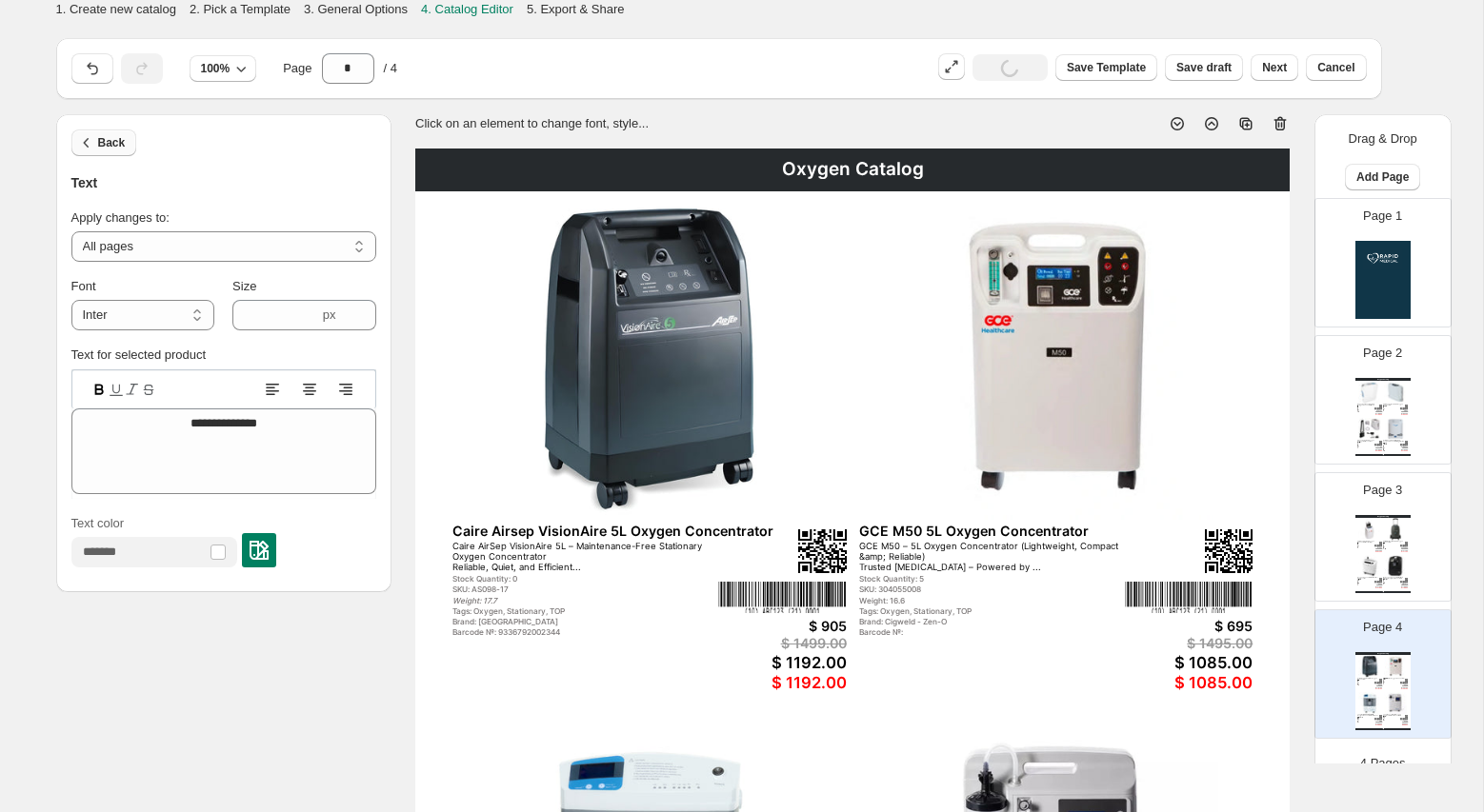 click on "Back" at bounding box center [111, 143] 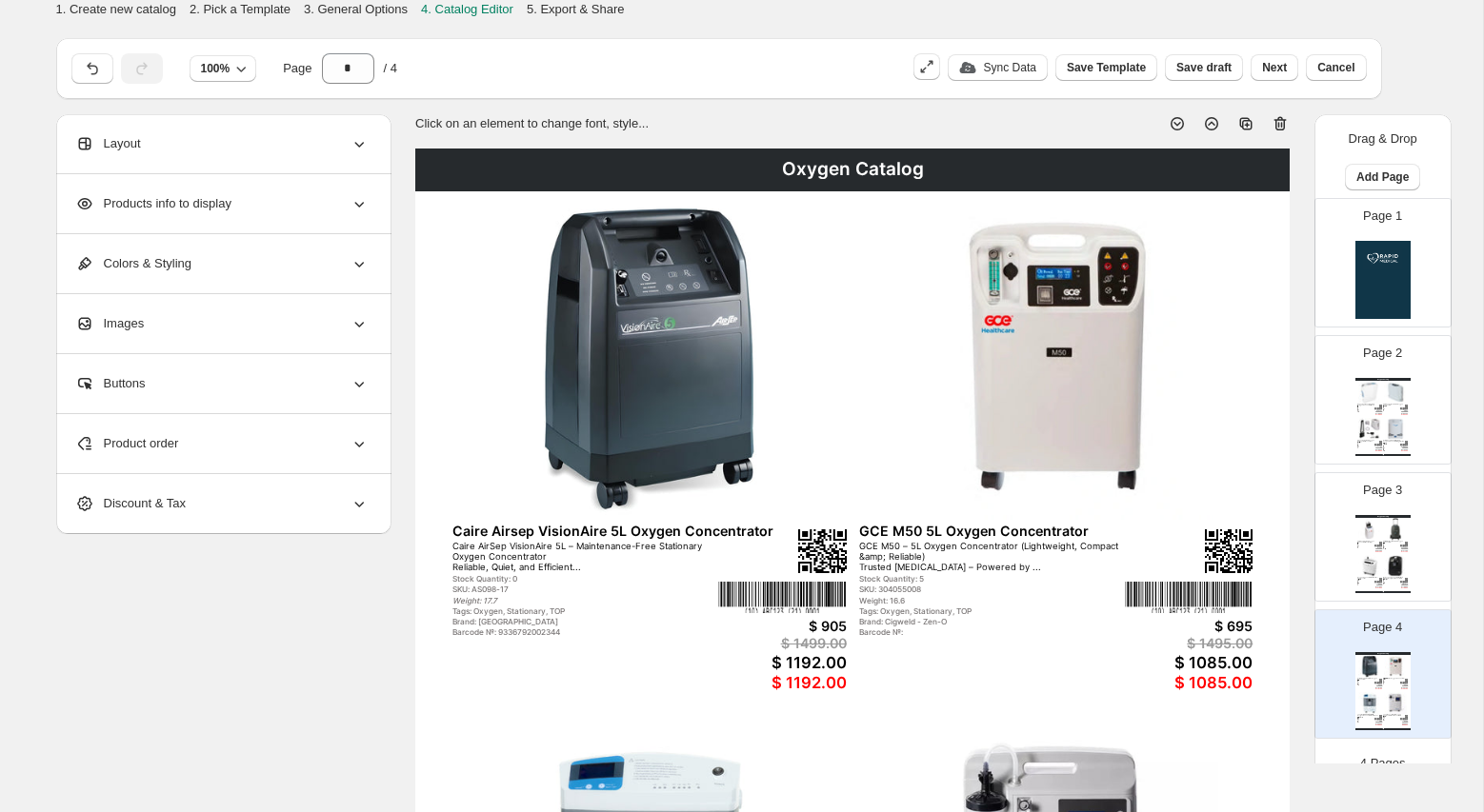 click on "Products info to display" at bounding box center (222, 204) 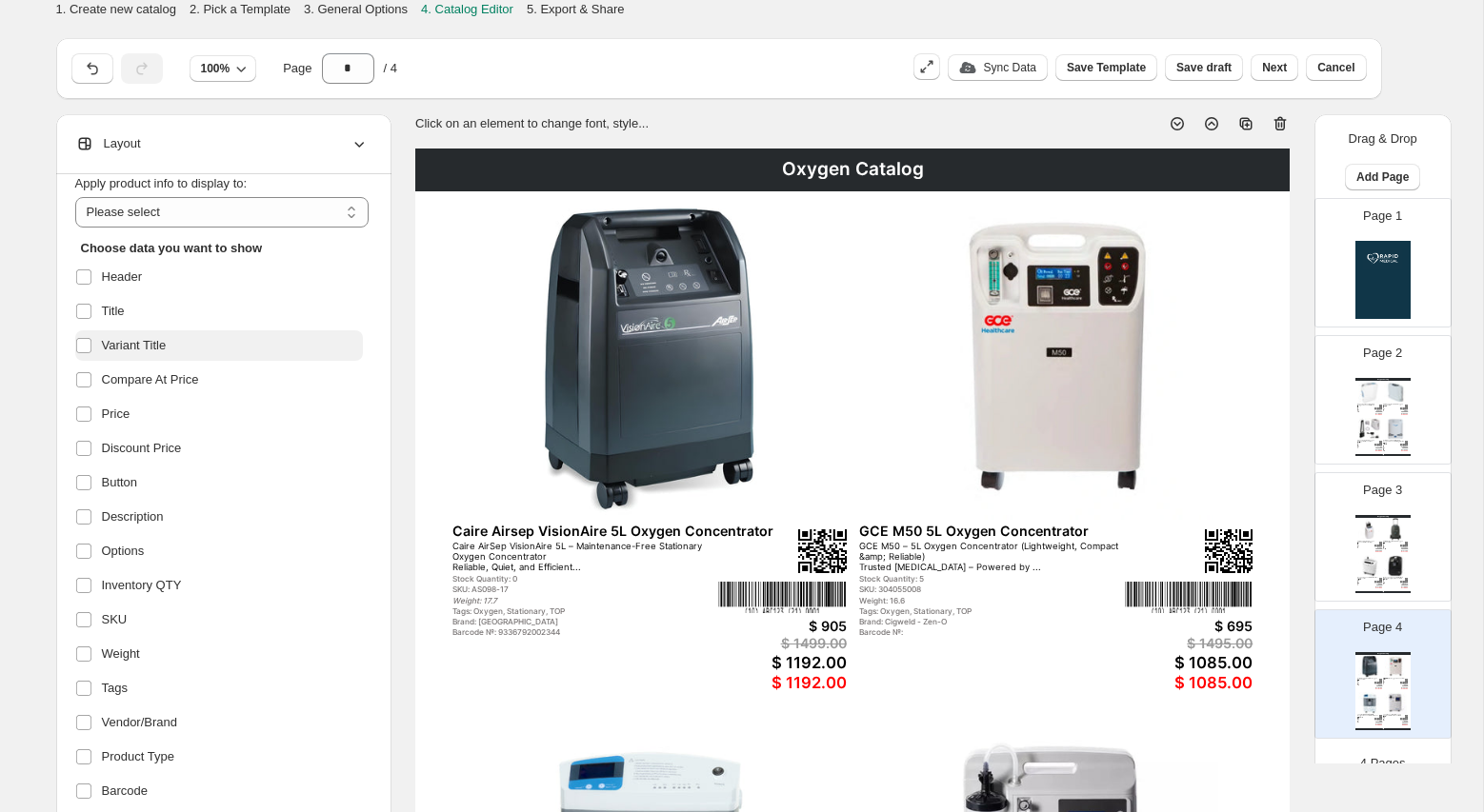 scroll, scrollTop: 38, scrollLeft: 0, axis: vertical 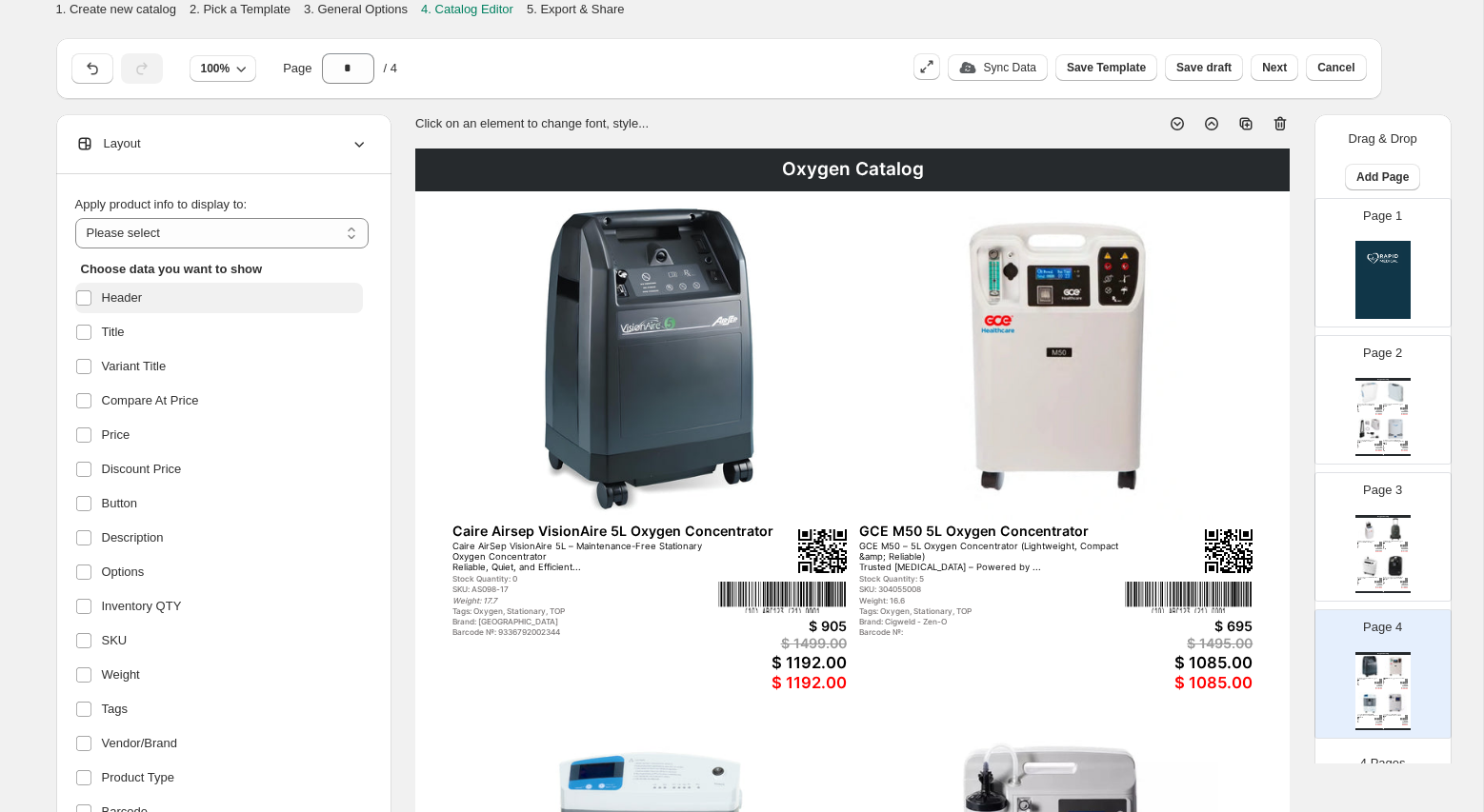 click on "Header" at bounding box center (219, 298) 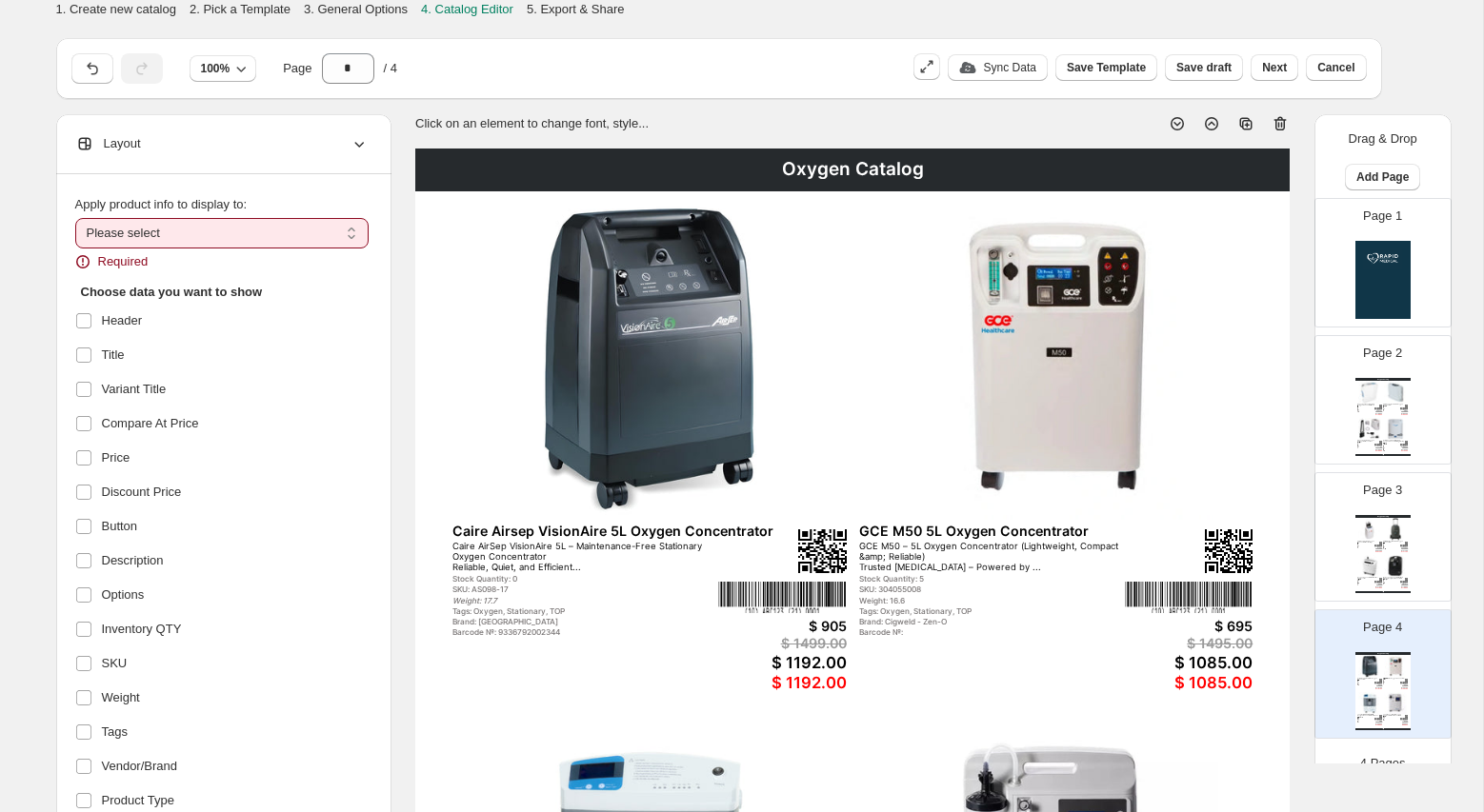 click on "**********" at bounding box center (222, 233) 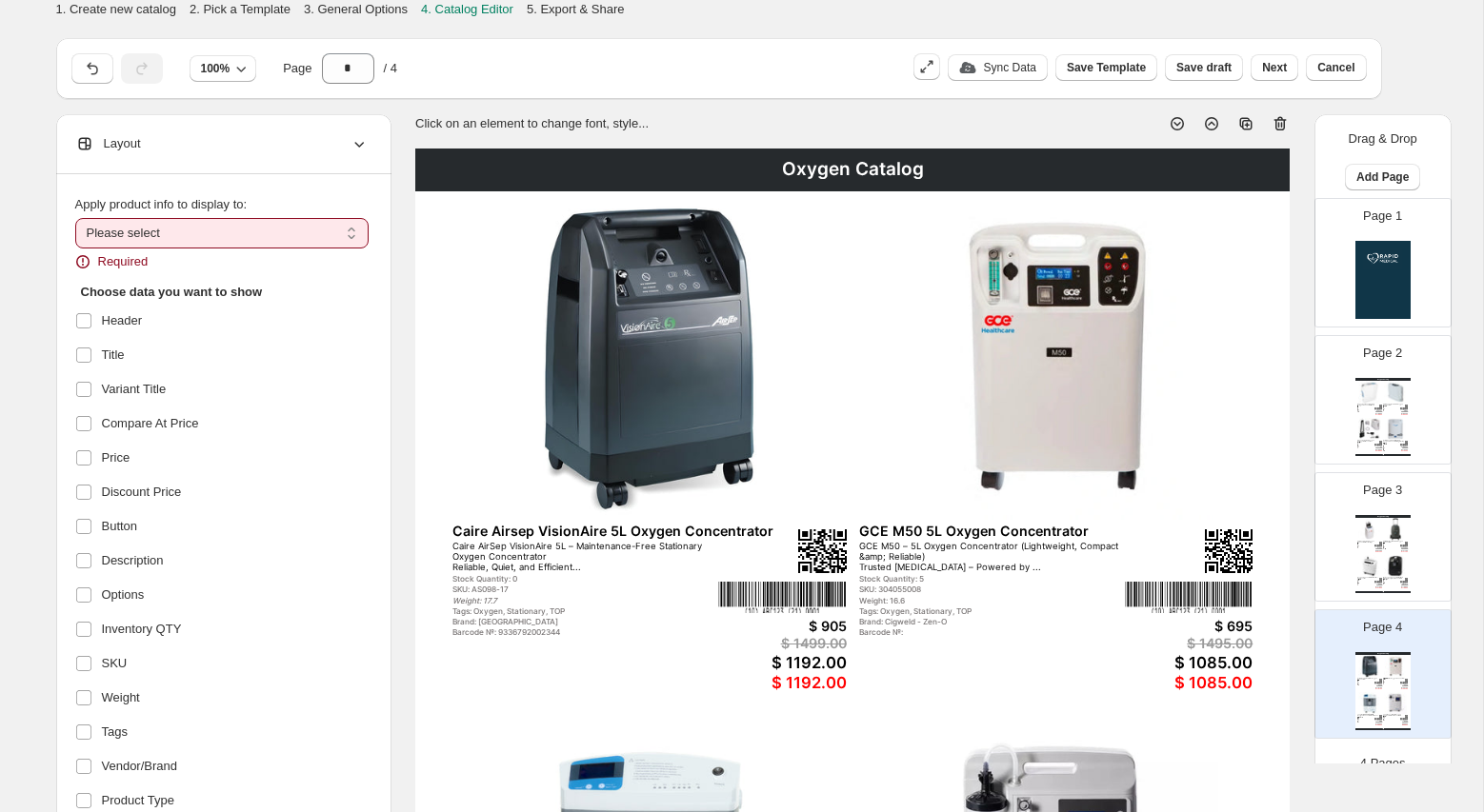 select on "*********" 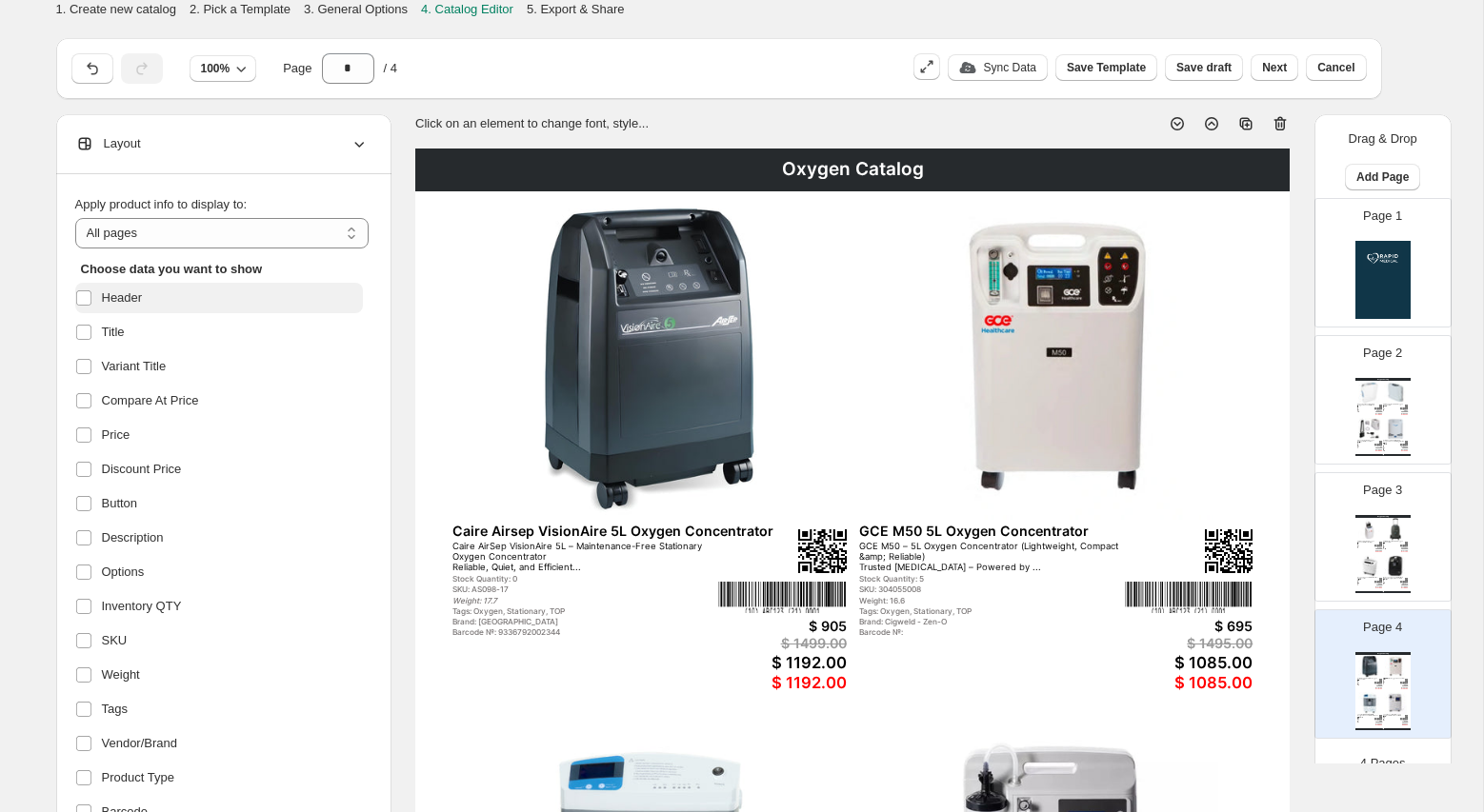 click on "Header" at bounding box center (122, 298) 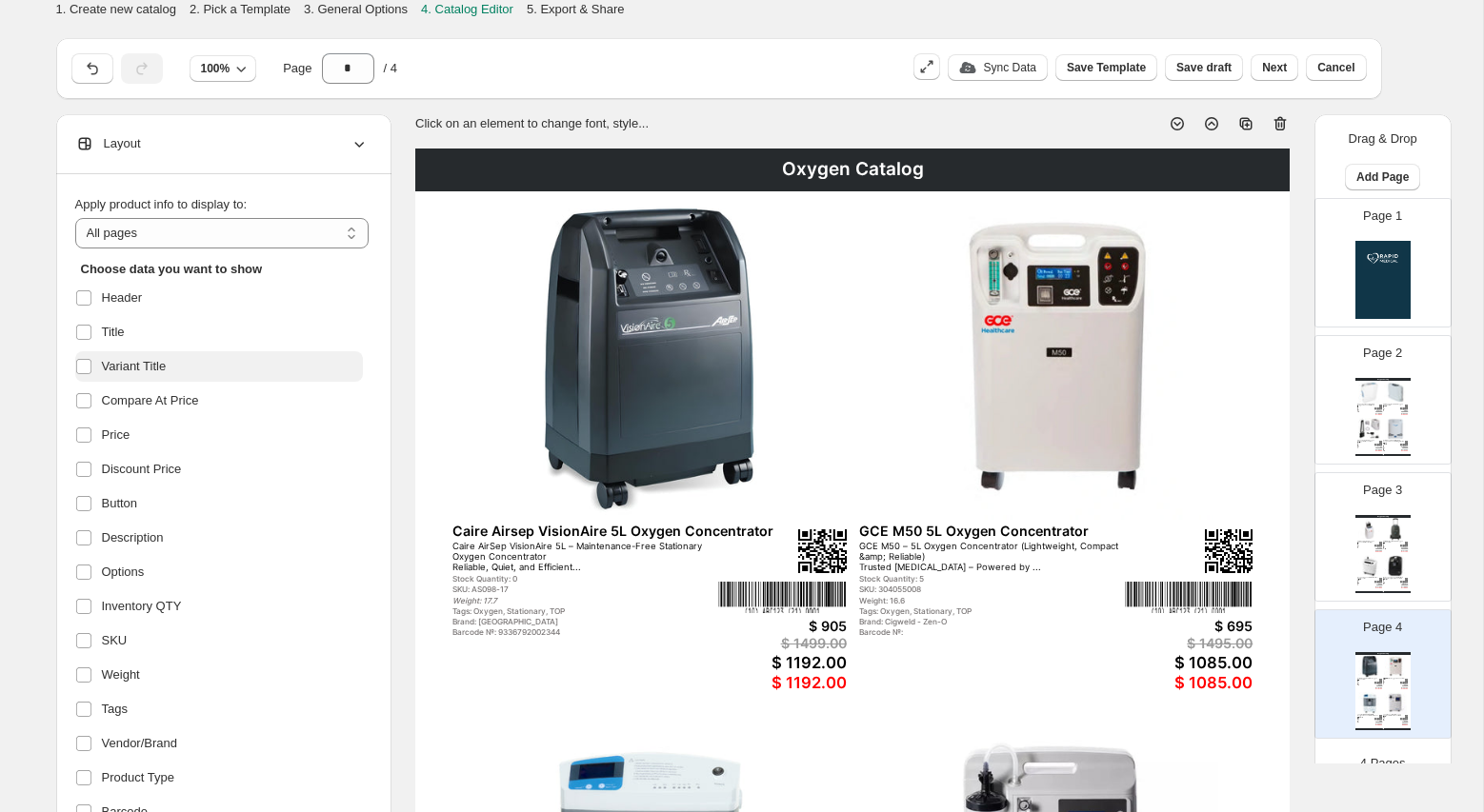 click on "Variant Title" at bounding box center (134, 366) 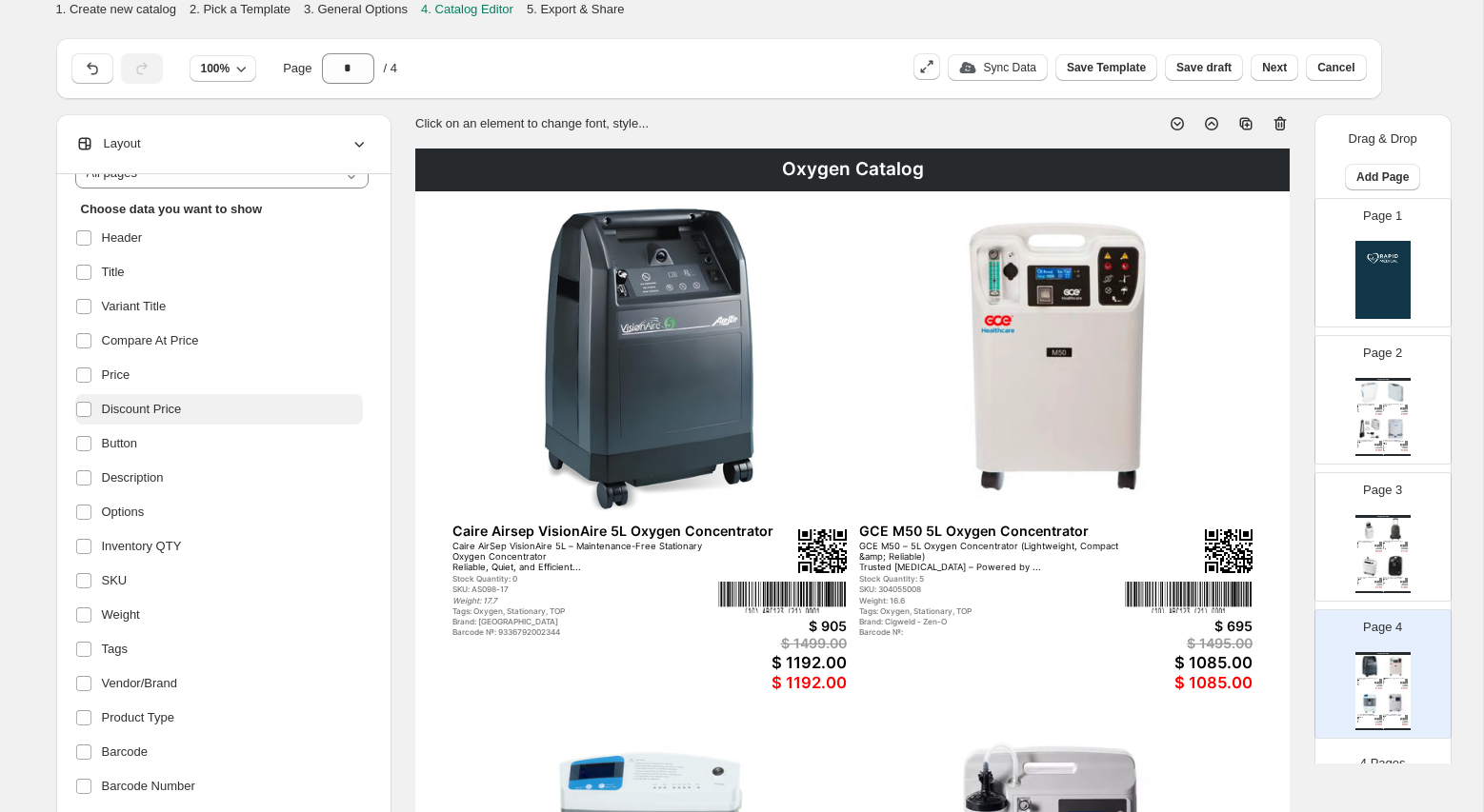 scroll, scrollTop: 105, scrollLeft: 0, axis: vertical 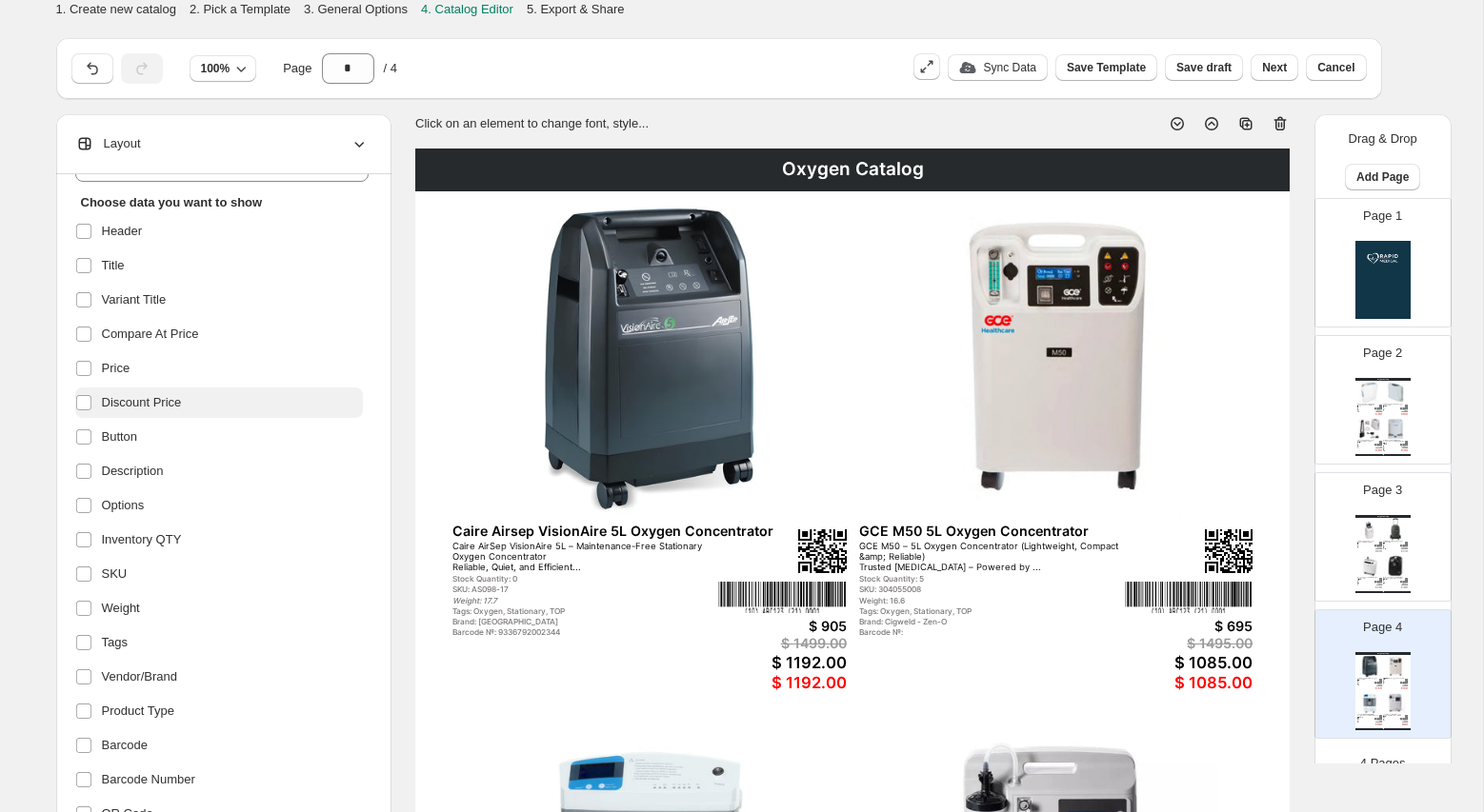 click on "Discount Price" at bounding box center (142, 403) 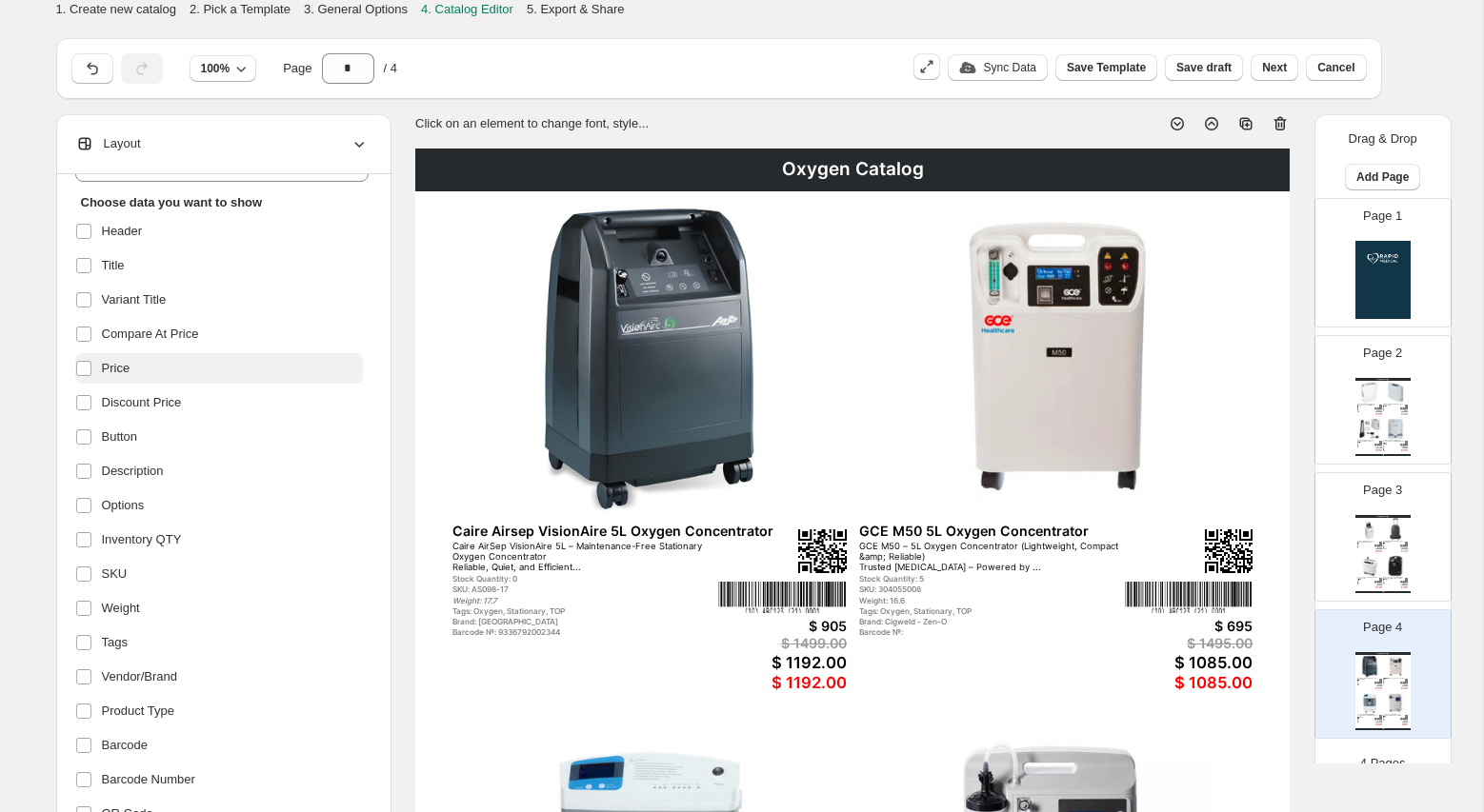 click on "Price" at bounding box center (219, 368) 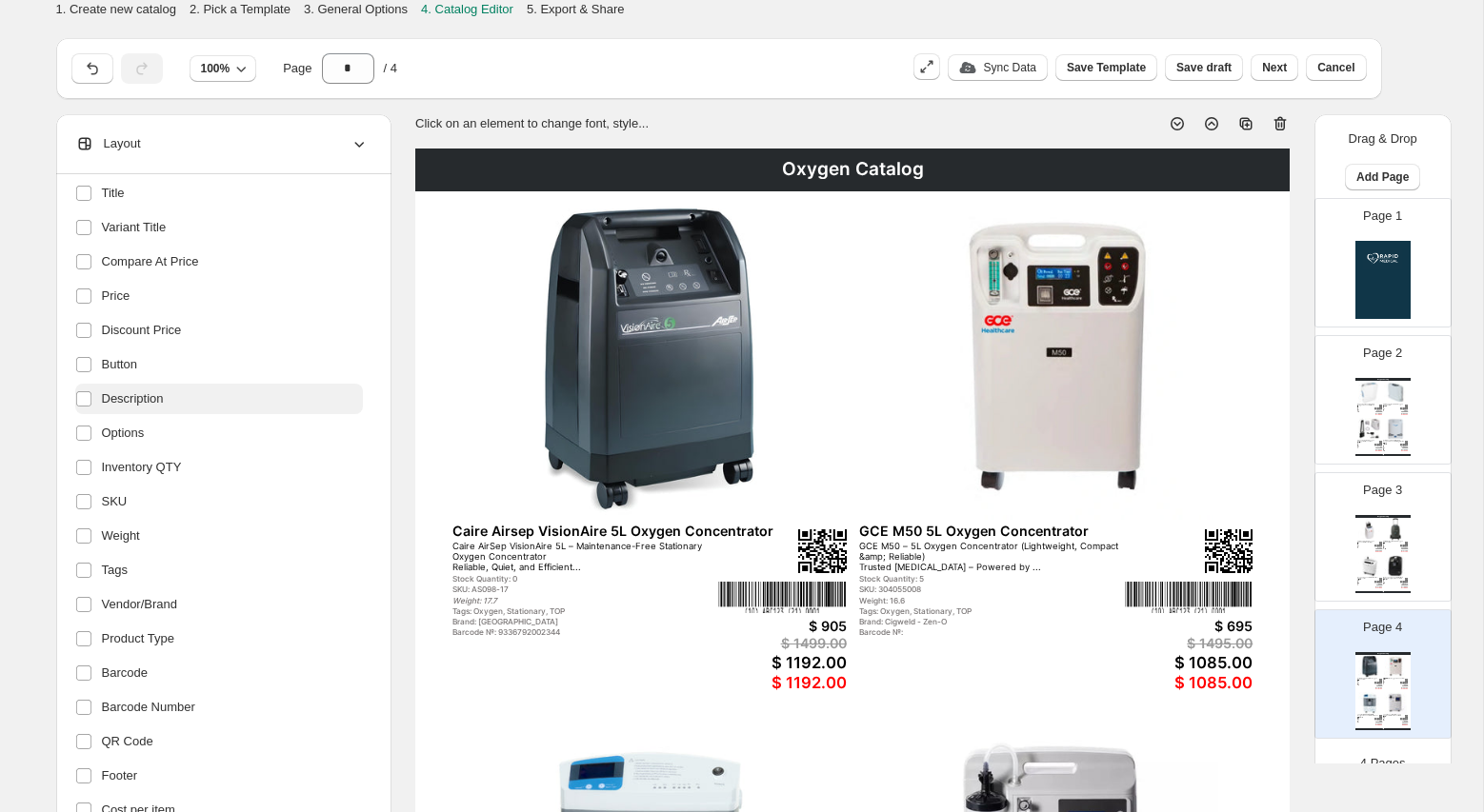 scroll, scrollTop: 178, scrollLeft: 0, axis: vertical 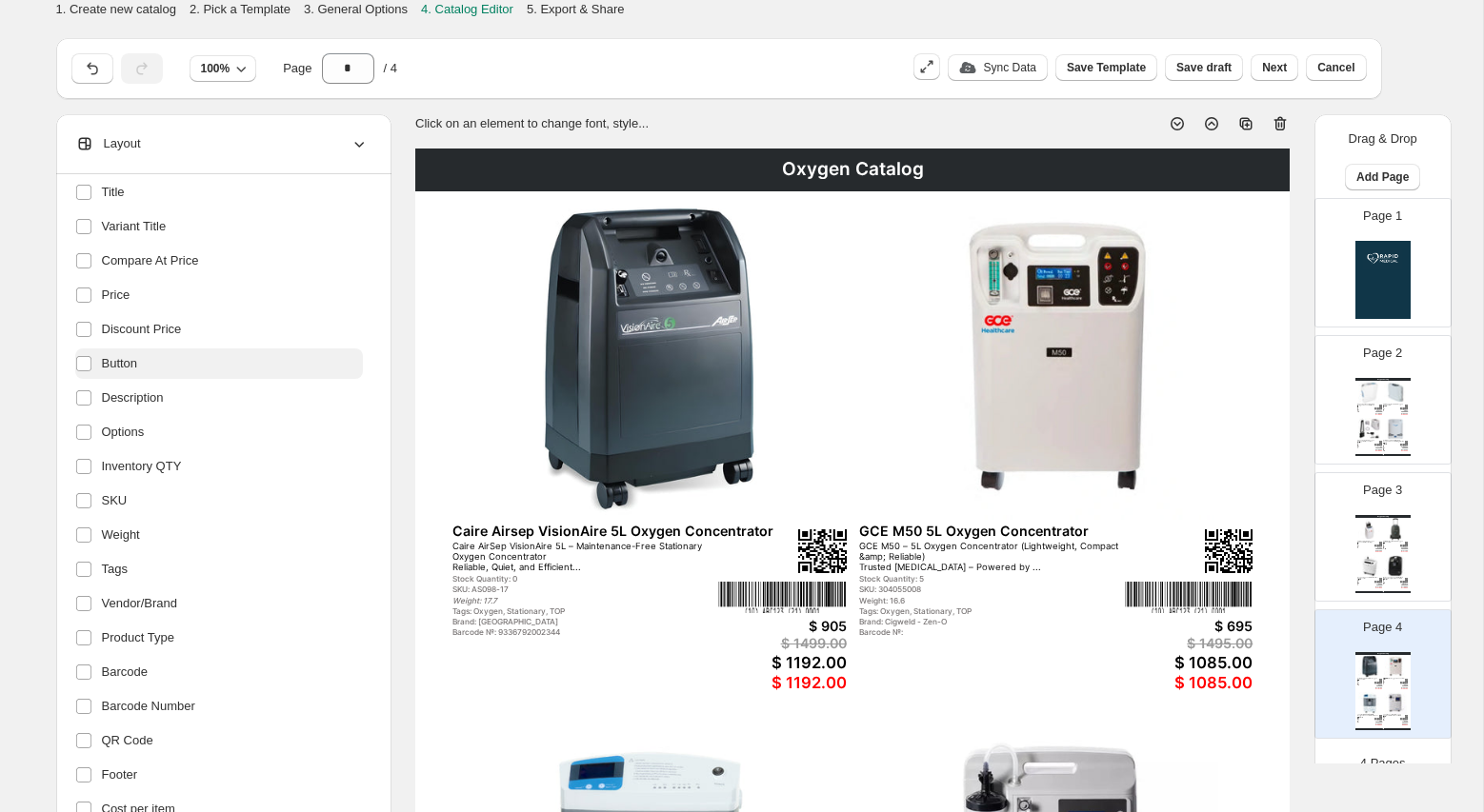 click on "Button" at bounding box center [219, 364] 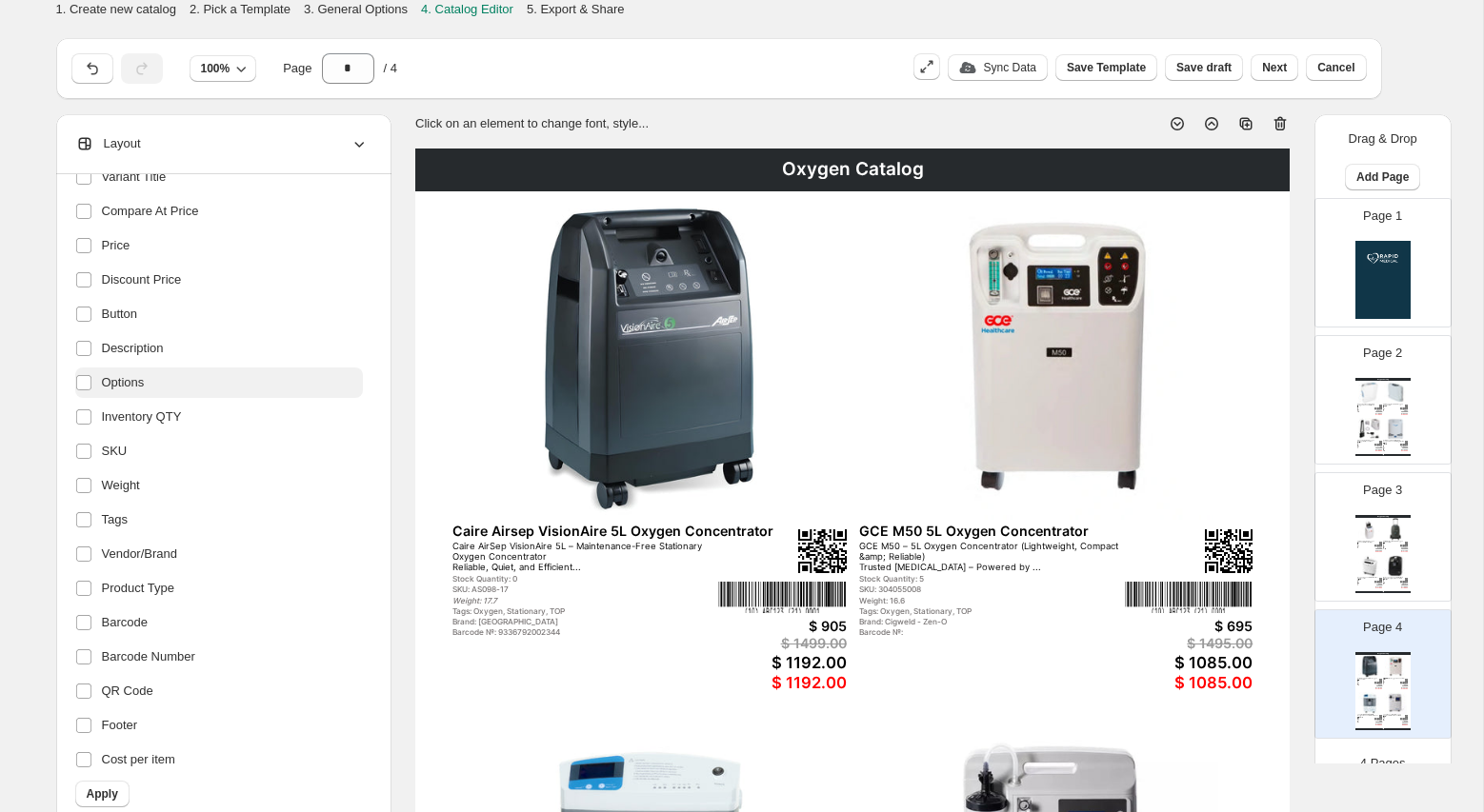 scroll, scrollTop: 230, scrollLeft: 0, axis: vertical 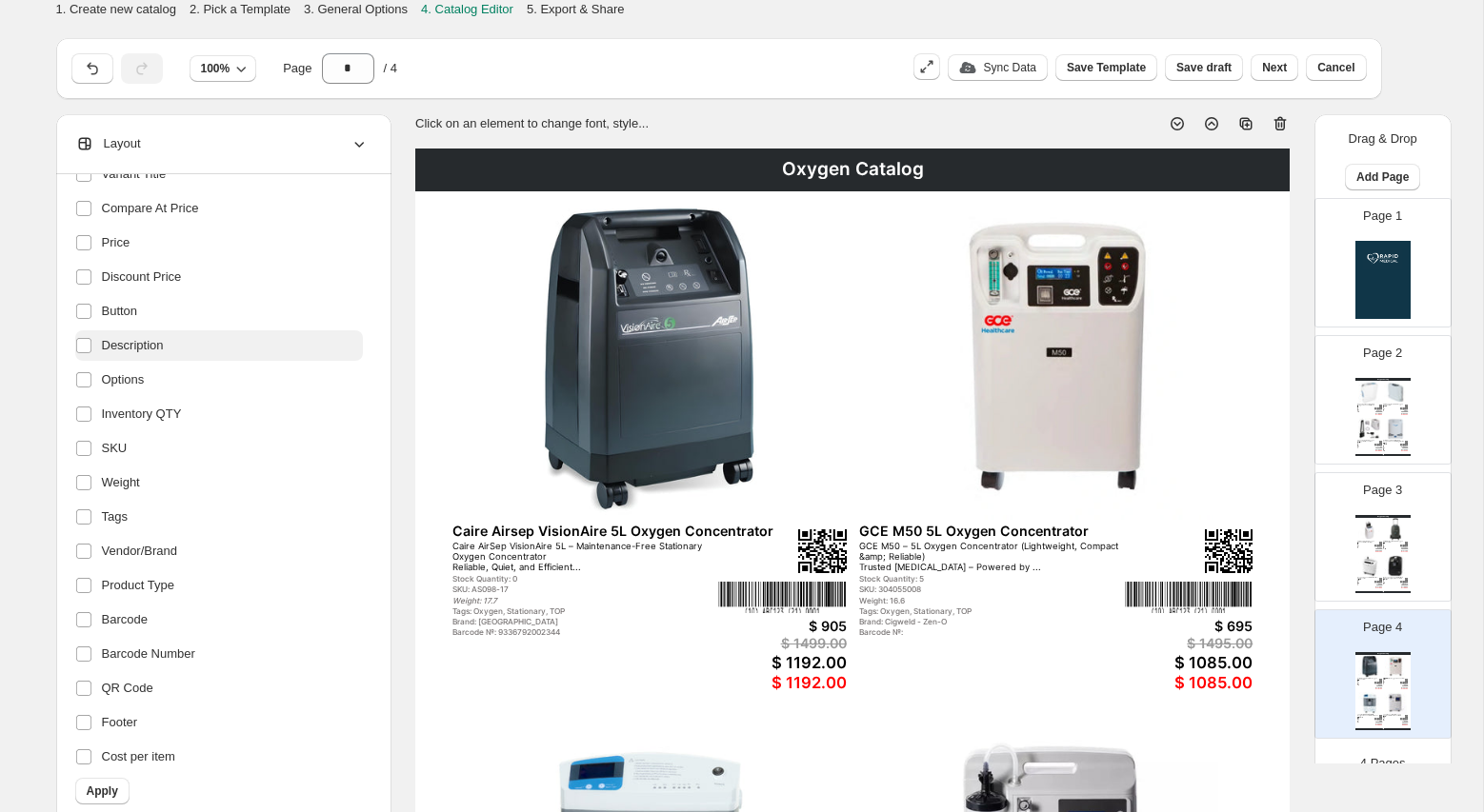 click on "Description" at bounding box center [219, 346] 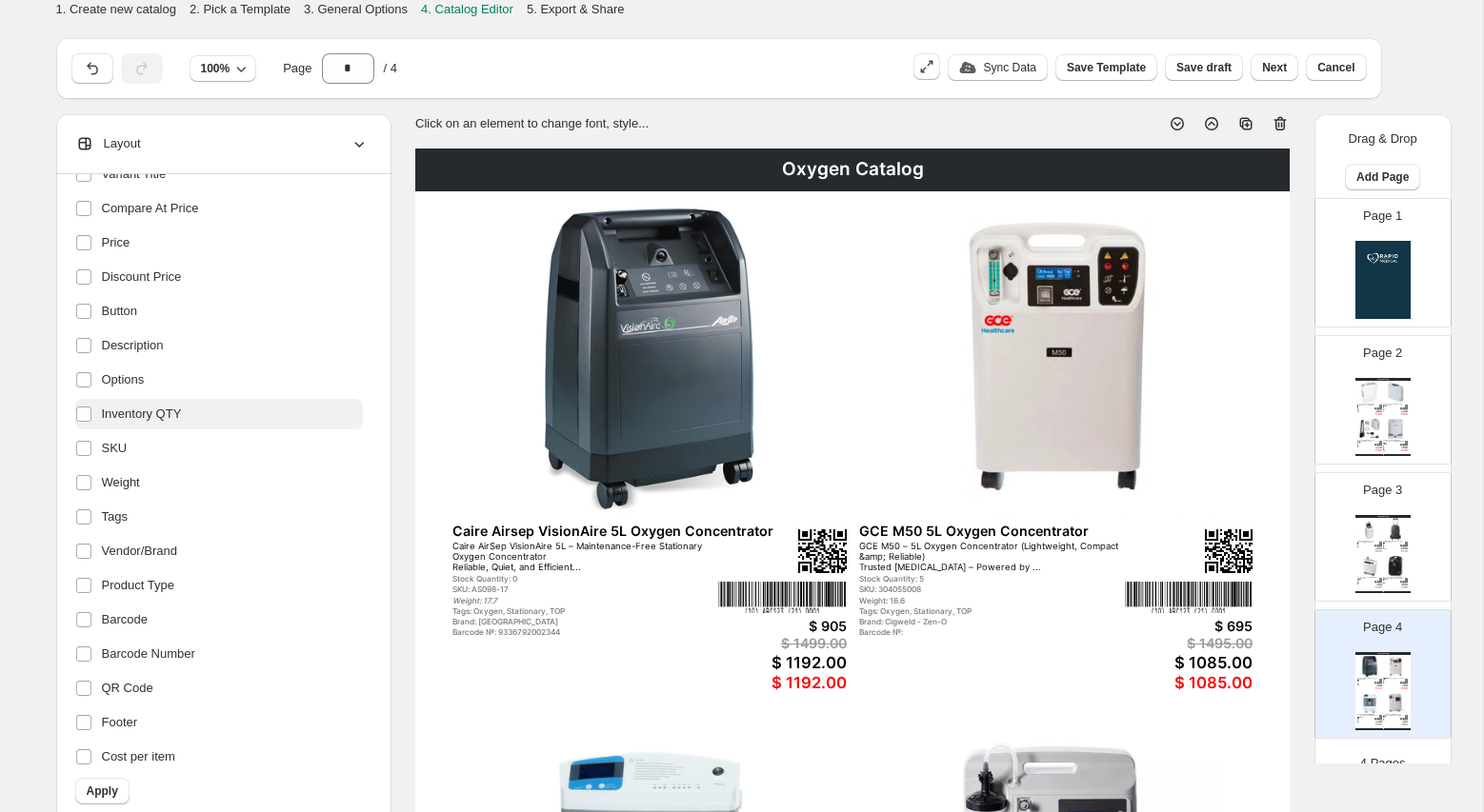scroll, scrollTop: 157, scrollLeft: 0, axis: vertical 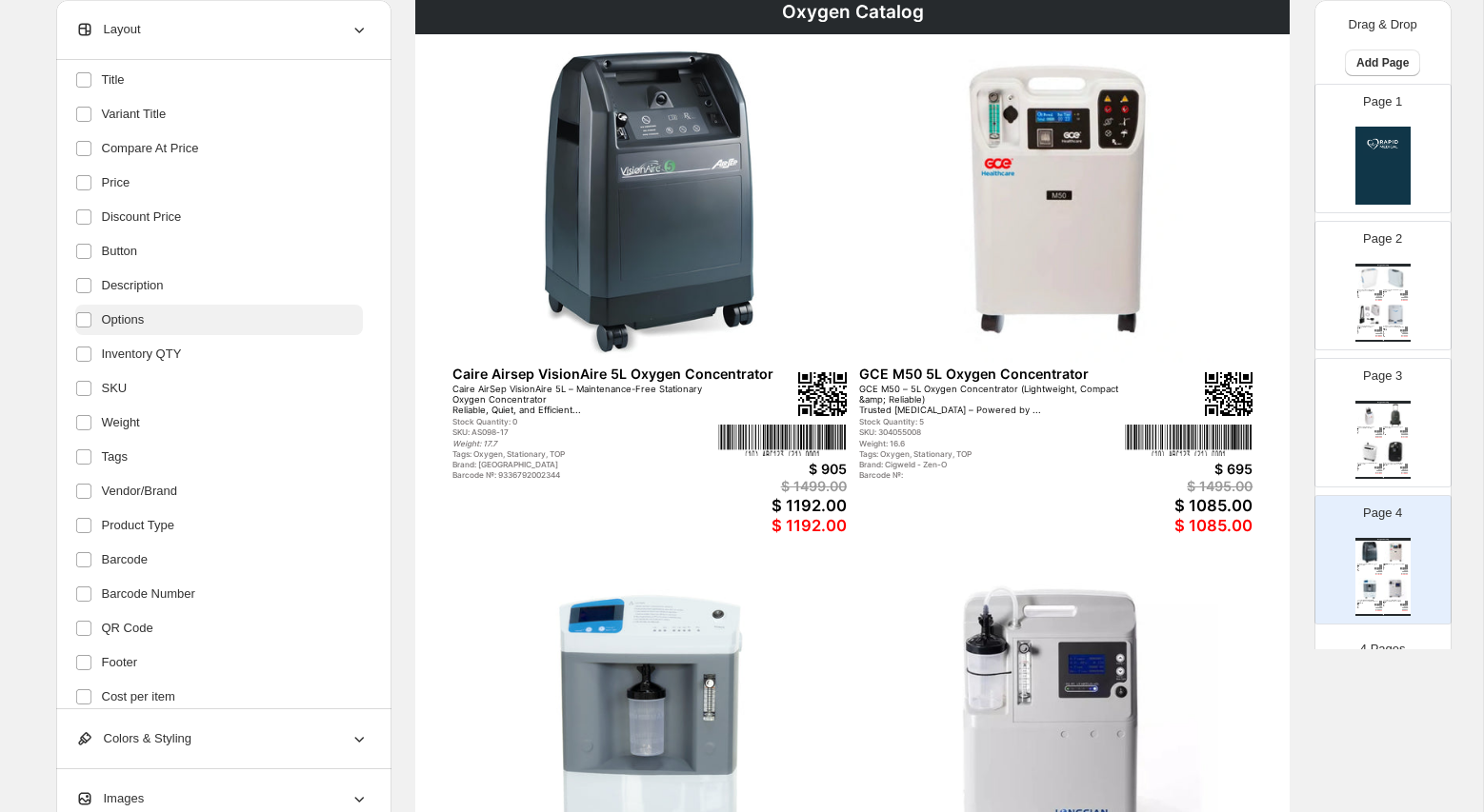 click on "Options" at bounding box center [123, 320] 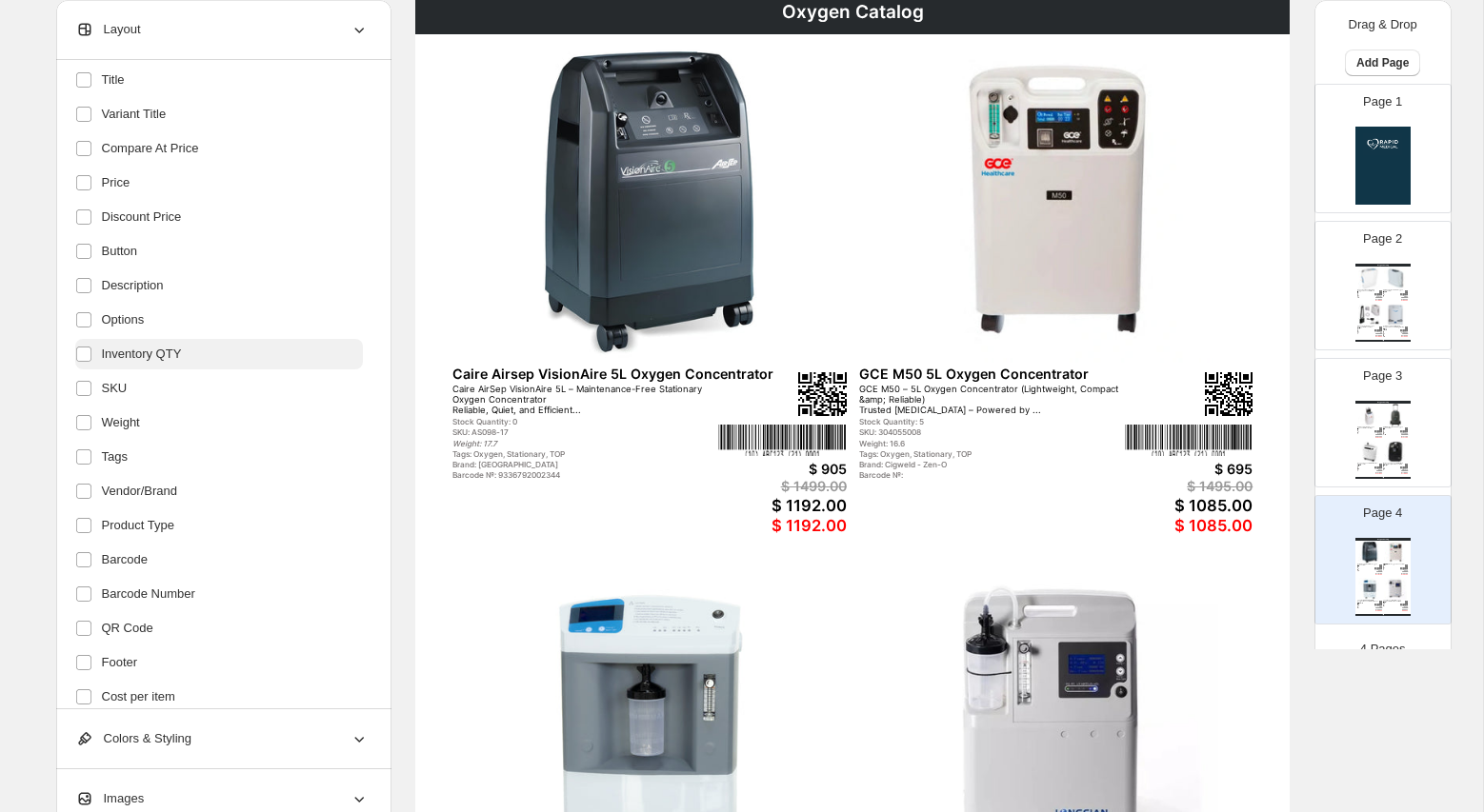 click on "Inventory QTY" at bounding box center (142, 354) 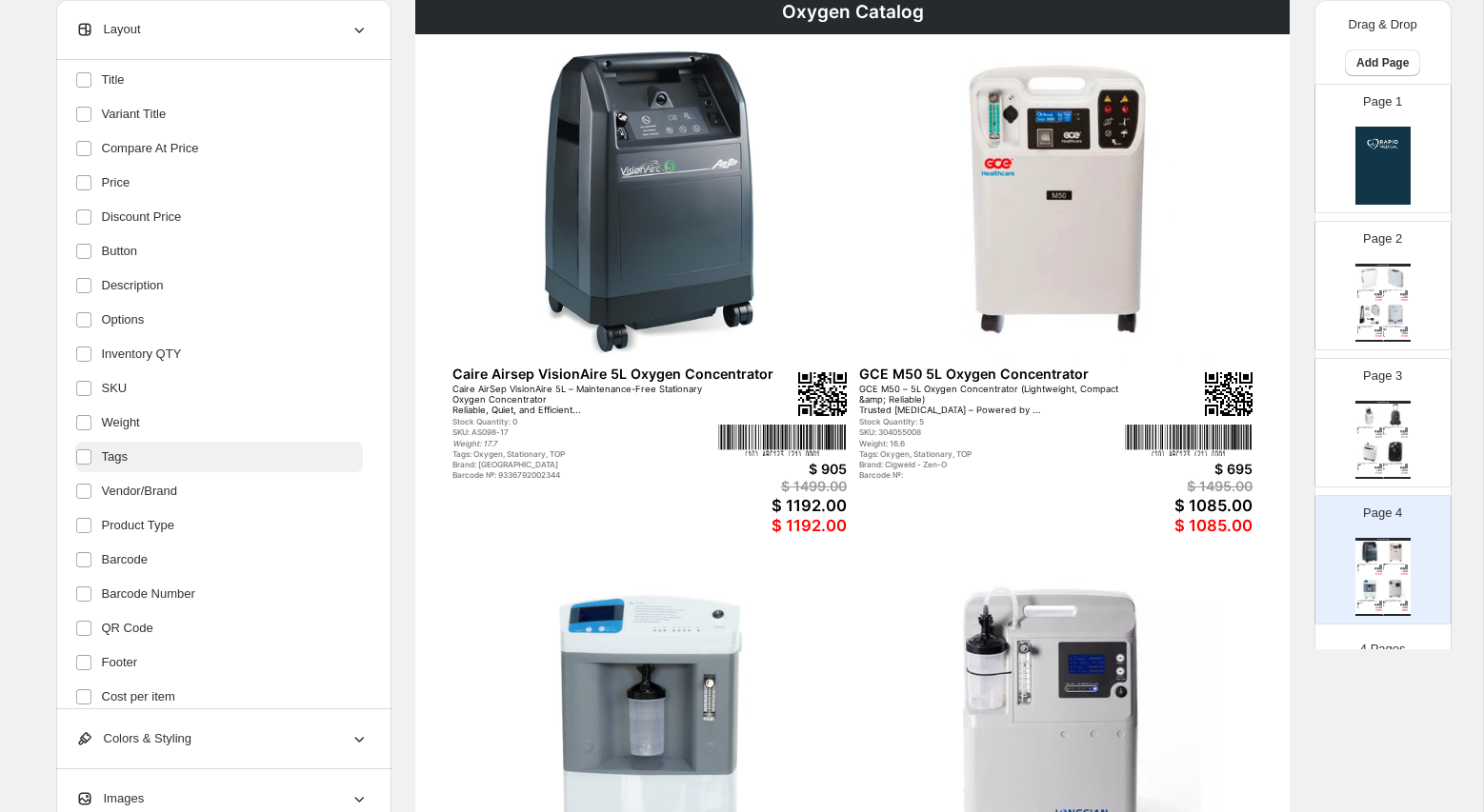click on "Tags" at bounding box center [219, 457] 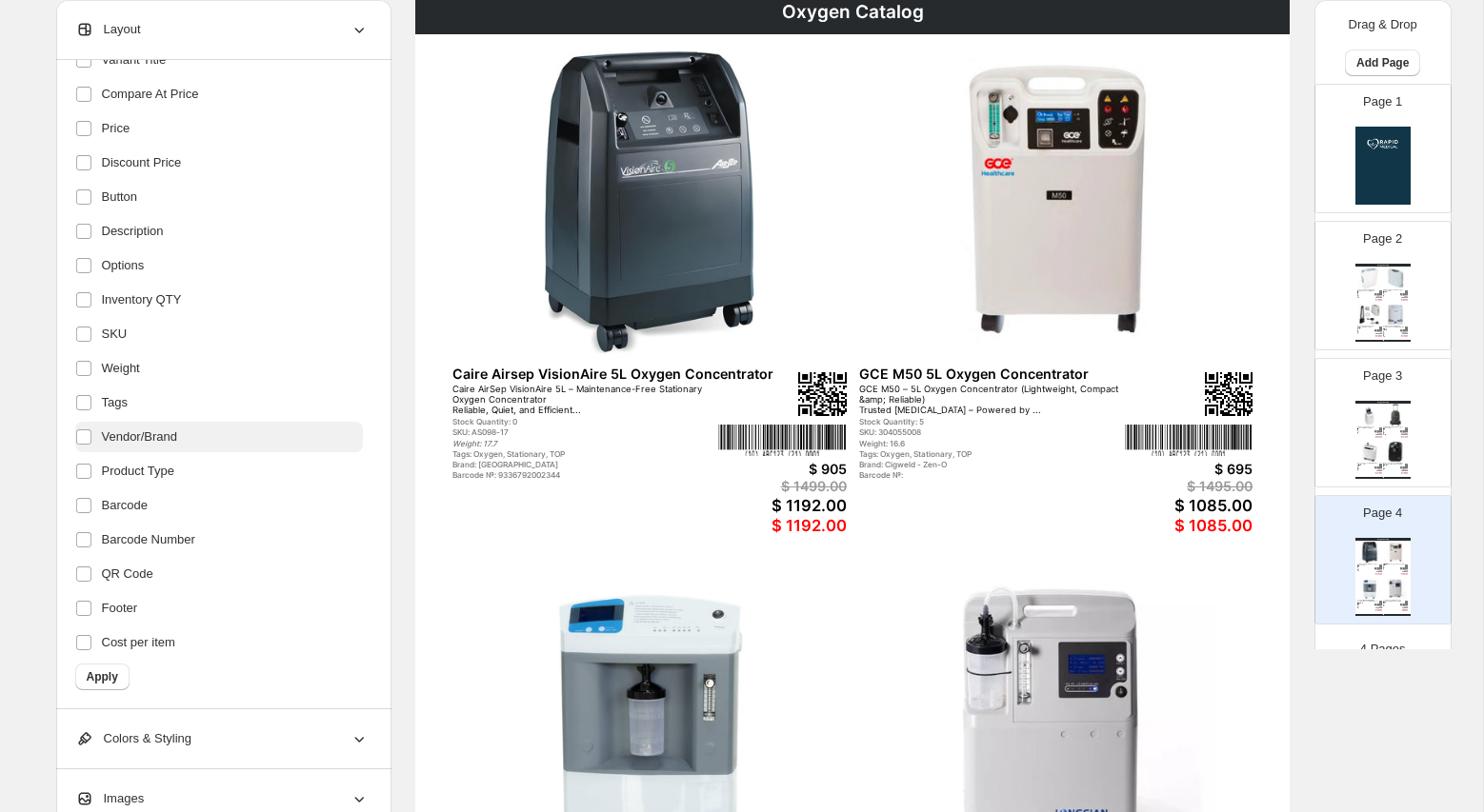 click on "Vendor/Brand" at bounding box center [140, 437] 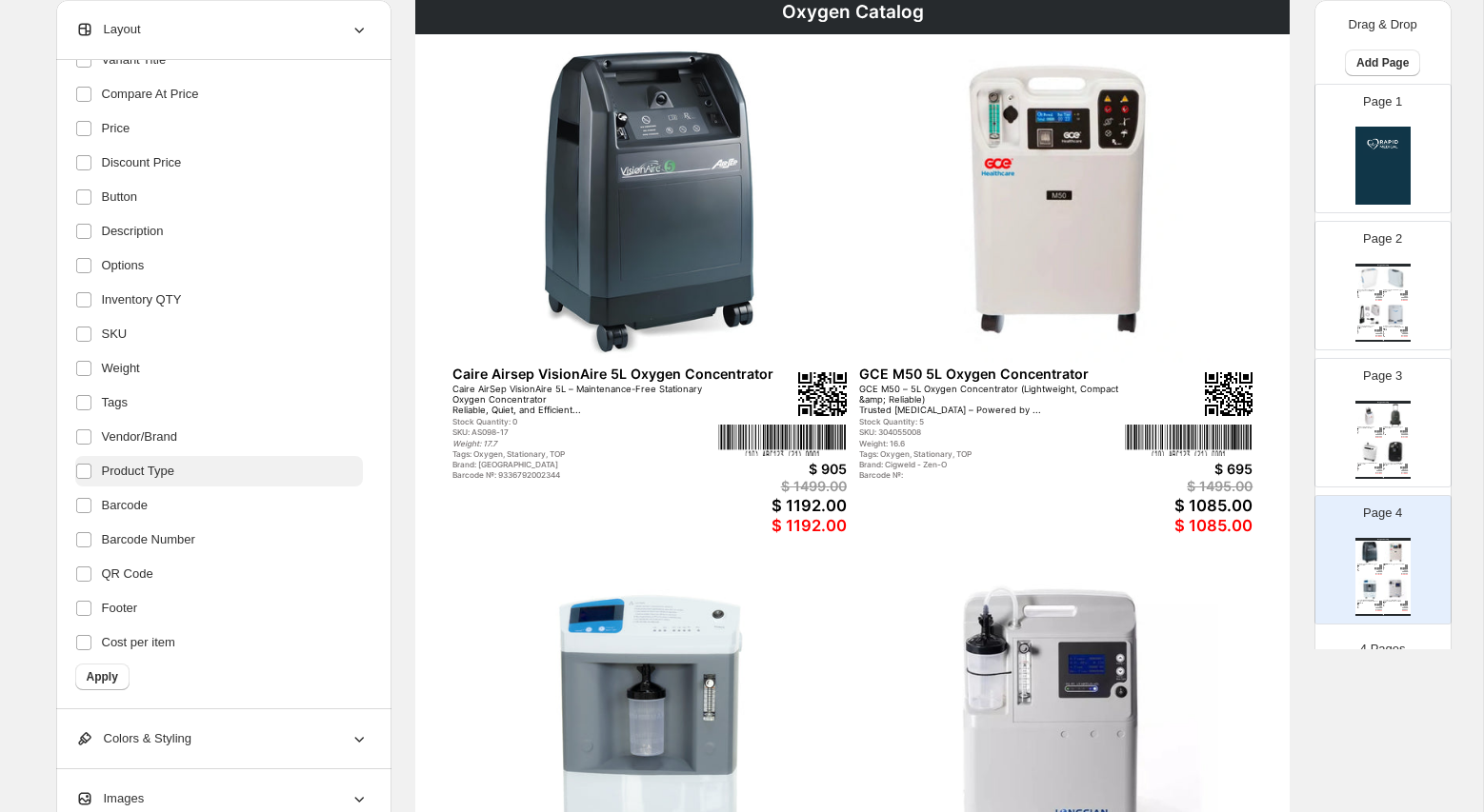 click on "Product Type" at bounding box center [138, 471] 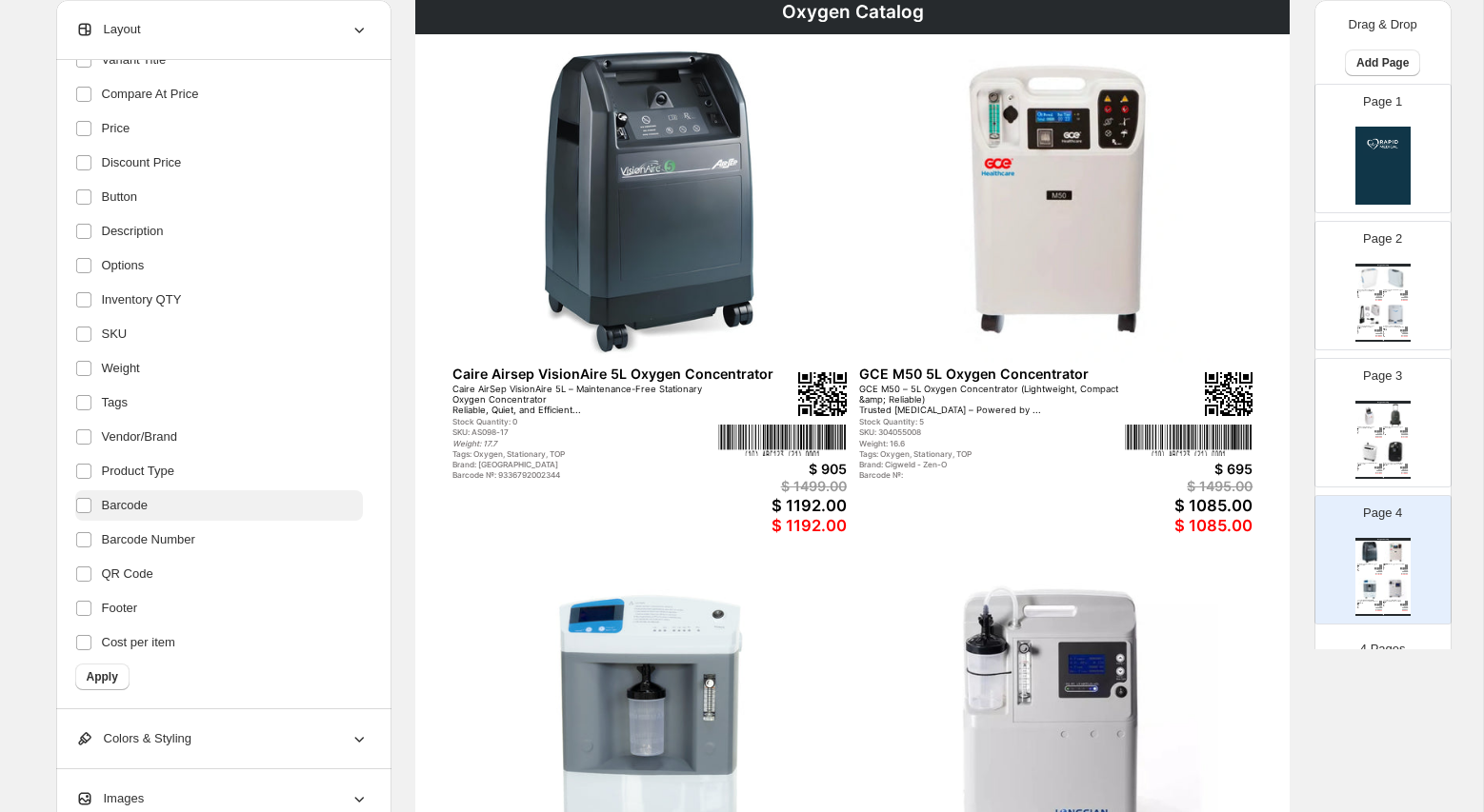 click on "Barcode" at bounding box center [125, 505] 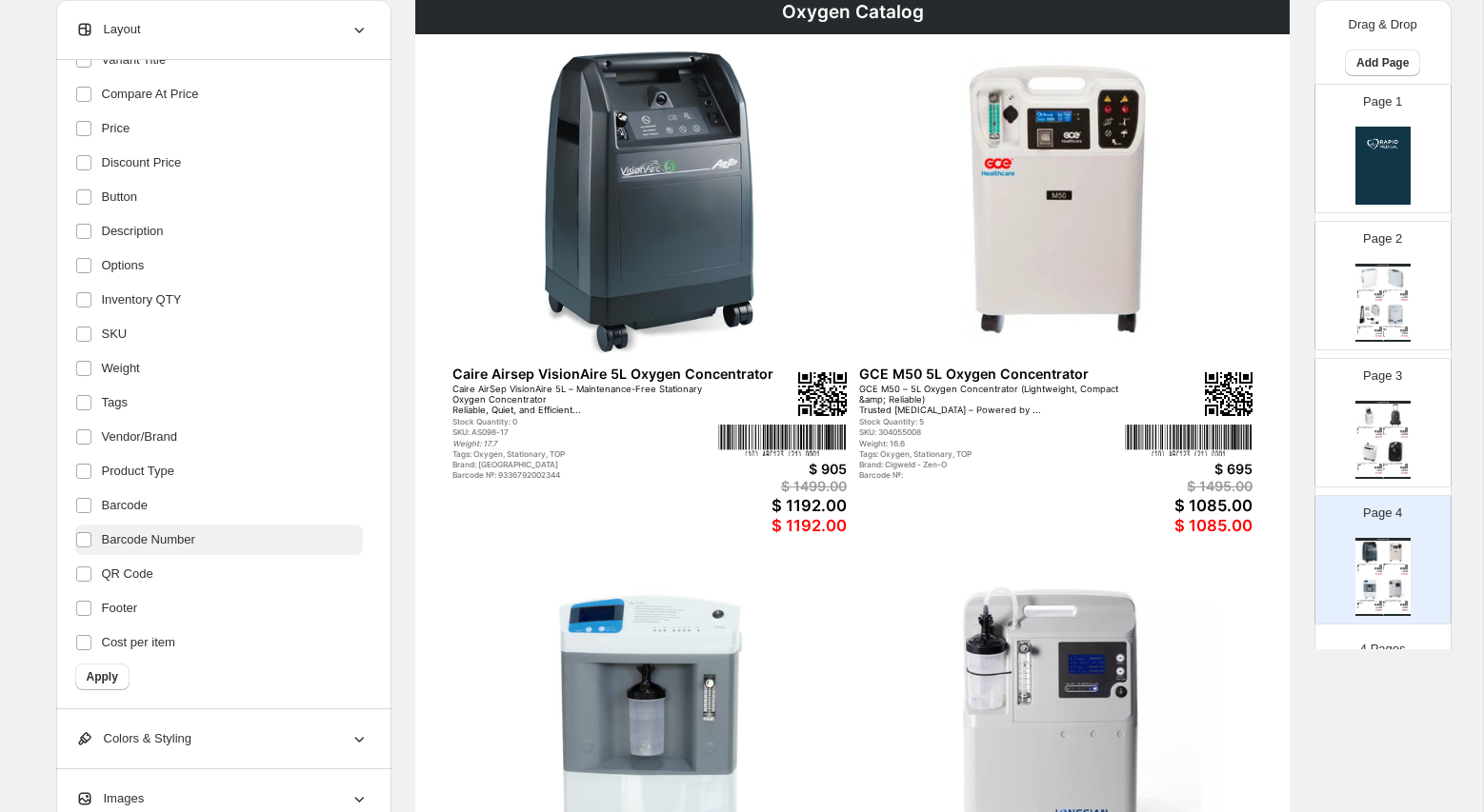 click on "Barcode Number" at bounding box center [149, 540] 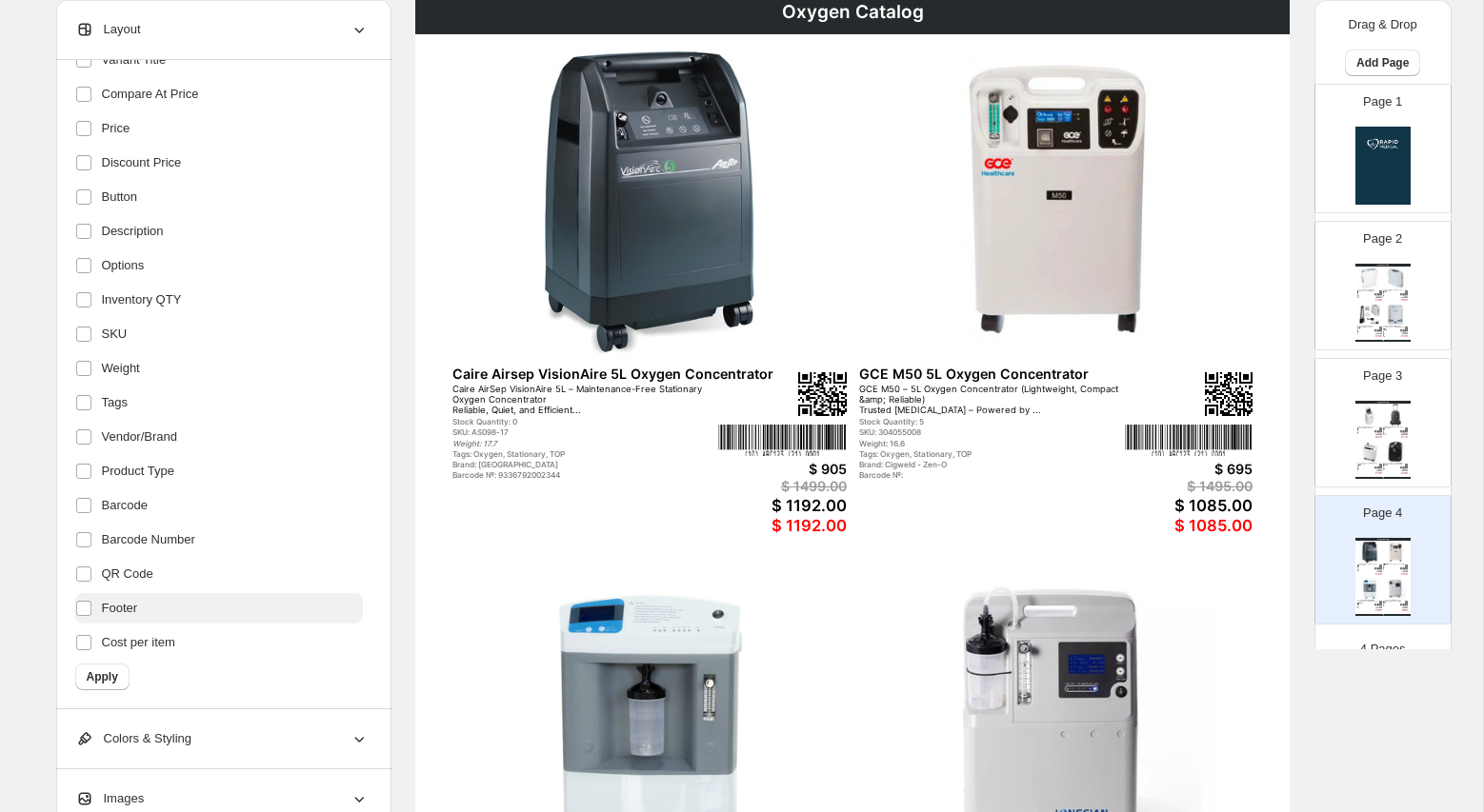 click on "Footer" at bounding box center [120, 608] 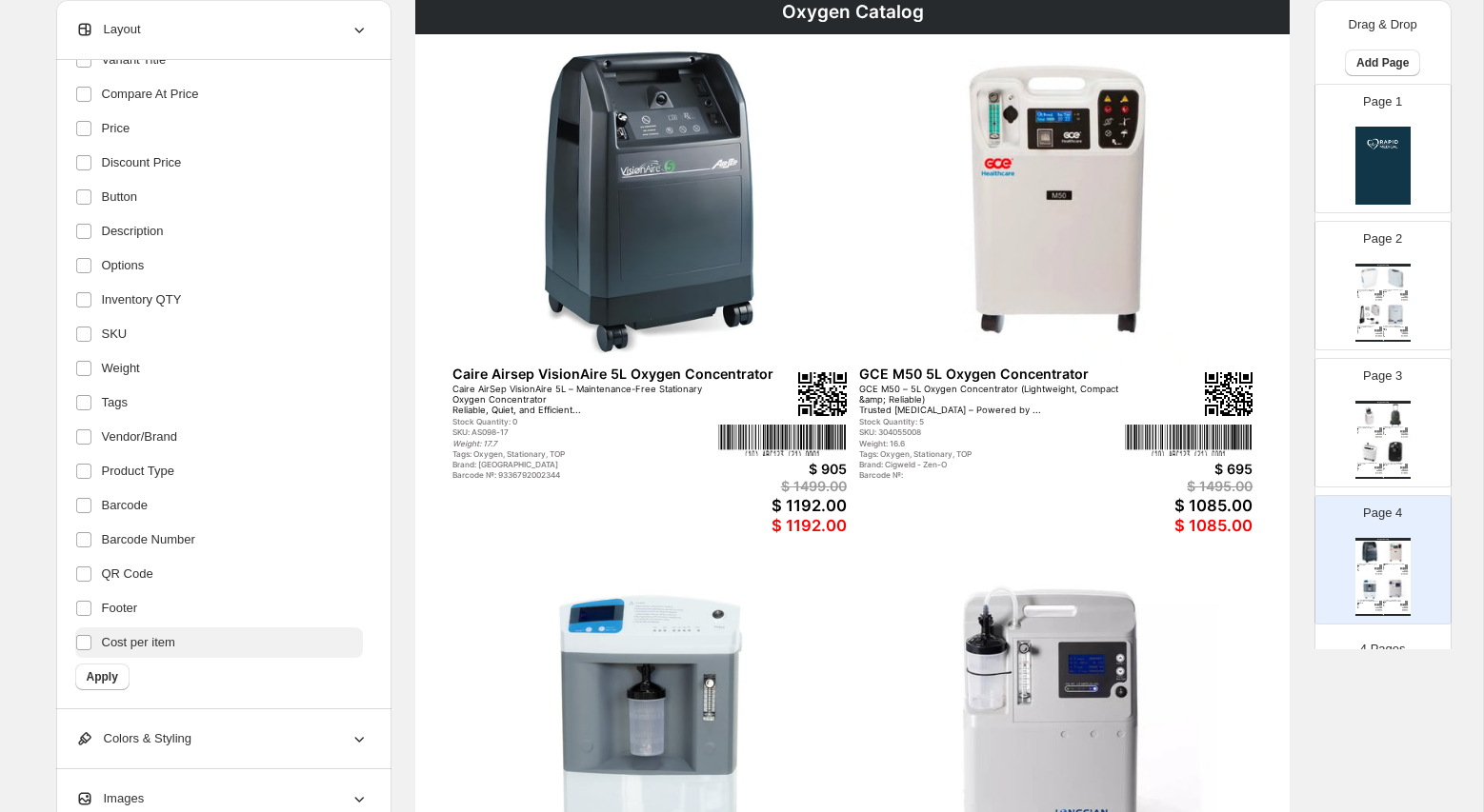 click on "Cost per item" at bounding box center [138, 643] 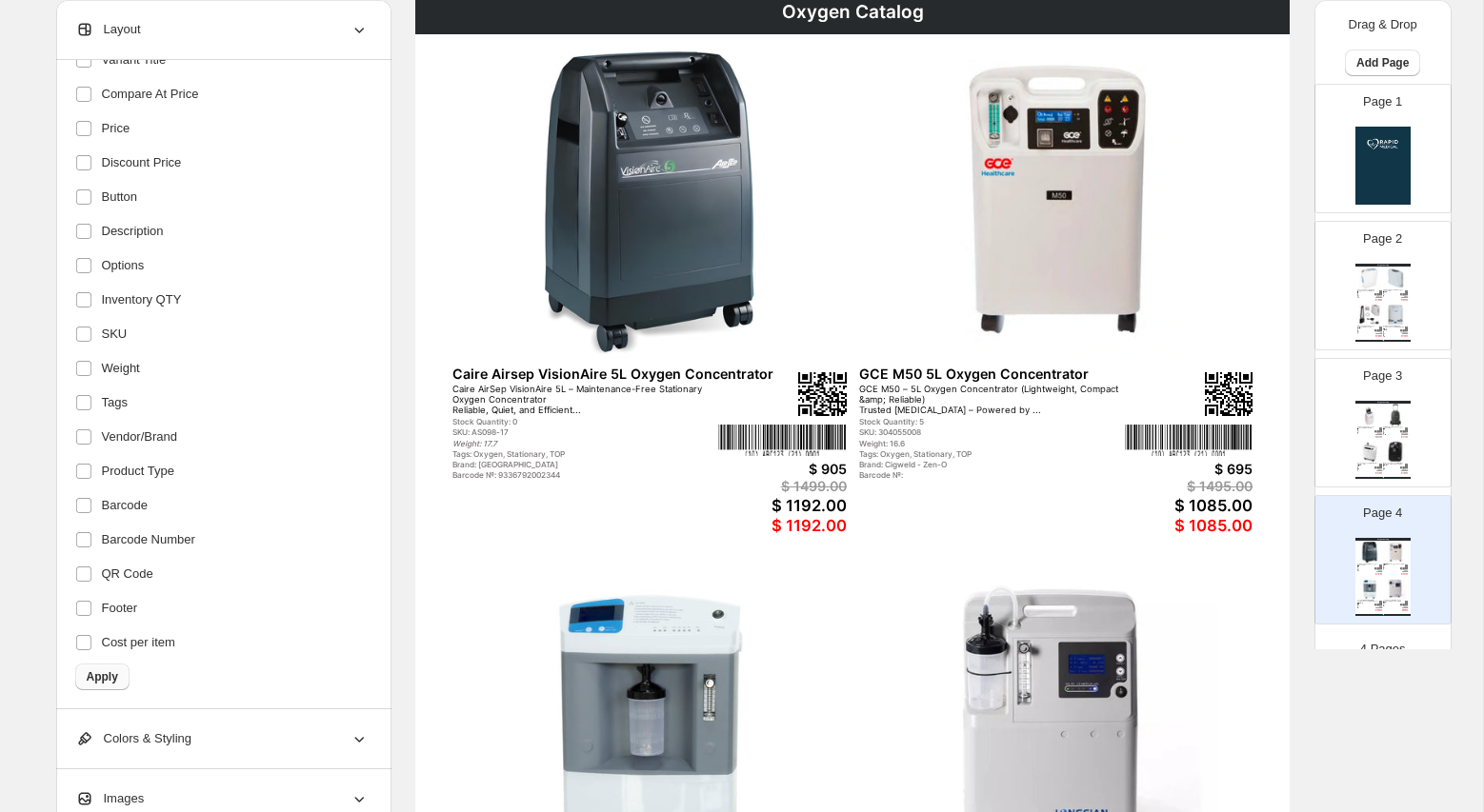 click on "Apply" at bounding box center (102, 677) 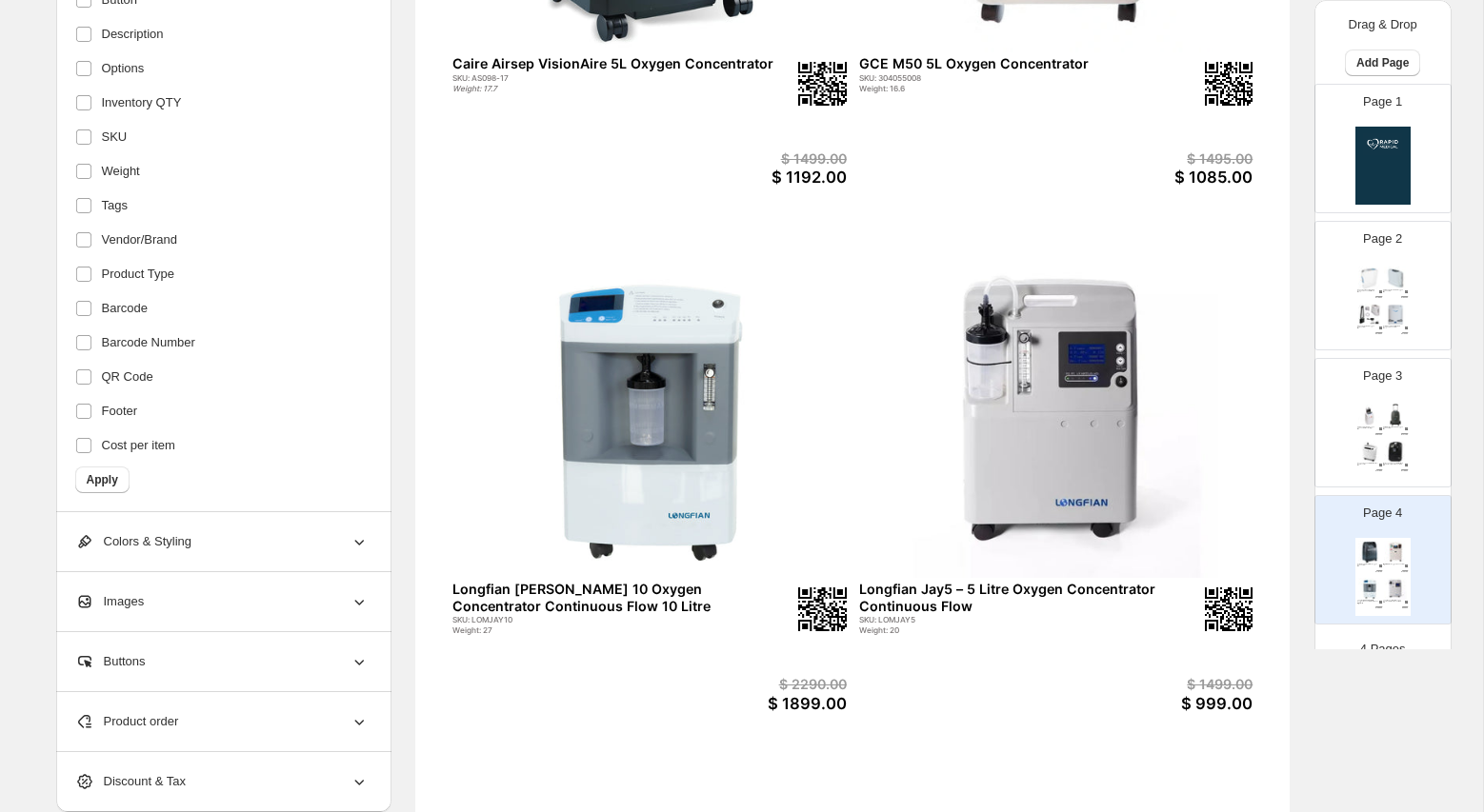 scroll, scrollTop: 468, scrollLeft: 0, axis: vertical 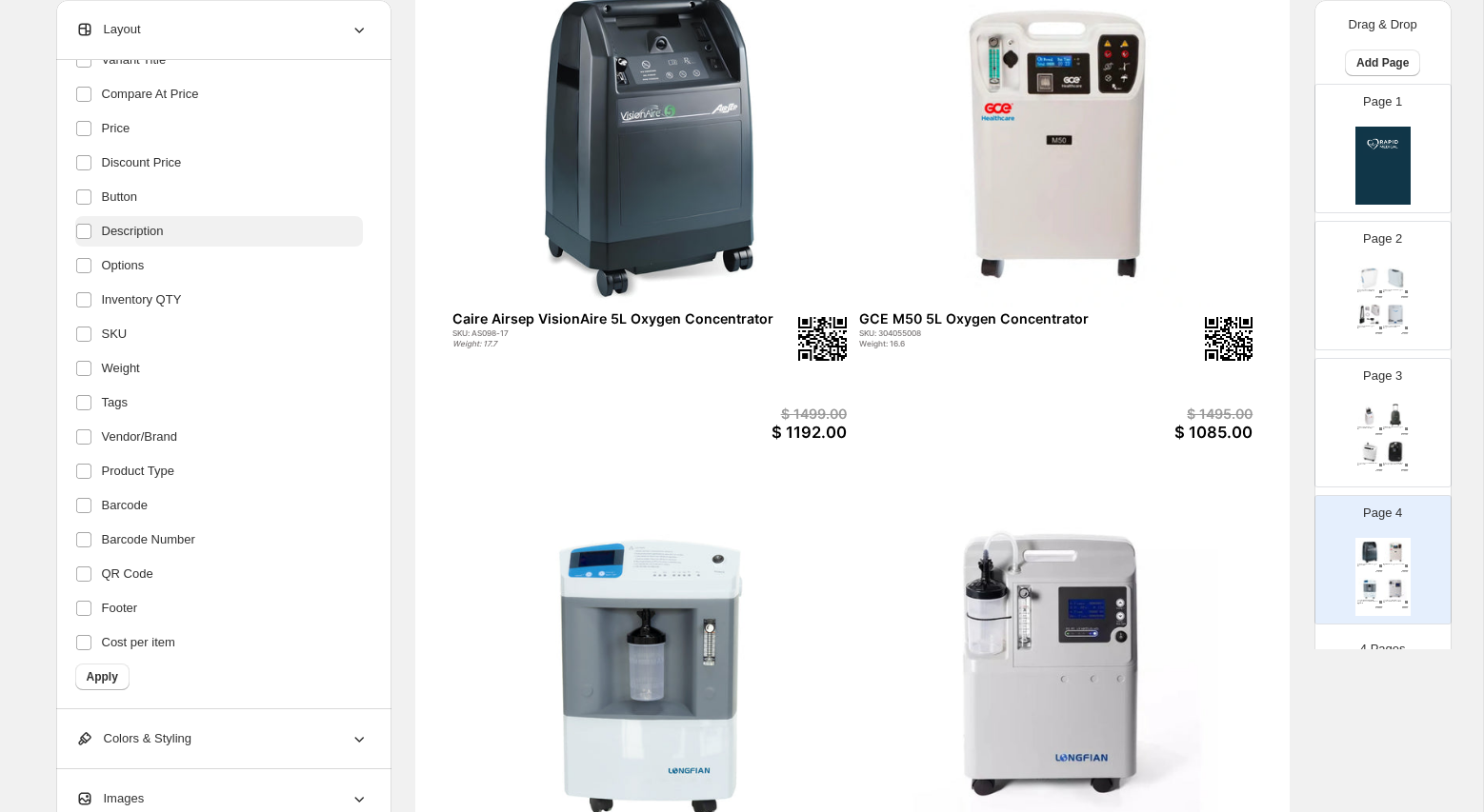 click on "Description" at bounding box center [132, 231] 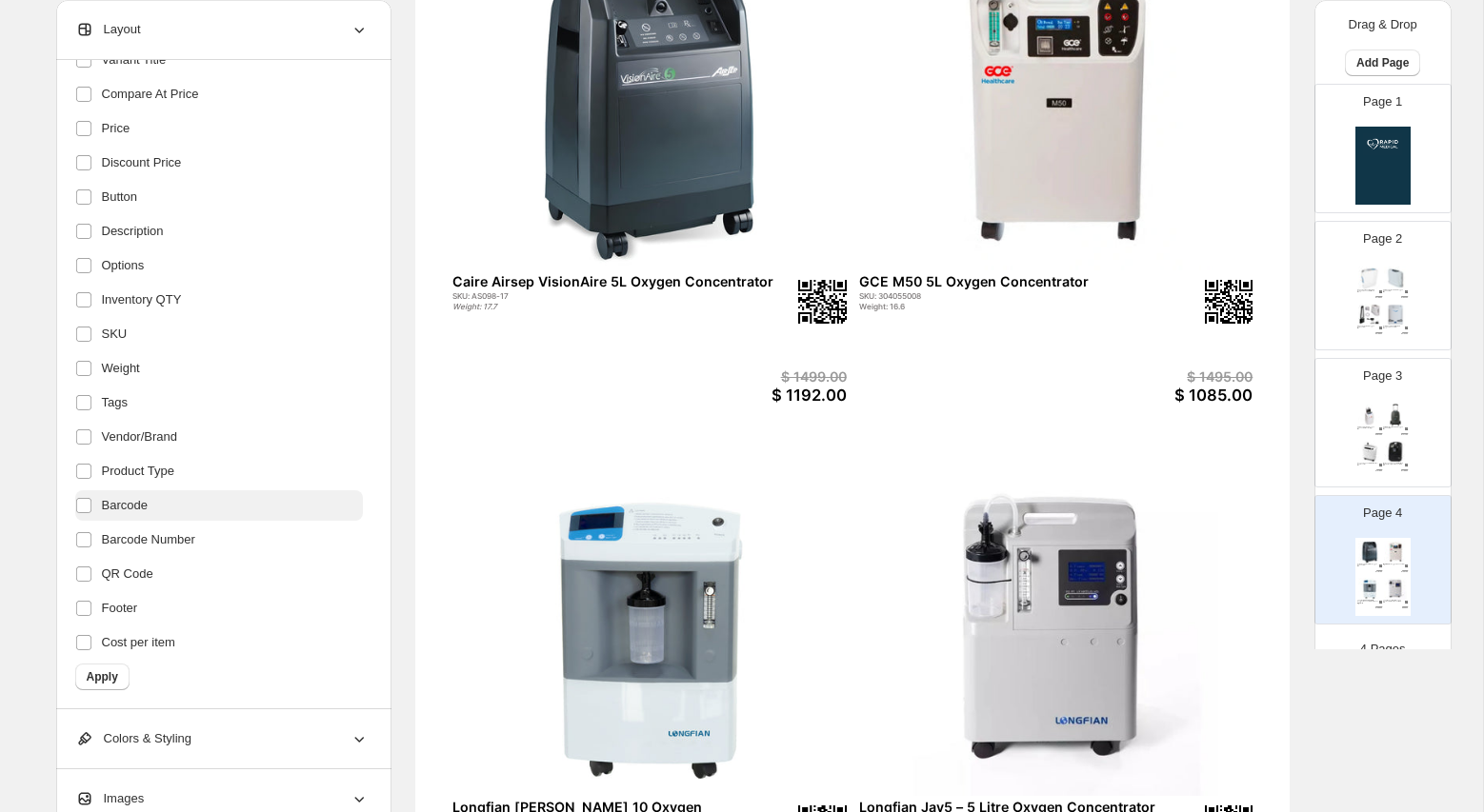 scroll, scrollTop: 301, scrollLeft: 0, axis: vertical 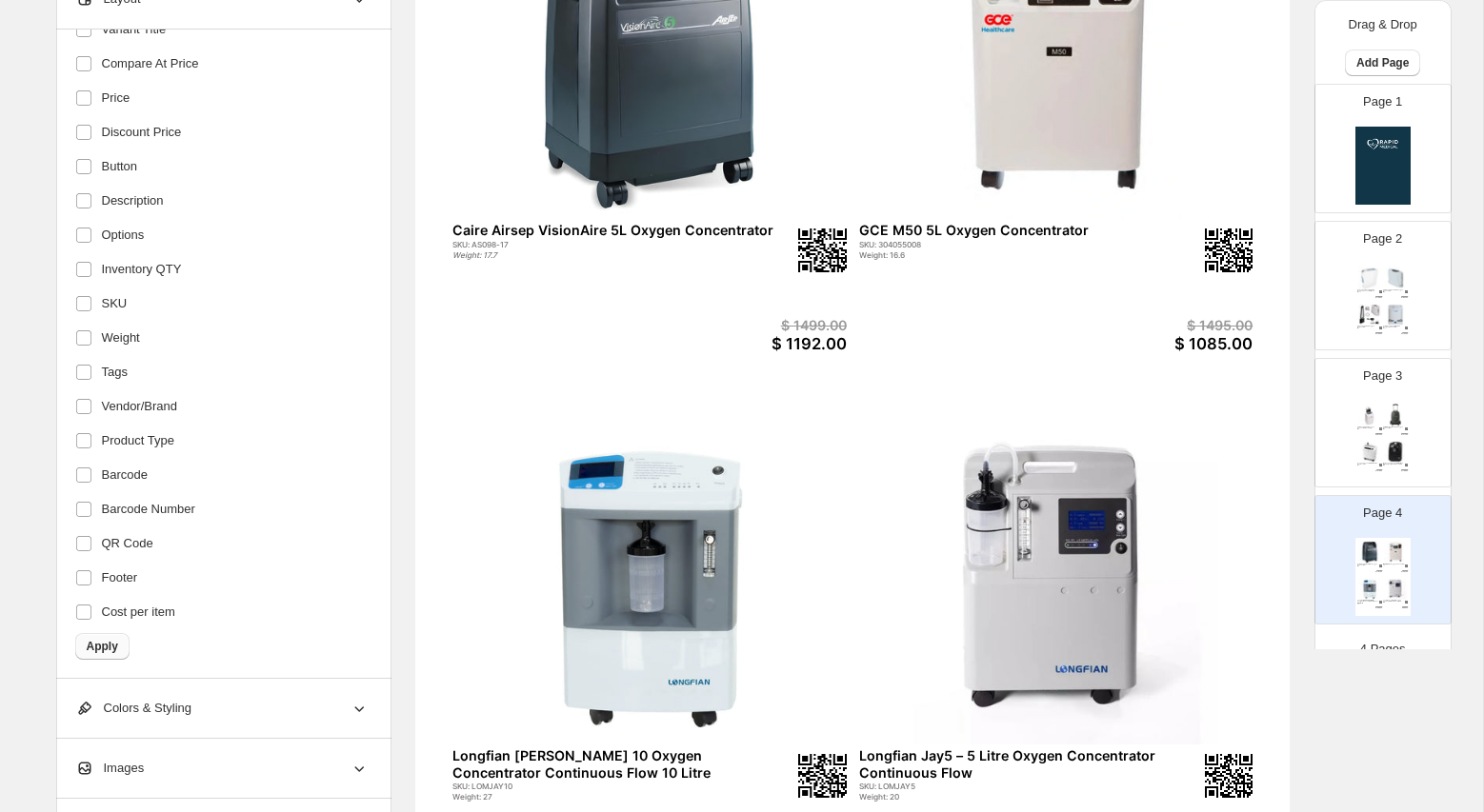 click on "Apply" at bounding box center [102, 646] 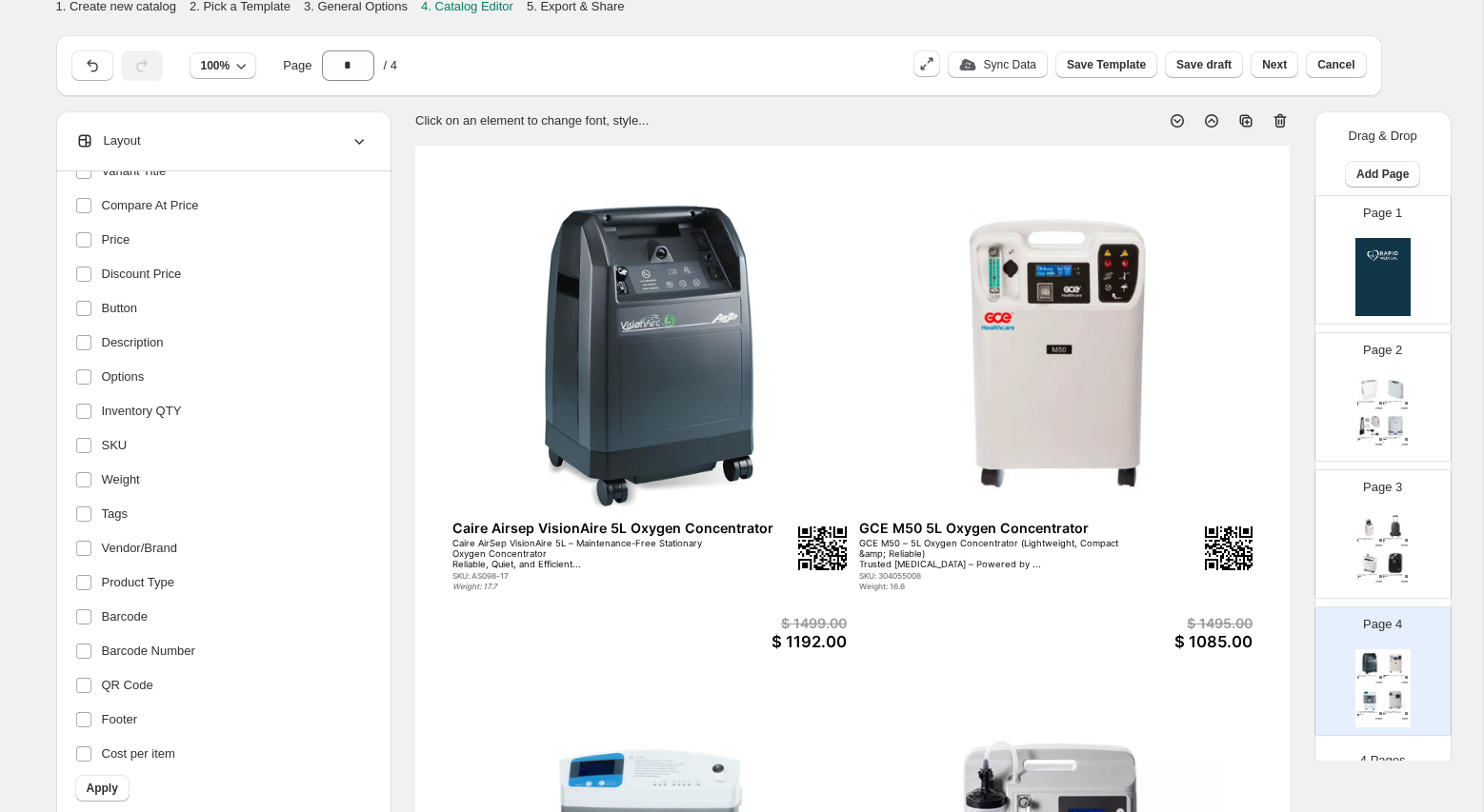 scroll, scrollTop: 0, scrollLeft: 0, axis: both 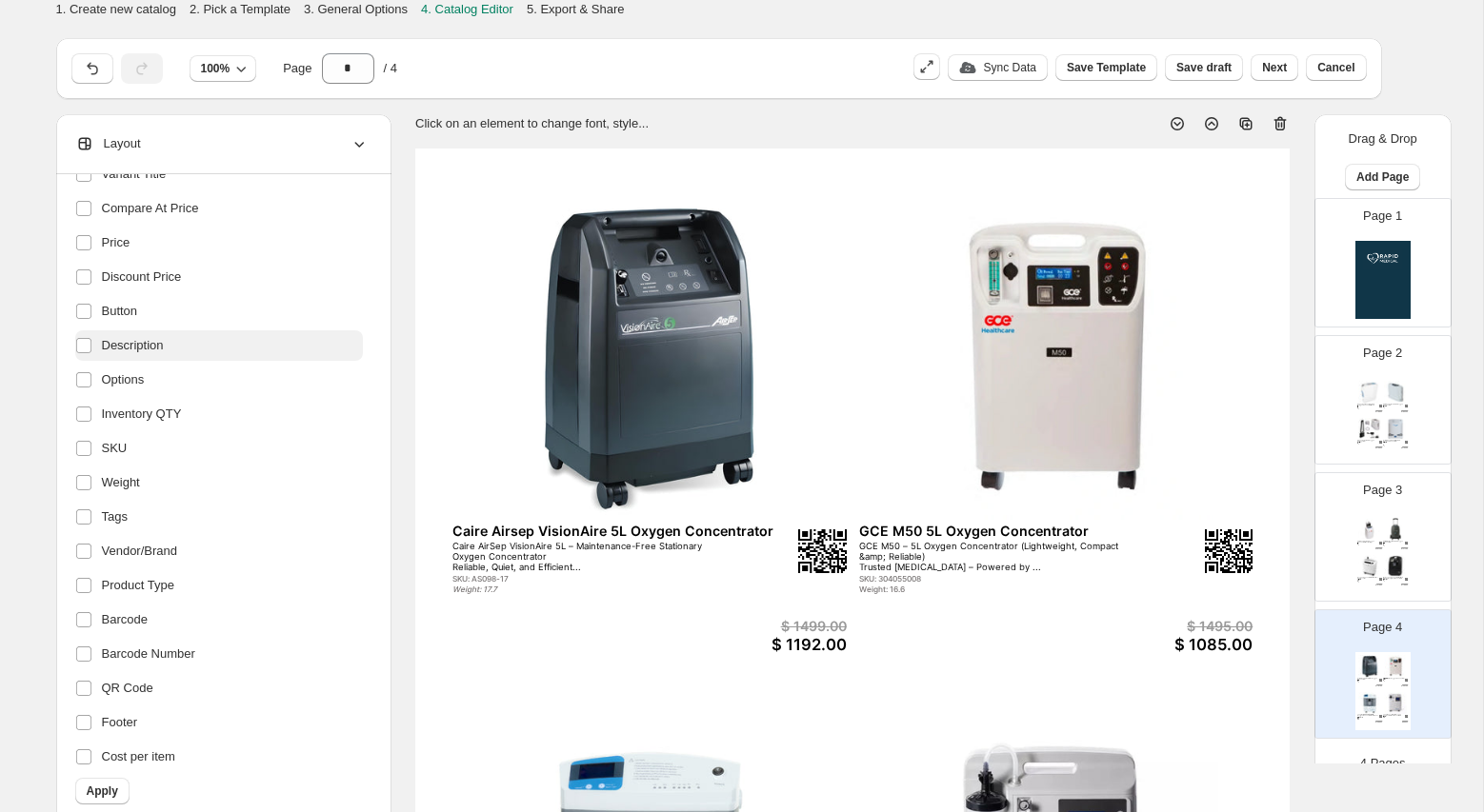 click on "Description" at bounding box center [219, 346] 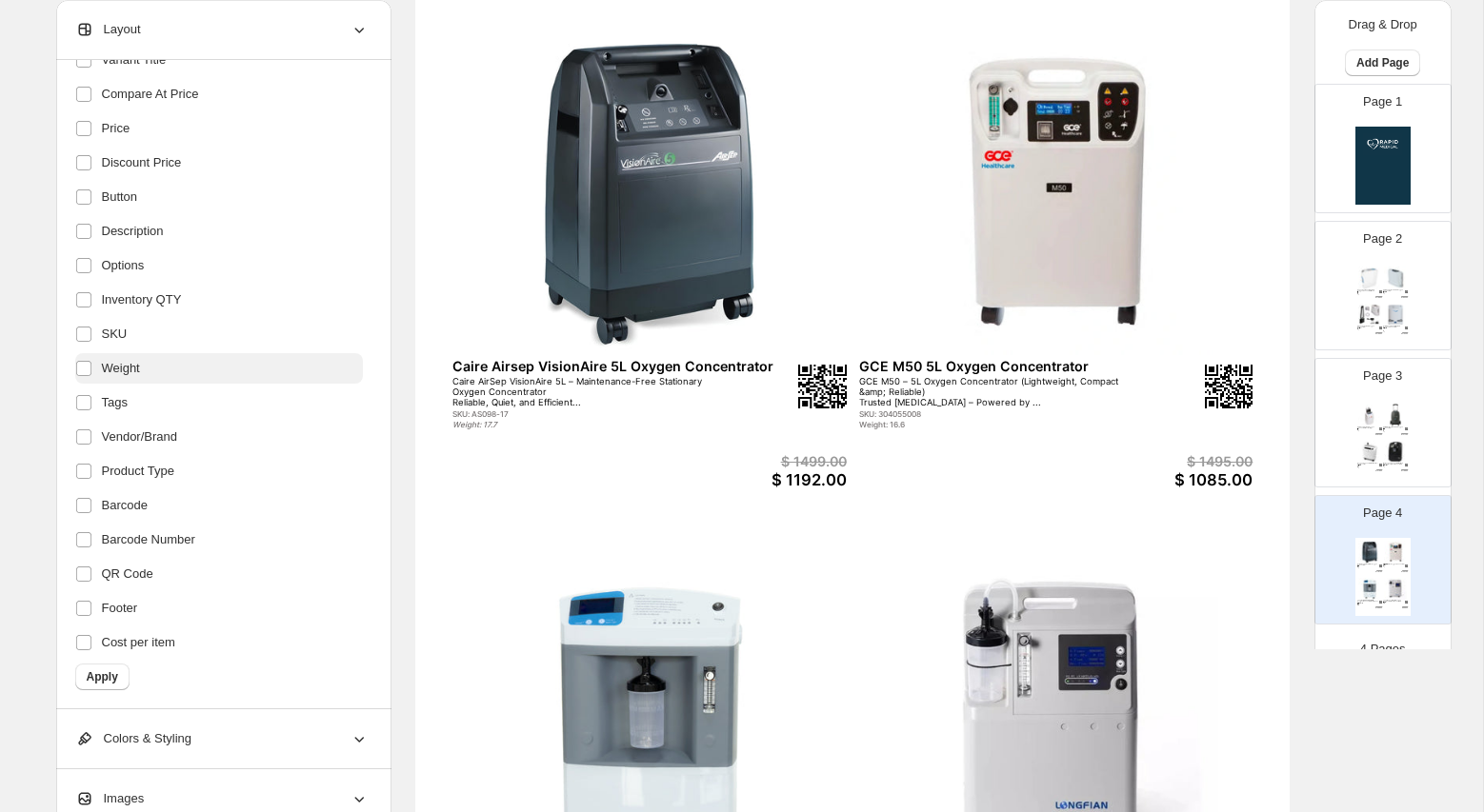 scroll, scrollTop: 189, scrollLeft: 0, axis: vertical 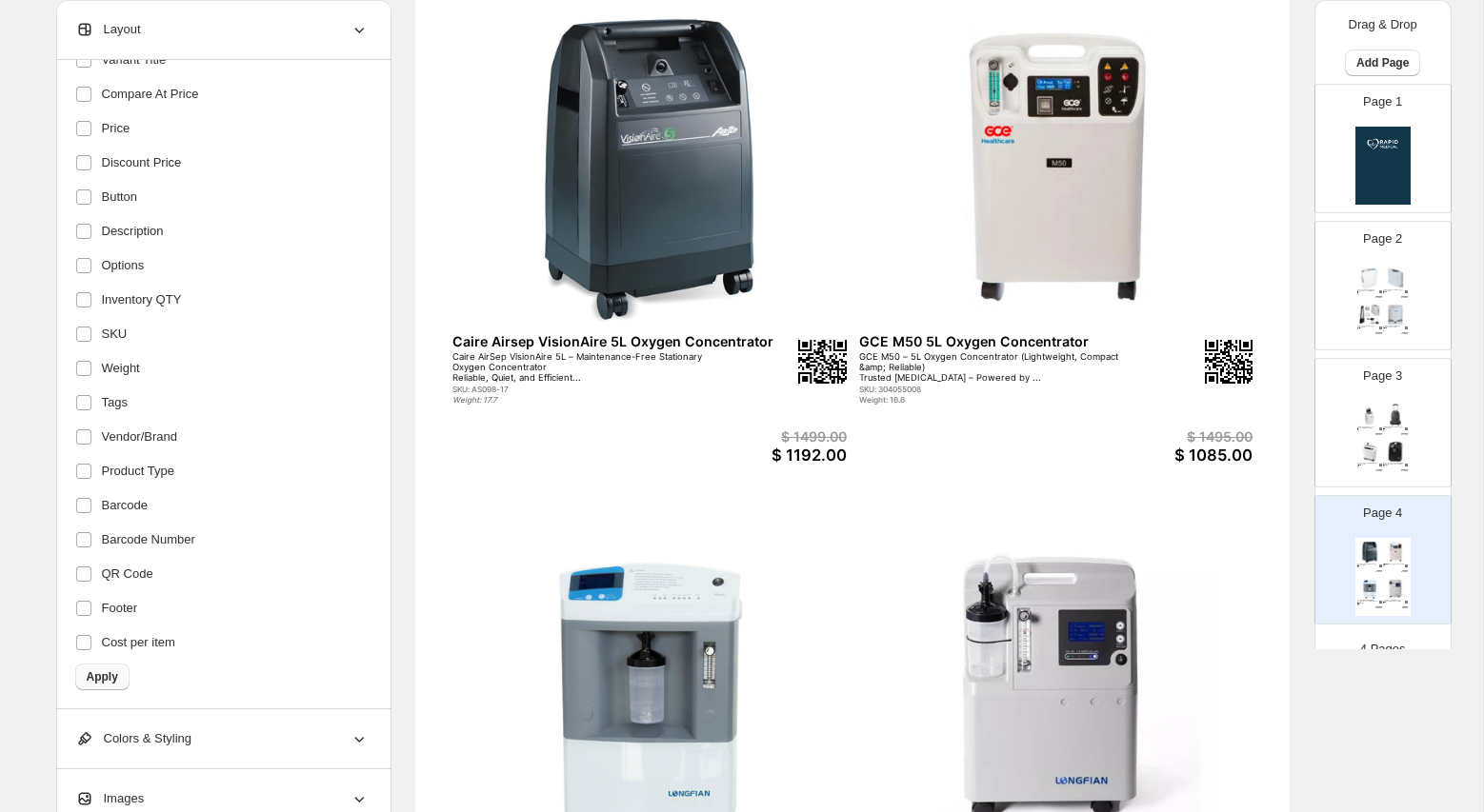 click on "Apply" at bounding box center (102, 677) 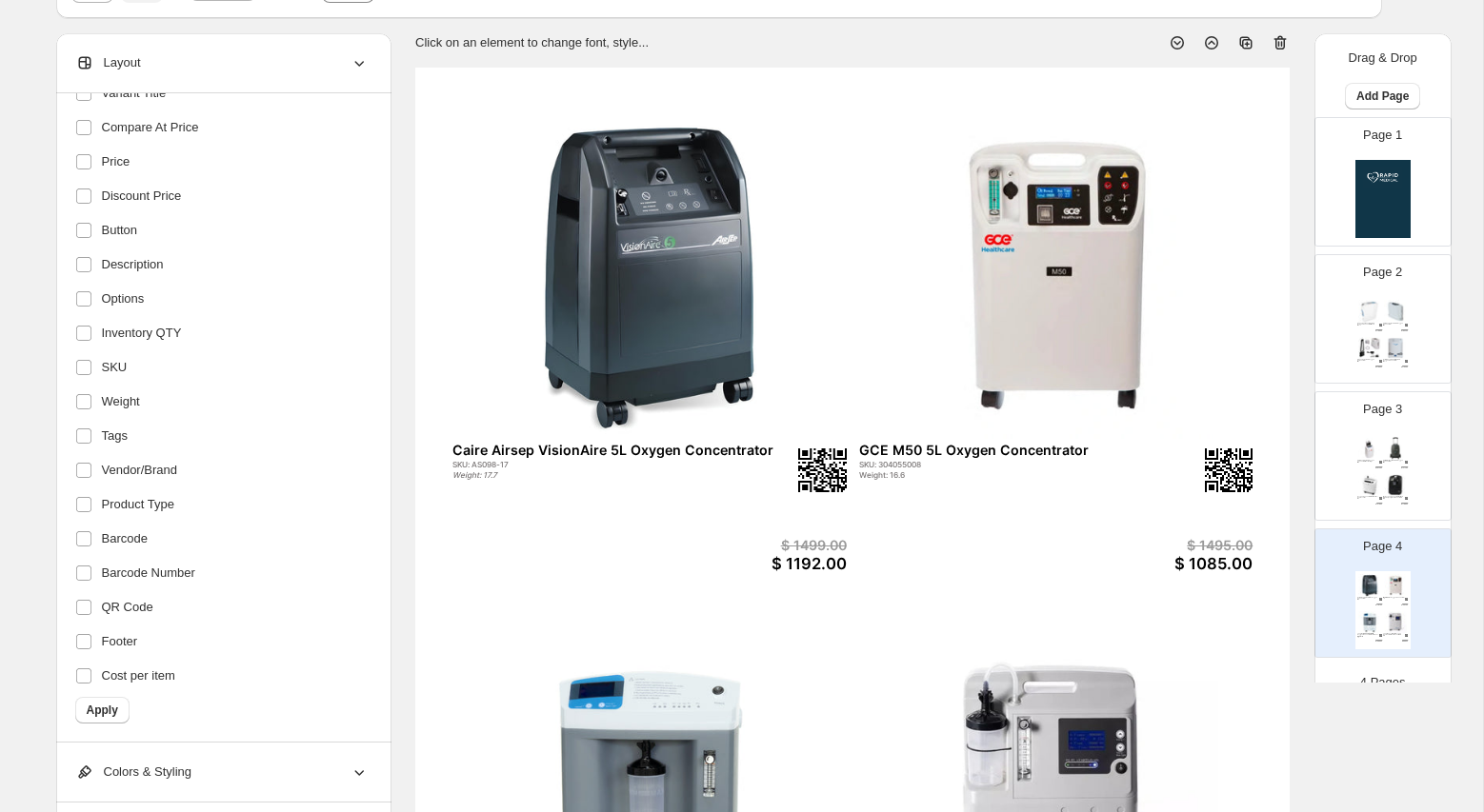scroll, scrollTop: 0, scrollLeft: 0, axis: both 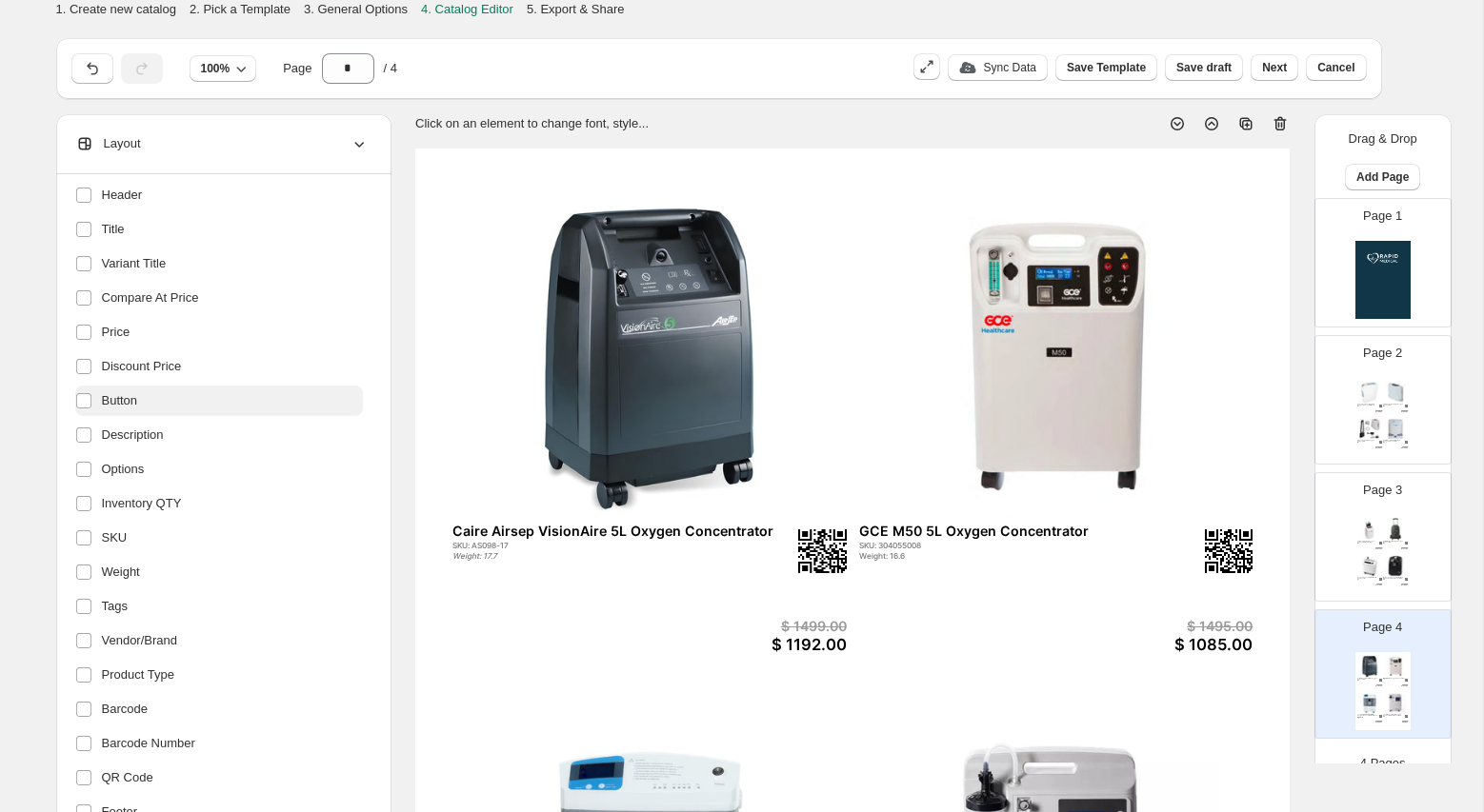 click on "Button" at bounding box center (120, 401) 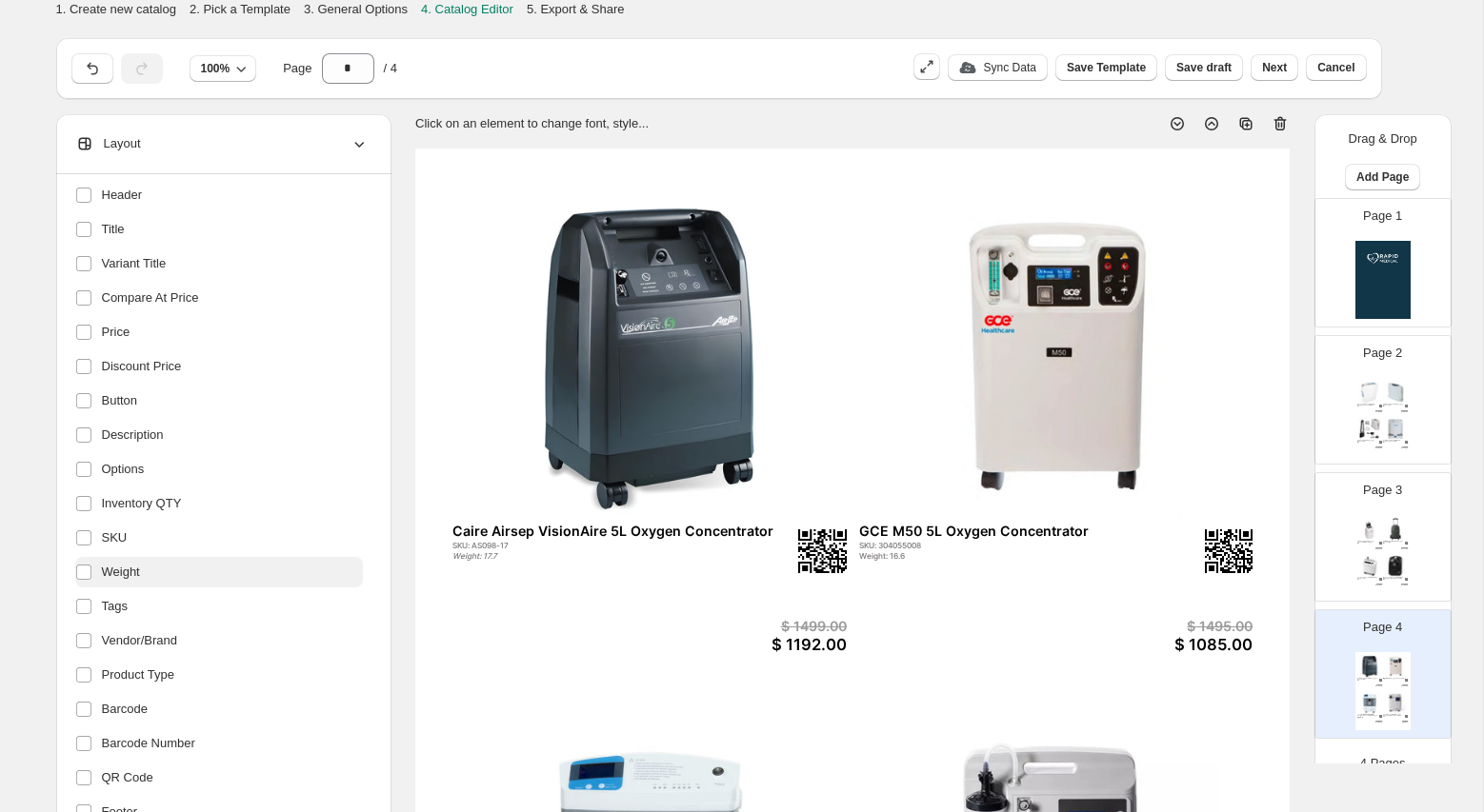 scroll, scrollTop: 230, scrollLeft: 0, axis: vertical 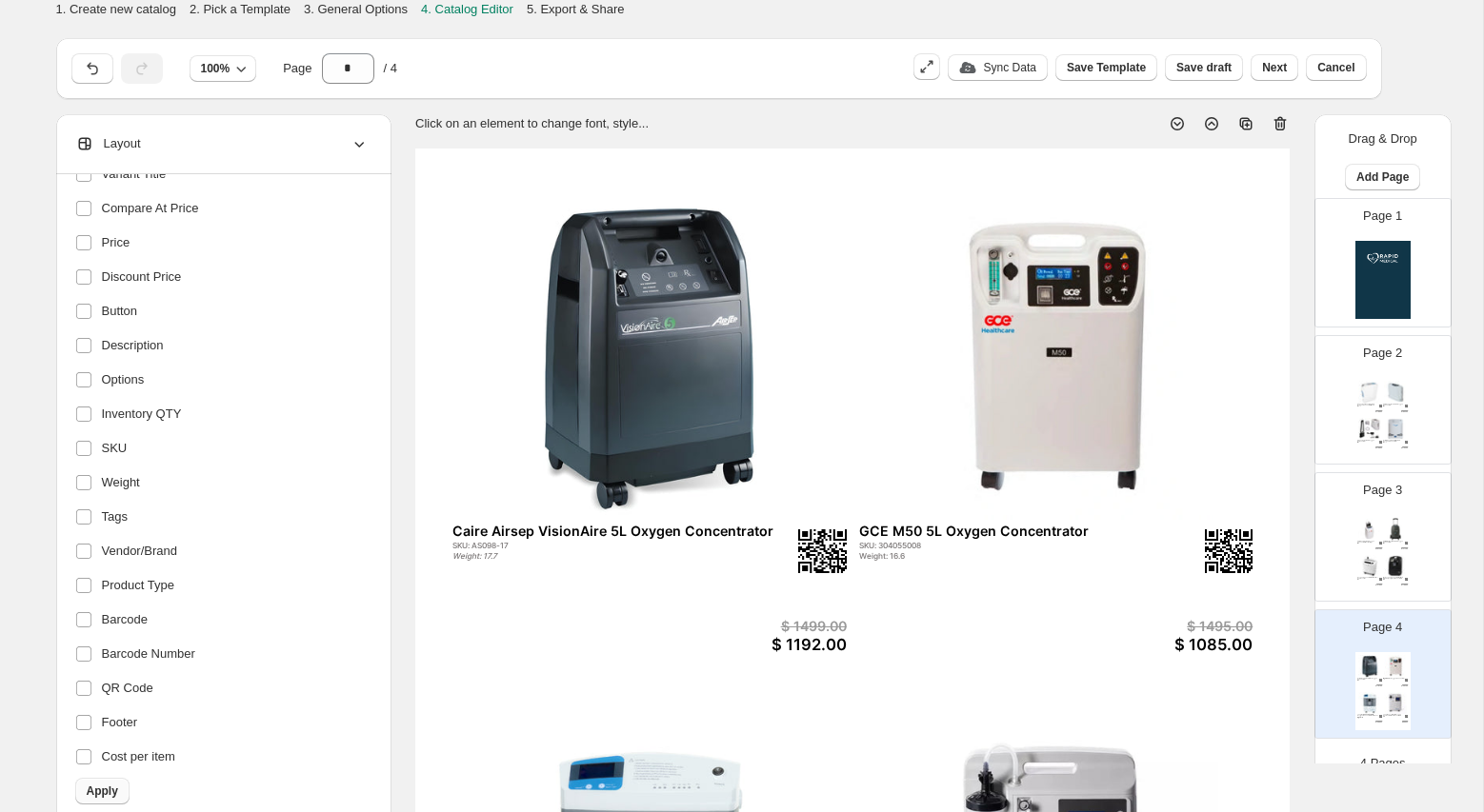 click on "Apply" at bounding box center [102, 791] 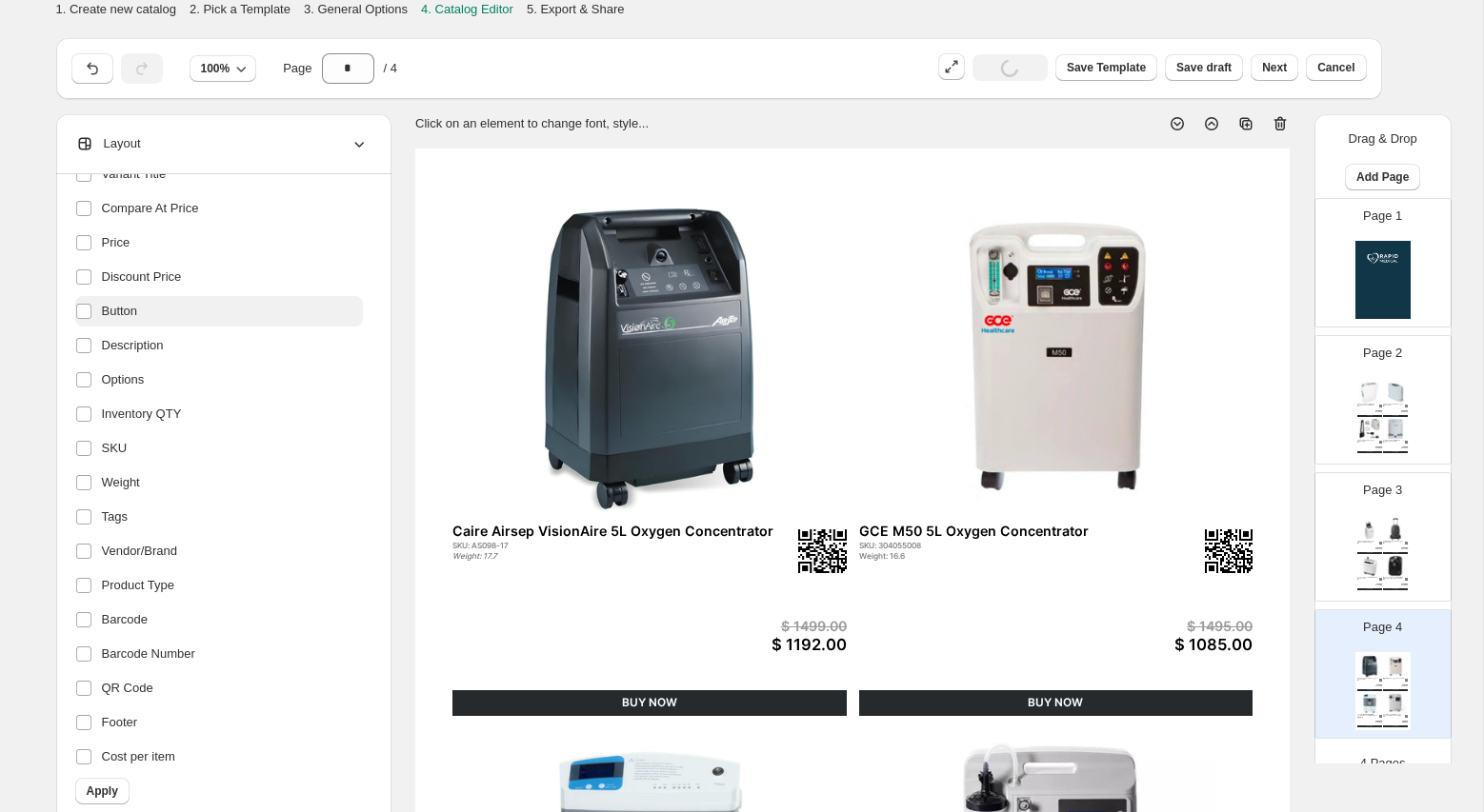 click on "Button" at bounding box center [120, 311] 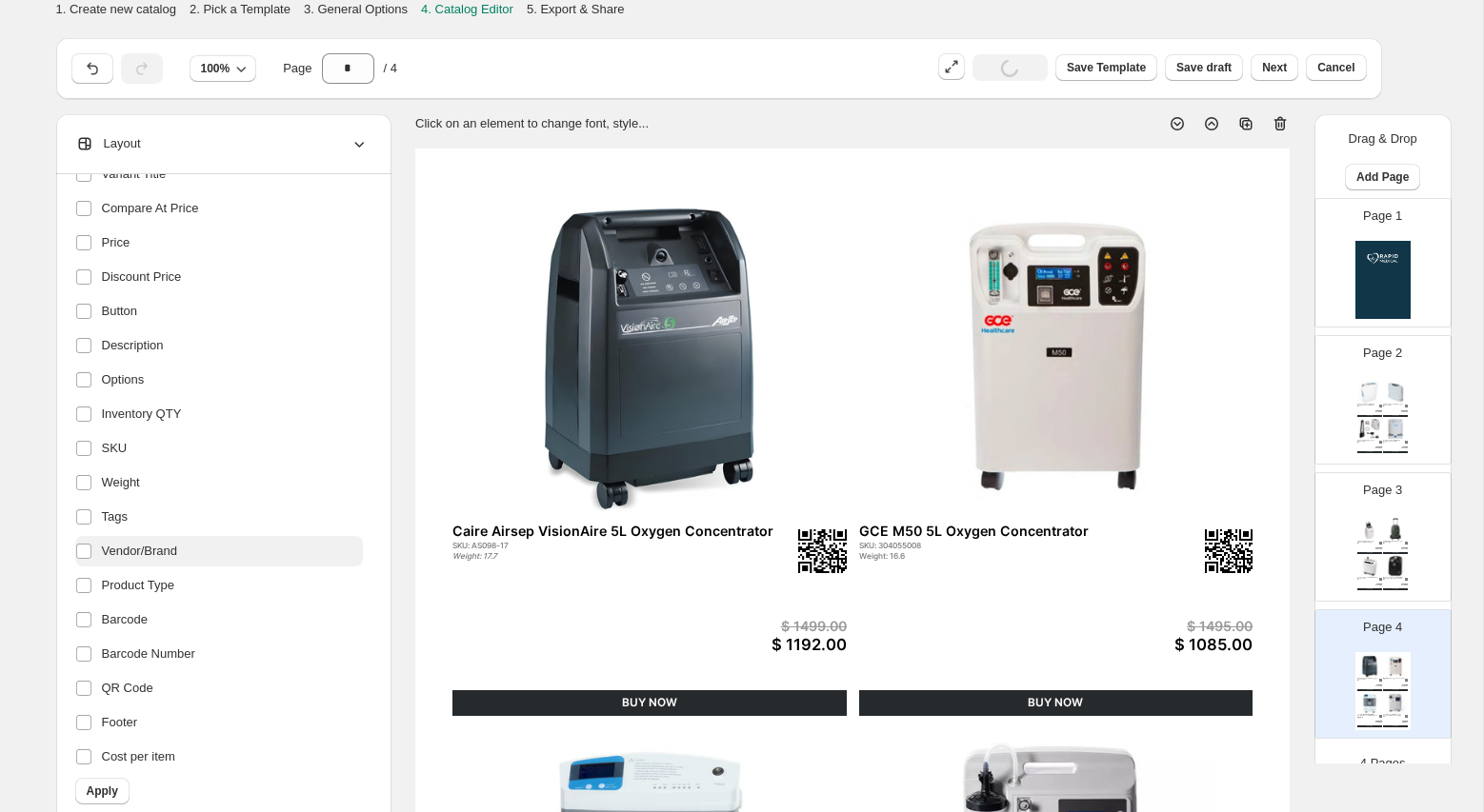 scroll, scrollTop: 153, scrollLeft: 0, axis: vertical 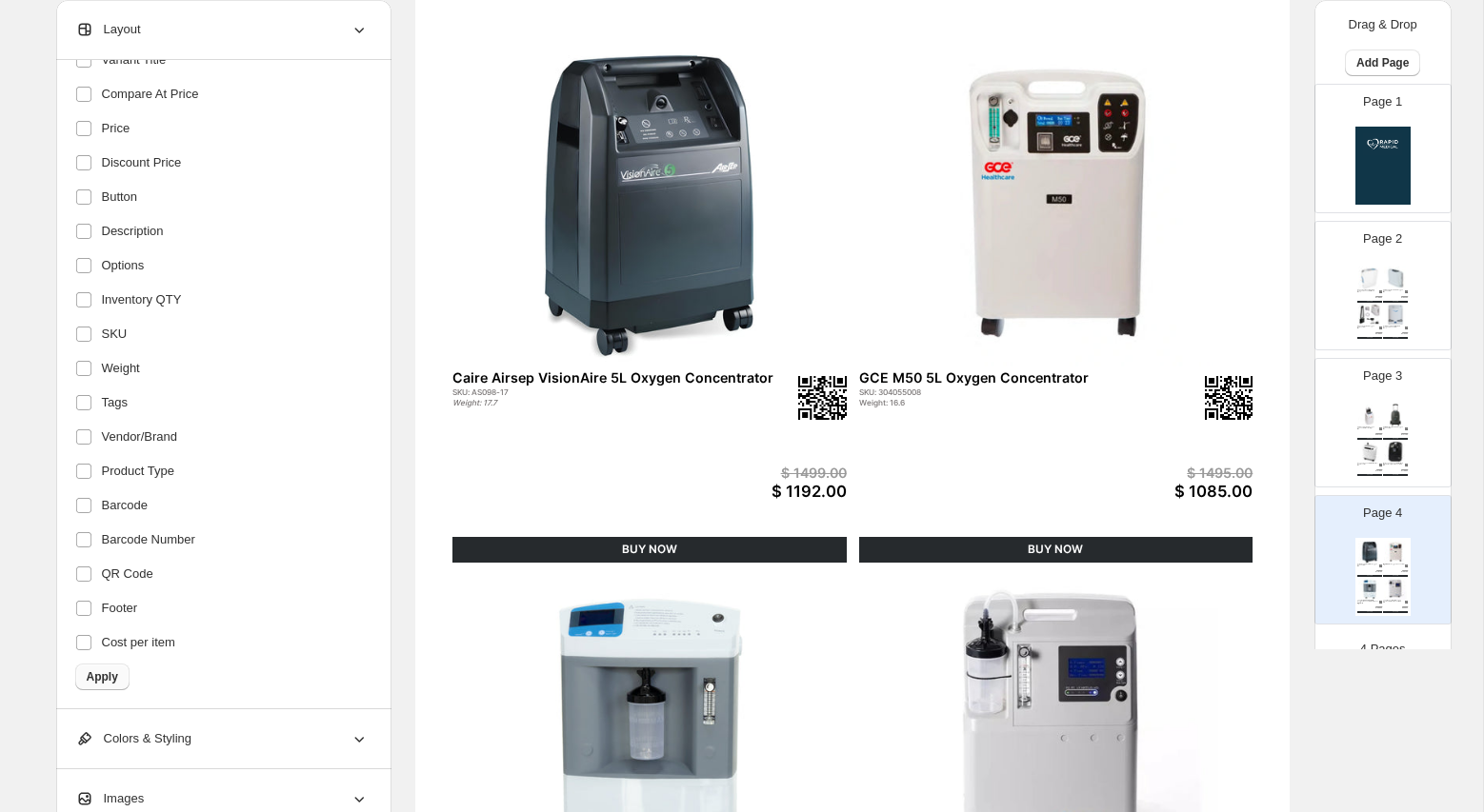 click on "Apply" at bounding box center [102, 677] 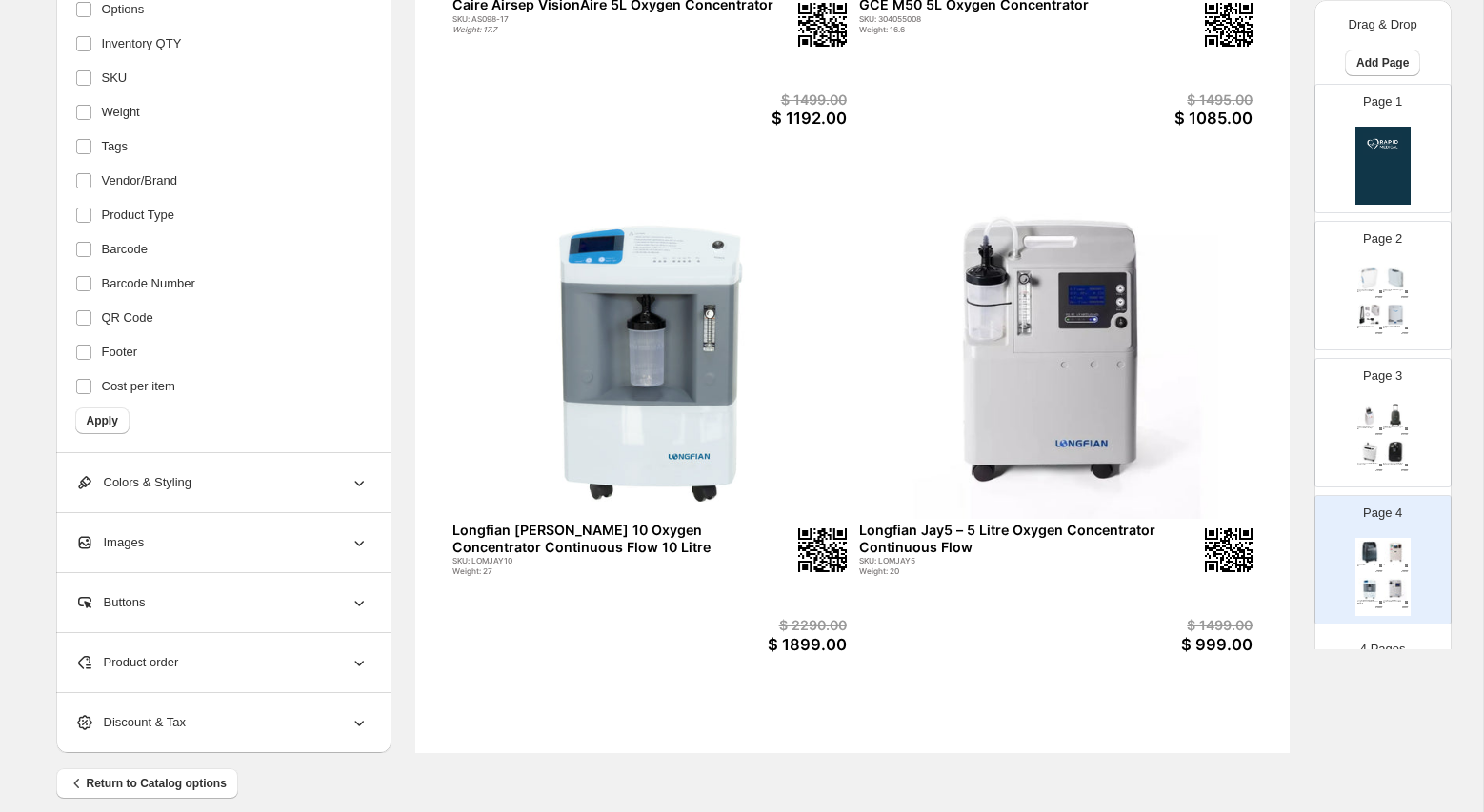 scroll, scrollTop: 545, scrollLeft: 0, axis: vertical 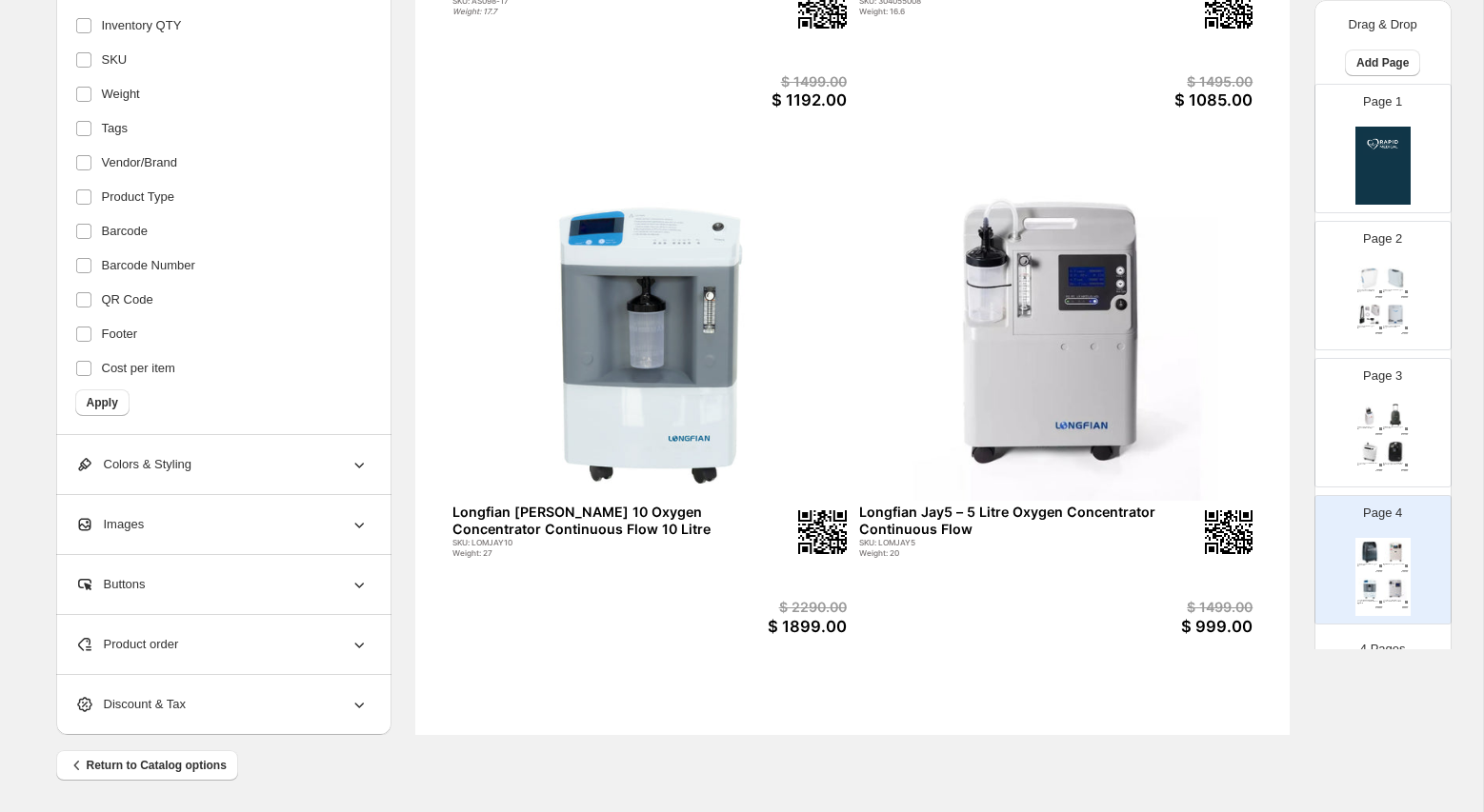 click on "Colors & Styling" at bounding box center (222, 465) 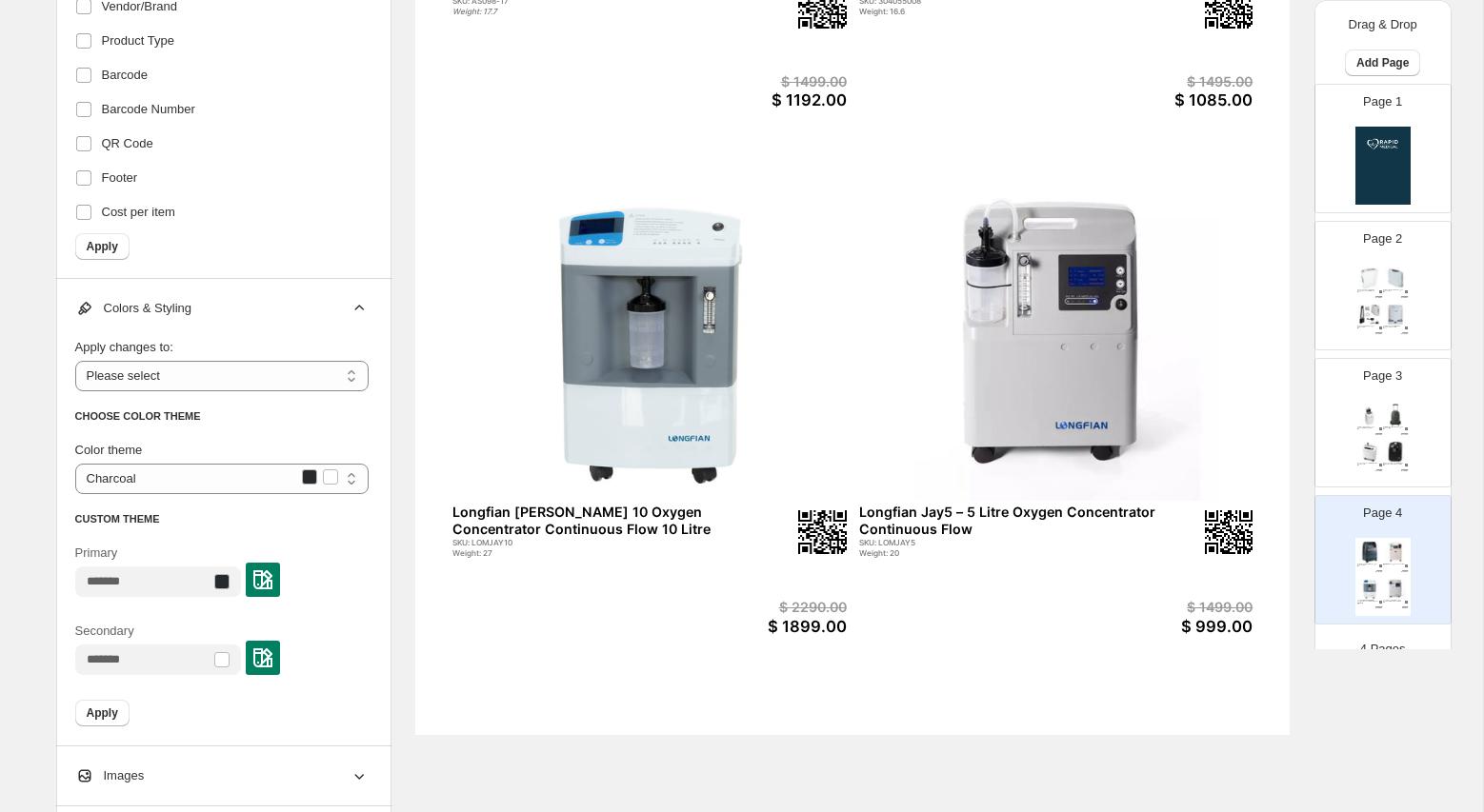click on "Colors & Styling" at bounding box center [222, 308] 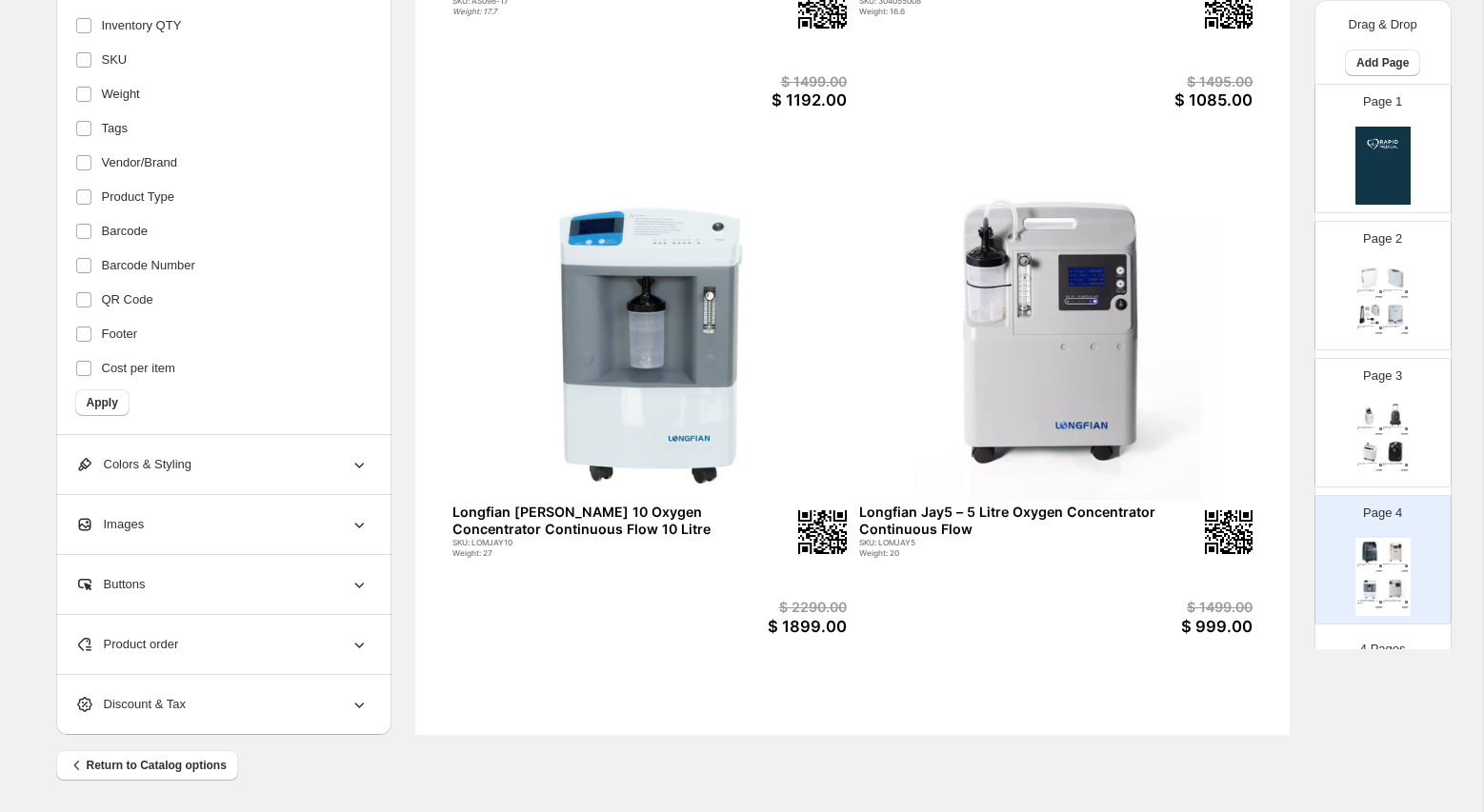 click on "Images" at bounding box center (222, 525) 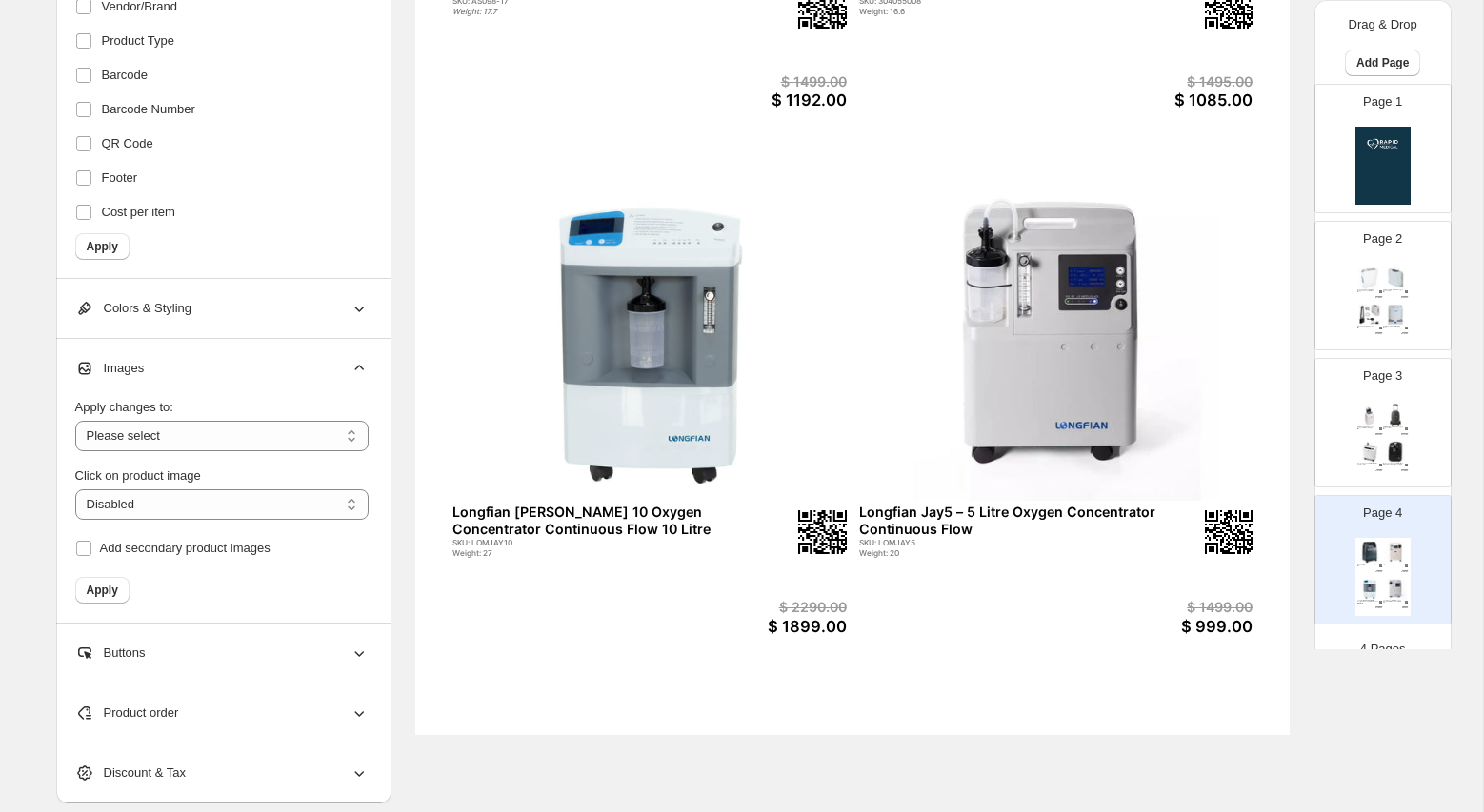 click on "Images" at bounding box center [222, 368] 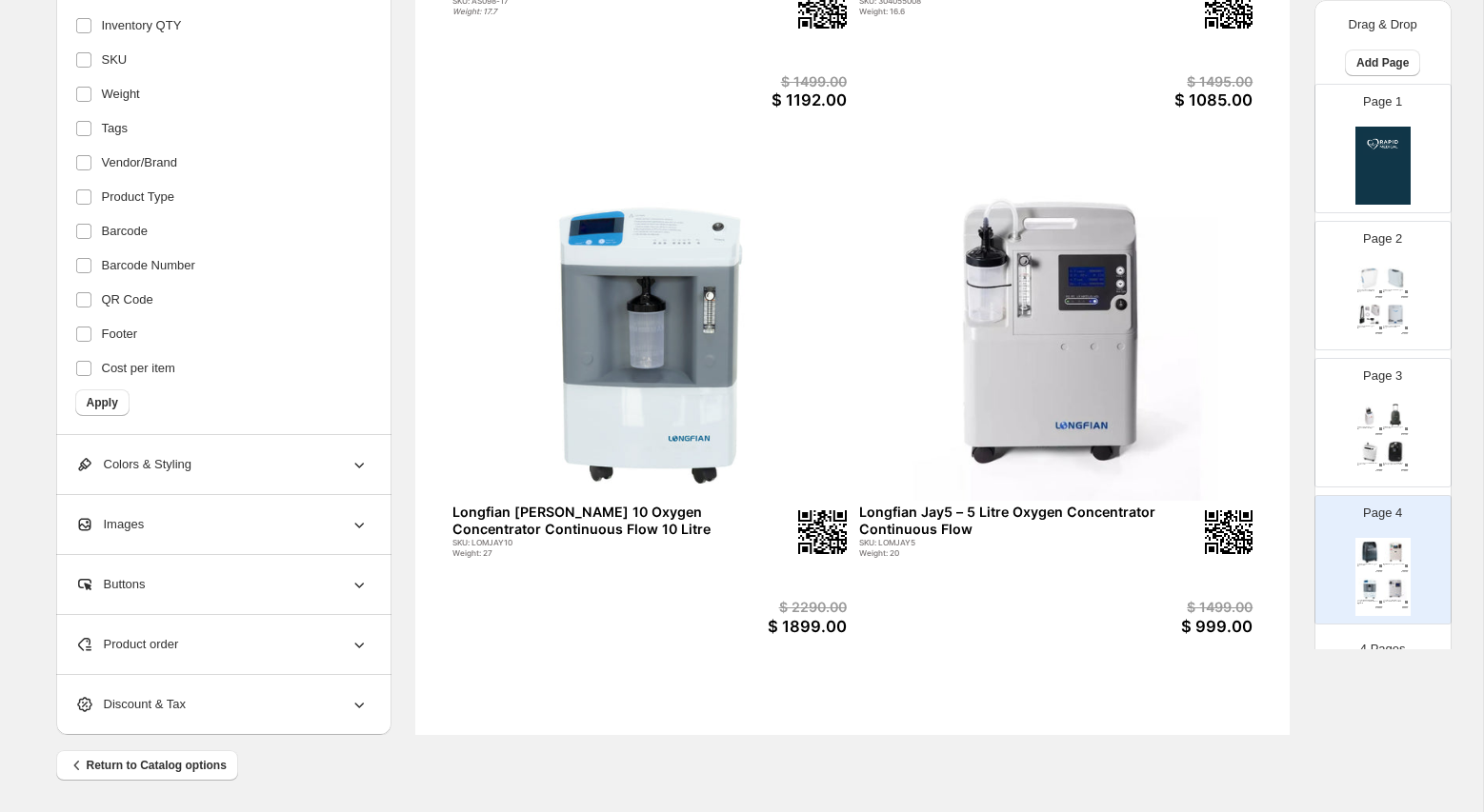 click on "Buttons" at bounding box center [222, 584] 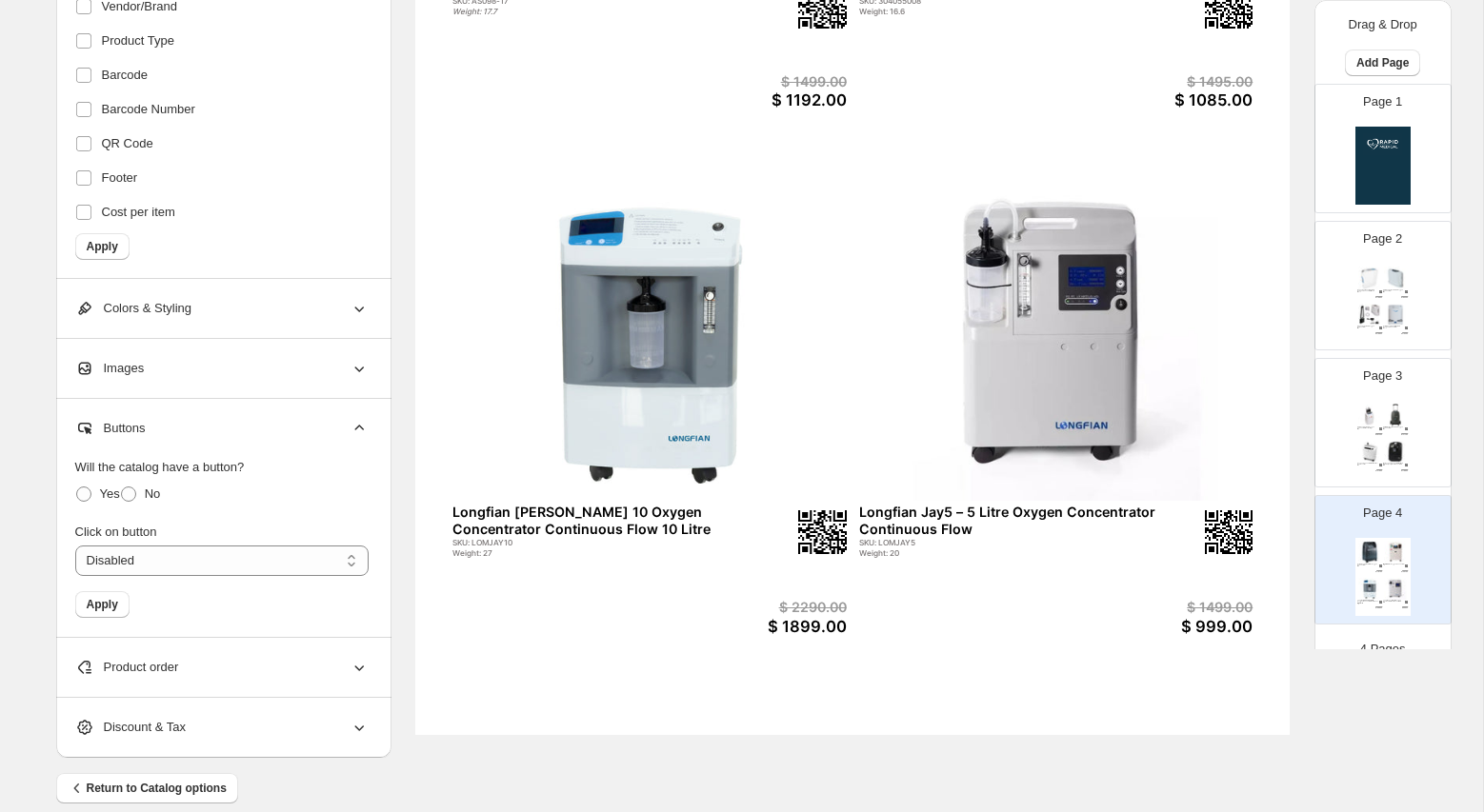 click on "Buttons" at bounding box center (222, 428) 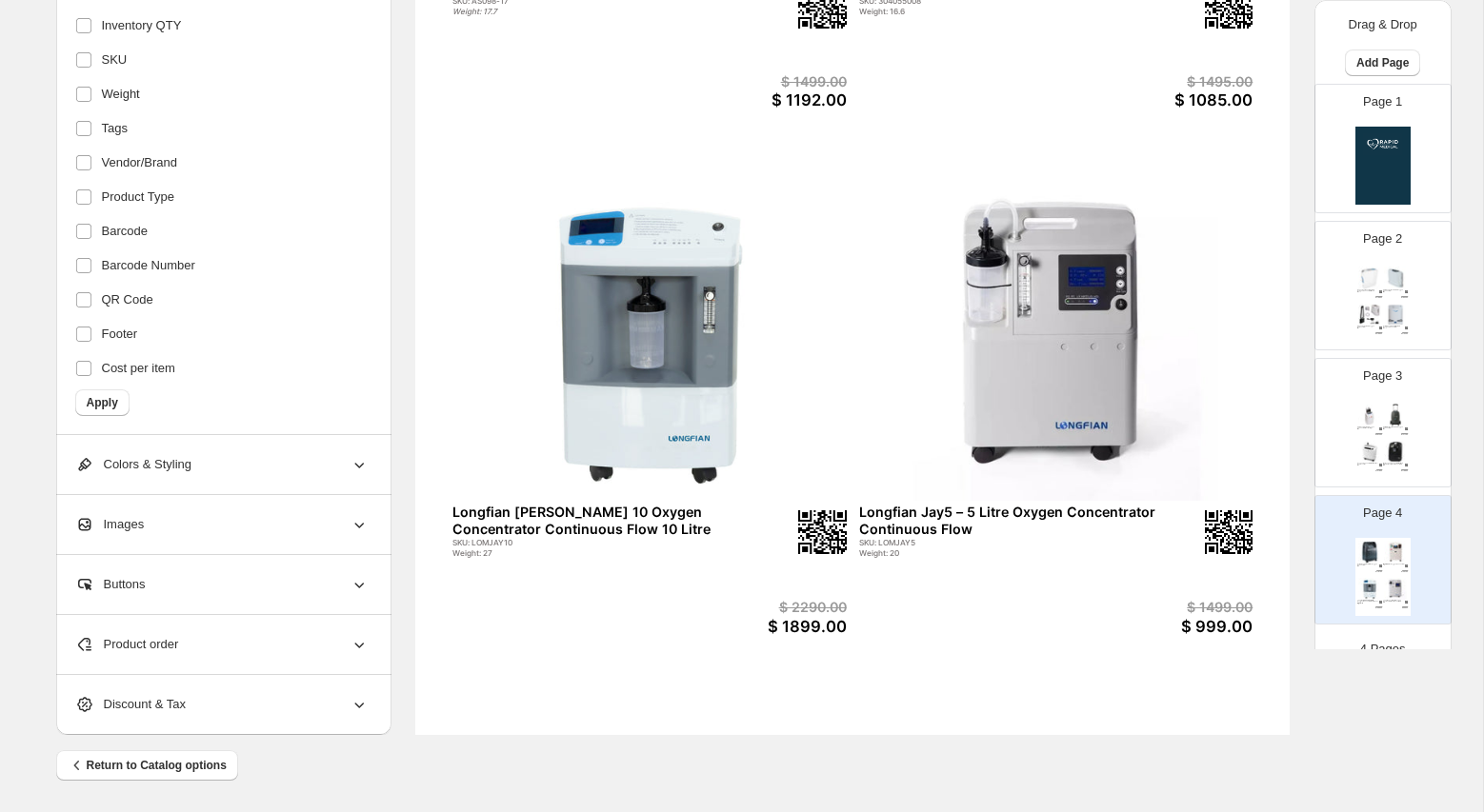 click on "Product order" at bounding box center [222, 644] 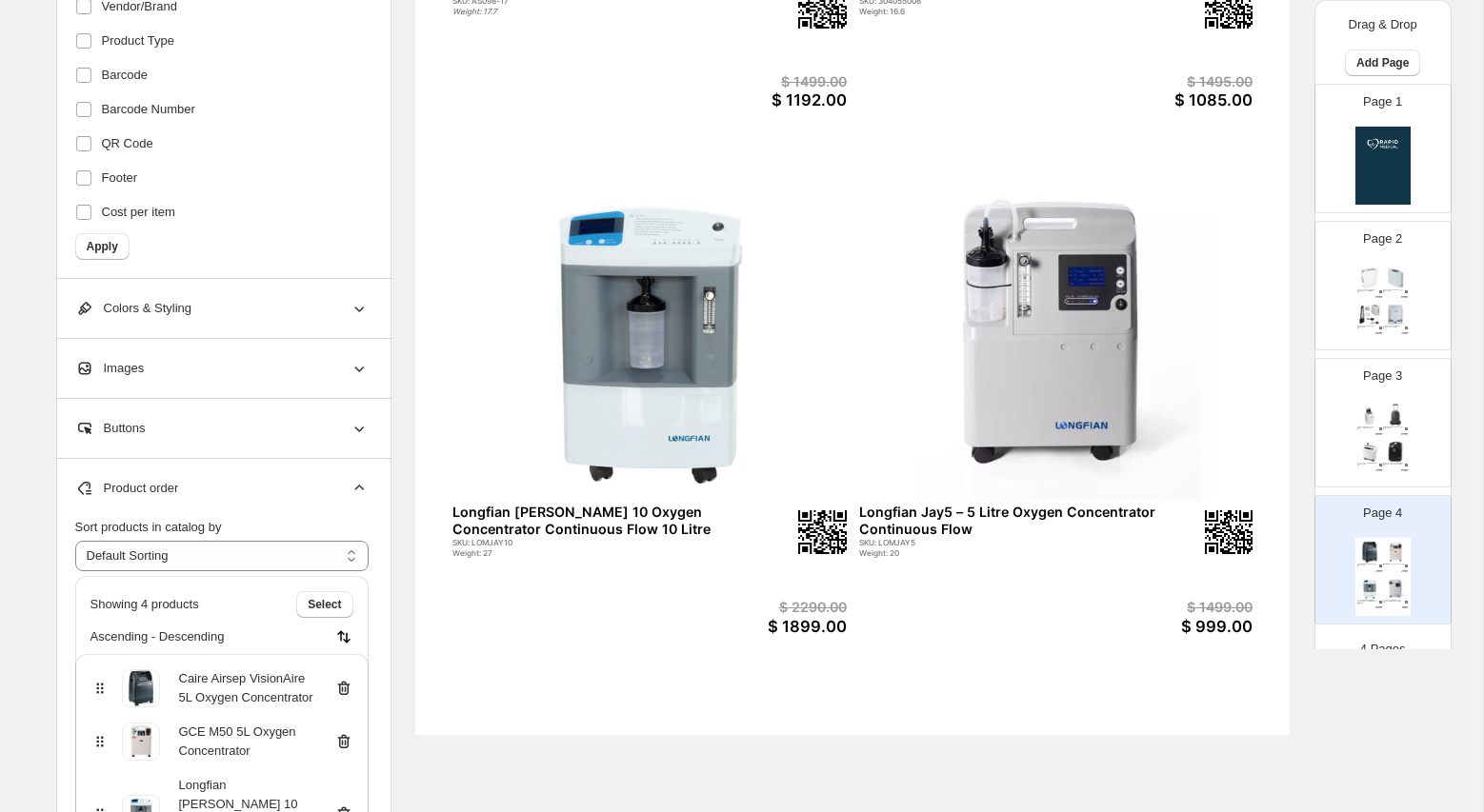 scroll, scrollTop: 10, scrollLeft: 0, axis: vertical 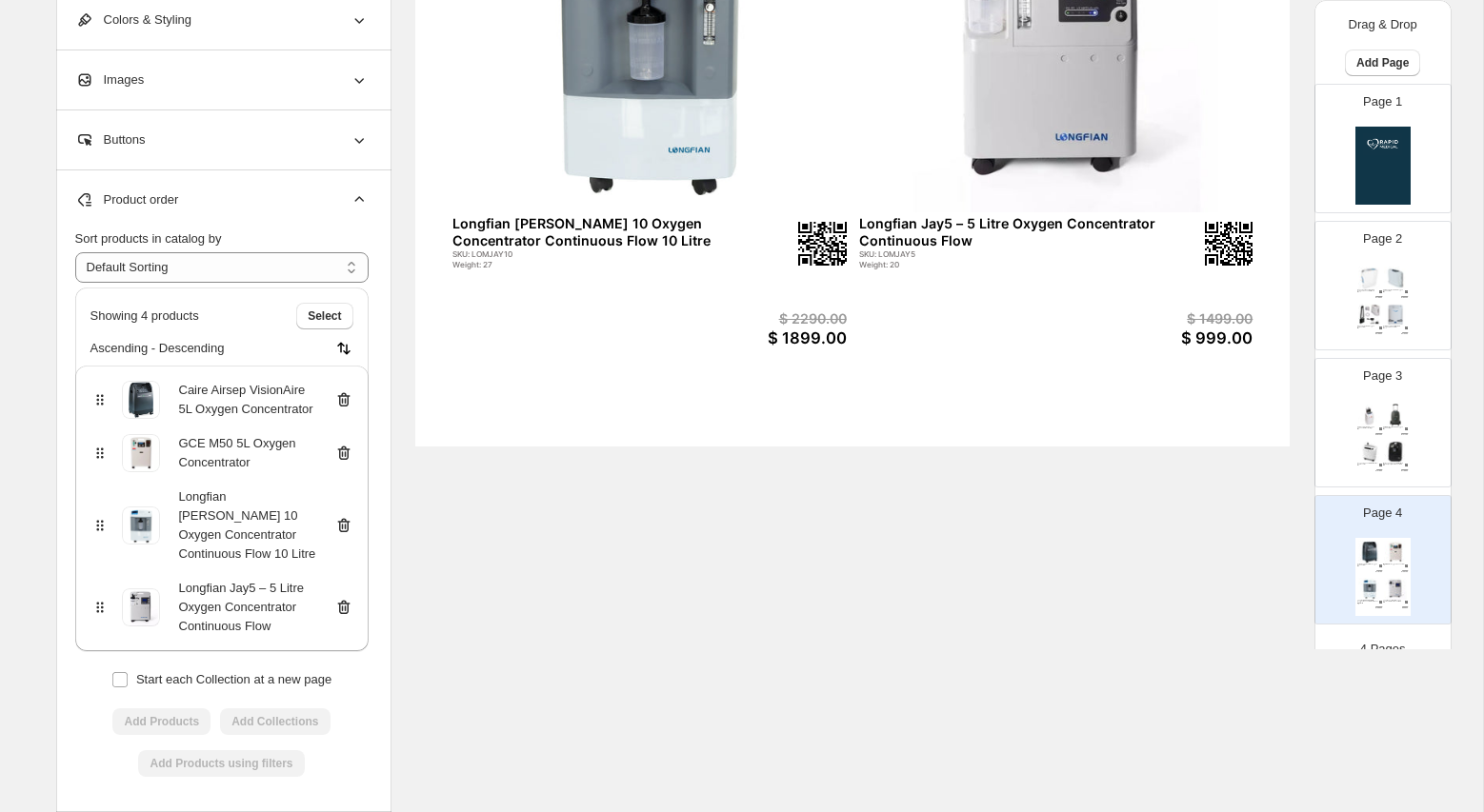 click on "Product order" at bounding box center [222, 200] 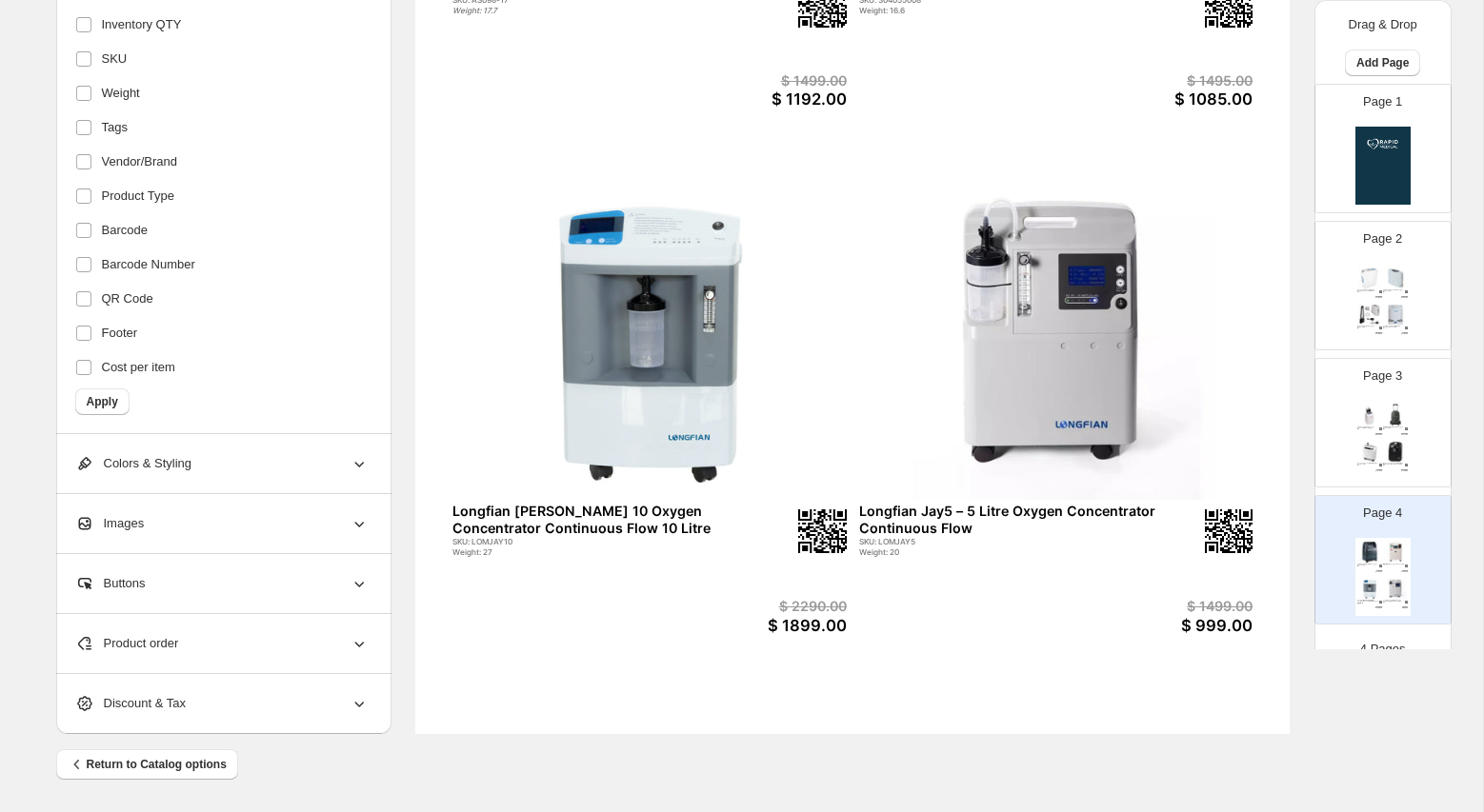 scroll, scrollTop: 0, scrollLeft: 0, axis: both 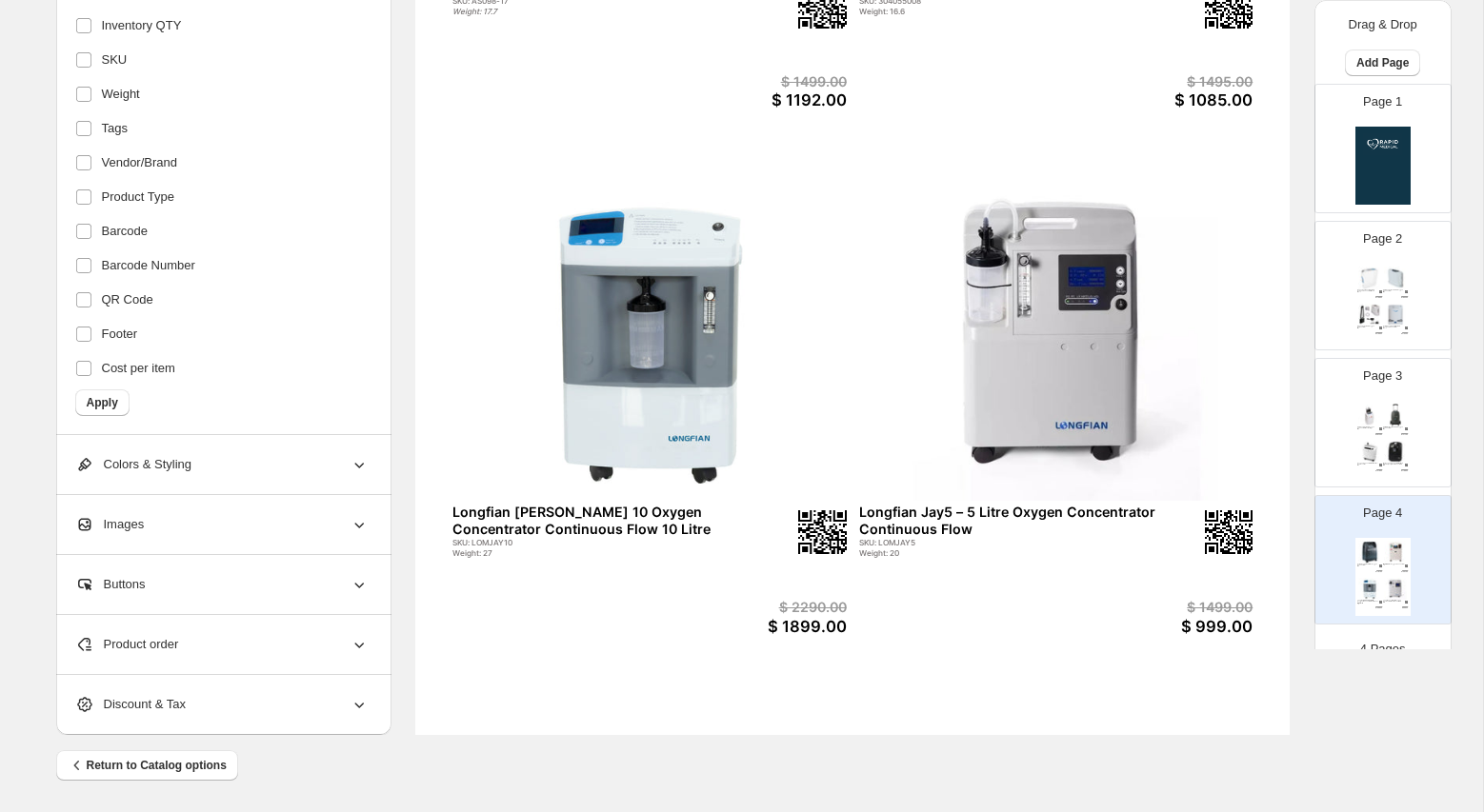 click on "Discount & Tax" at bounding box center [222, 704] 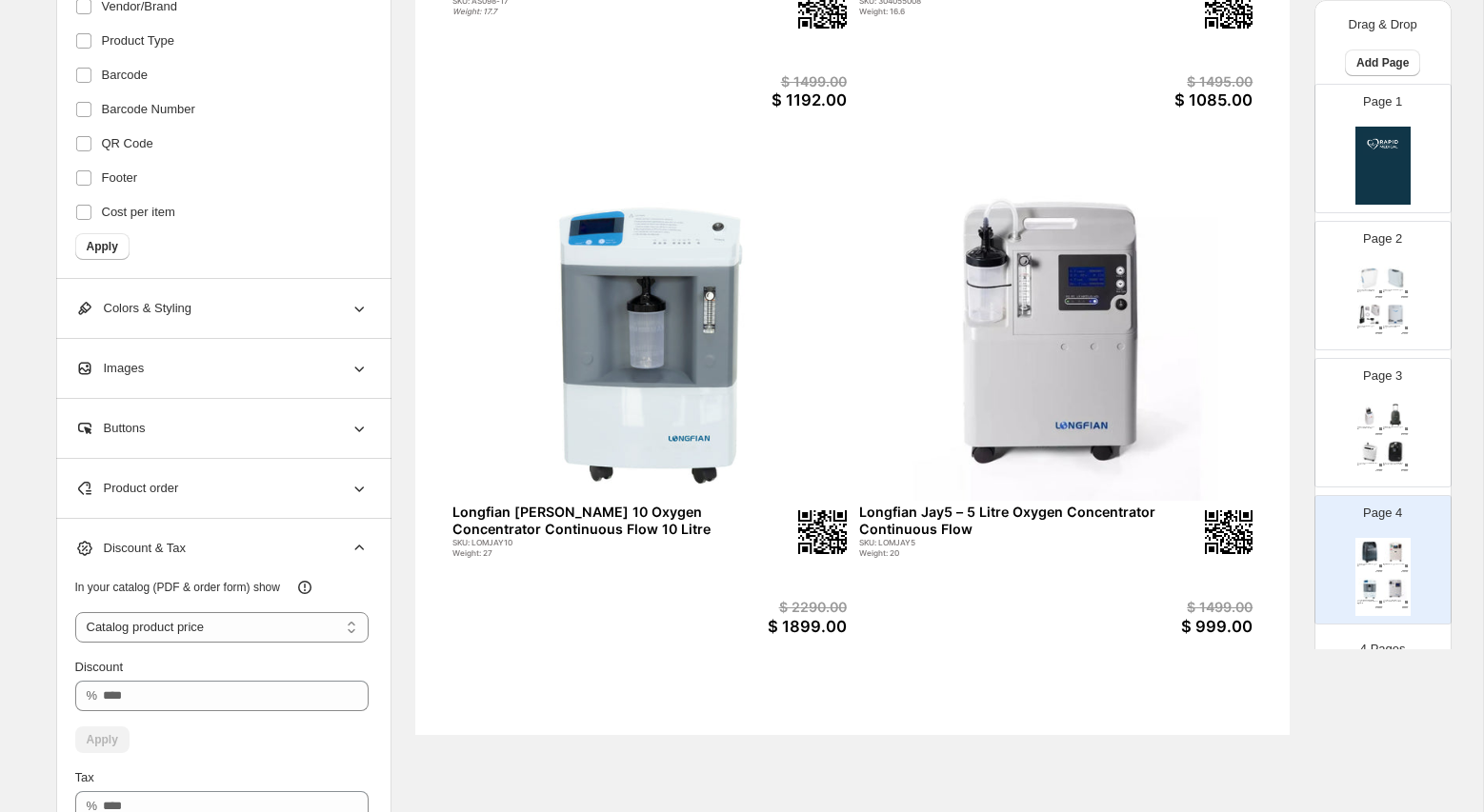 scroll, scrollTop: 694, scrollLeft: 0, axis: vertical 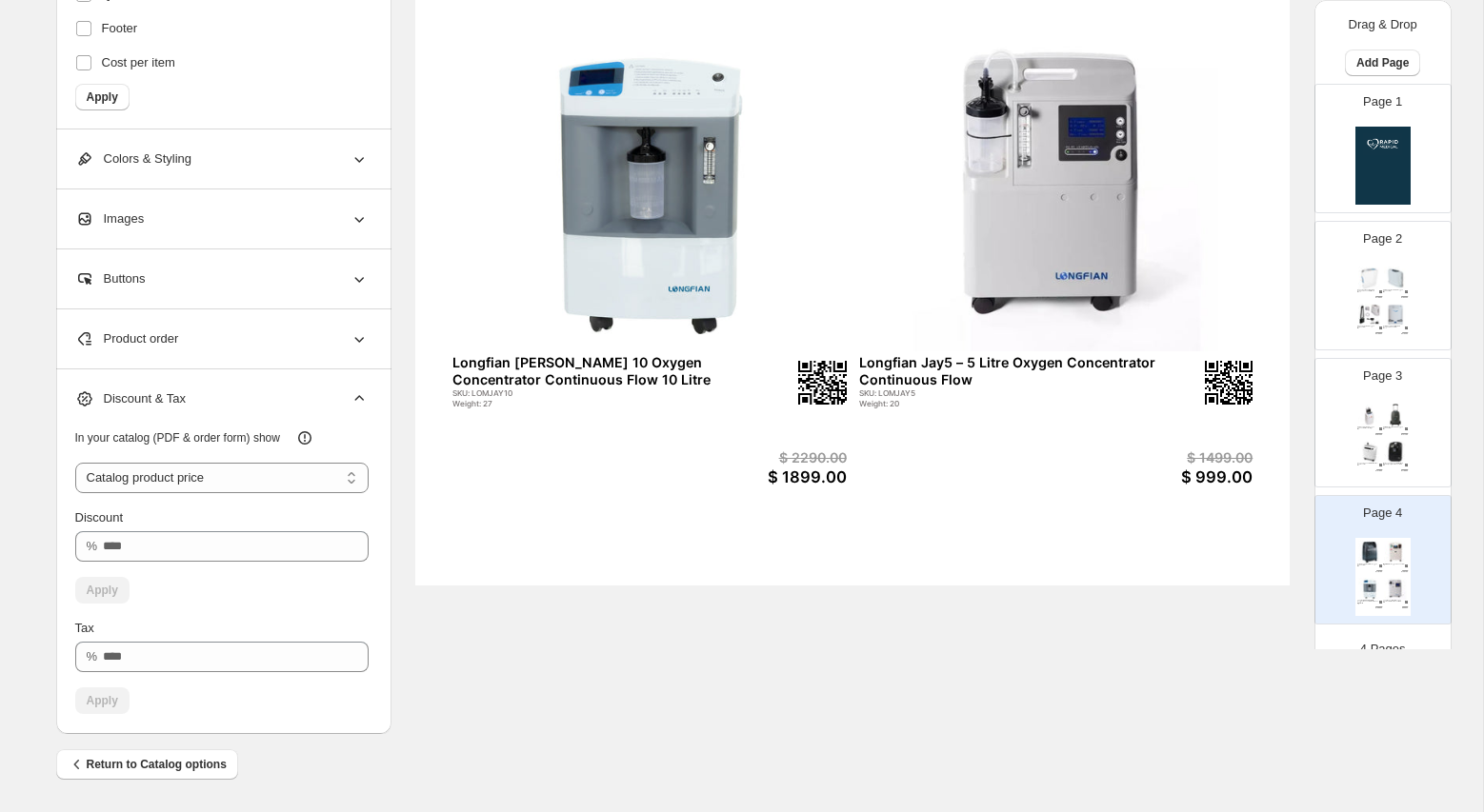 click 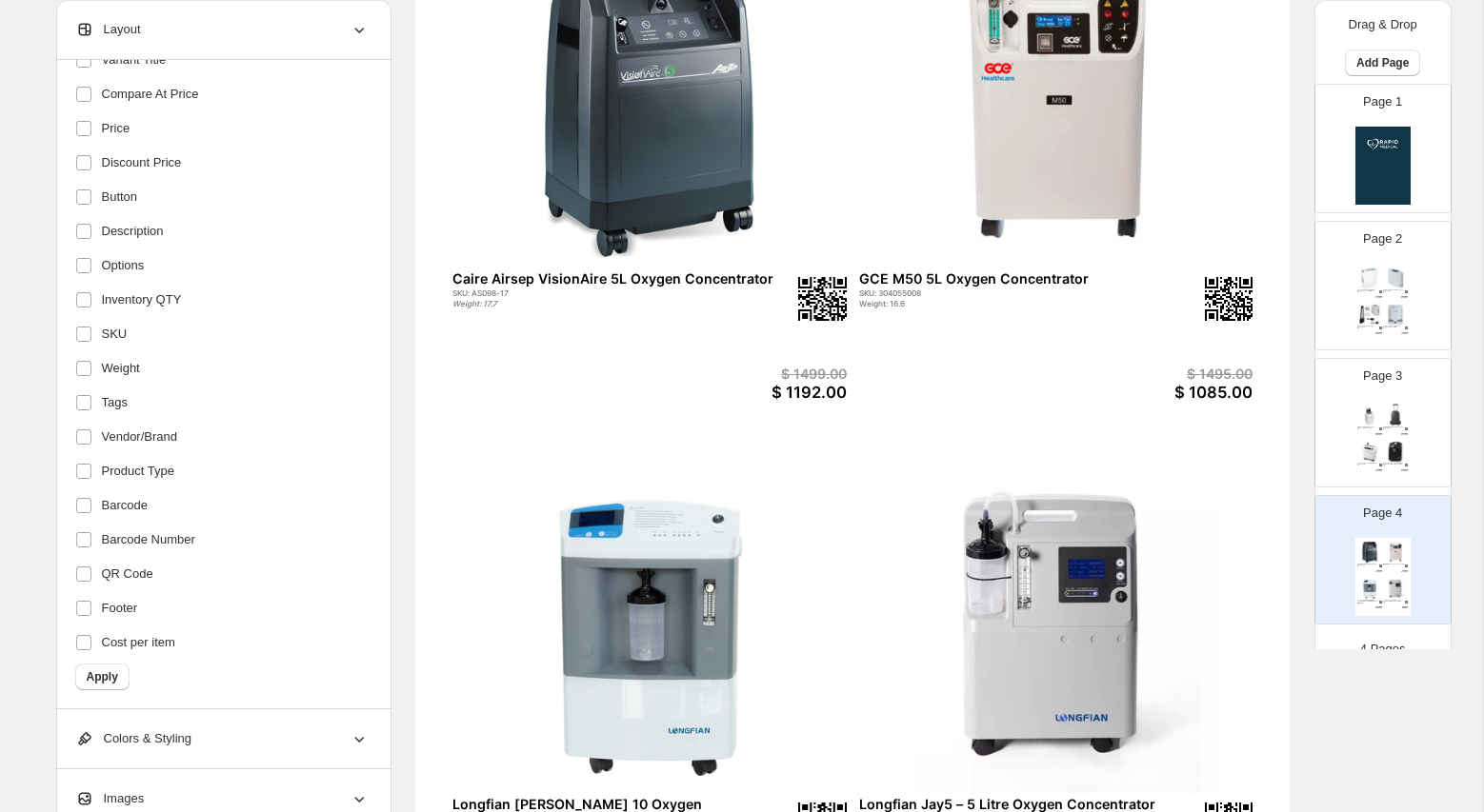 scroll, scrollTop: 0, scrollLeft: 0, axis: both 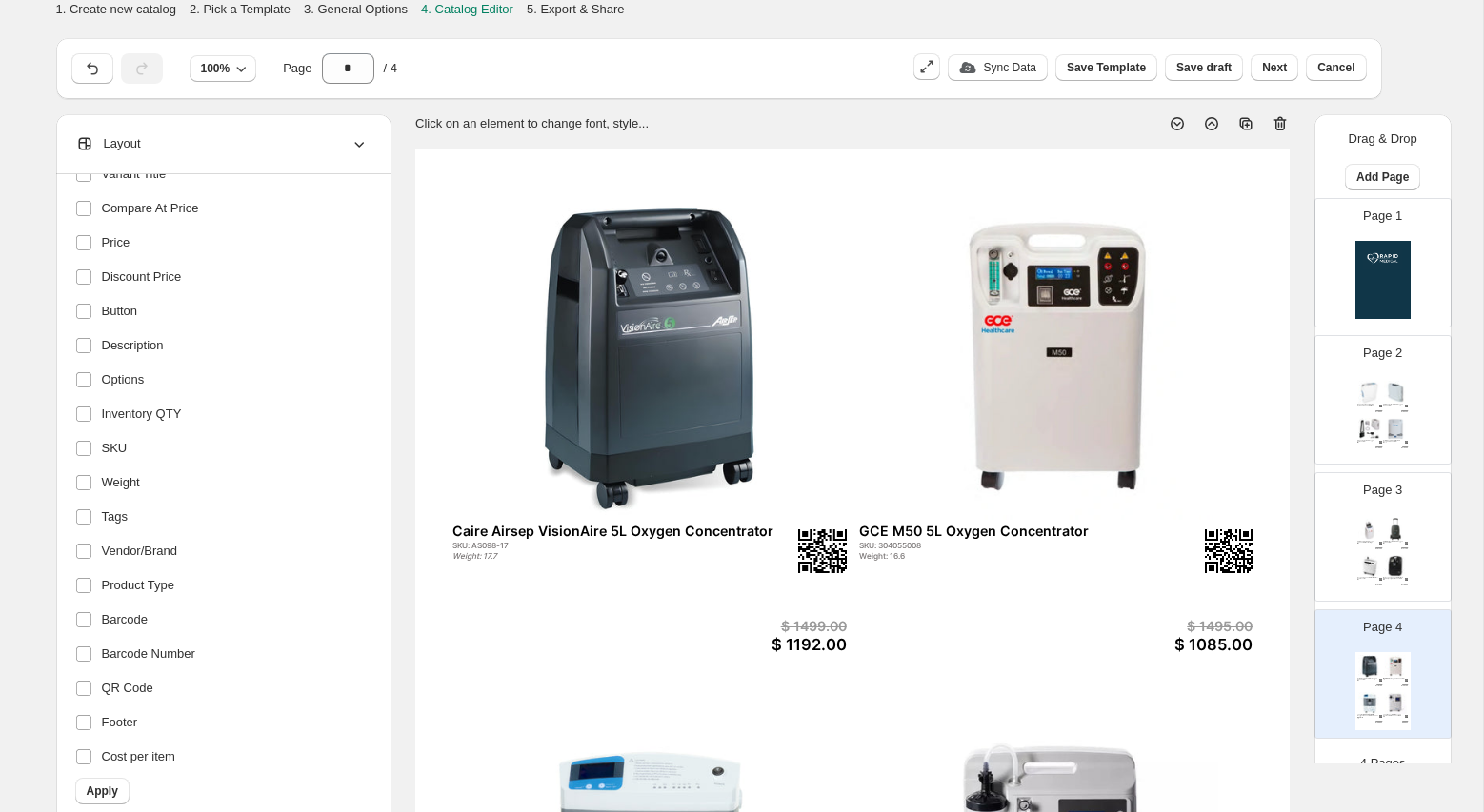 click on "Page 1" at bounding box center (1375, 255) 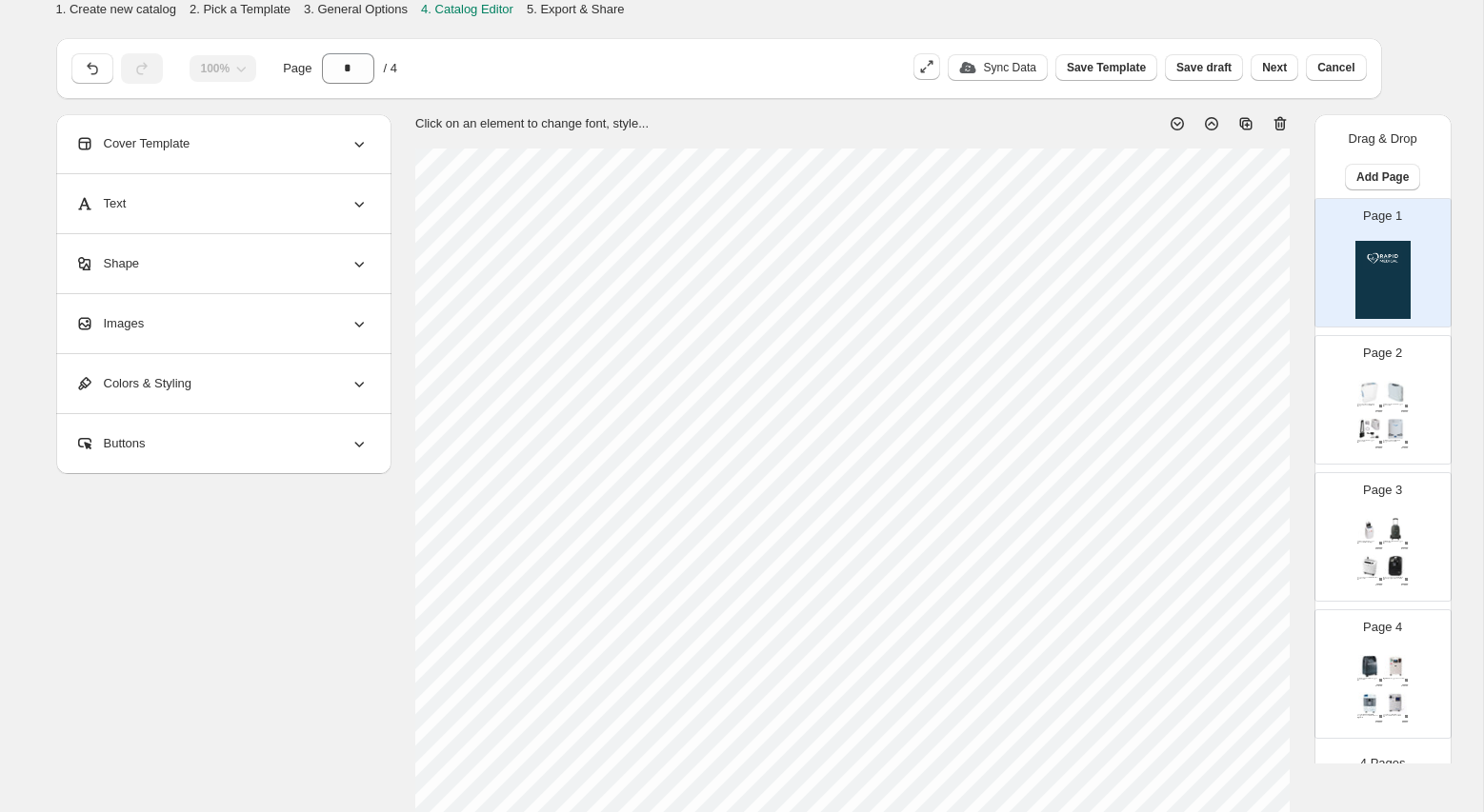 scroll, scrollTop: 0, scrollLeft: 0, axis: both 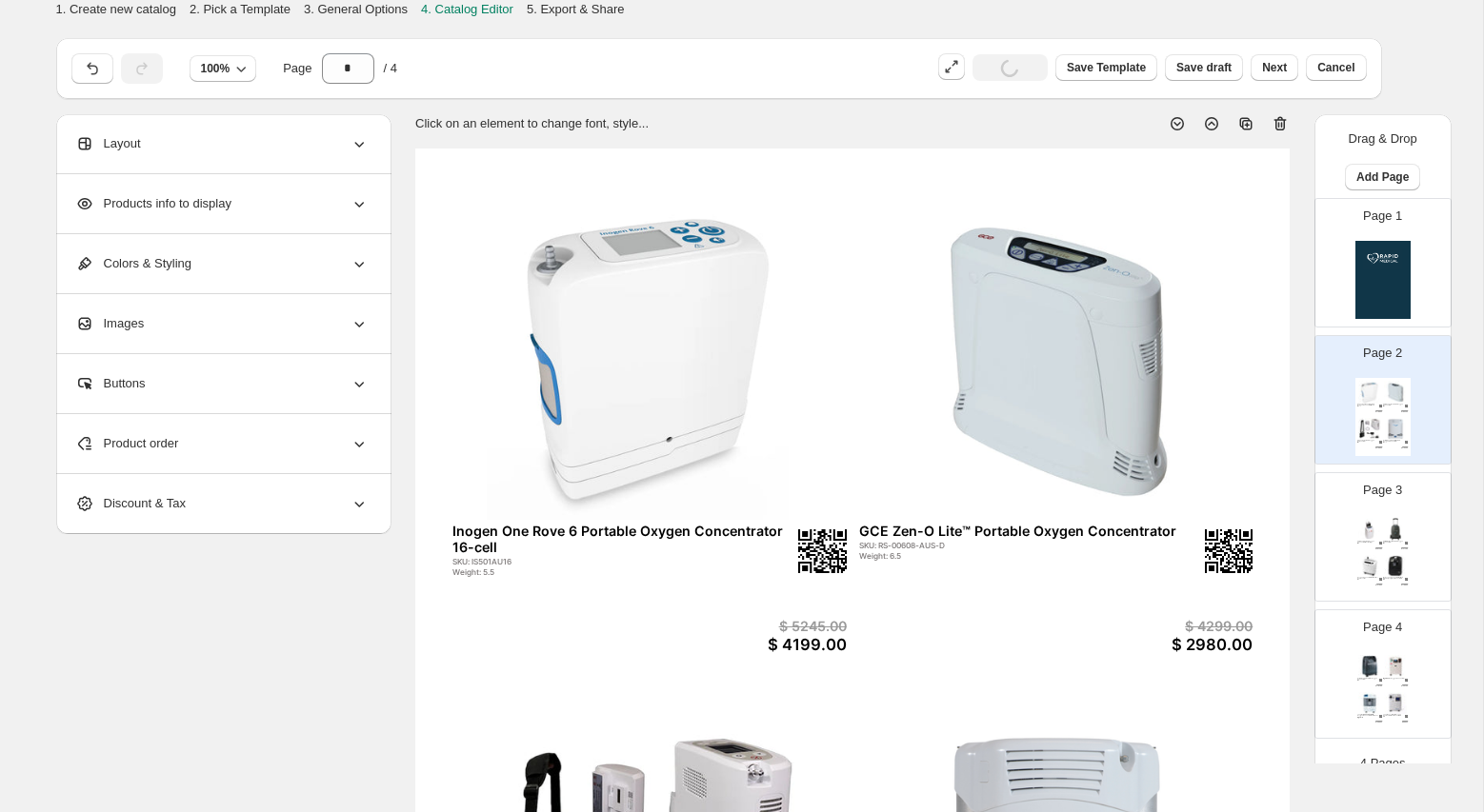 click at bounding box center [1370, 529] 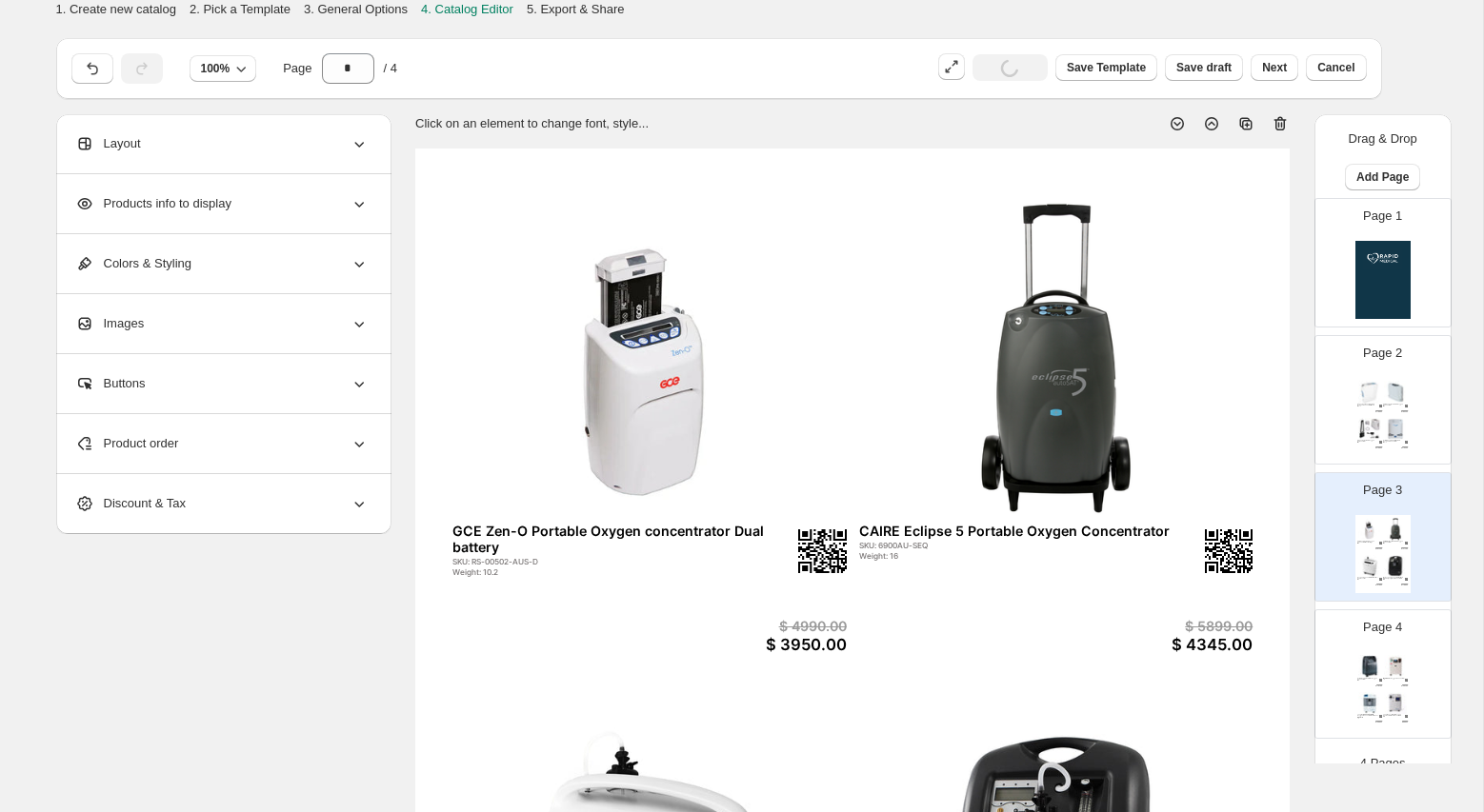 click on "Page 4 Caire Airsep VisionAire 5L Oxygen Concentrator SKU:  AS098-17 Weight:    17.7 $ 1499.00 $ 1192.00 GCE M50 5L Oxygen Concentrator SKU:  304055008 Weight:  16.6 $ 1495.00 $ 1085.00 Longfian [PERSON_NAME] 10 Oxygen Concentrator Continuous Flow 10 Litre SKU:  LOMJAY10 Weight:  27 $ 2290.00 $ 1899.00 Longfian Jay5 – 5 Litre Oxygen Concentrator Continuous Flow SKU:  LOMJAY5 Weight:  20 $ 1499.00 $ 999.00" at bounding box center [1375, 666] 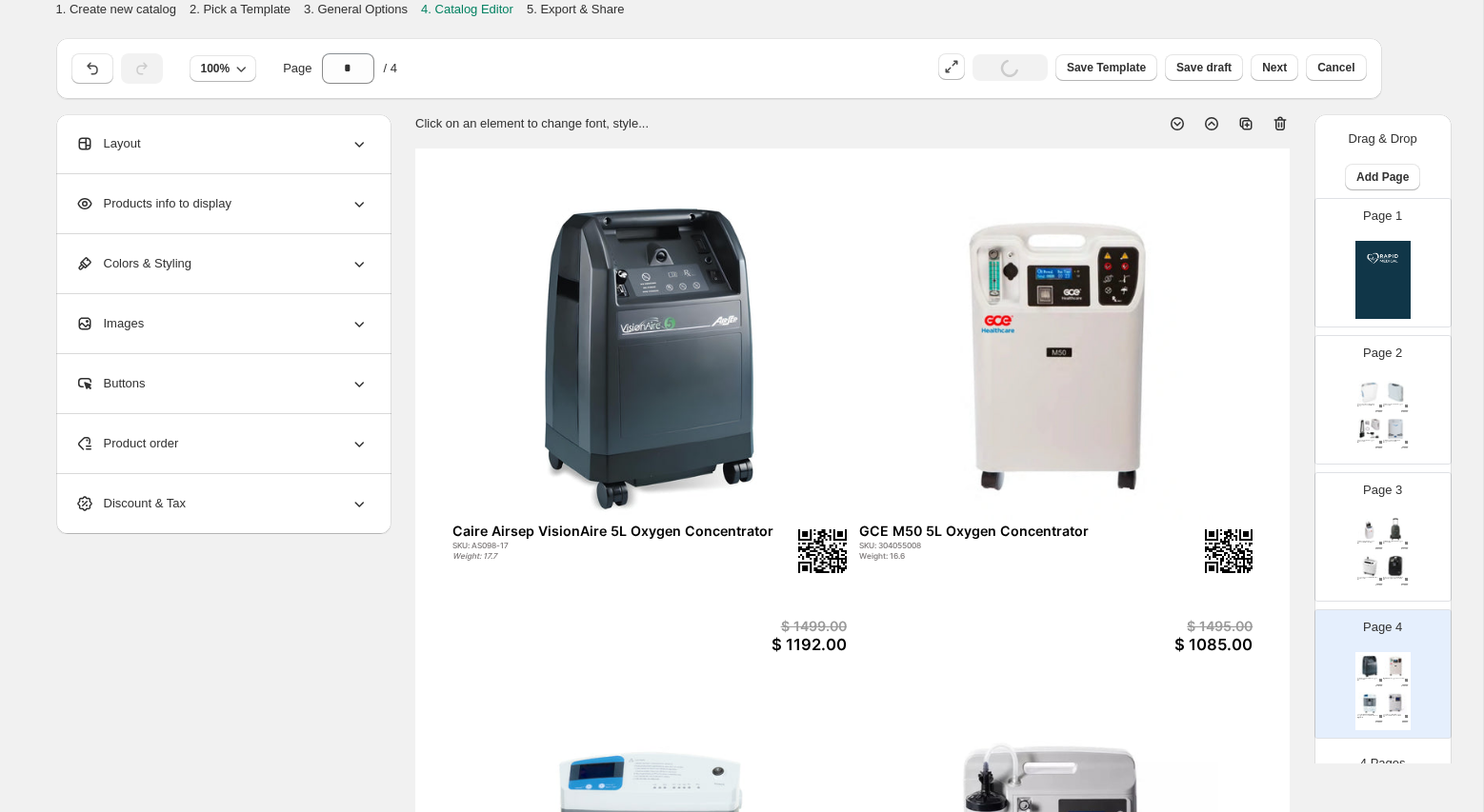 click at bounding box center (1383, 280) 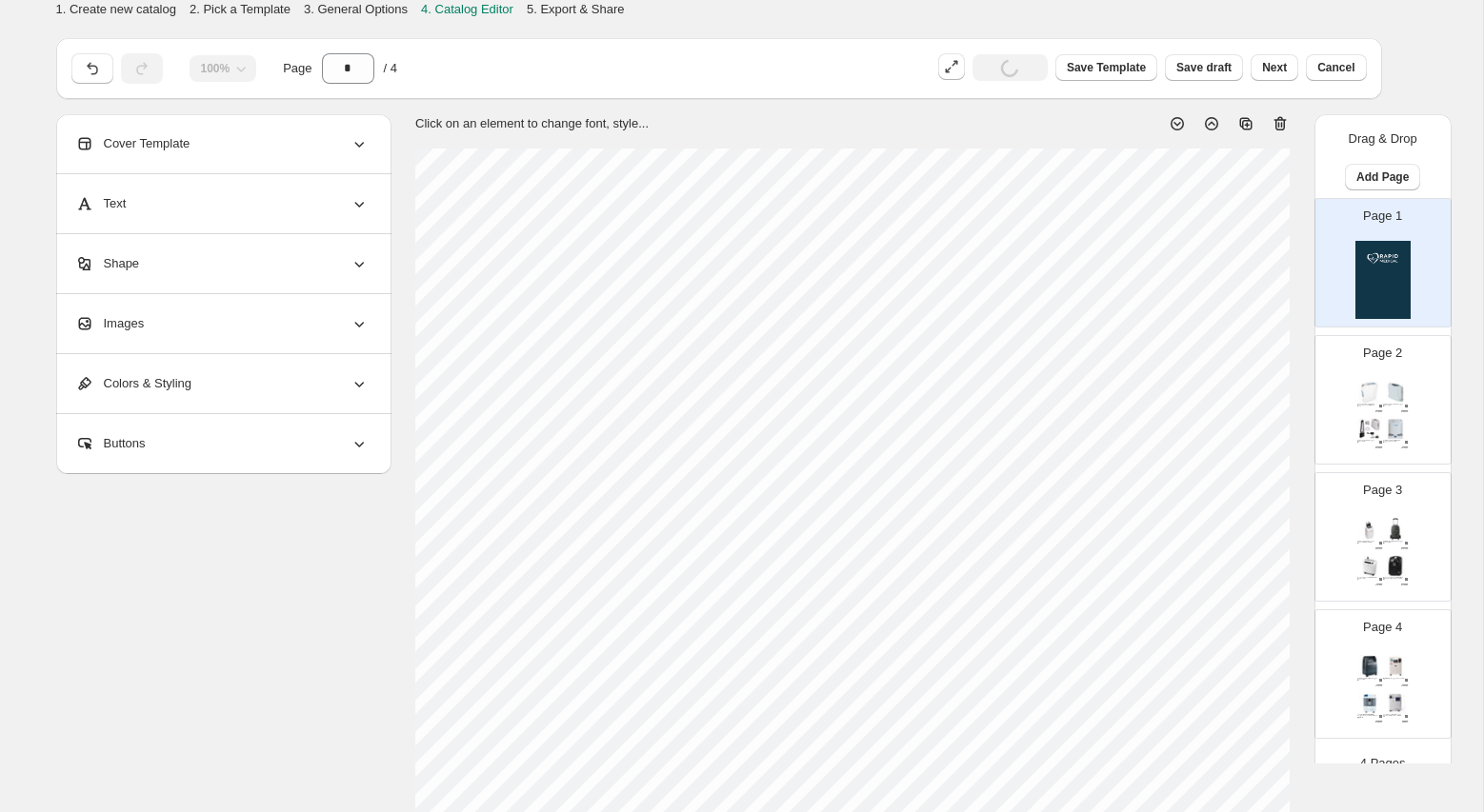 click at bounding box center (1370, 392) 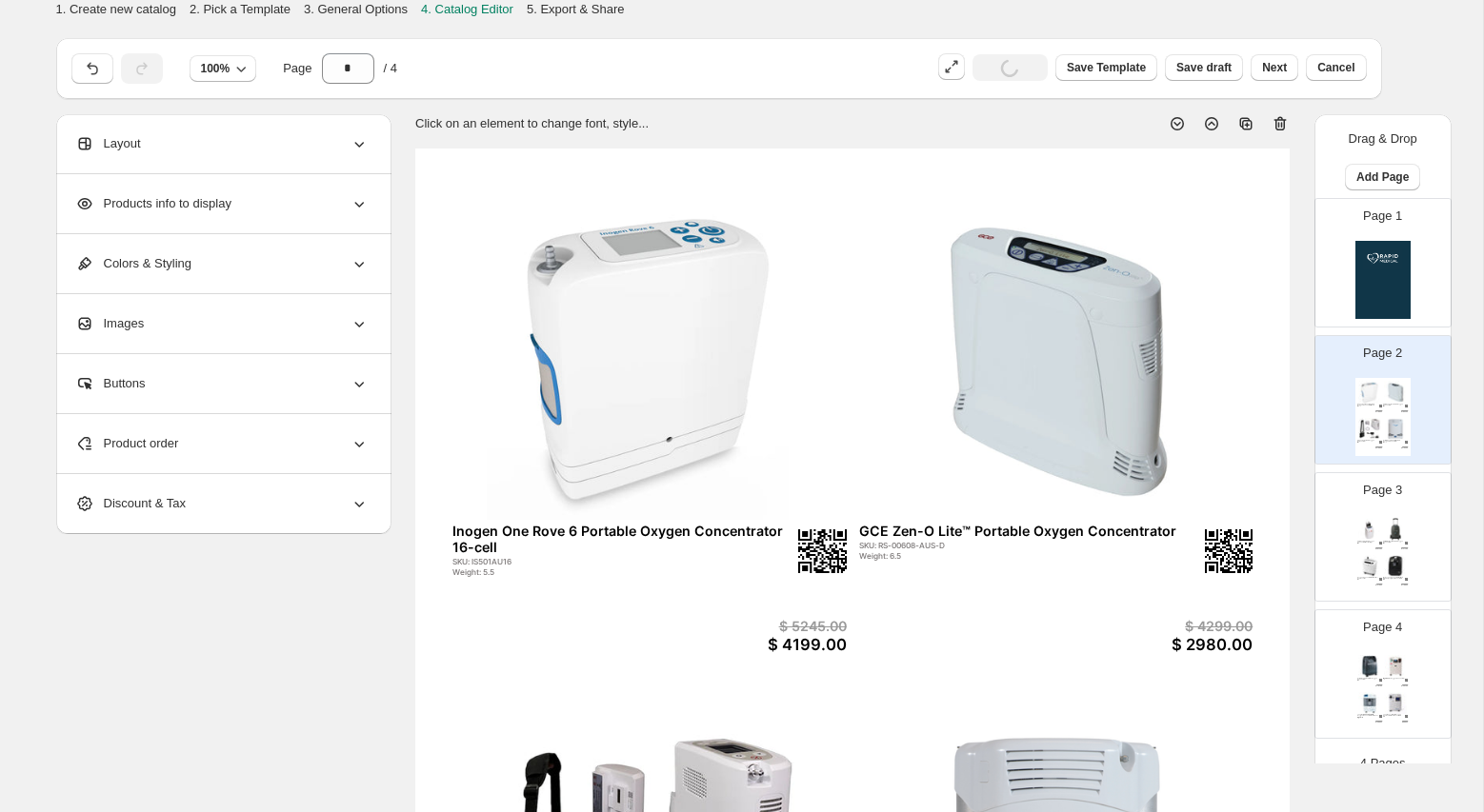 scroll, scrollTop: 24, scrollLeft: 0, axis: vertical 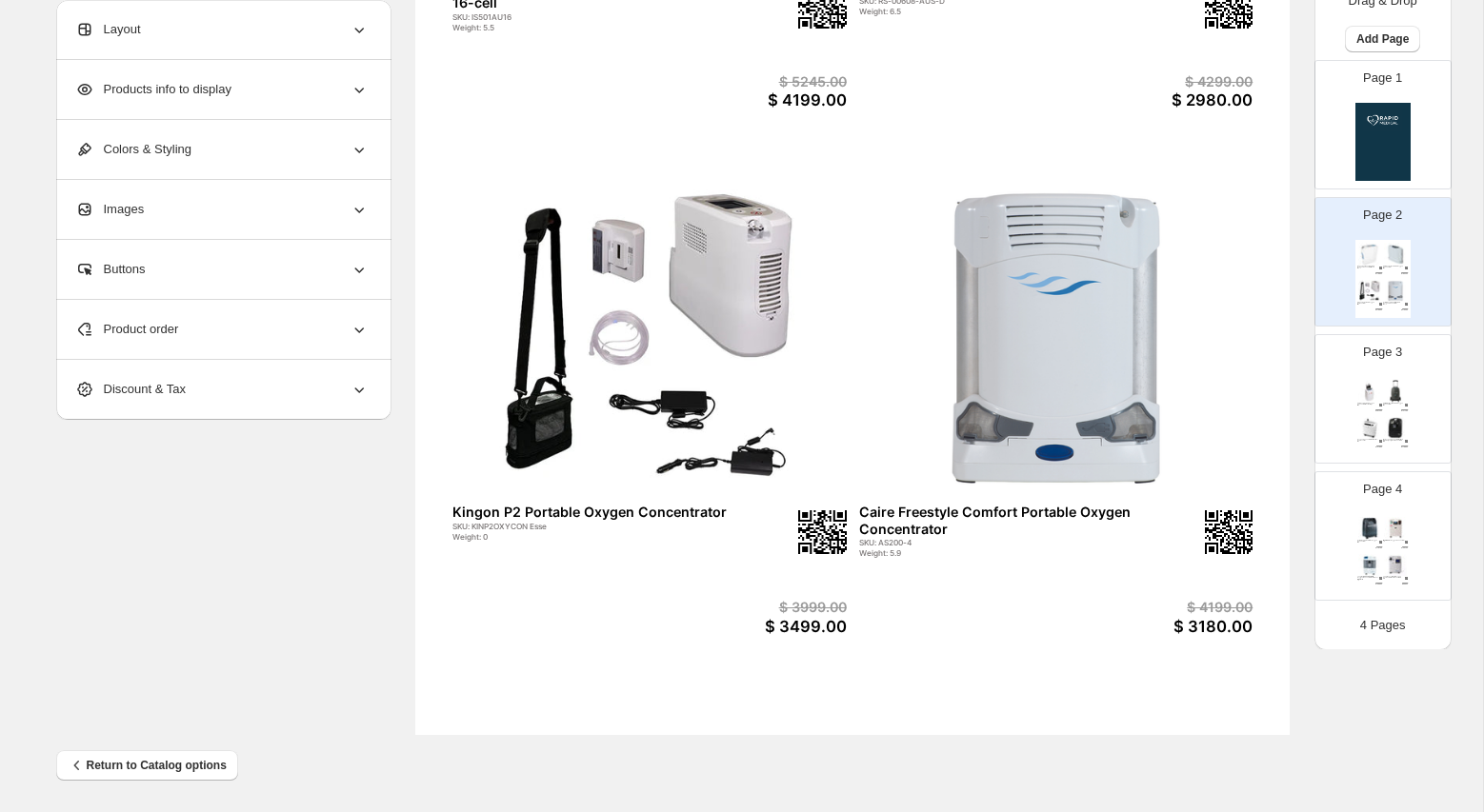 click at bounding box center [1395, 428] 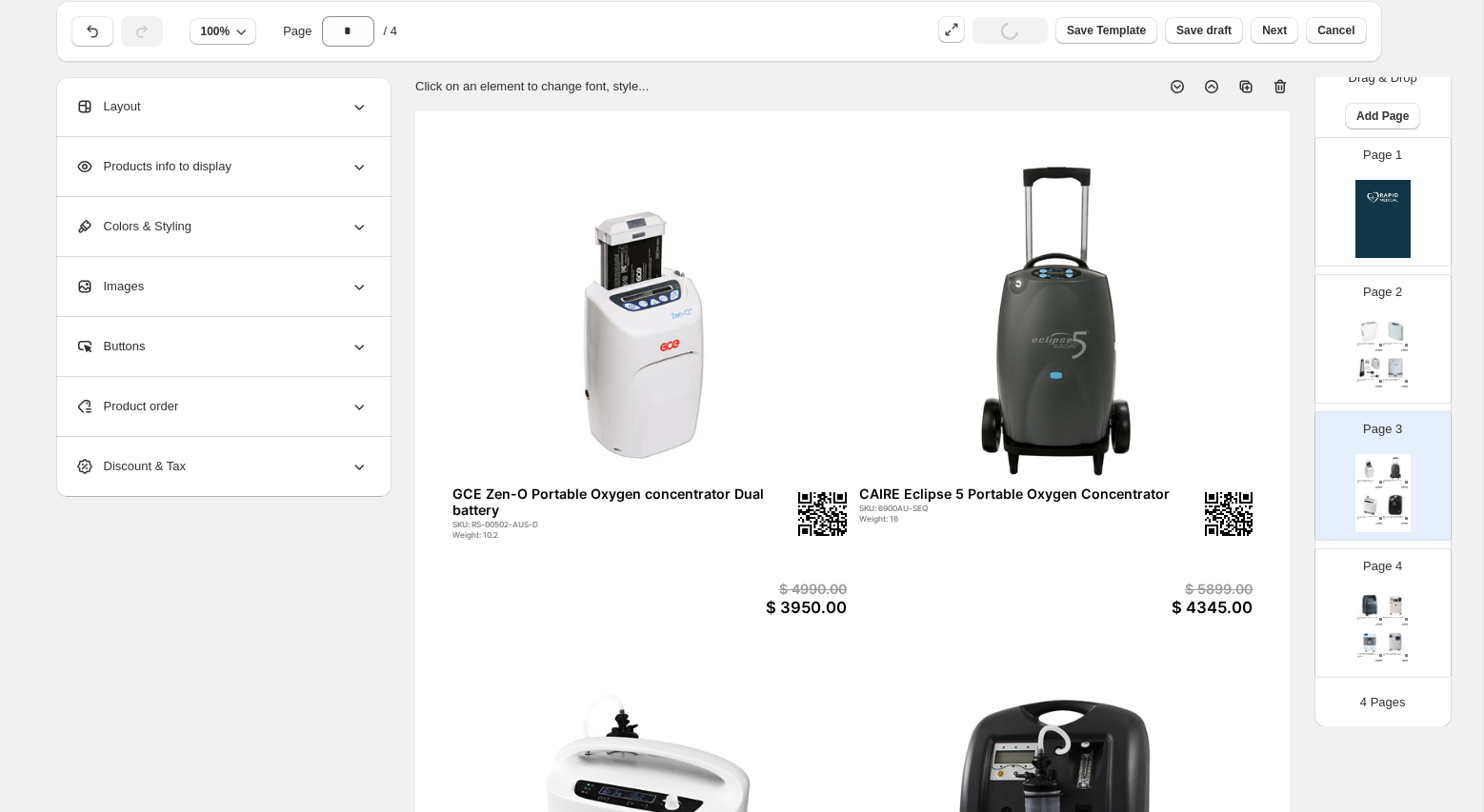 scroll, scrollTop: 545, scrollLeft: 0, axis: vertical 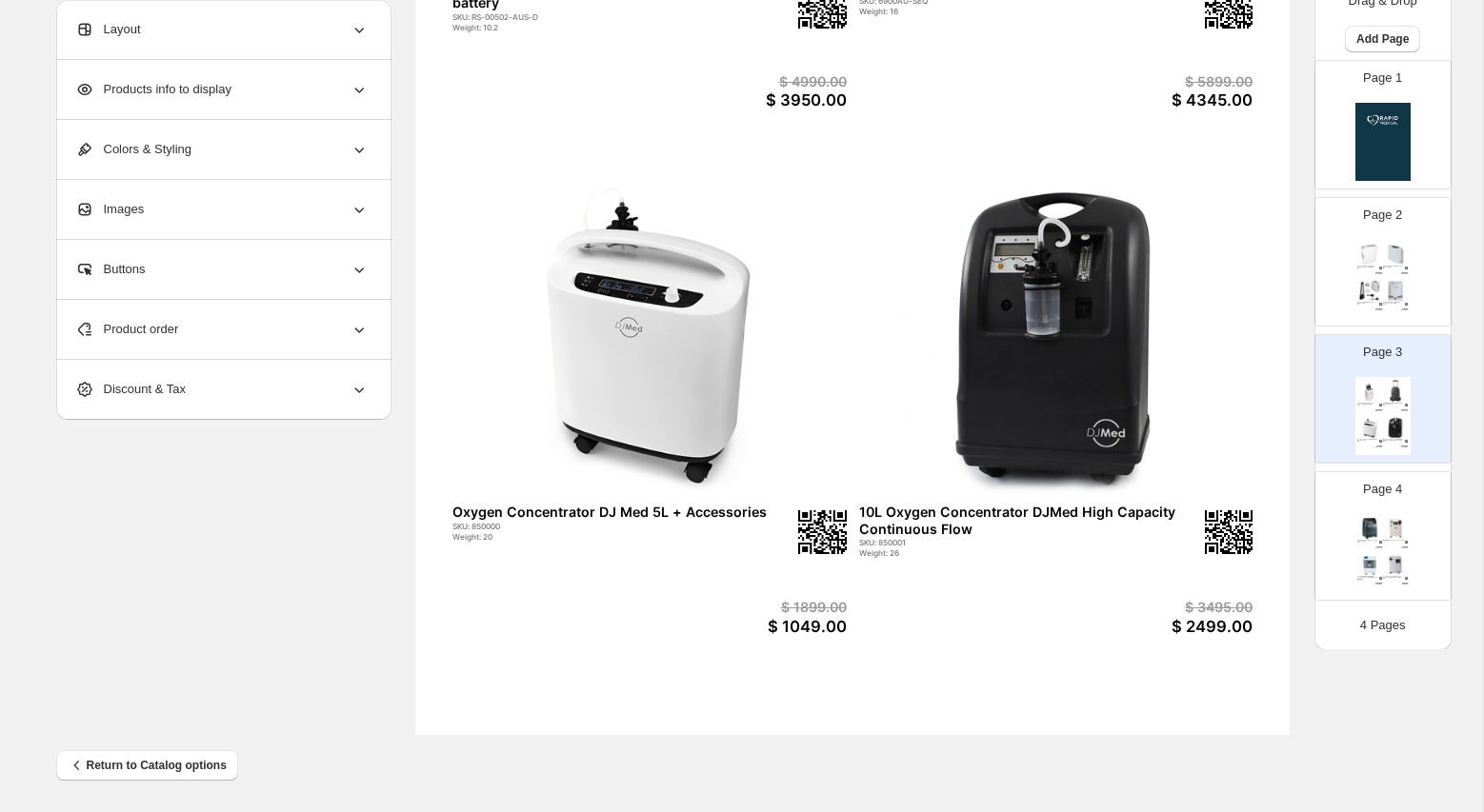 click at bounding box center (1395, 254) 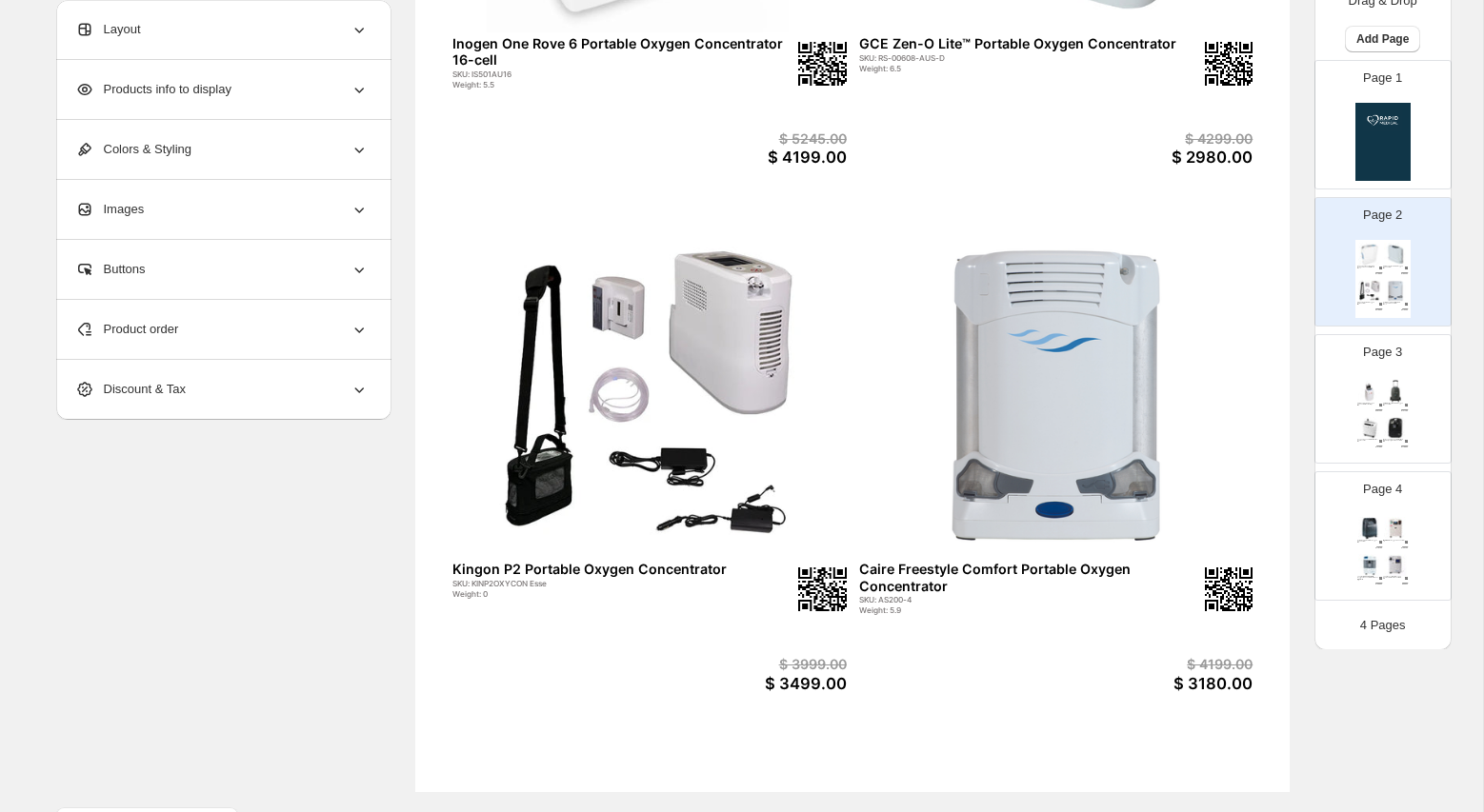 scroll, scrollTop: 545, scrollLeft: 0, axis: vertical 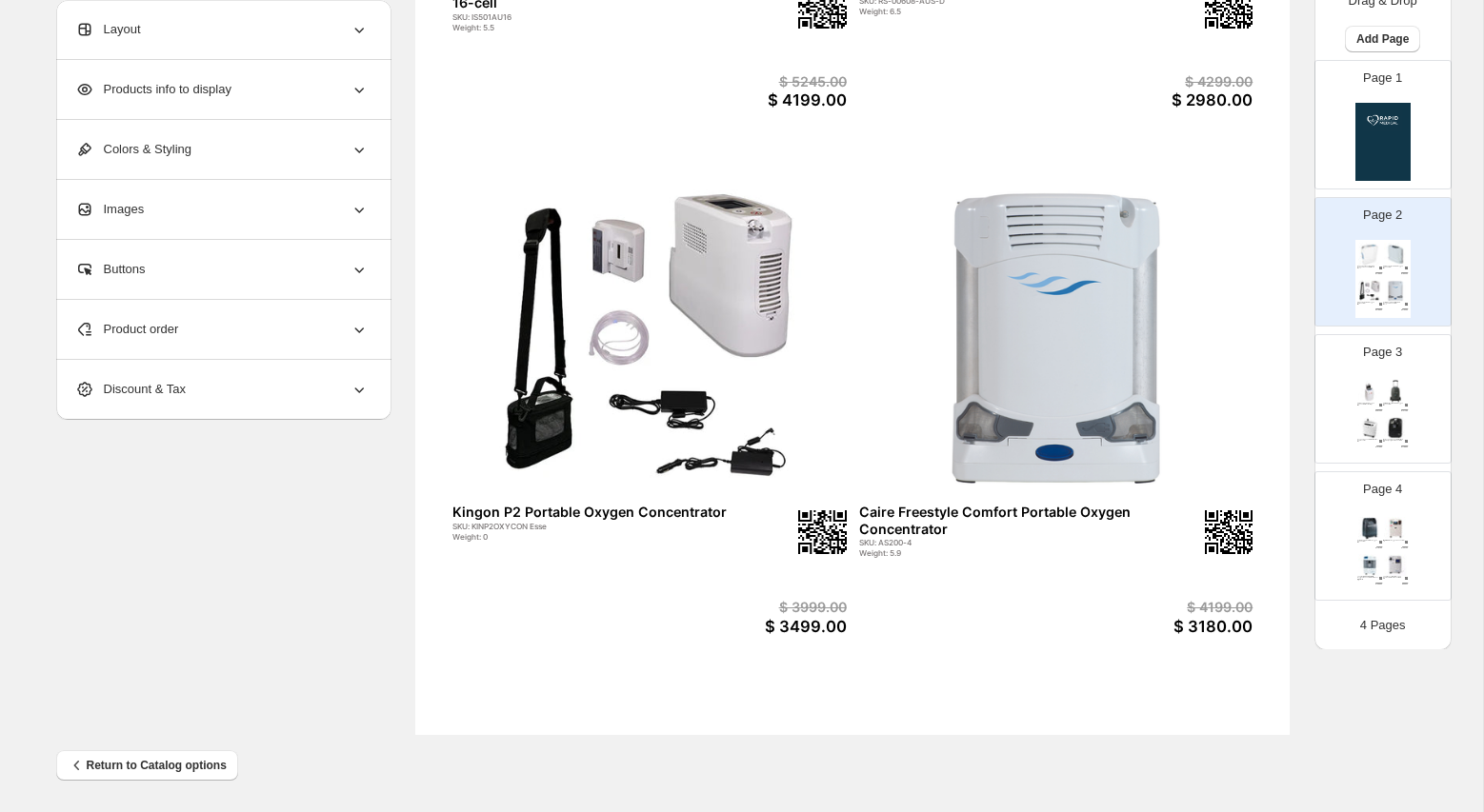 click on "GCE Zen-O Portable Oxygen concentrator Dual battery SKU:  RS-00502-AUS-D Weight:  10.2 $ 4990.00 $ 3950.00 CAIRE Eclipse 5 Portable Oxygen Concentrator SKU:  6900AU-SEQ Weight:  16 $ 5899.00 $ 4345.00 Oxygen Concentrator DJ Med 5L + Accessories SKU:  850000 Weight:  20 $ 1899.00 $ 1049.00 10L Oxygen Concentrator DJMed High Capacity Continuous Flow SKU:  850001 Weight:  26 $ 3495.00 $ 2499.00" at bounding box center (1383, 416) 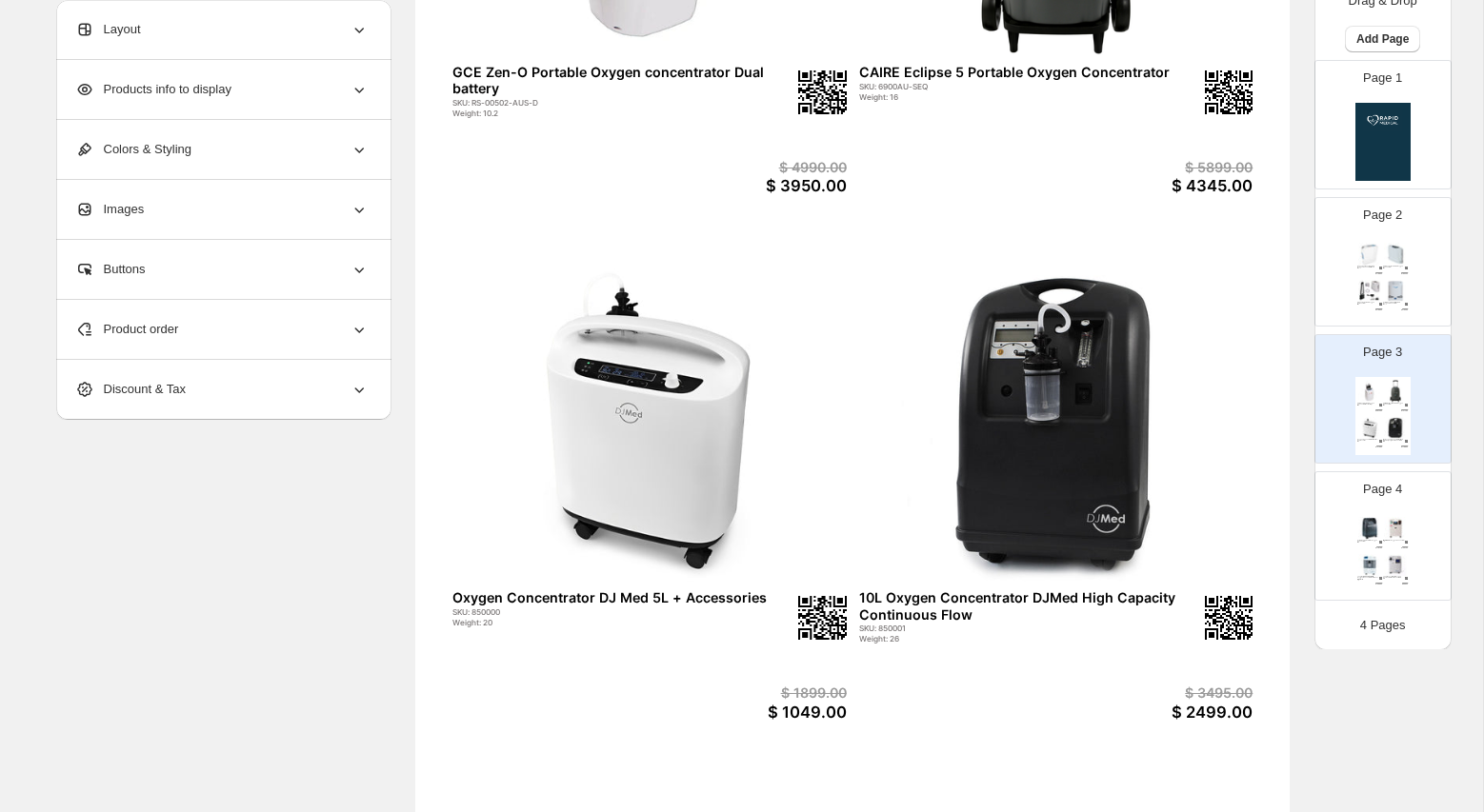 scroll, scrollTop: 545, scrollLeft: 0, axis: vertical 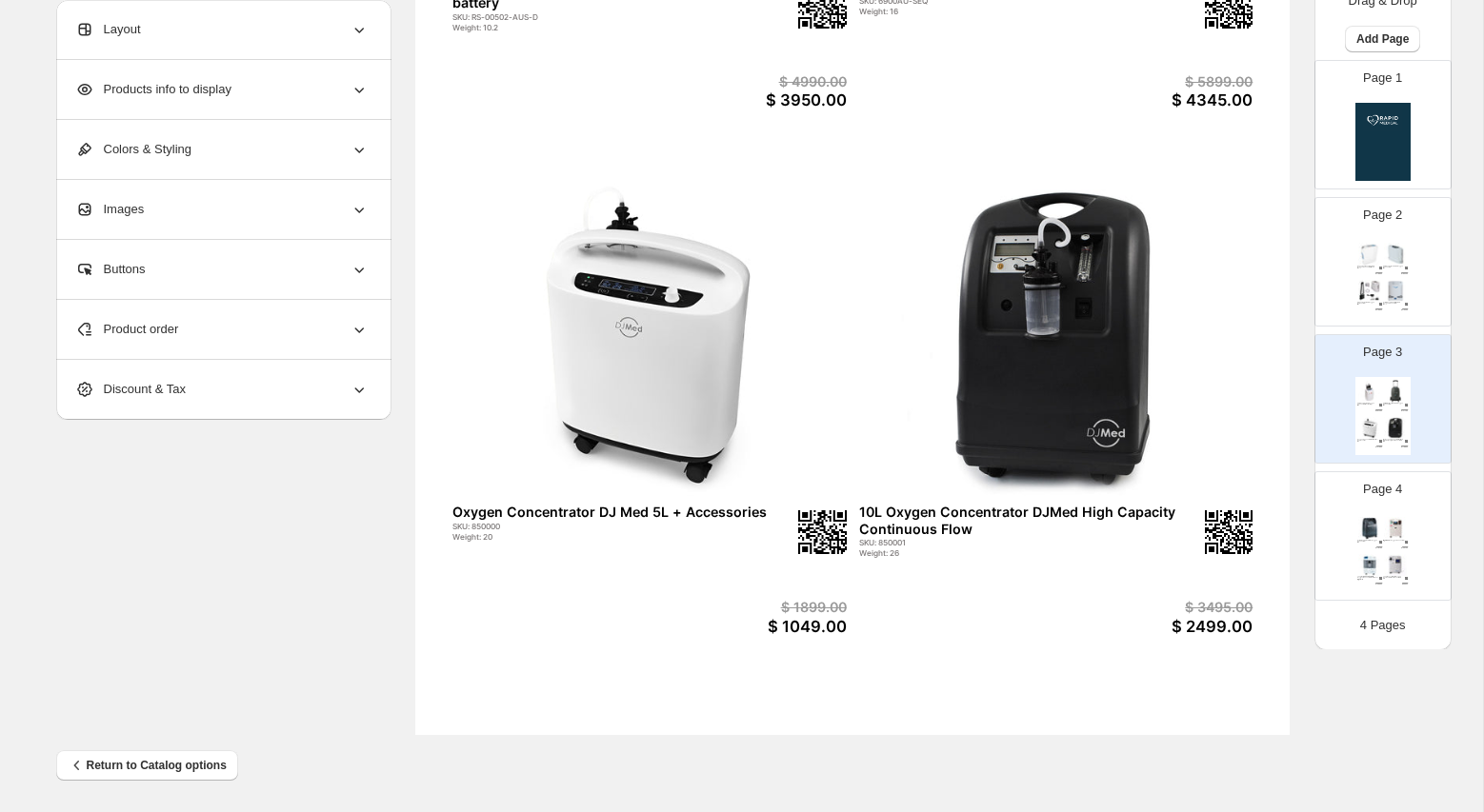 click on "Caire Airsep VisionAire 5L Oxygen Concentrator SKU:  AS098-17 Weight:    17.7 $ 1499.00 $ 1192.00 GCE M50 5L Oxygen Concentrator SKU:  304055008 Weight:  16.6 $ 1495.00 $ 1085.00 Longfian [PERSON_NAME] 10 Oxygen Concentrator Continuous Flow 10 Litre SKU:  LOMJAY10 Weight:  27 $ 2290.00 $ 1899.00 Longfian Jay5 – 5 Litre Oxygen Concentrator Continuous Flow SKU:  LOMJAY5 Weight:  20 $ 1499.00 $ 999.00" at bounding box center (1383, 553) 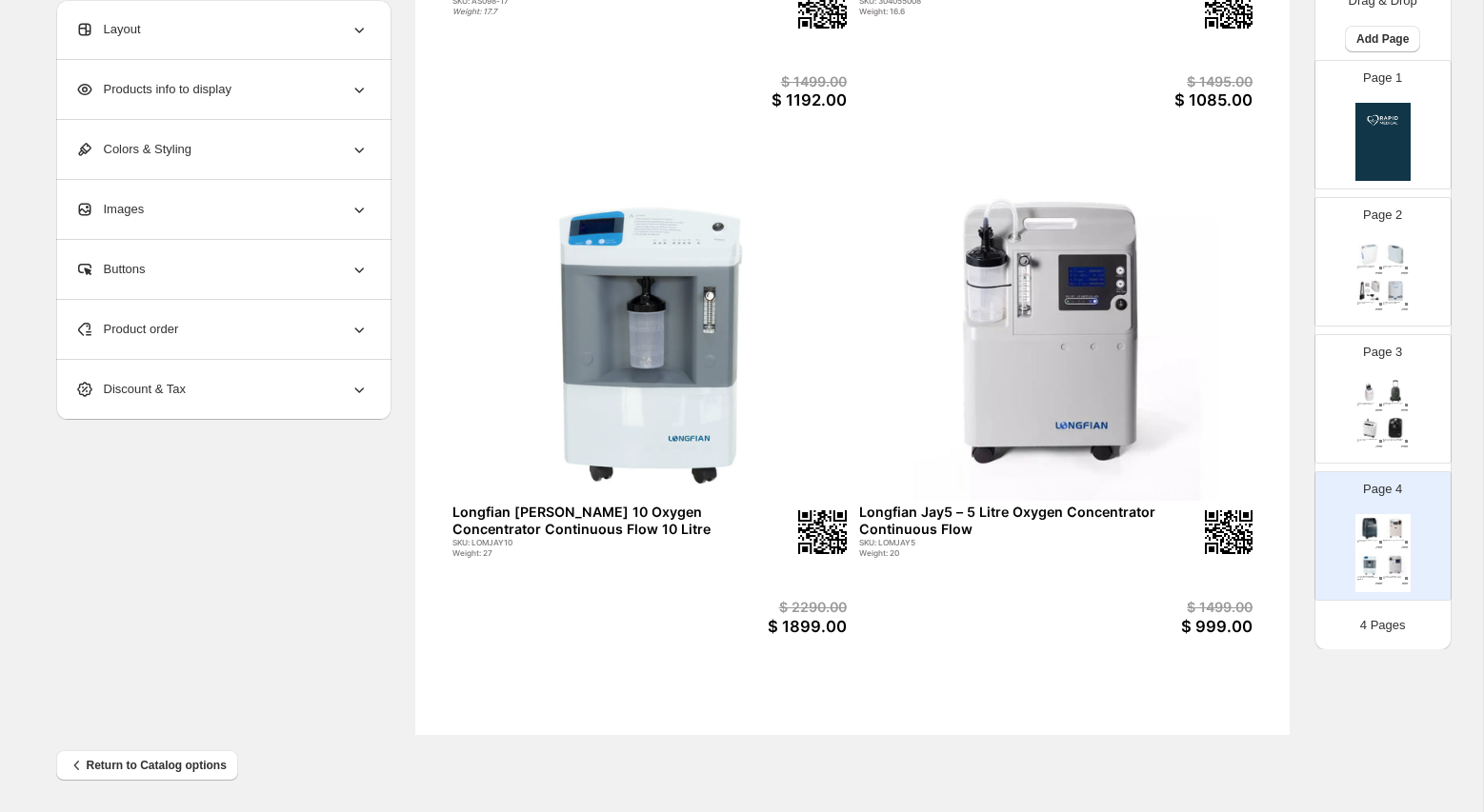 scroll, scrollTop: 0, scrollLeft: 0, axis: both 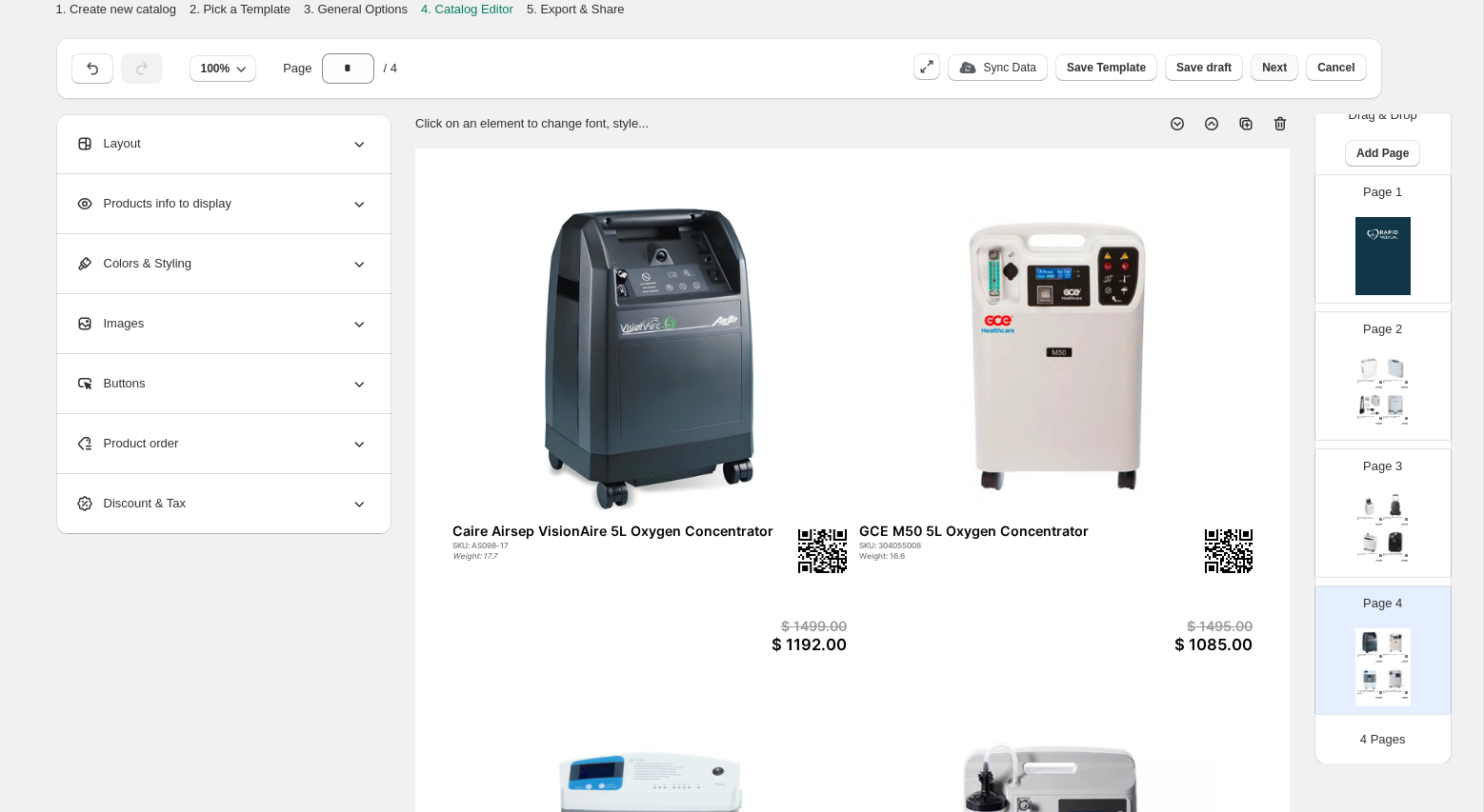click on "Next" at bounding box center (1274, 68) 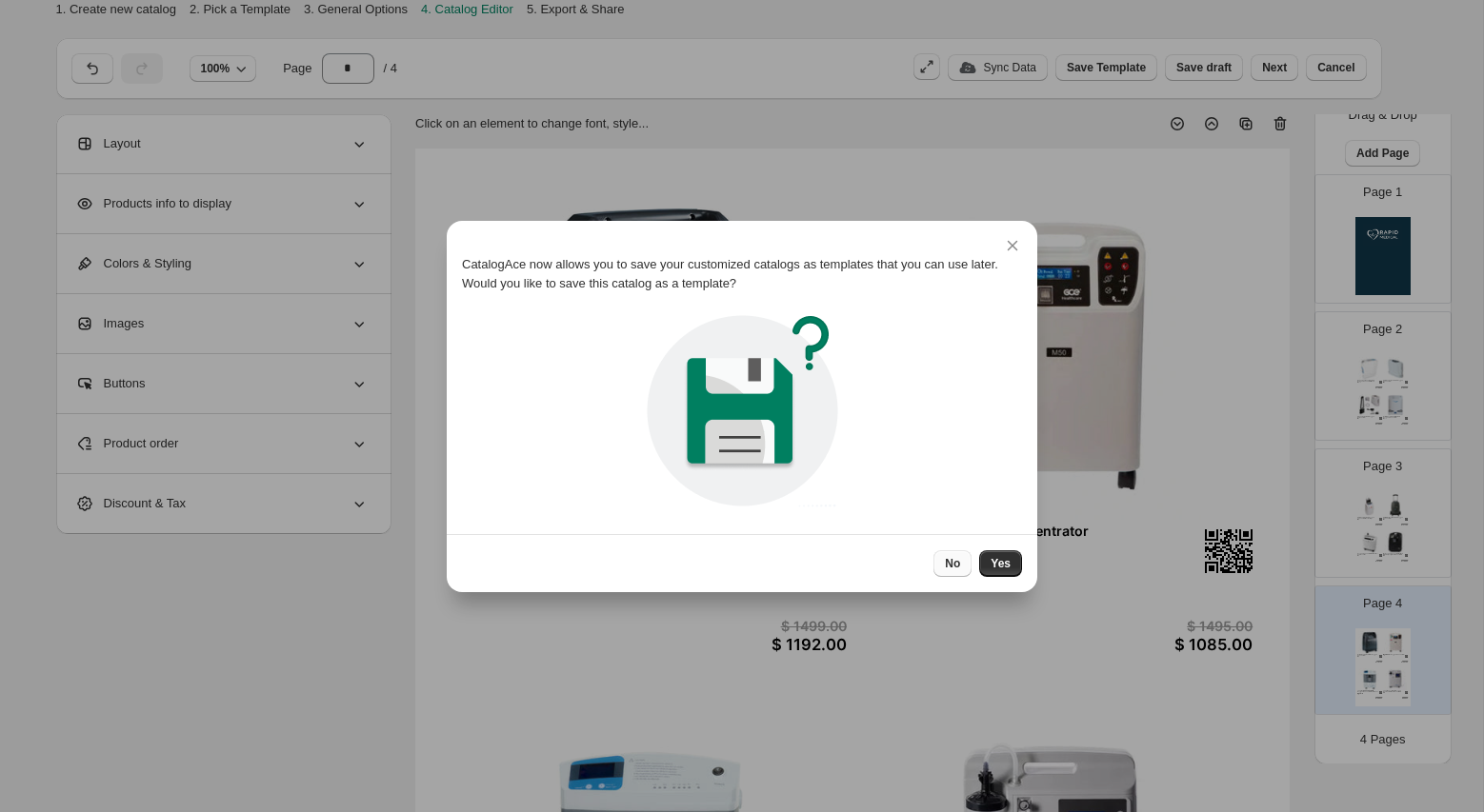 click on "No" at bounding box center (953, 564) 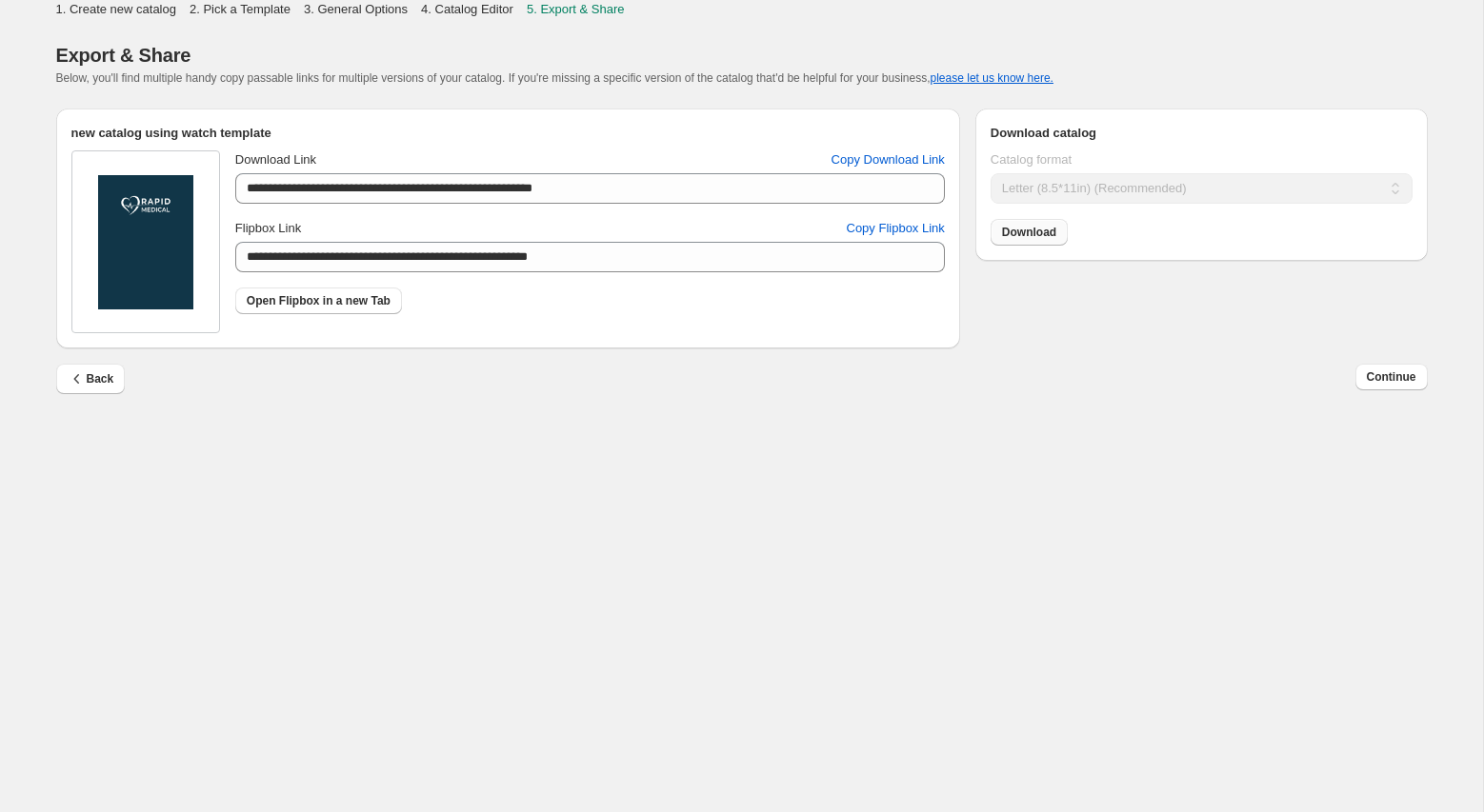 click on "Download" at bounding box center (1029, 232) 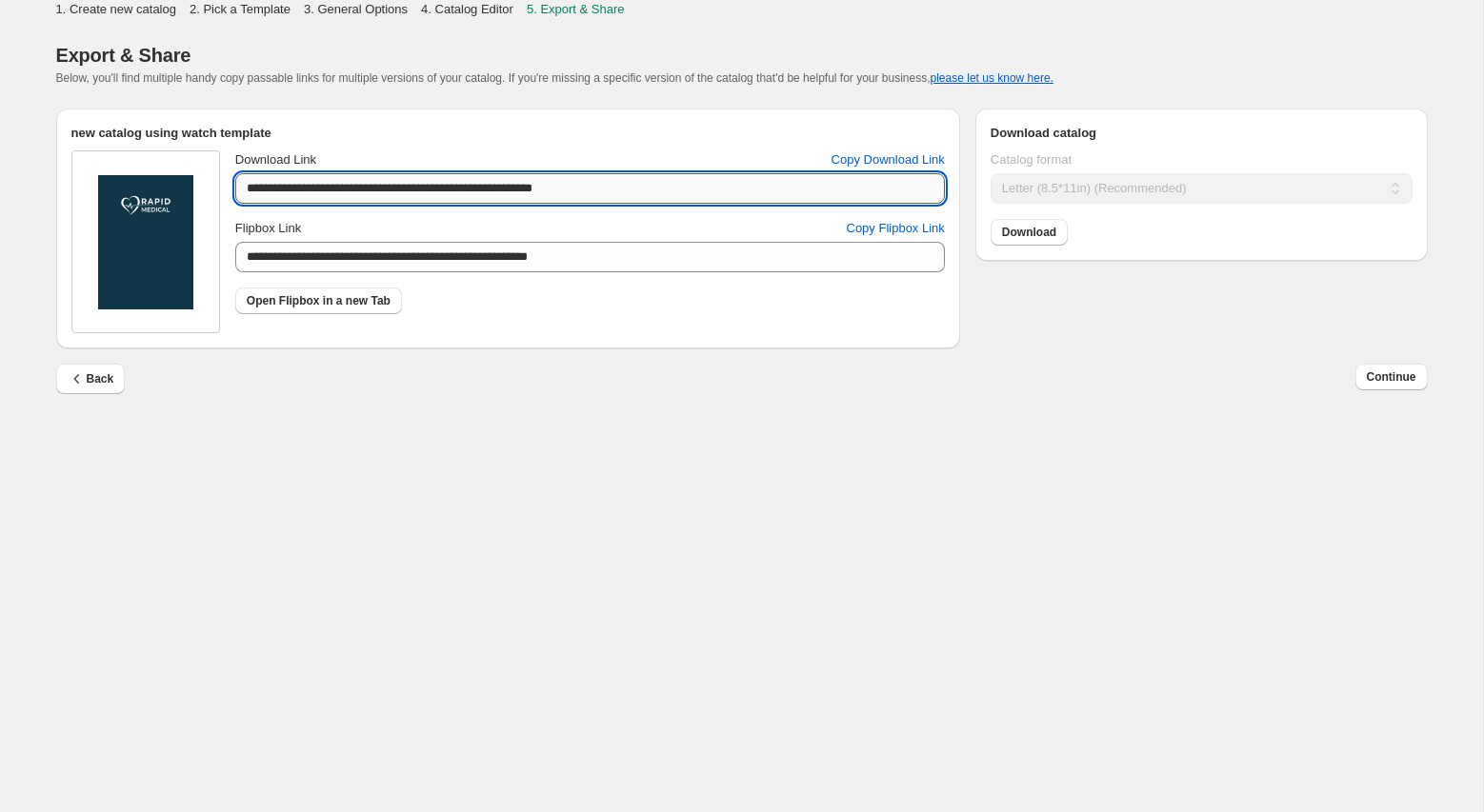 click on "**********" at bounding box center (590, 188) 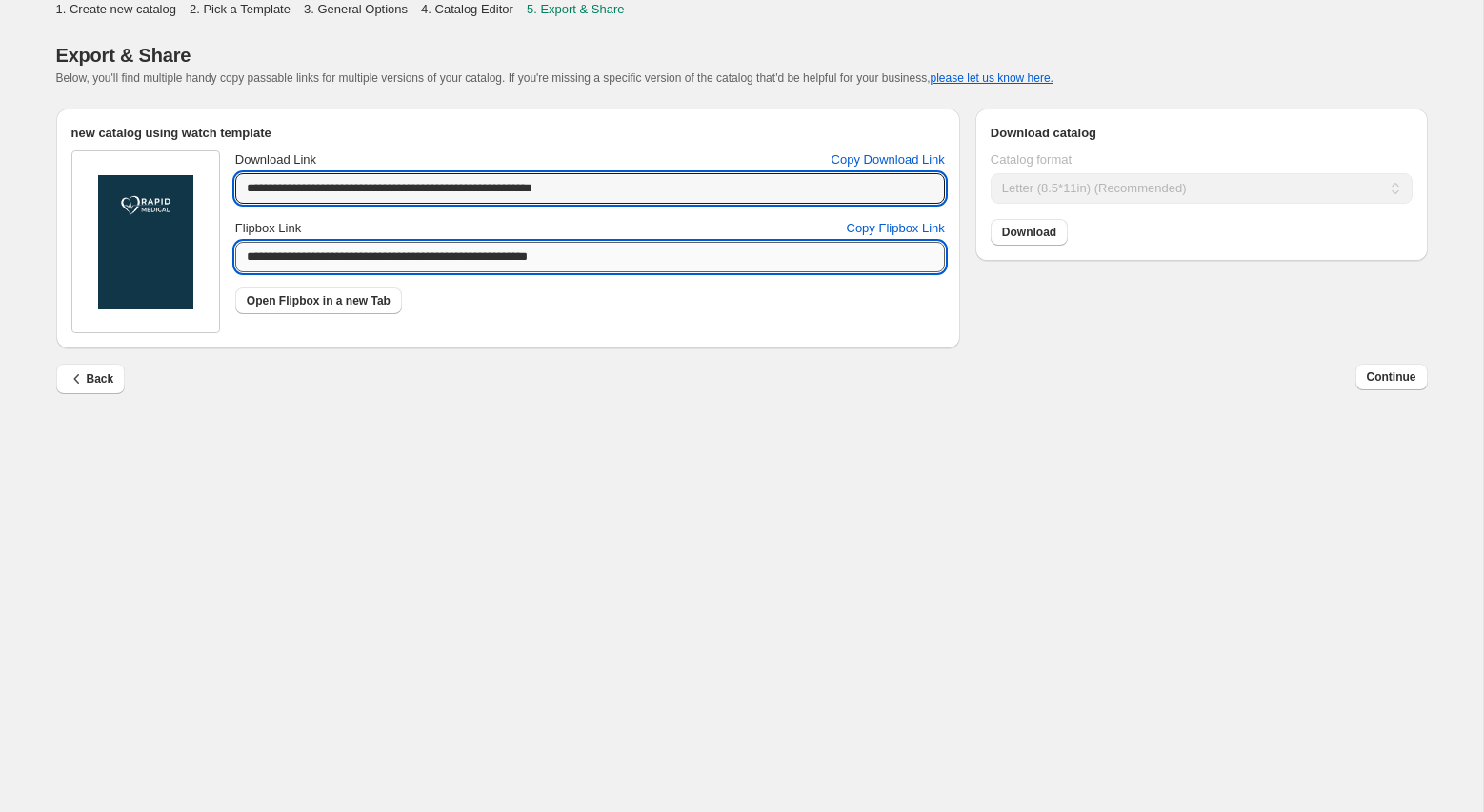 click on "**********" at bounding box center (590, 257) 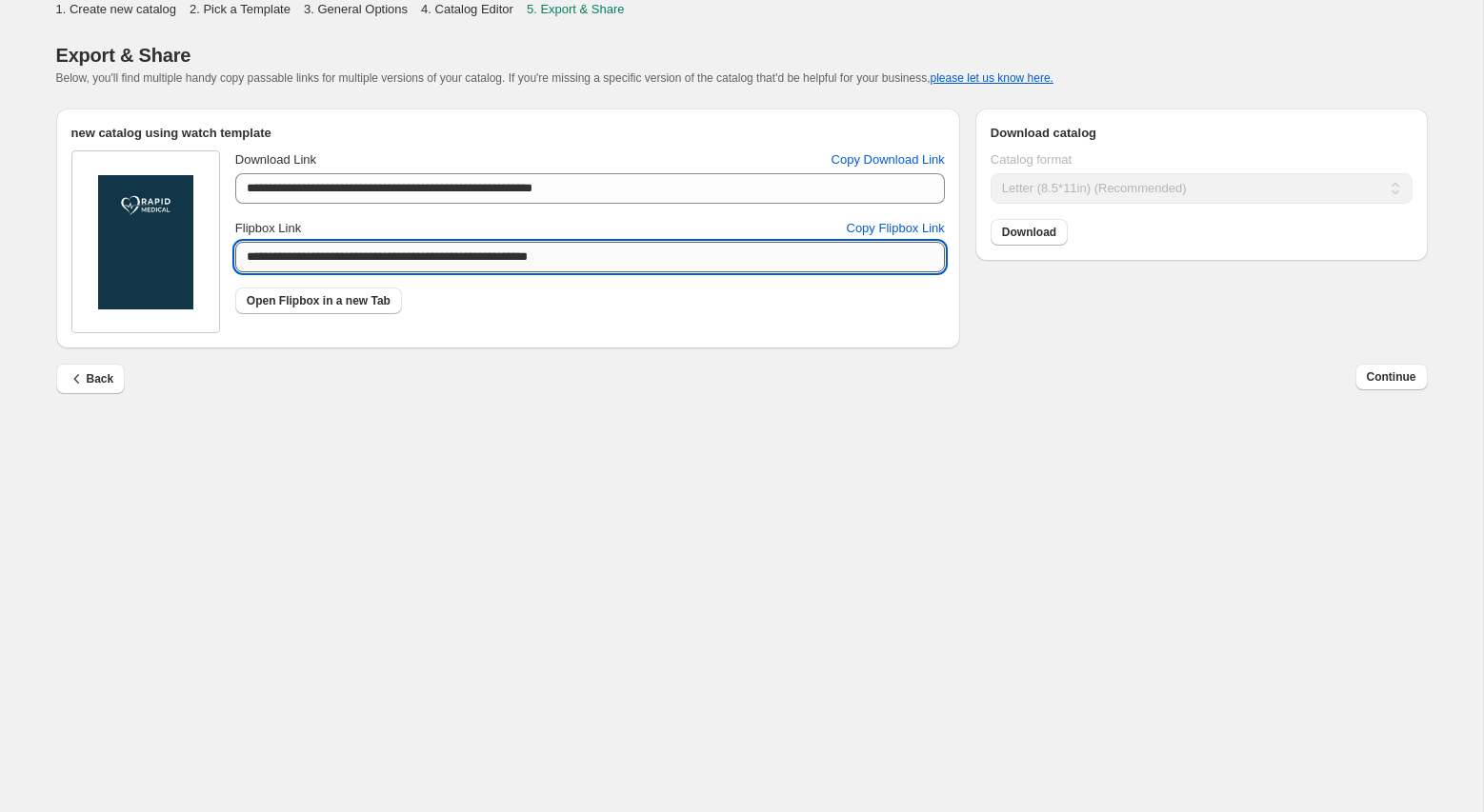 click on "**********" at bounding box center (590, 257) 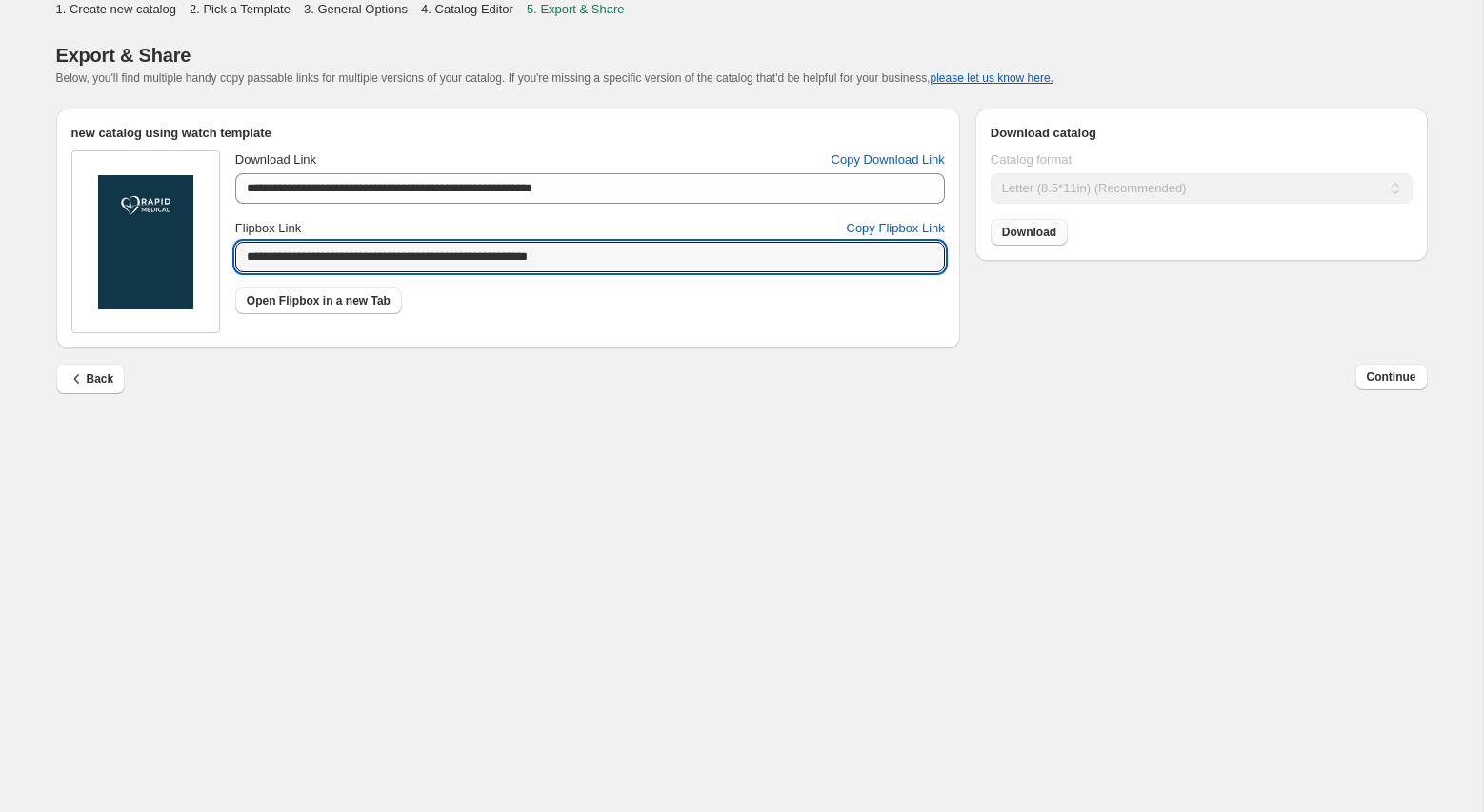 click on "Download" at bounding box center (1029, 232) 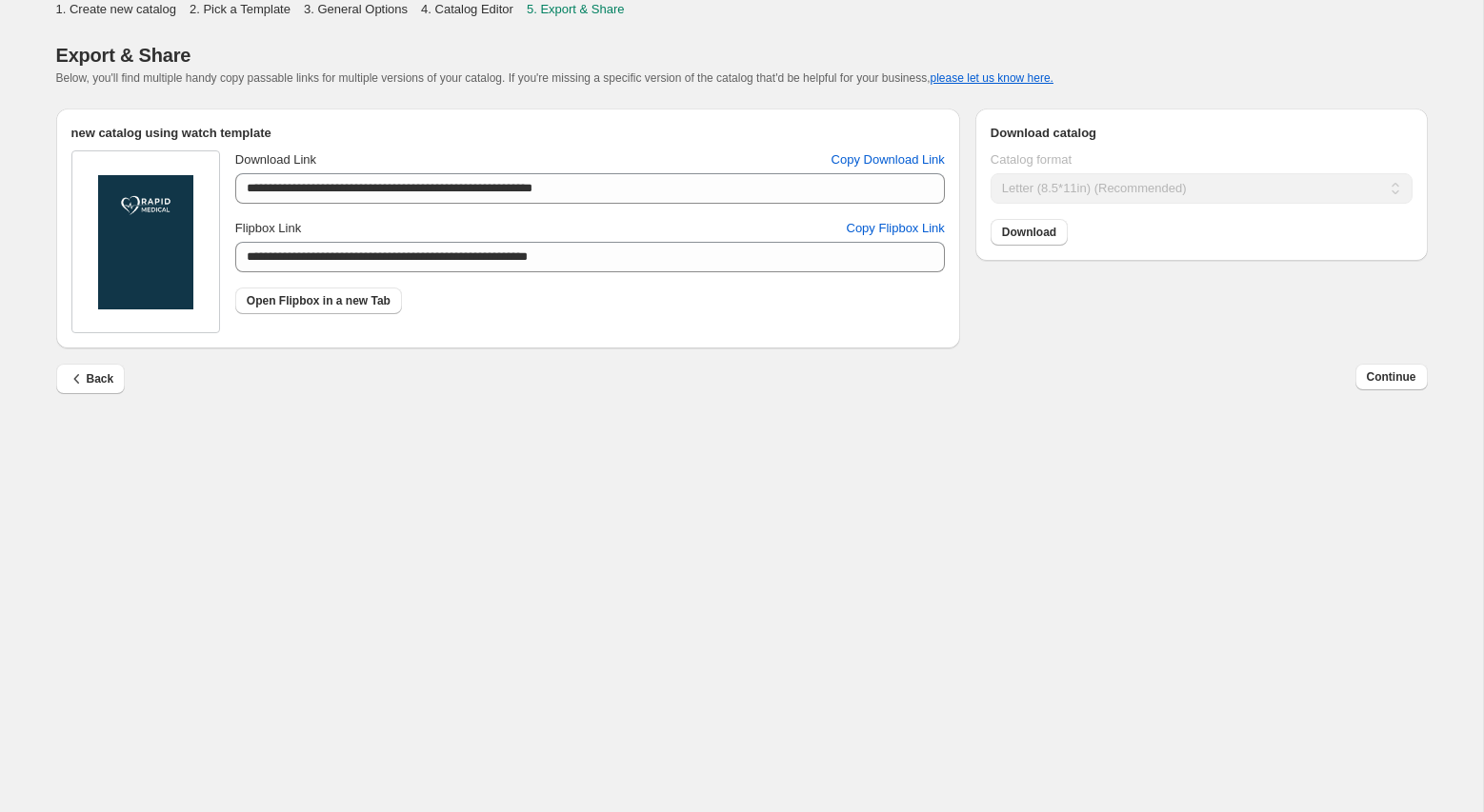click on "2. Pick a Template" at bounding box center (240, 9) 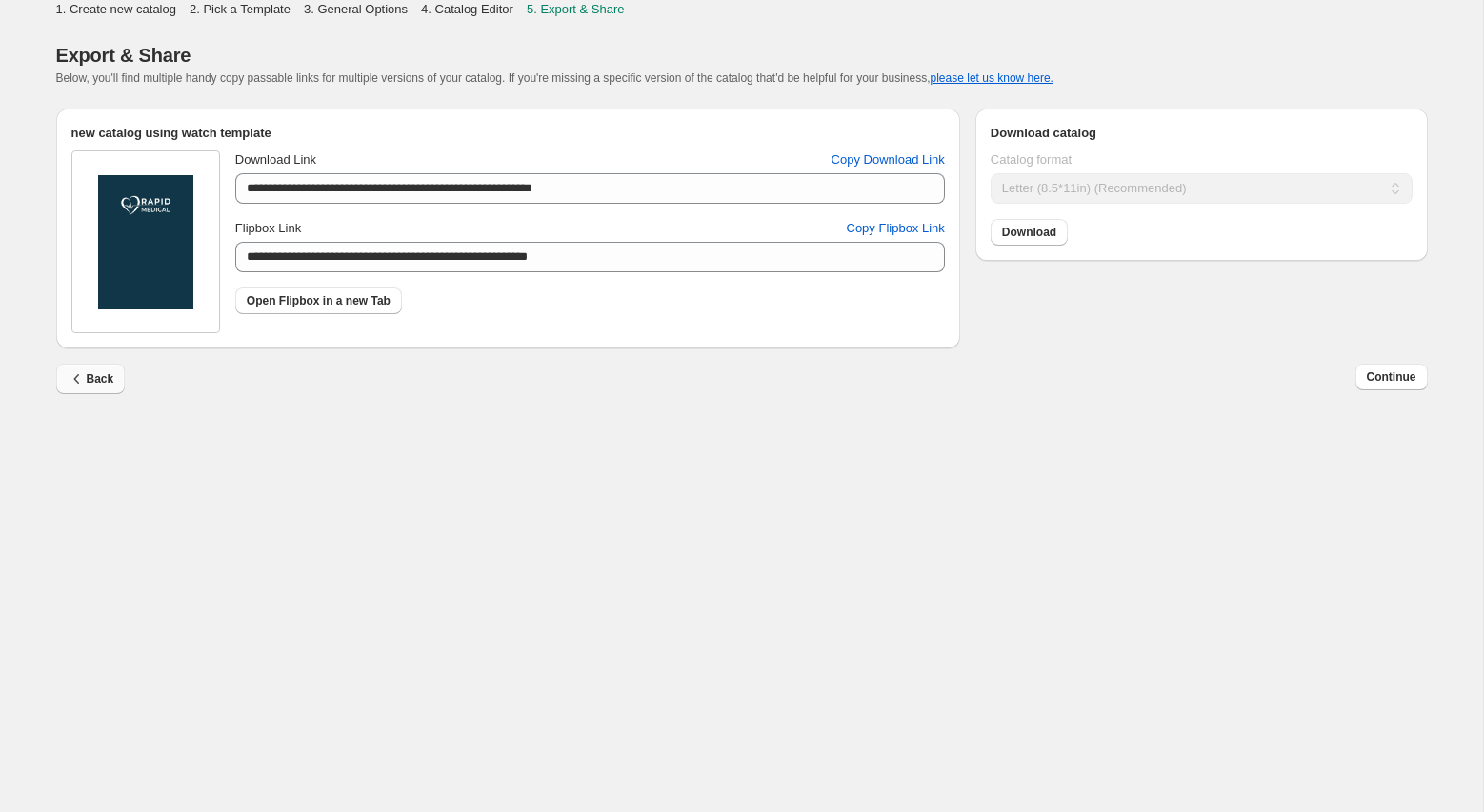 click on "Back" at bounding box center (90, 379) 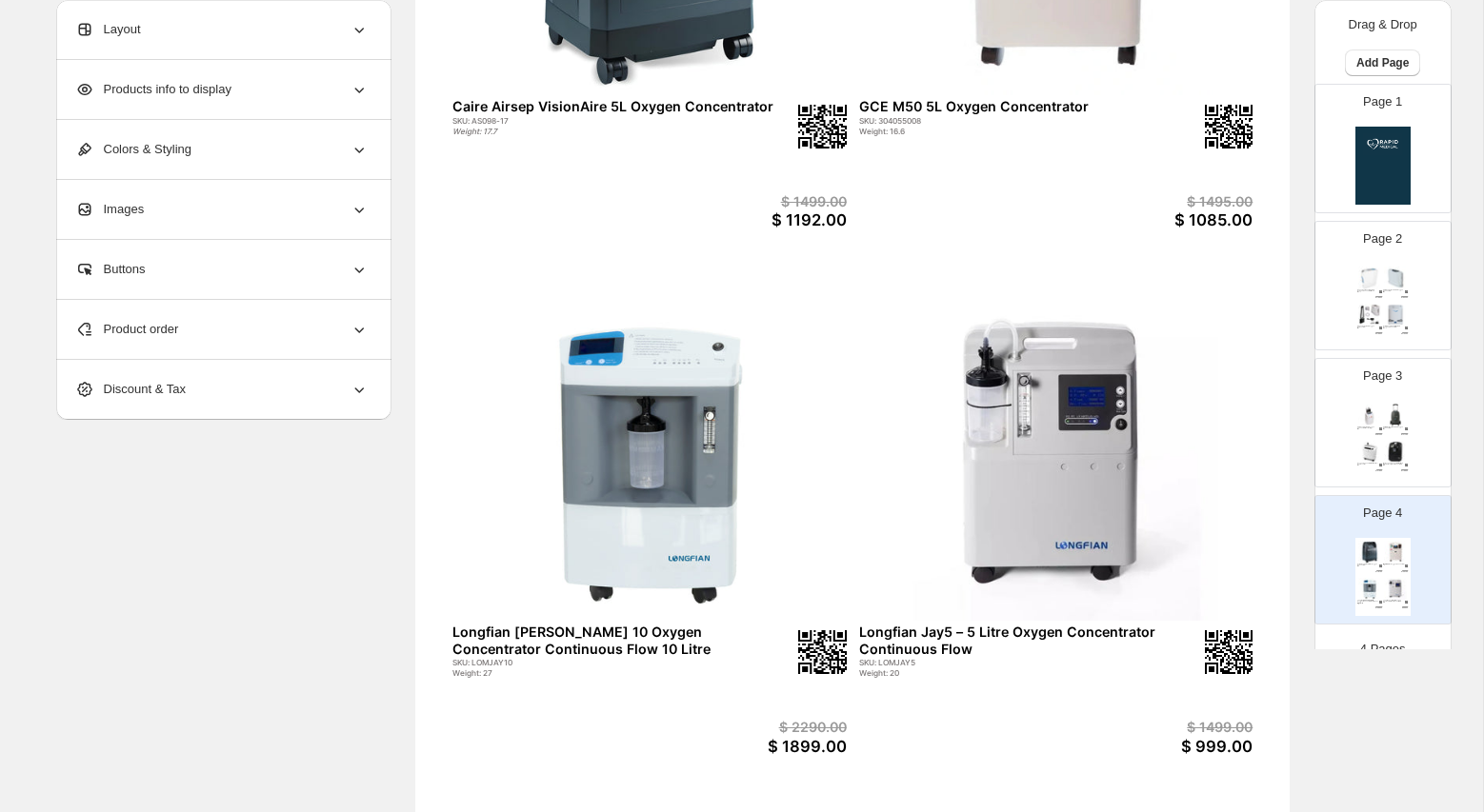 scroll, scrollTop: 545, scrollLeft: 0, axis: vertical 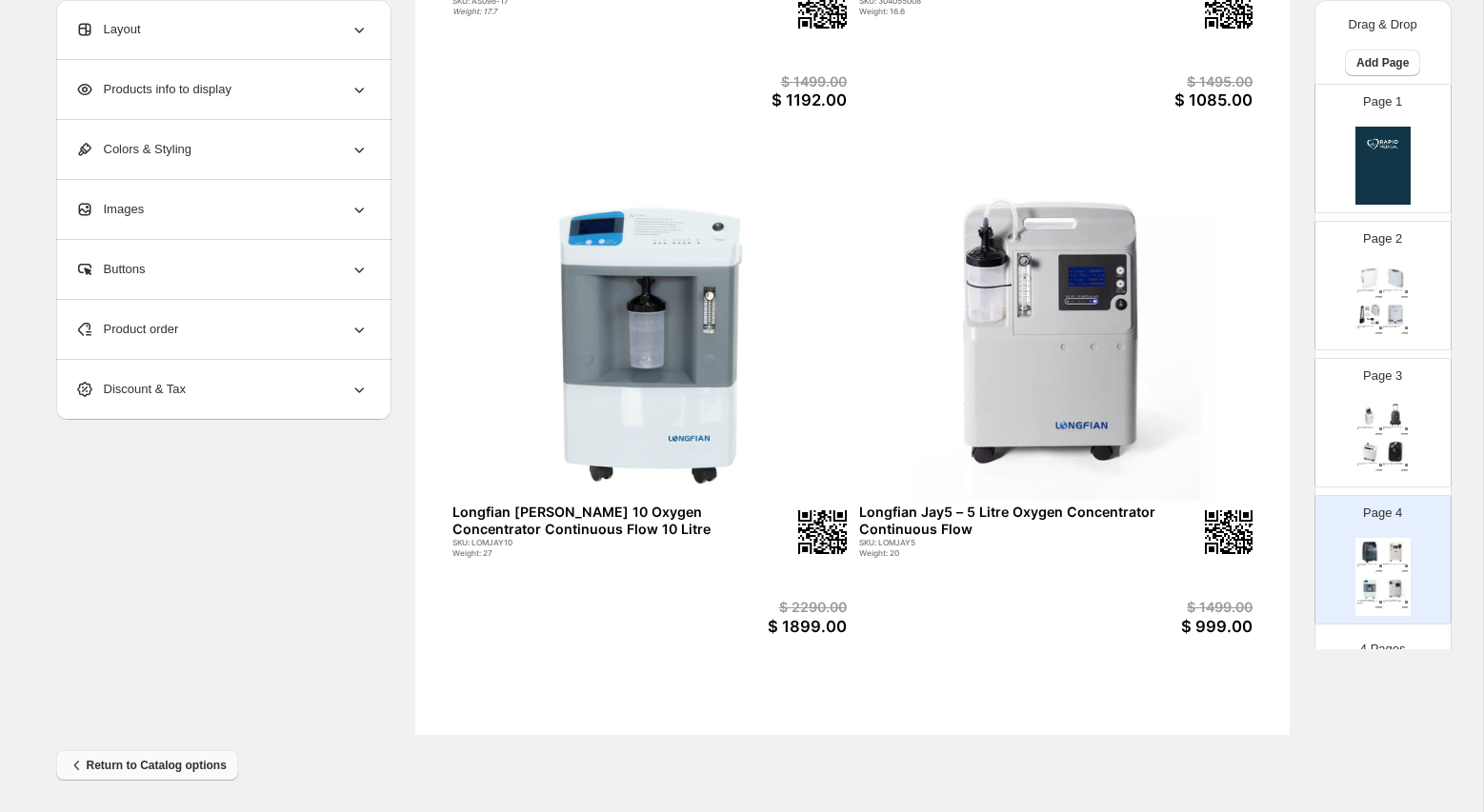 click on "Return to Catalog options" at bounding box center [147, 765] 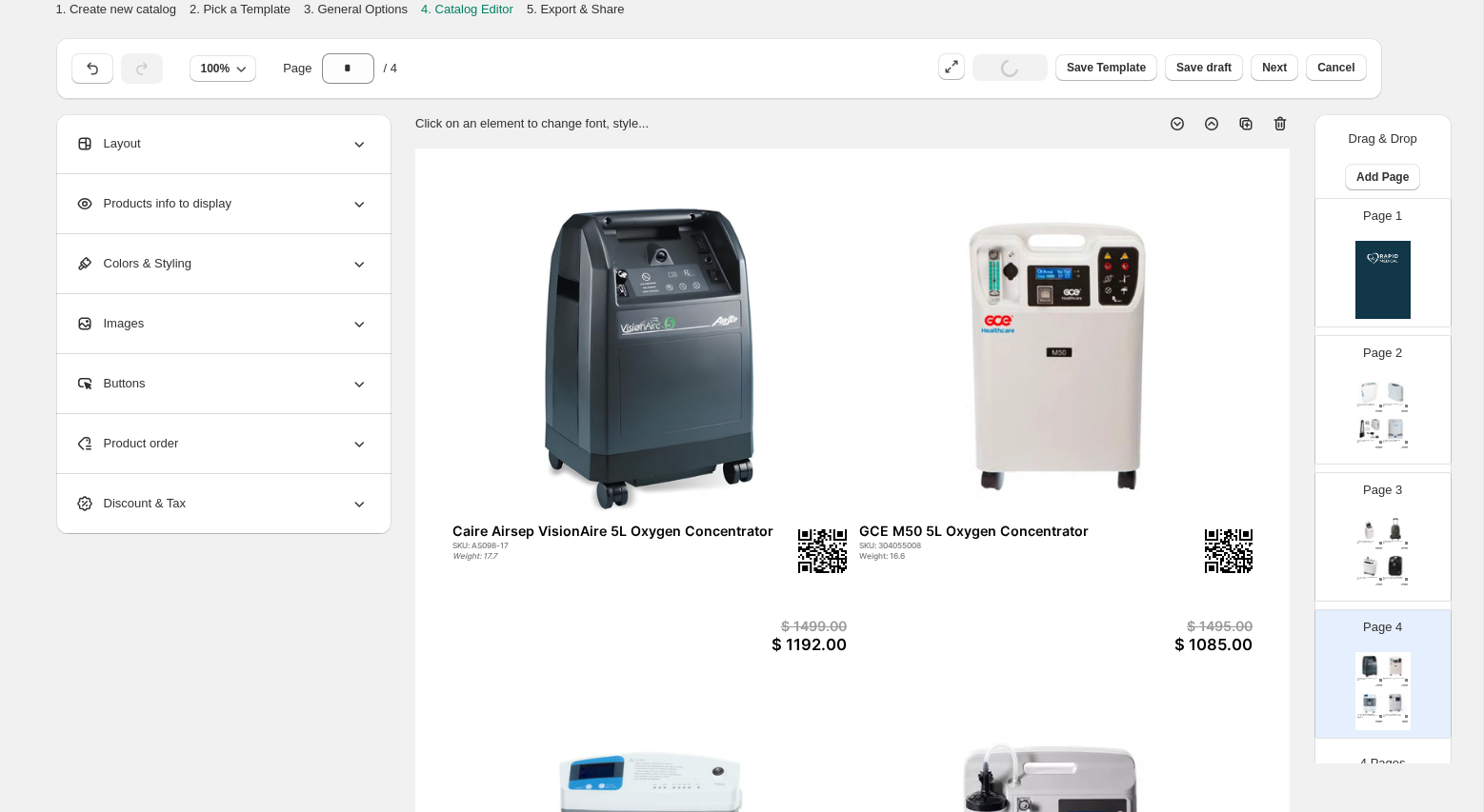 scroll, scrollTop: 545, scrollLeft: 0, axis: vertical 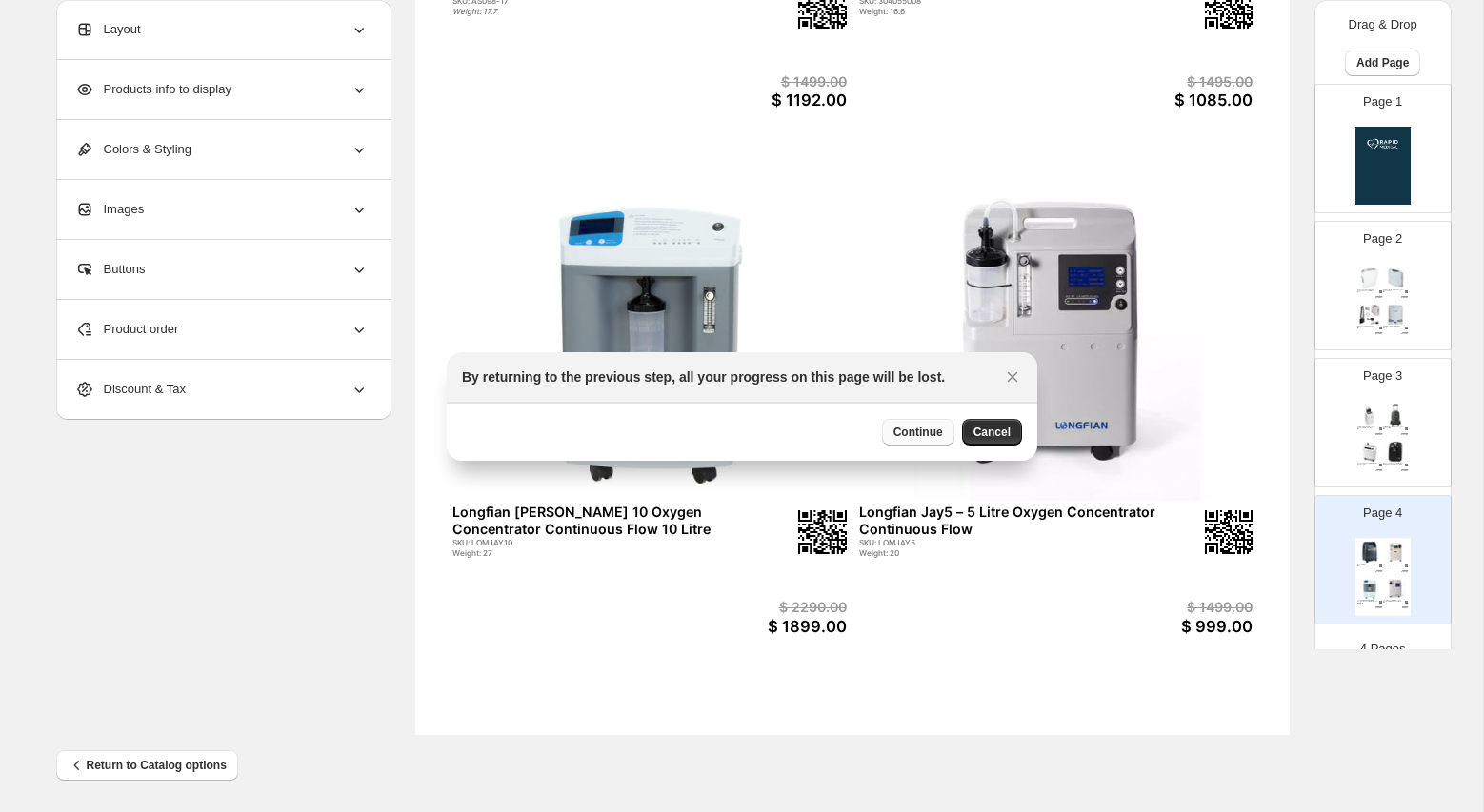 click on "Continue" at bounding box center (918, 432) 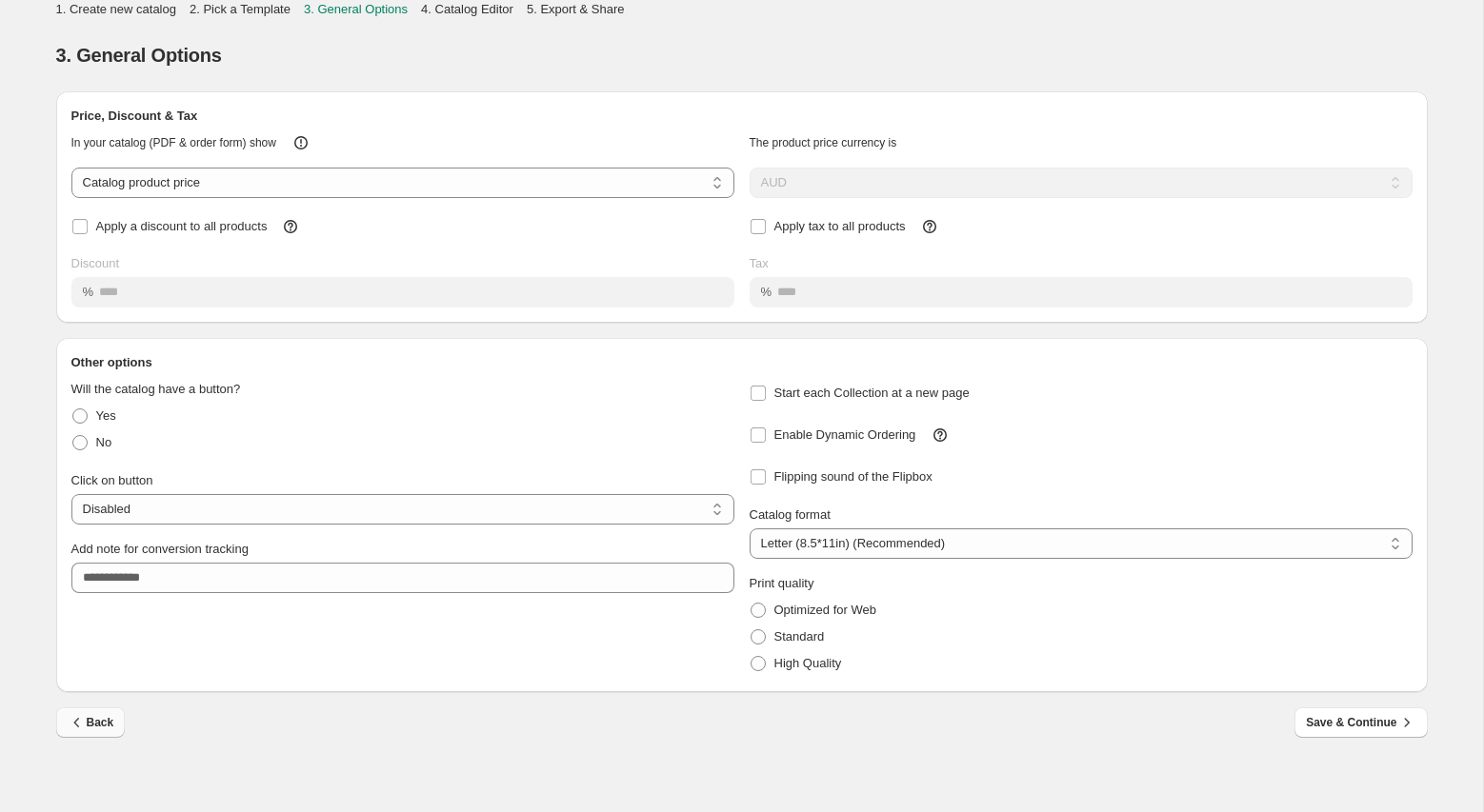click on "Back" at bounding box center [90, 723] 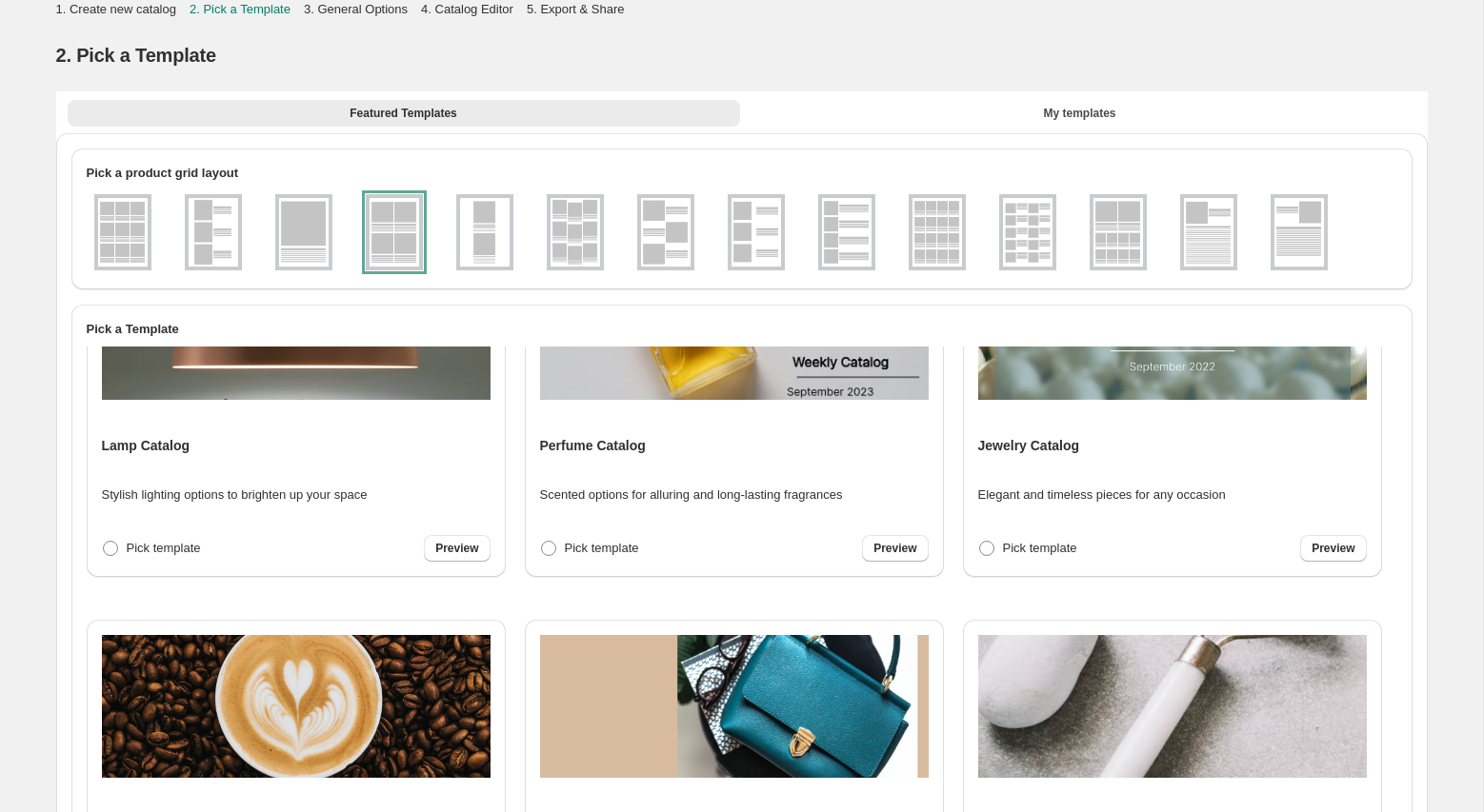 scroll, scrollTop: 0, scrollLeft: 0, axis: both 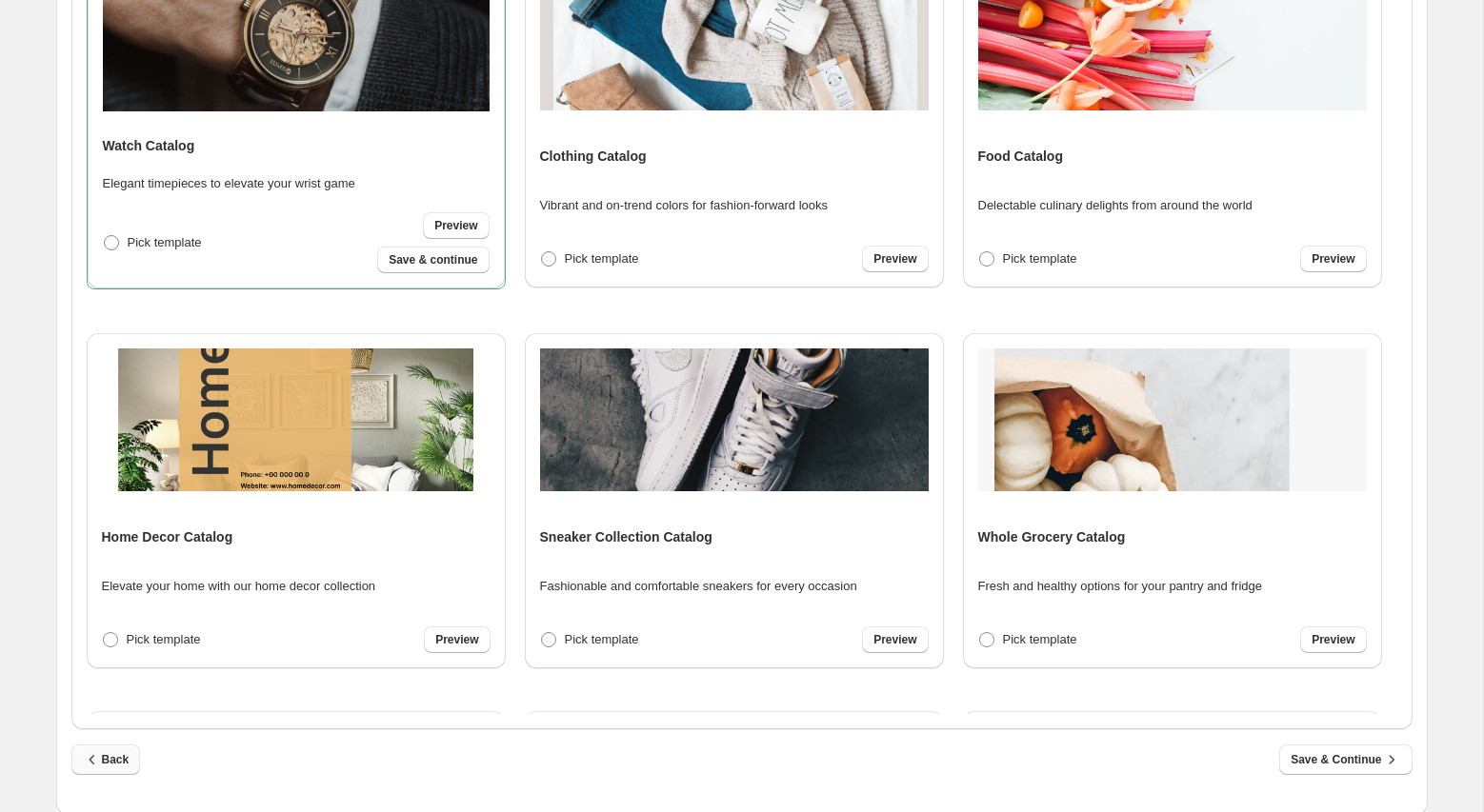 click on "Back" at bounding box center (106, 760) 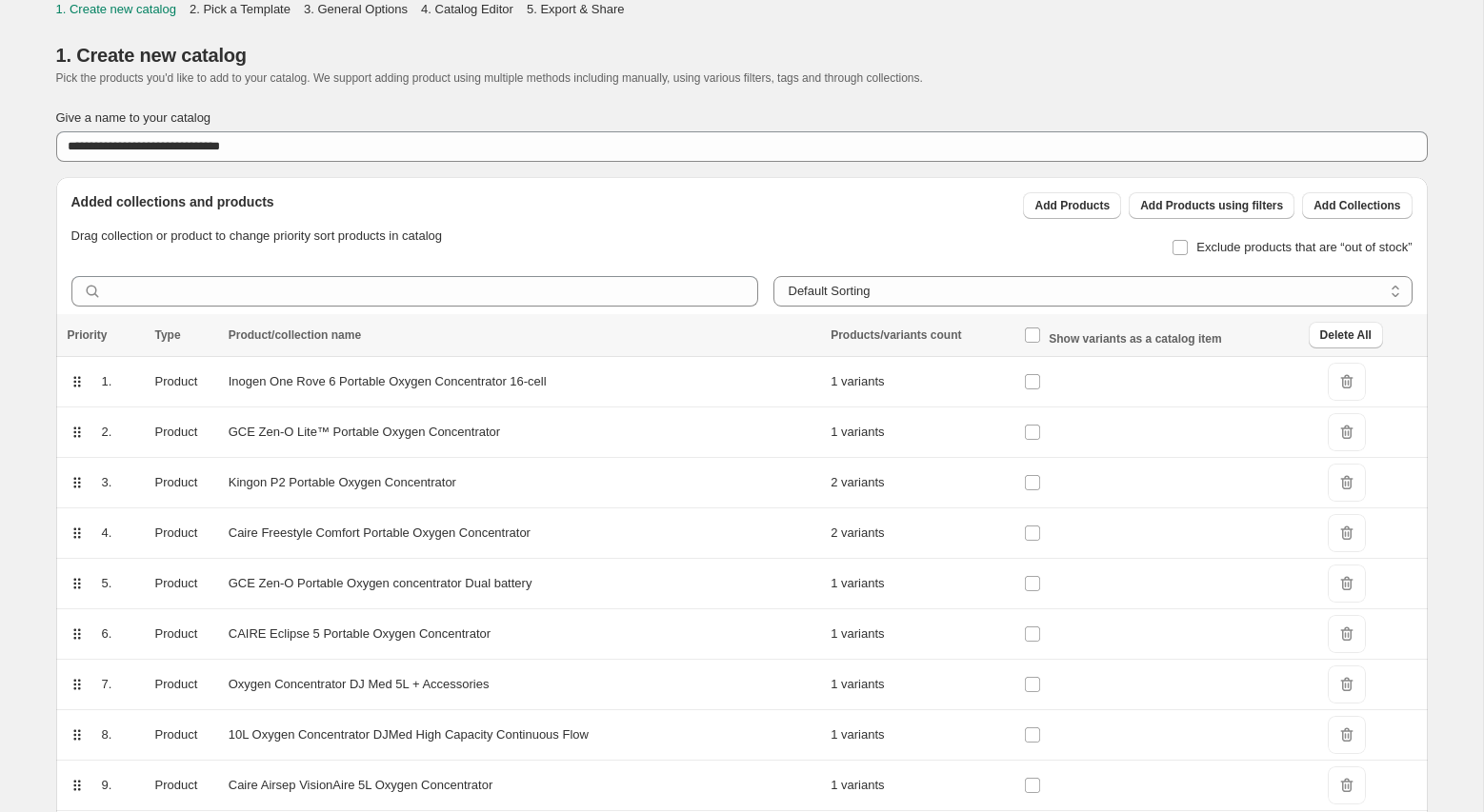scroll, scrollTop: 219, scrollLeft: 0, axis: vertical 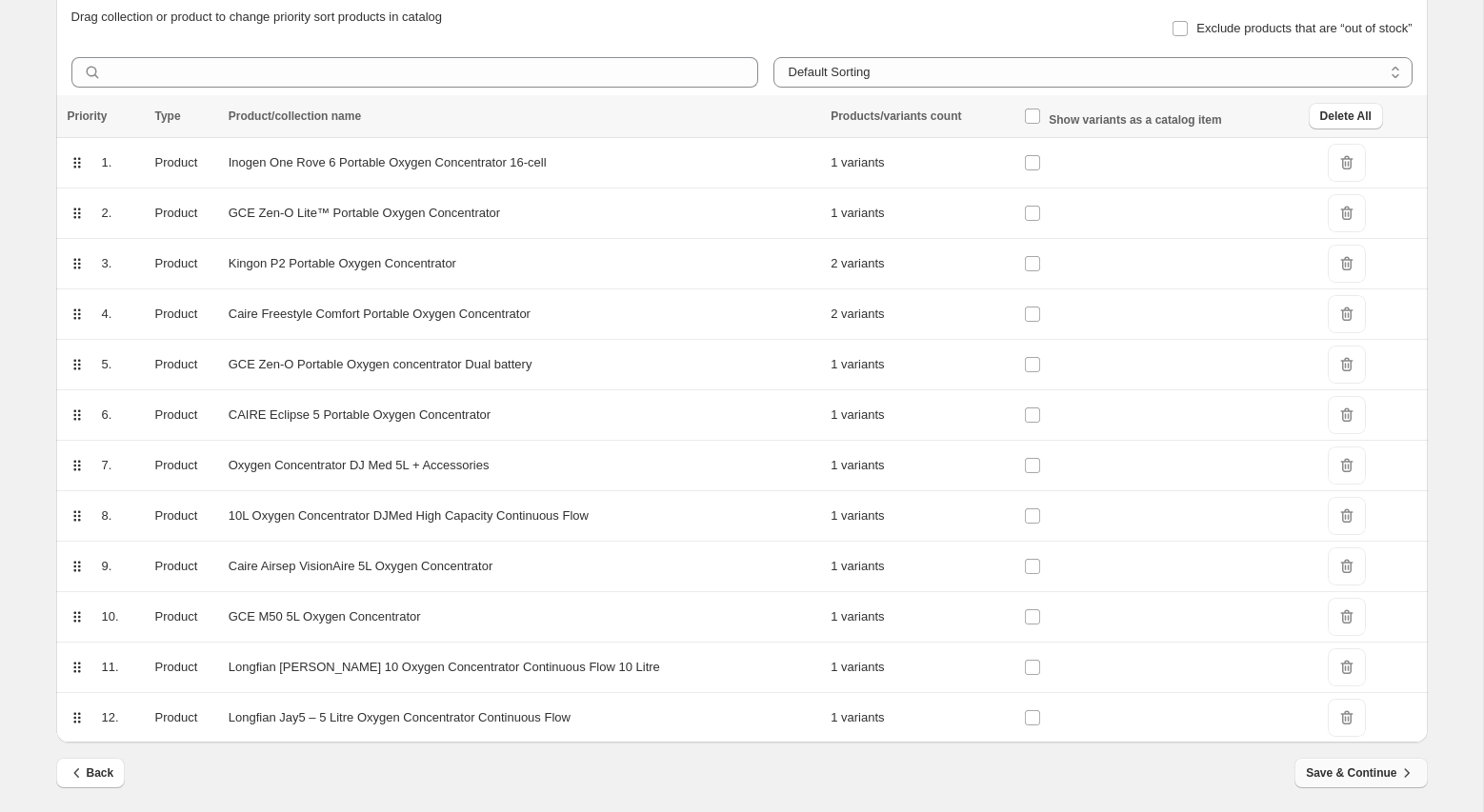 click on "Save & Continue" at bounding box center (1360, 773) 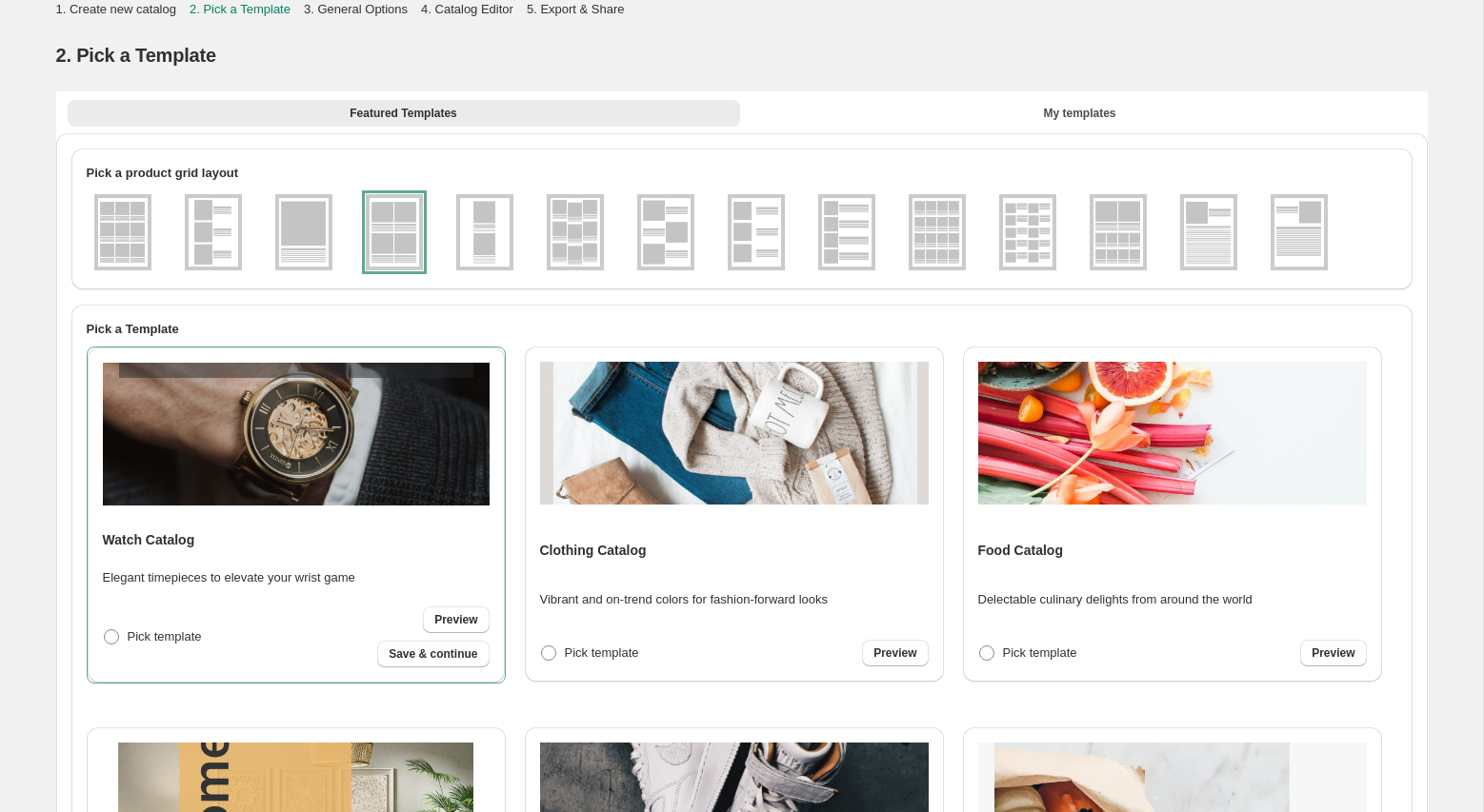 scroll, scrollTop: 0, scrollLeft: 0, axis: both 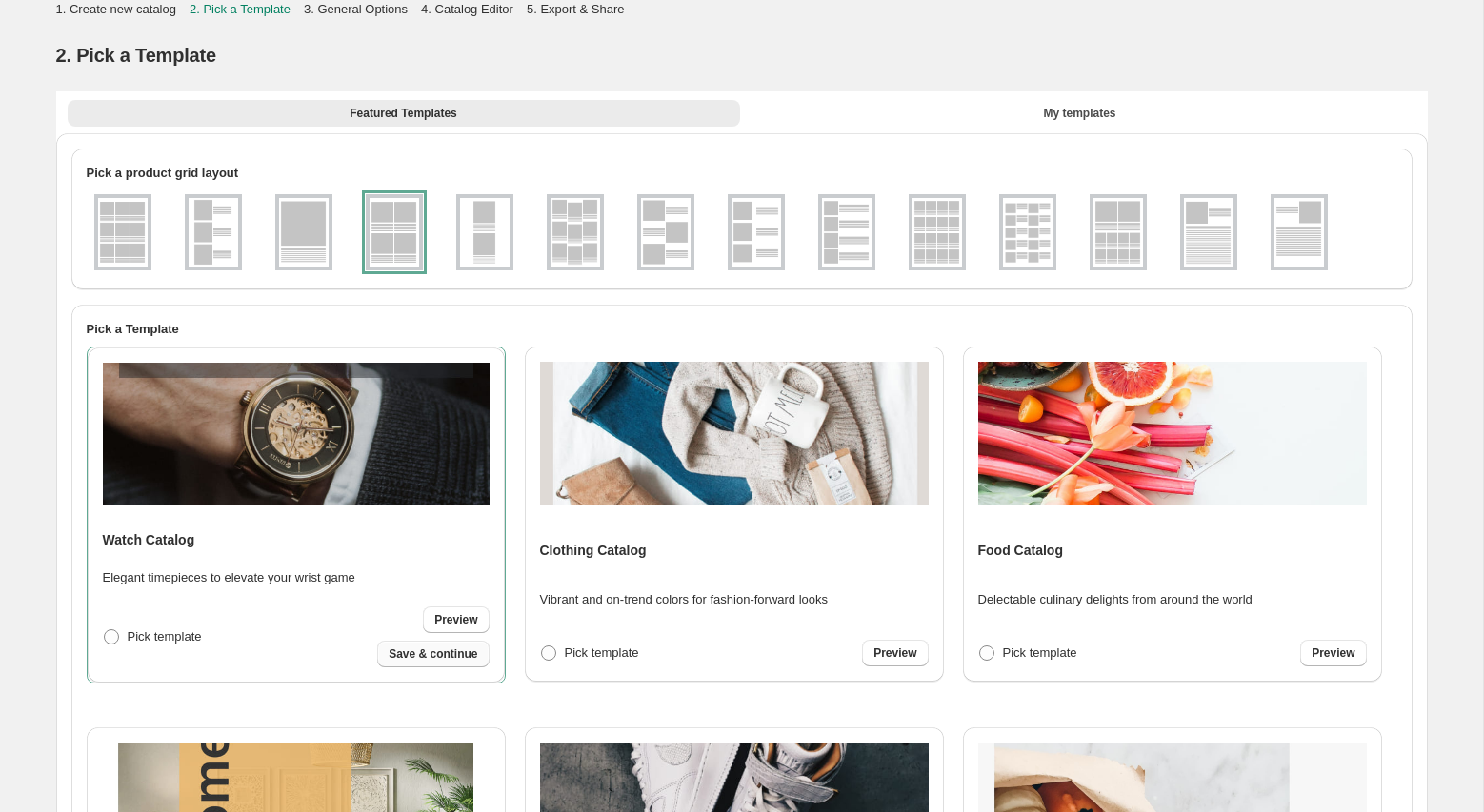 click on "Save & continue" at bounding box center [432, 654] 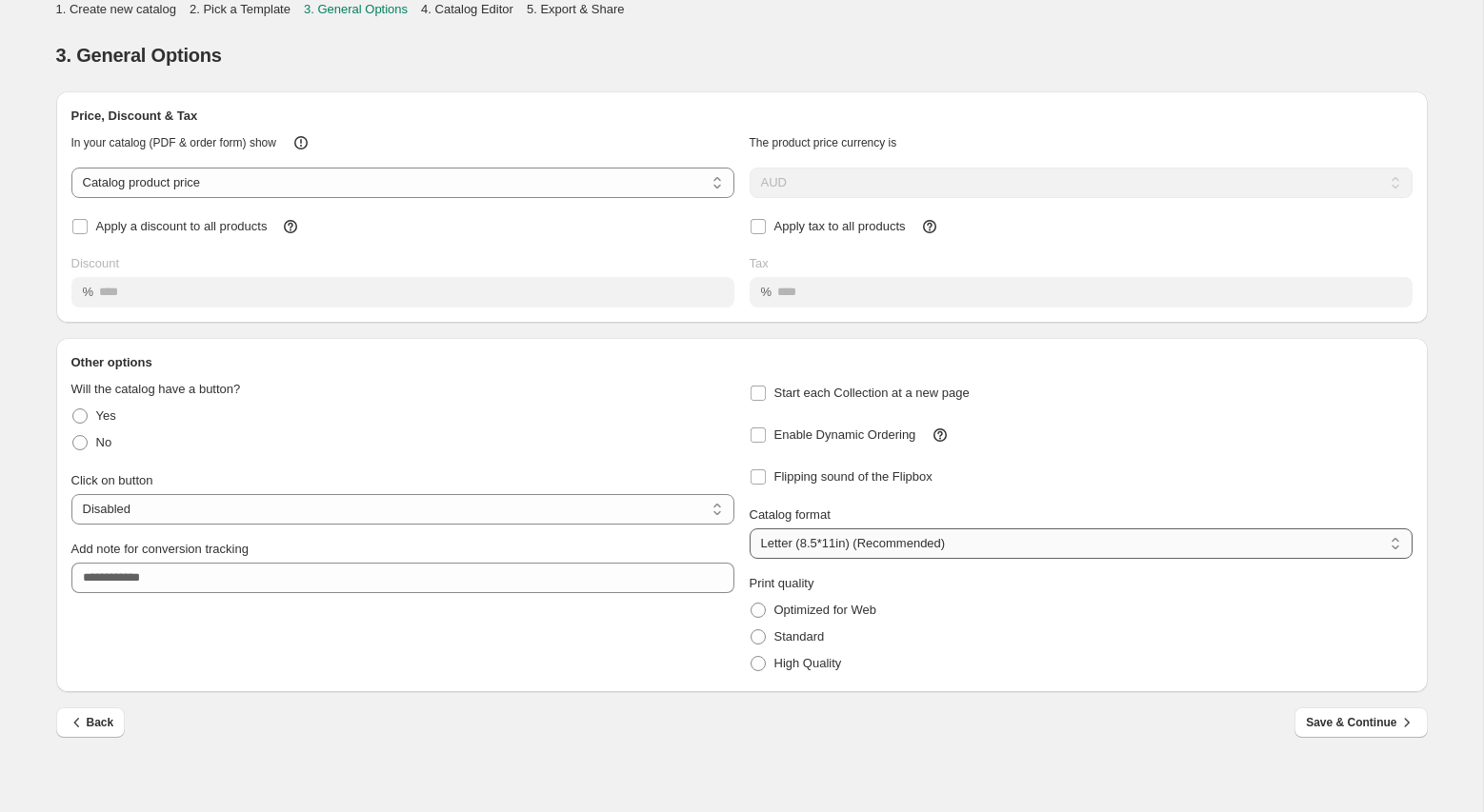 click on "**********" at bounding box center [1081, 544] 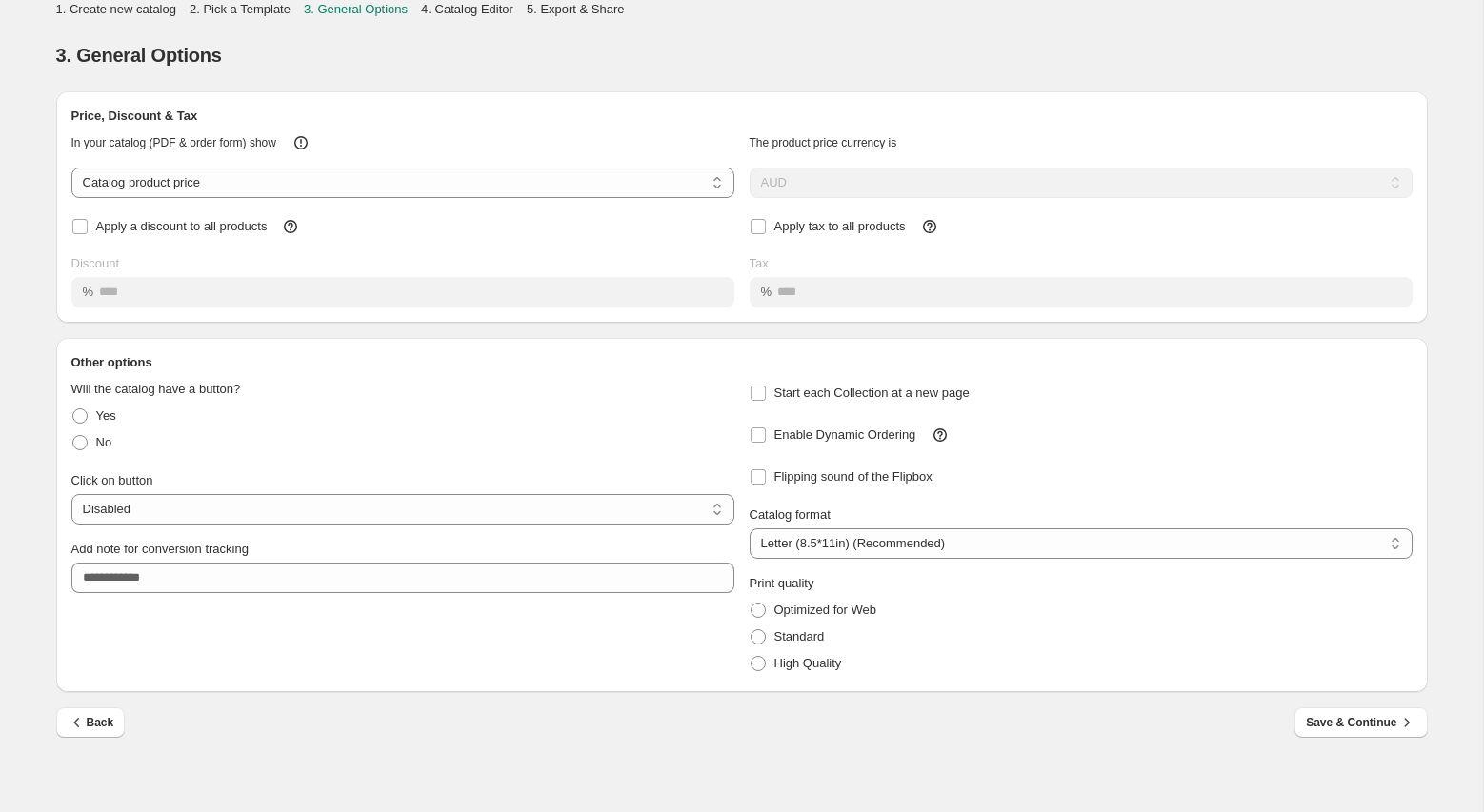 select on "****" 